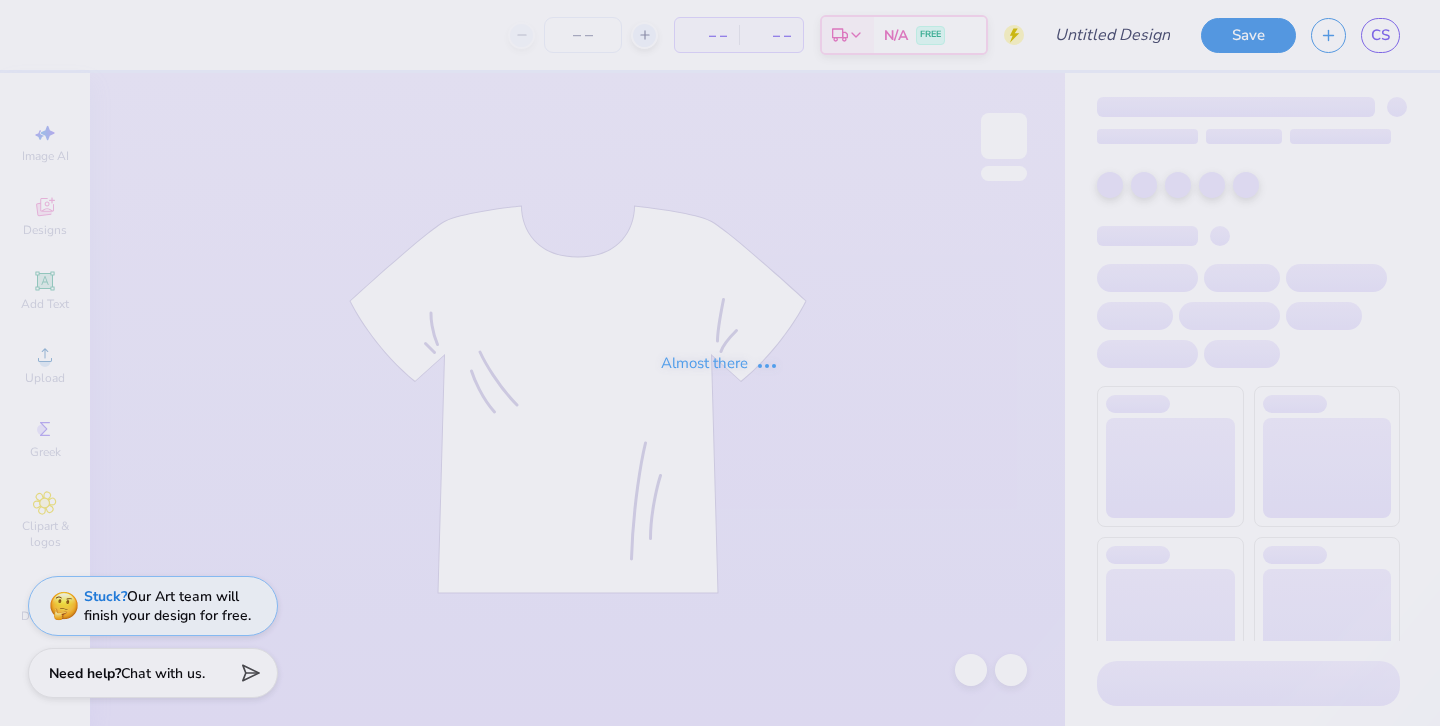 scroll, scrollTop: 0, scrollLeft: 0, axis: both 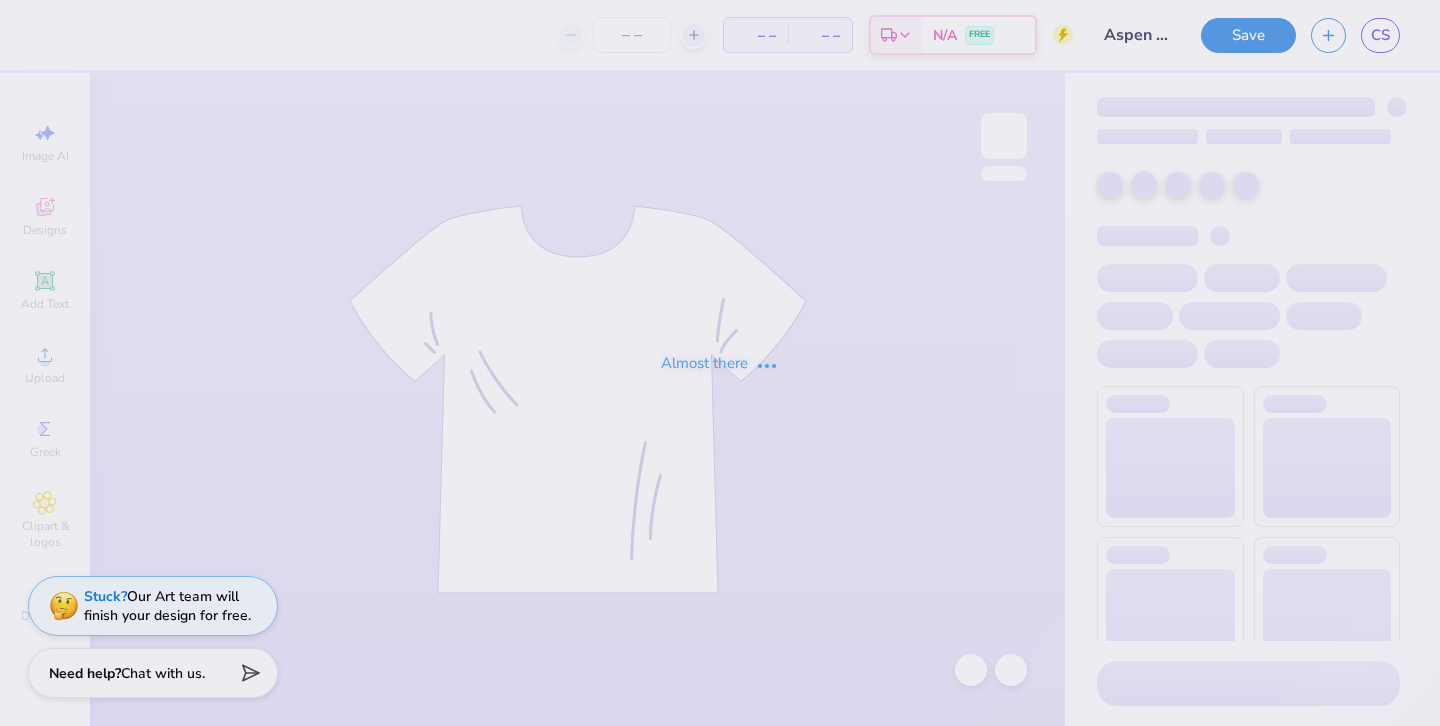type on "80" 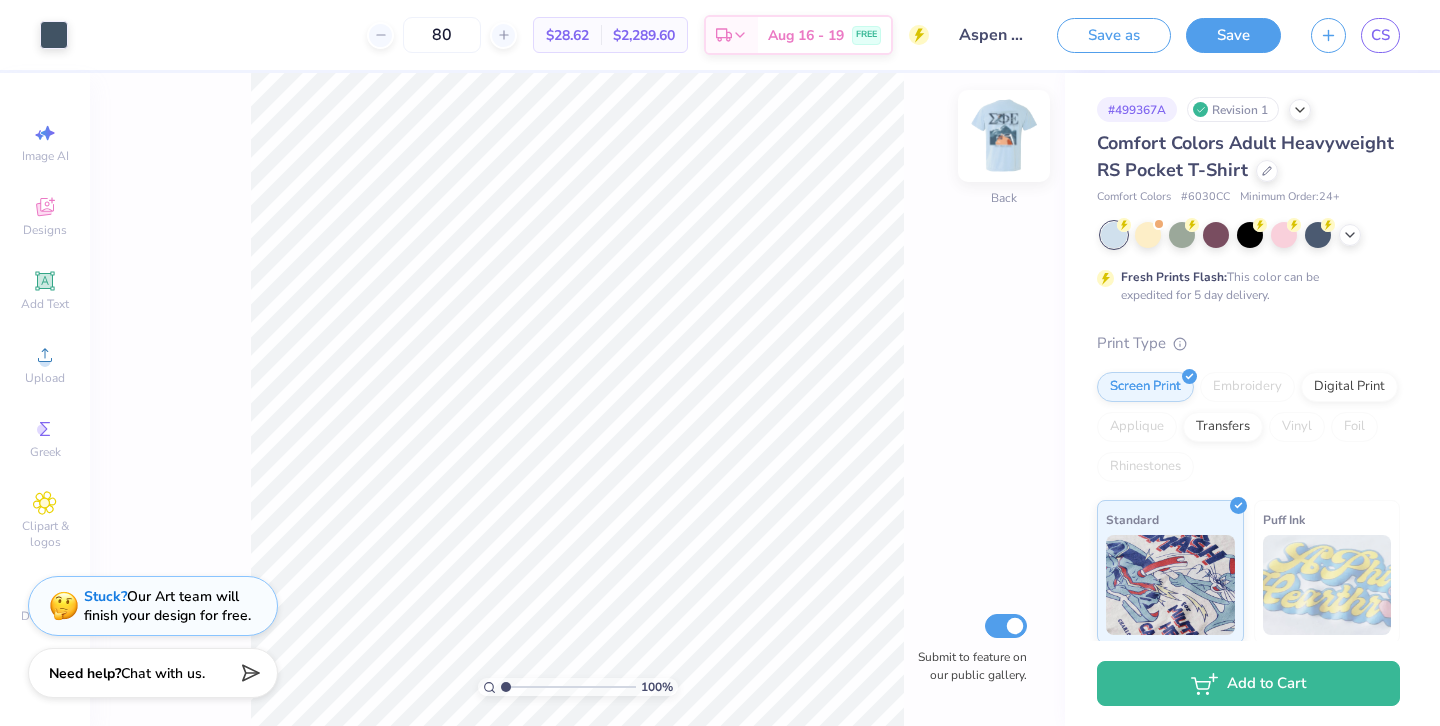 click at bounding box center [1004, 136] 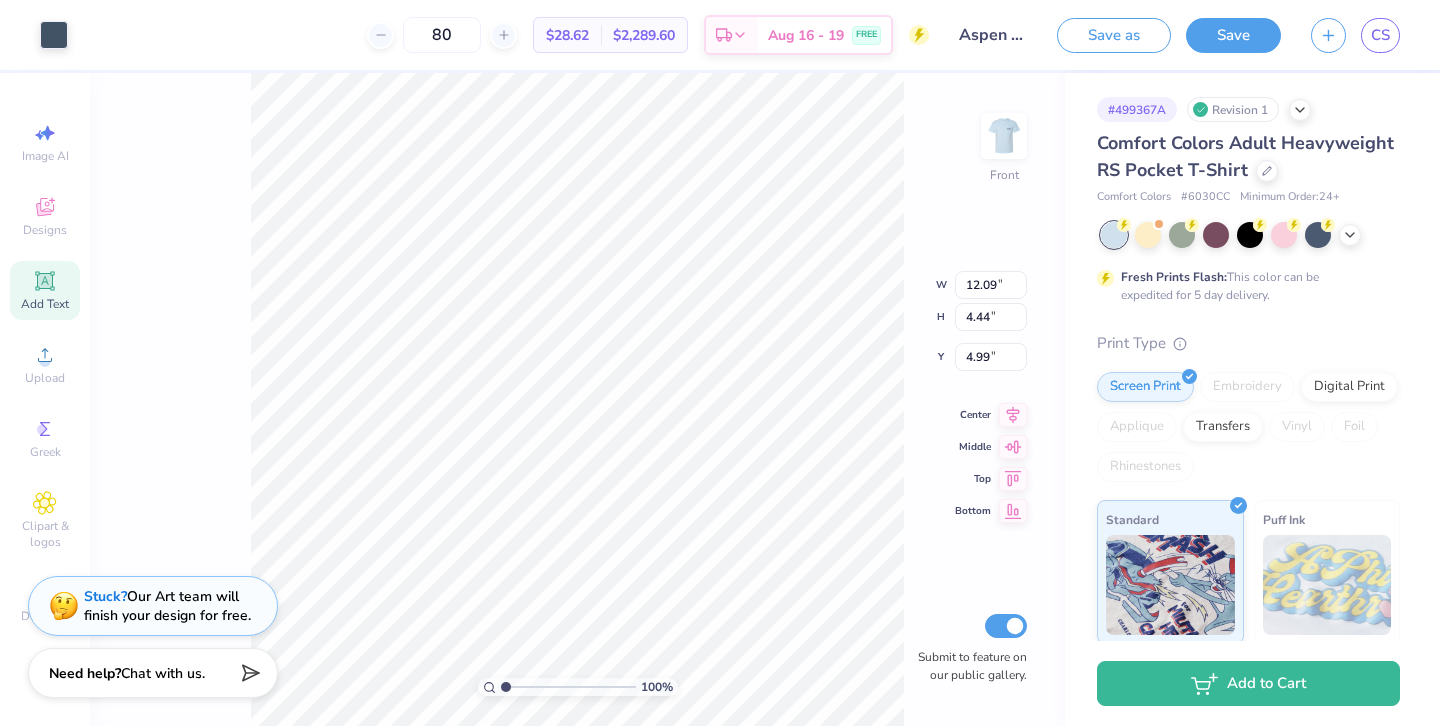 click on "Add Text" at bounding box center (45, 290) 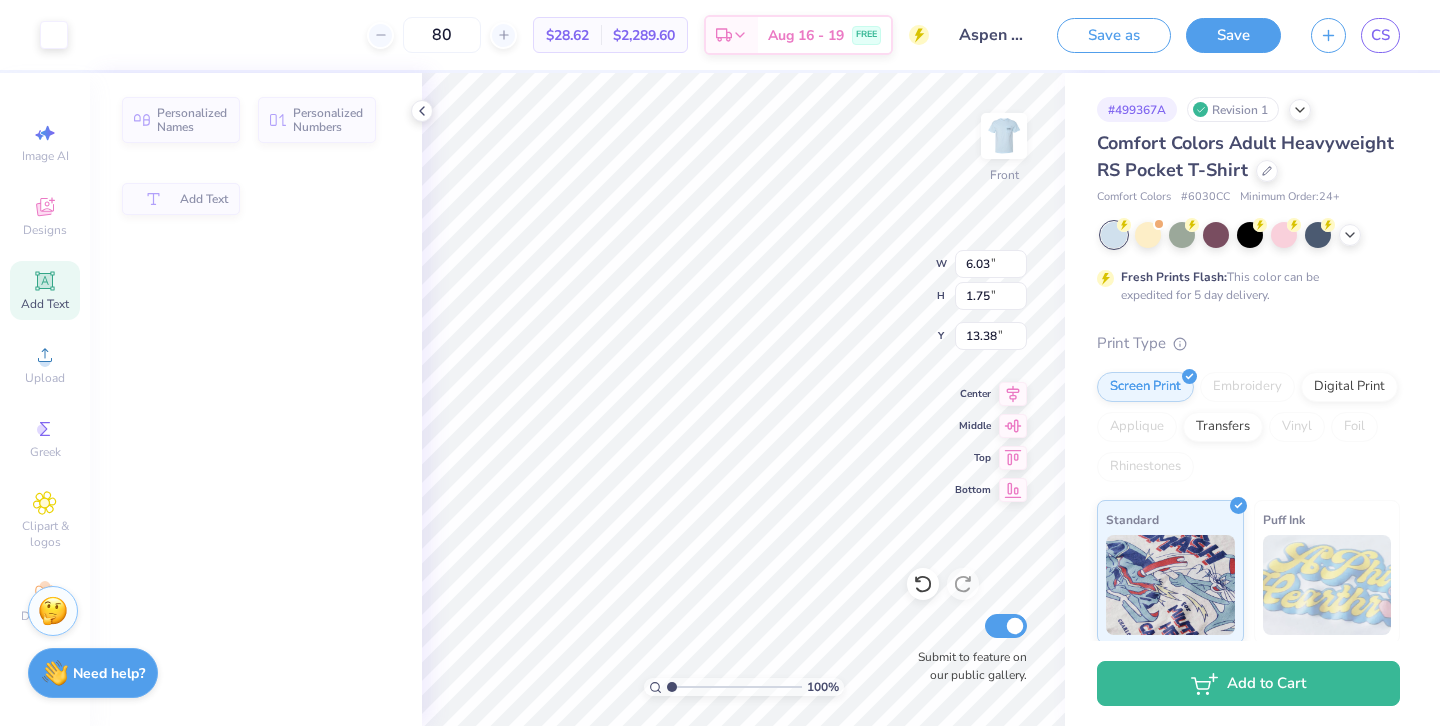 type on "6.03" 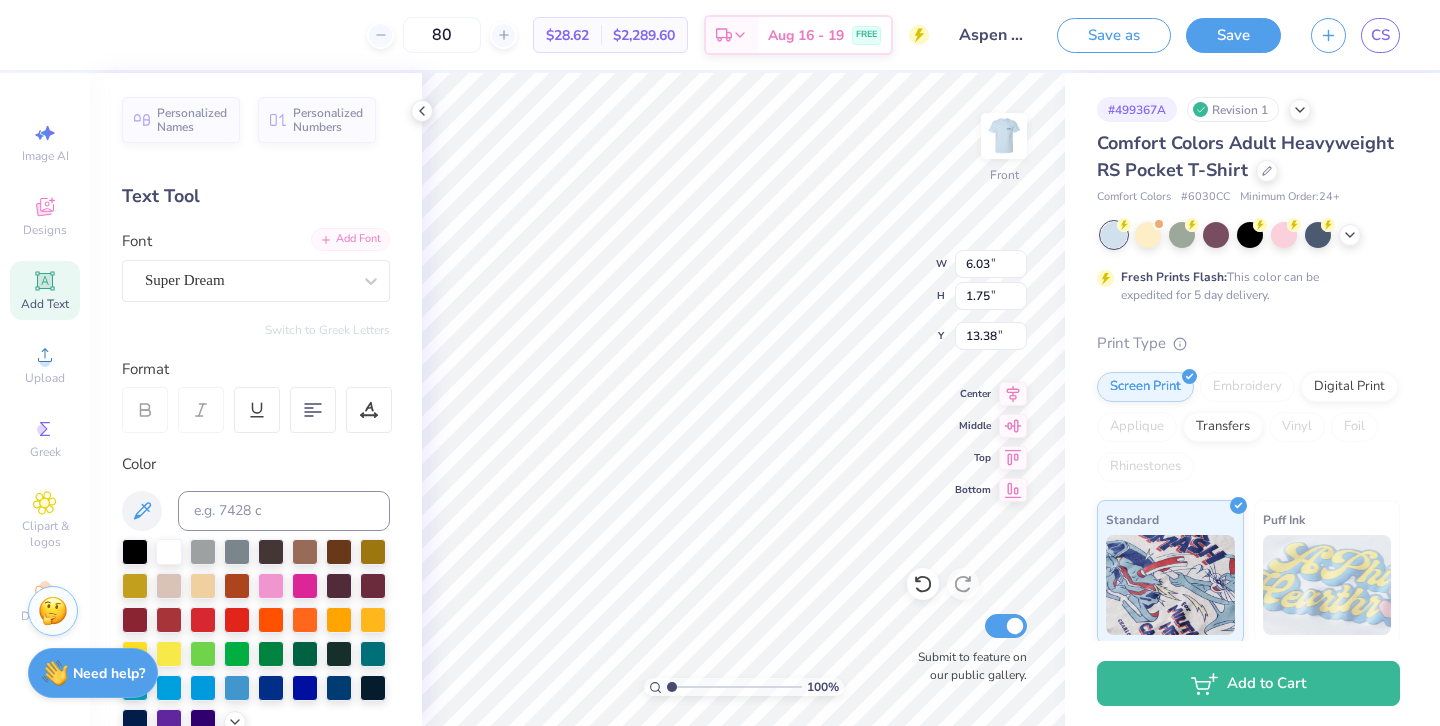 click on "Add Font" at bounding box center [350, 239] 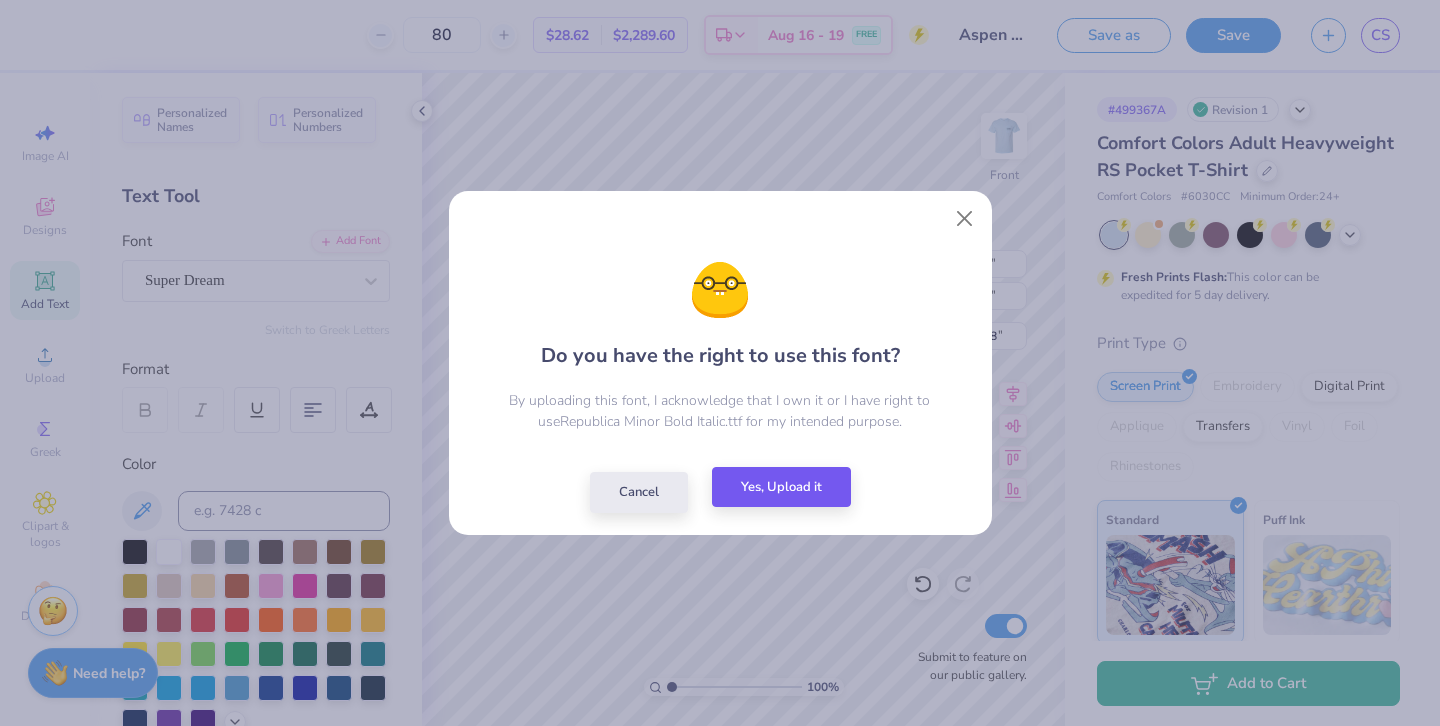 click on "Yes, Upload it" at bounding box center [781, 487] 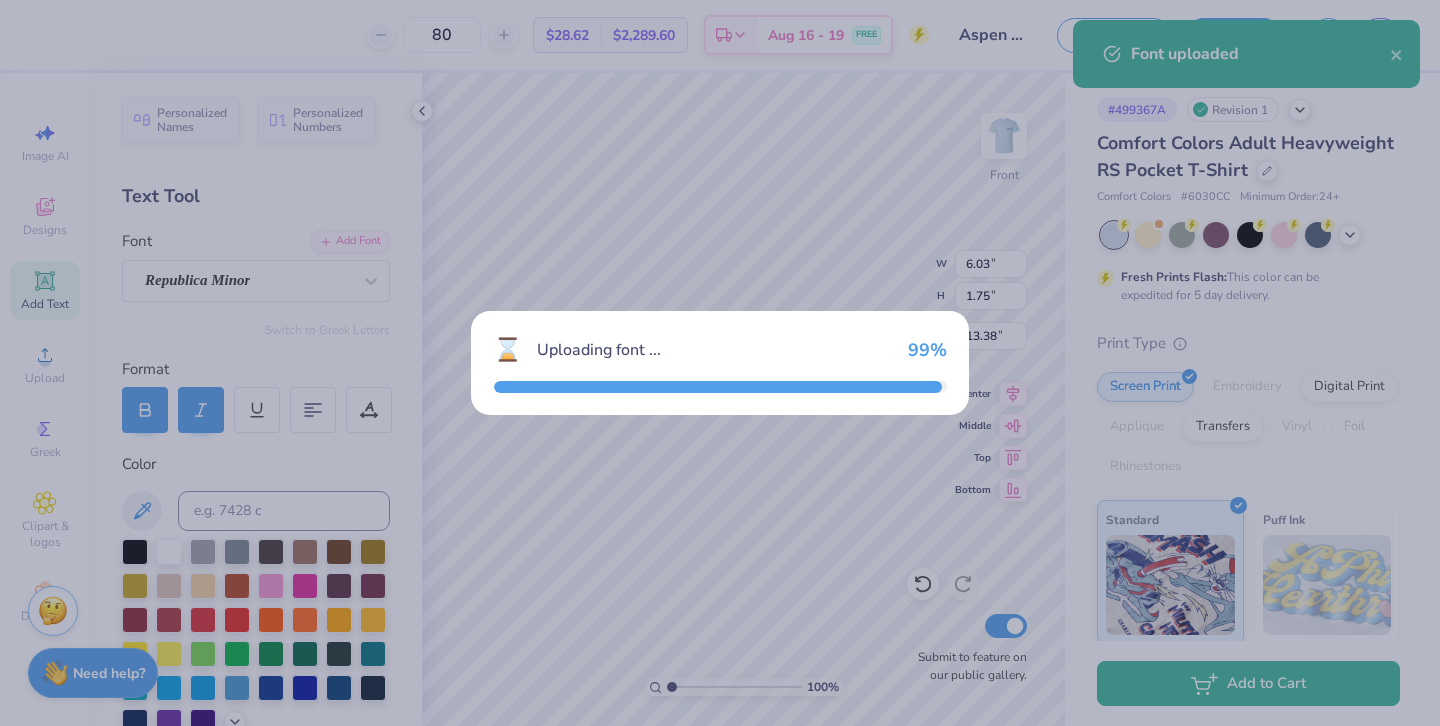 type on "7.76" 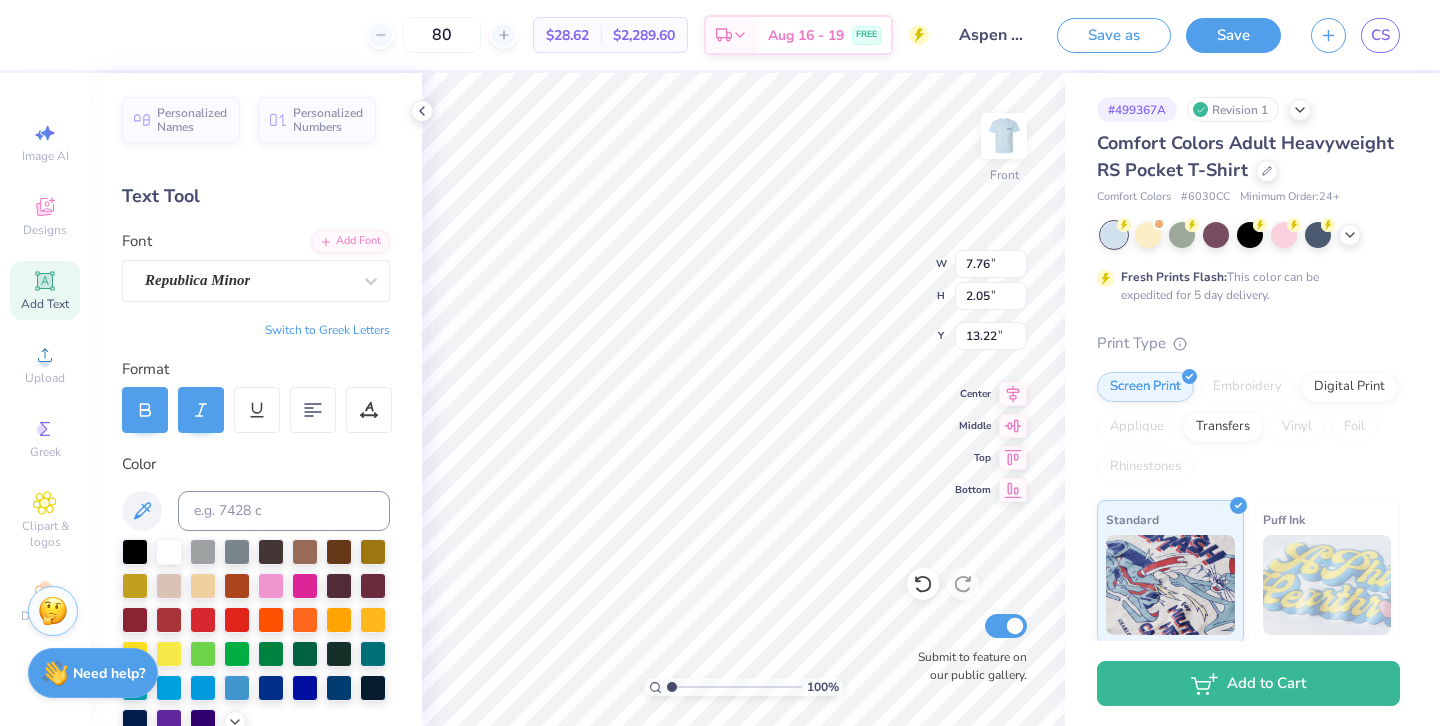 scroll, scrollTop: 0, scrollLeft: 7, axis: horizontal 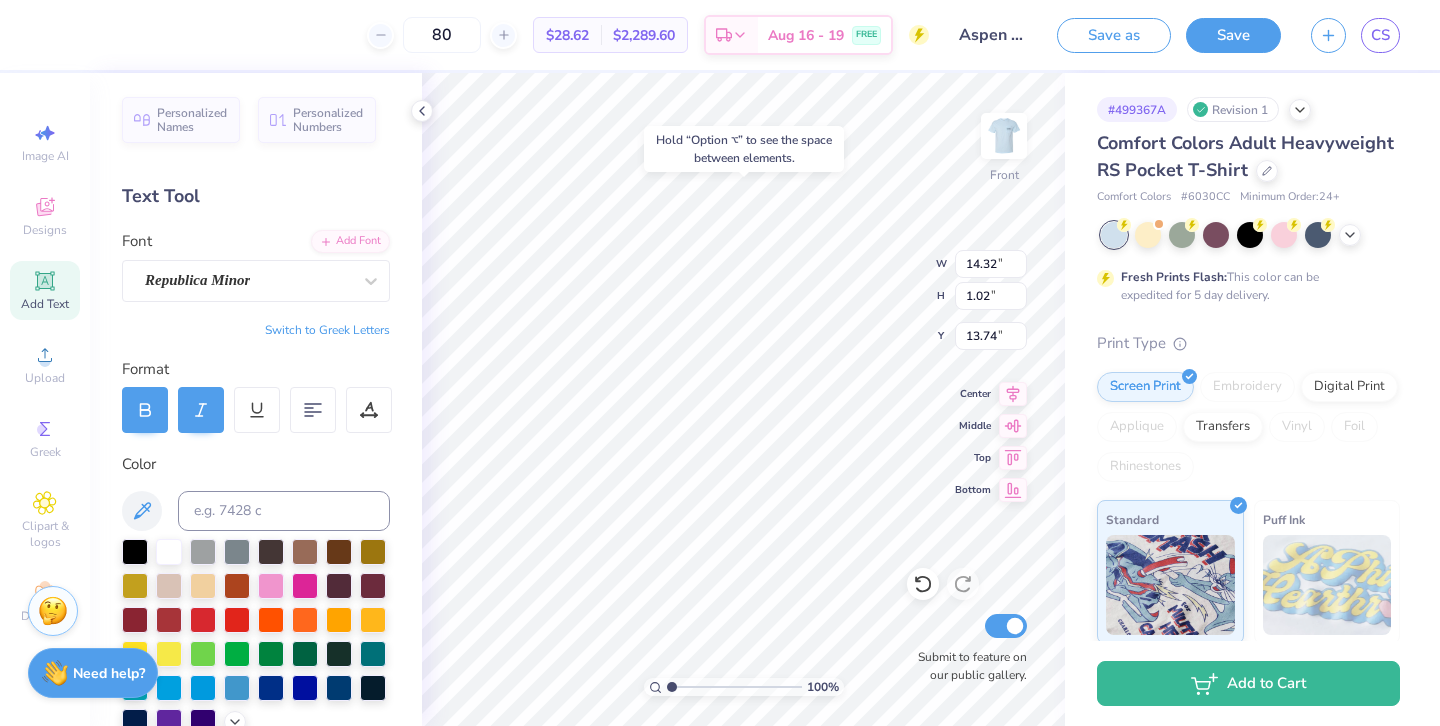 type on "3.97" 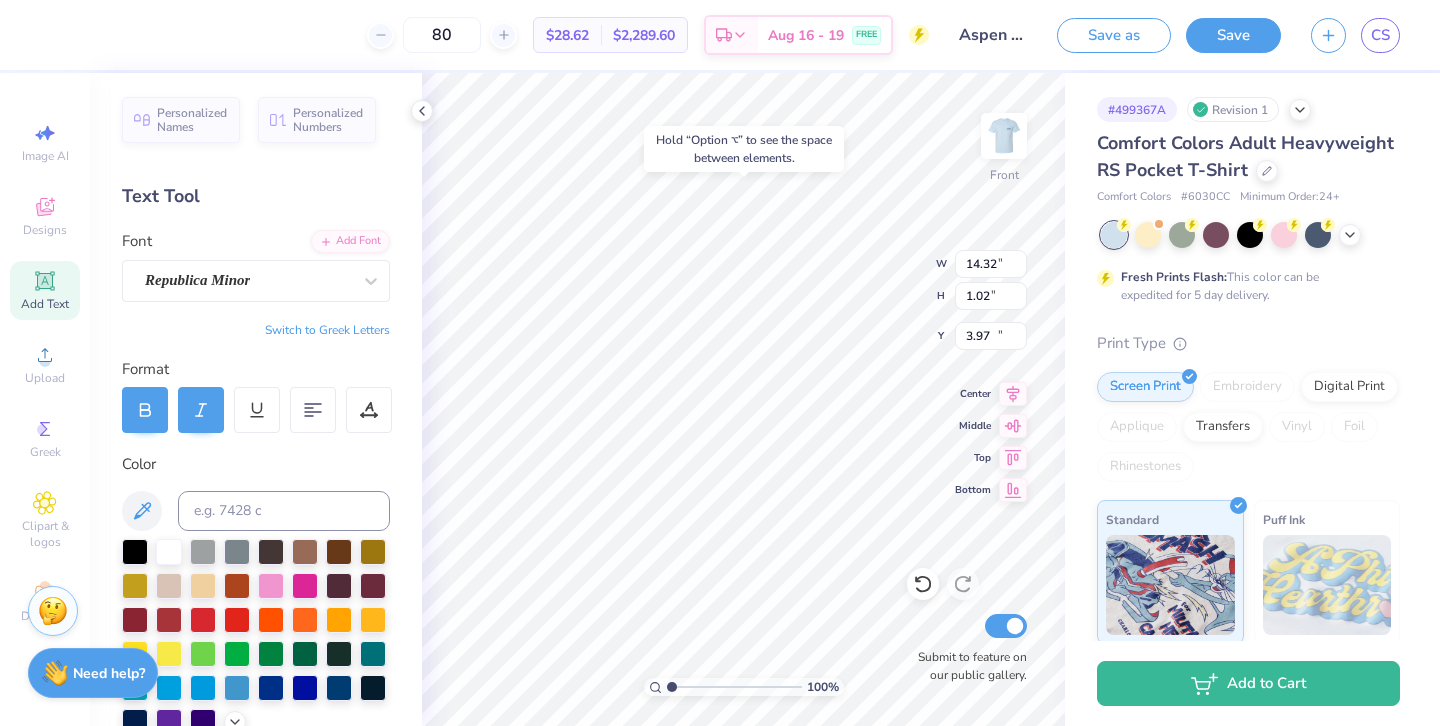 type on "11.39" 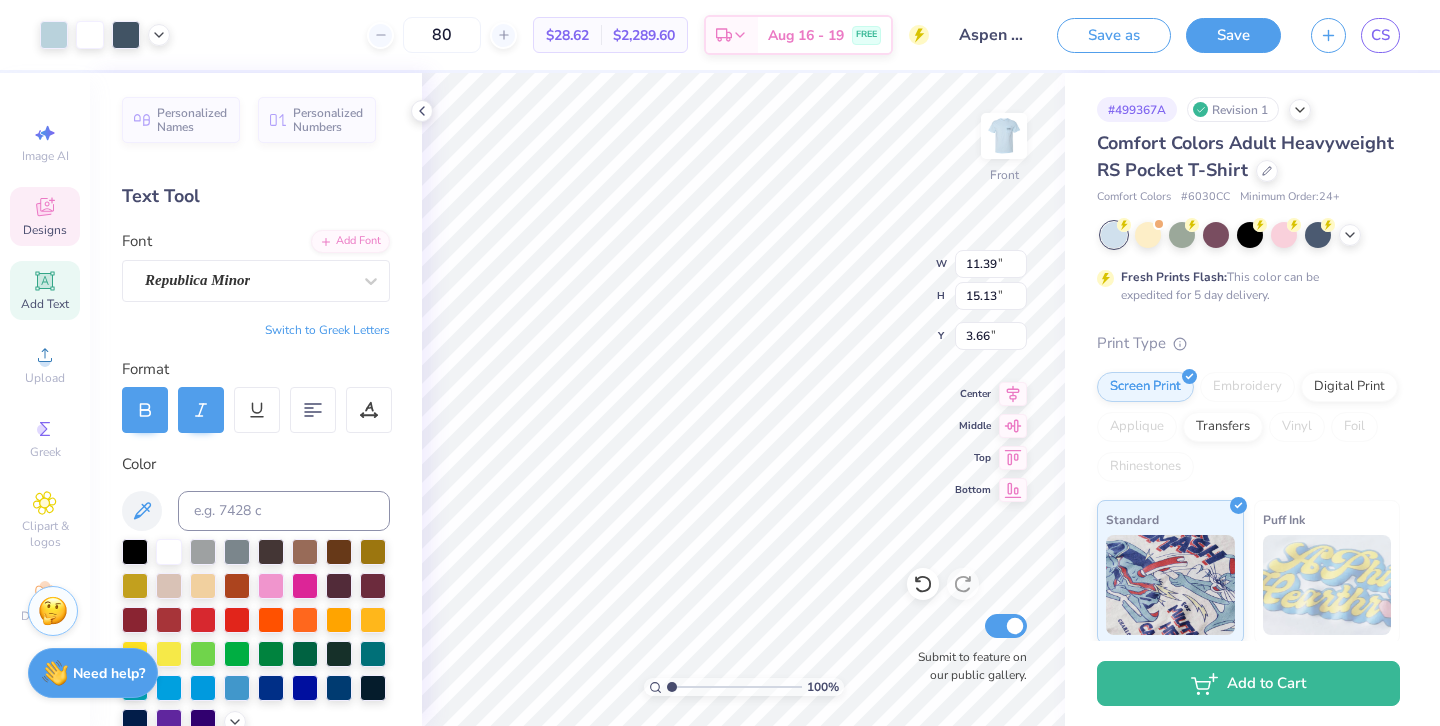 type on "12.09" 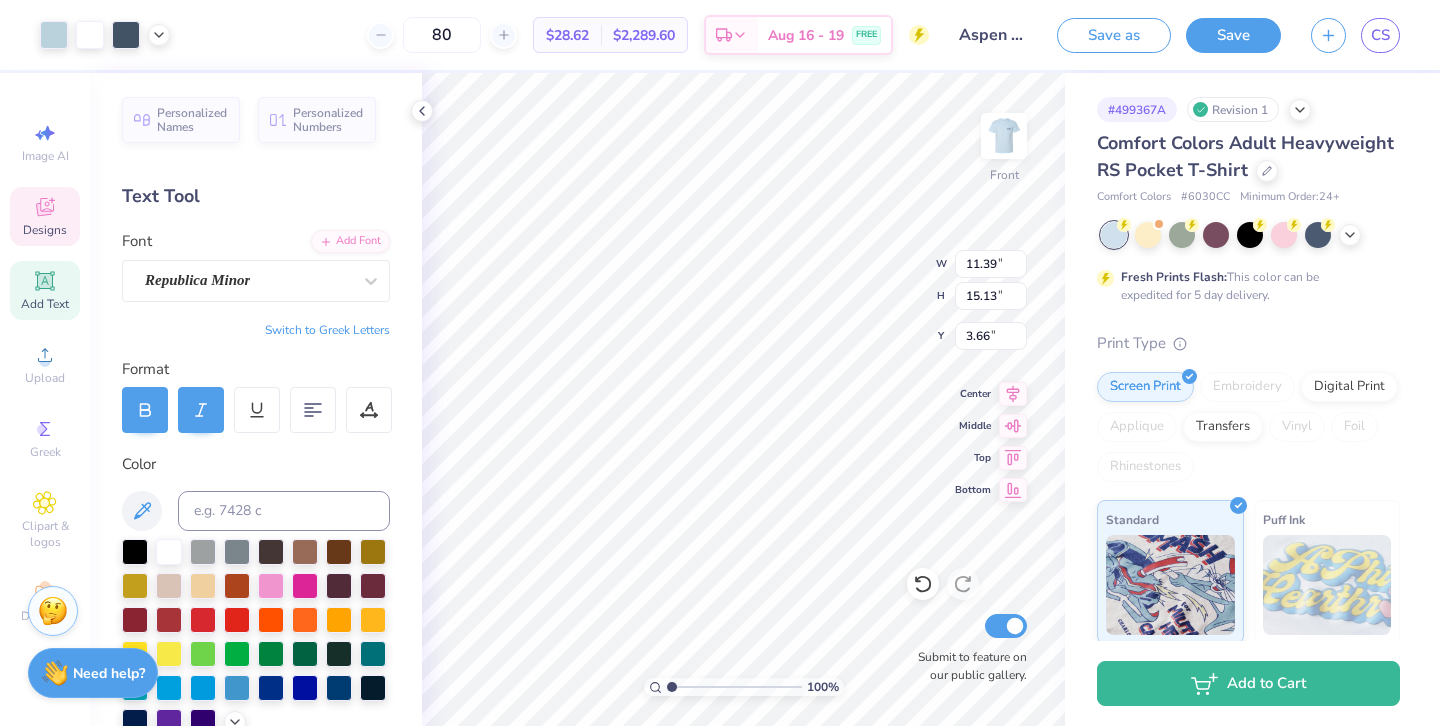 type on "4.99" 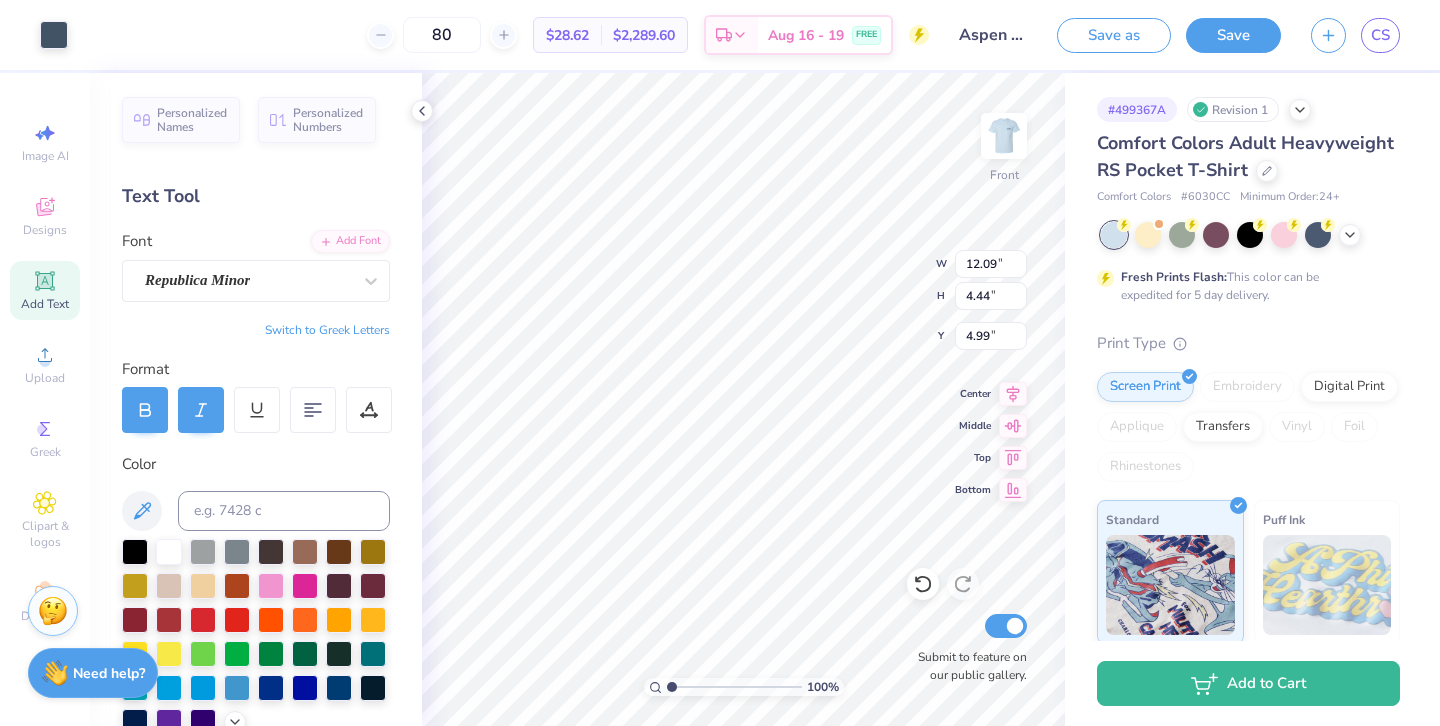 type on "14.32" 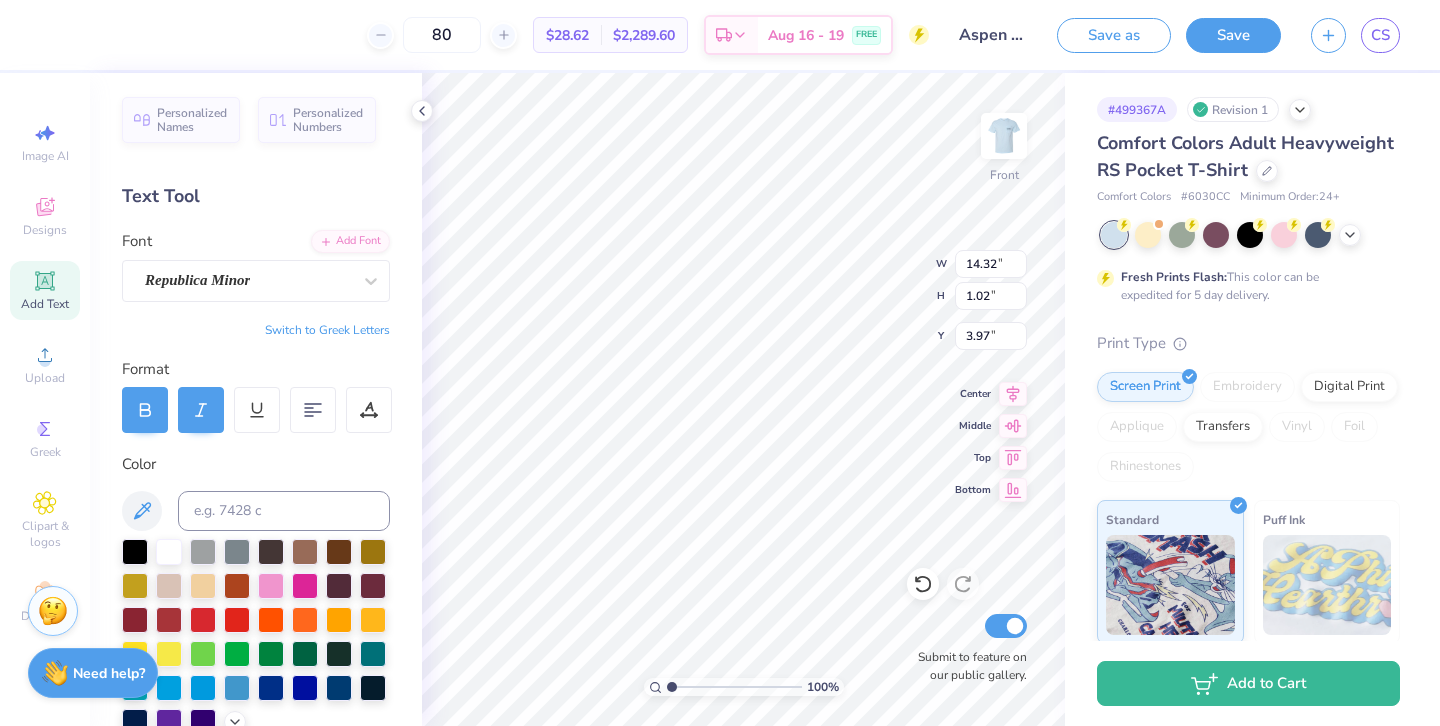 type on "13.22" 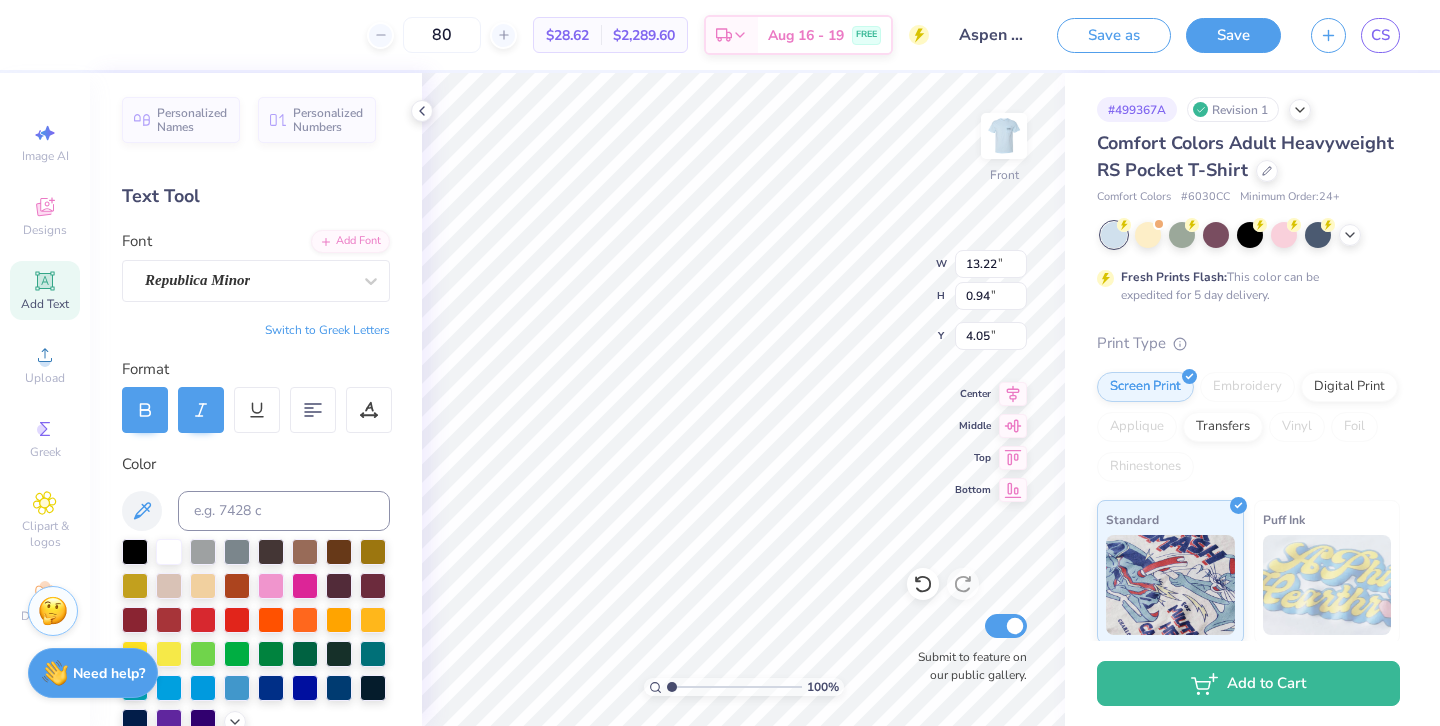 type on "12.05" 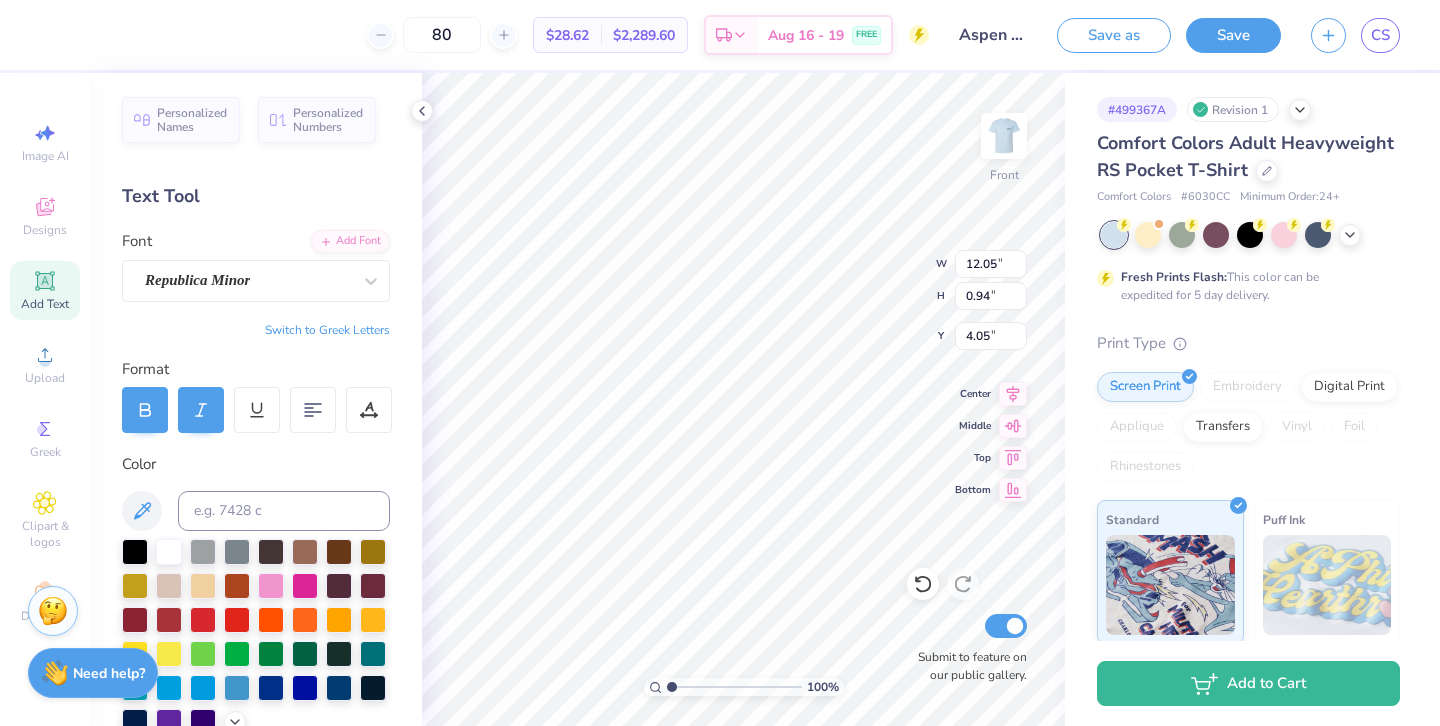 type on "0.86" 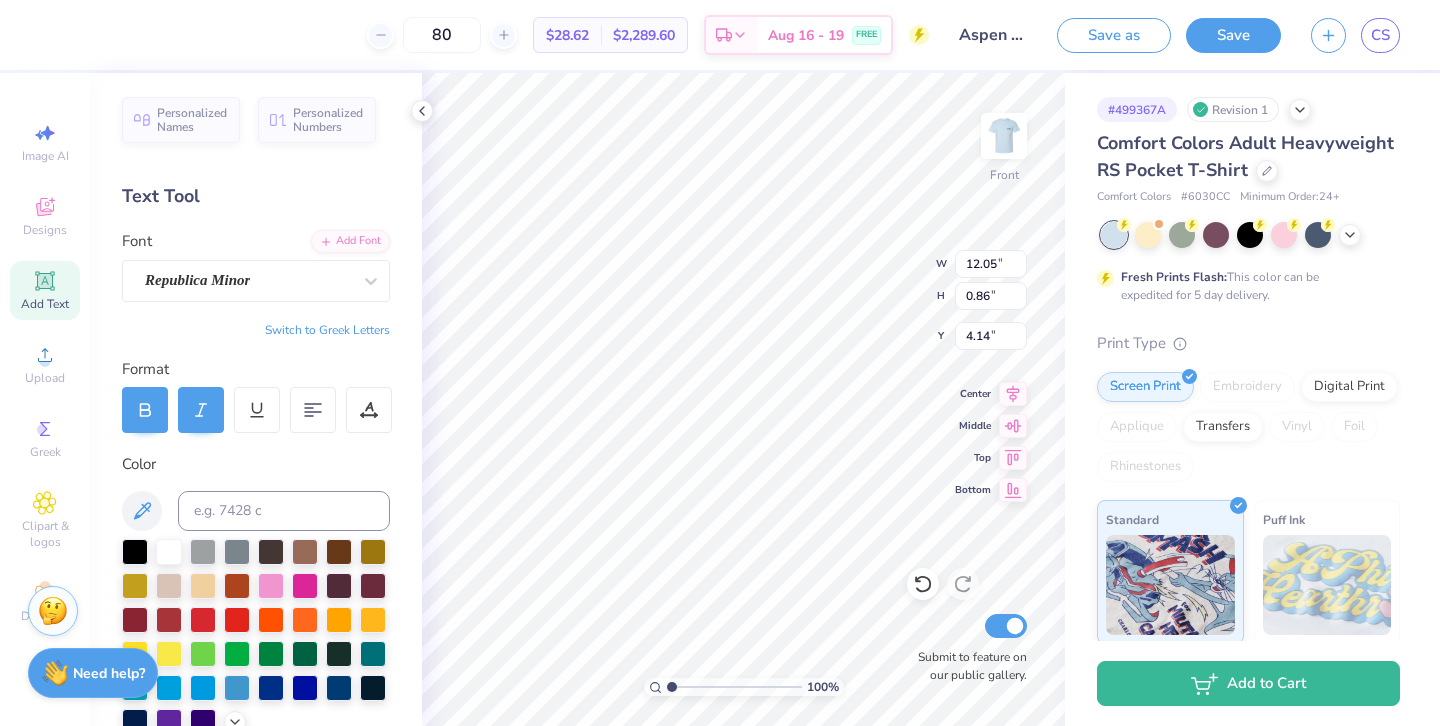 type on "11.39" 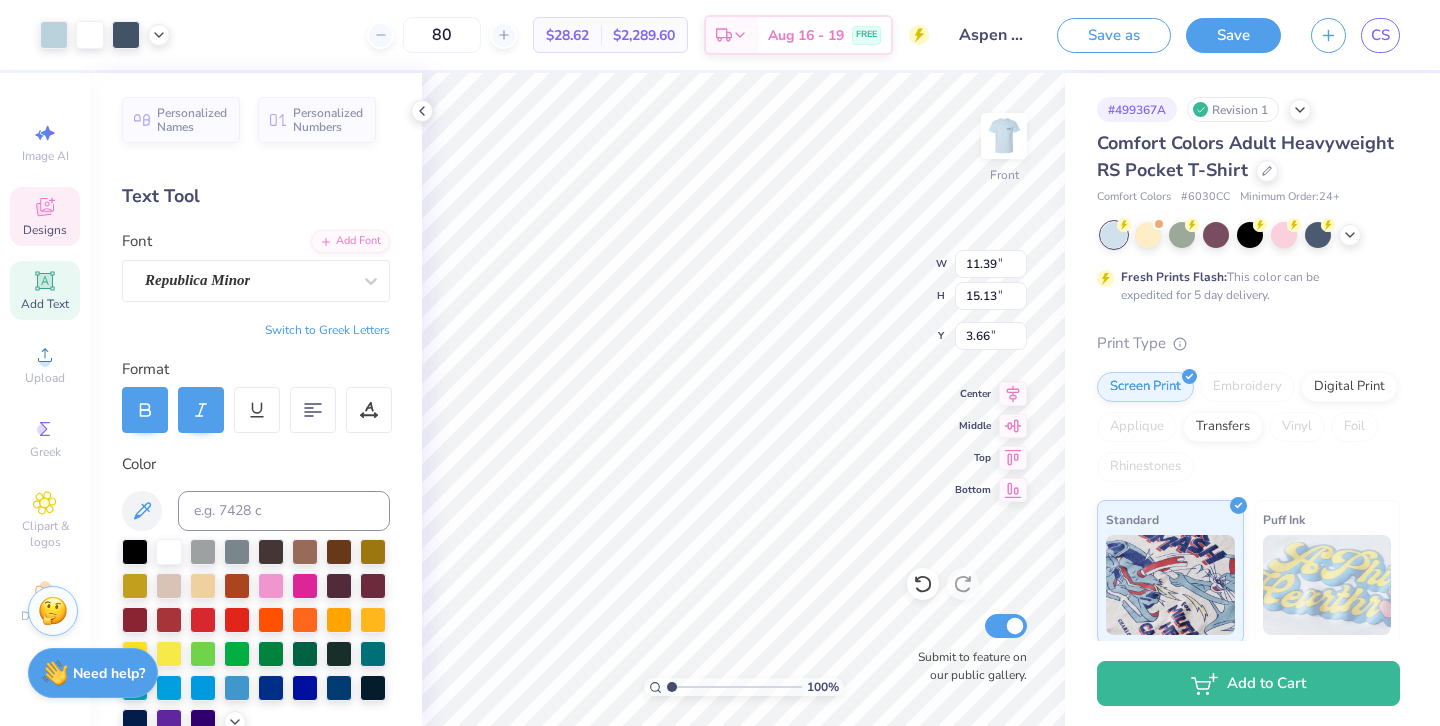 type on "12.09" 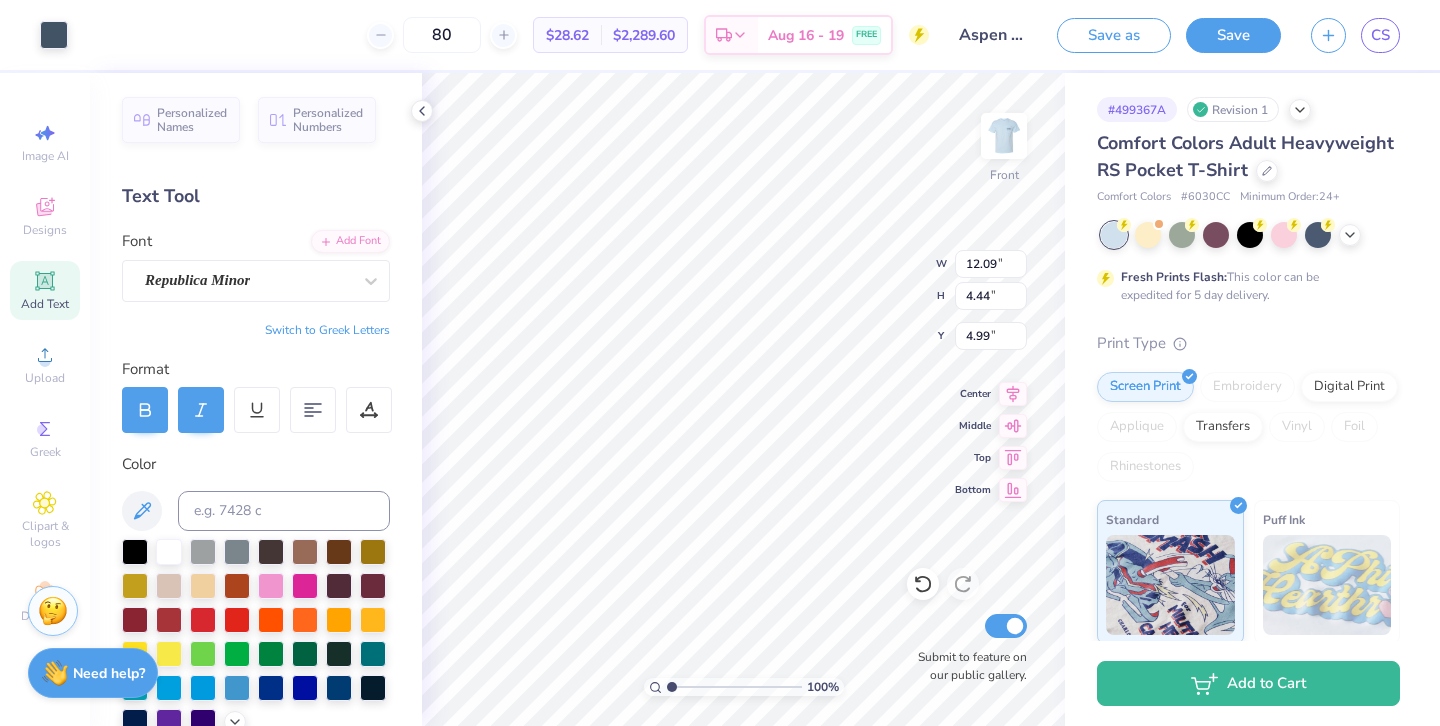 type on "12.05" 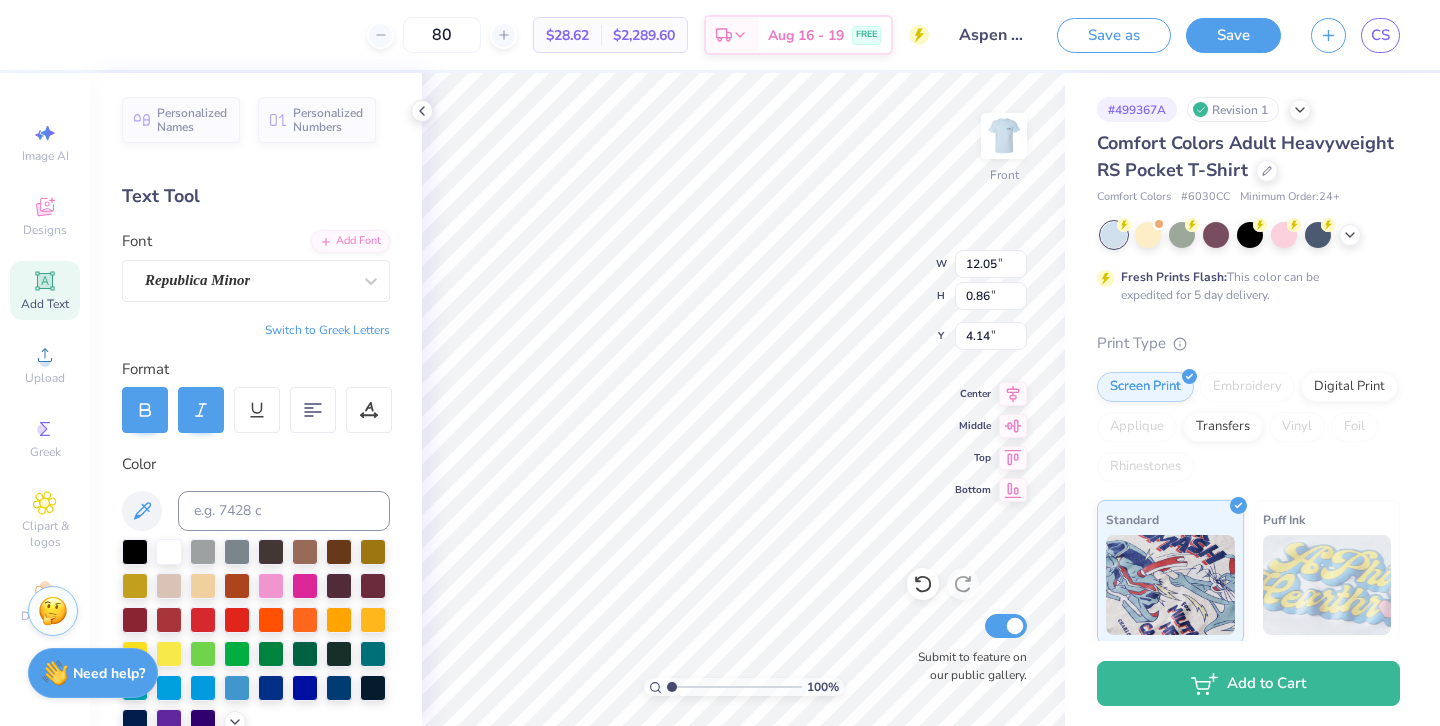 type on "5.49" 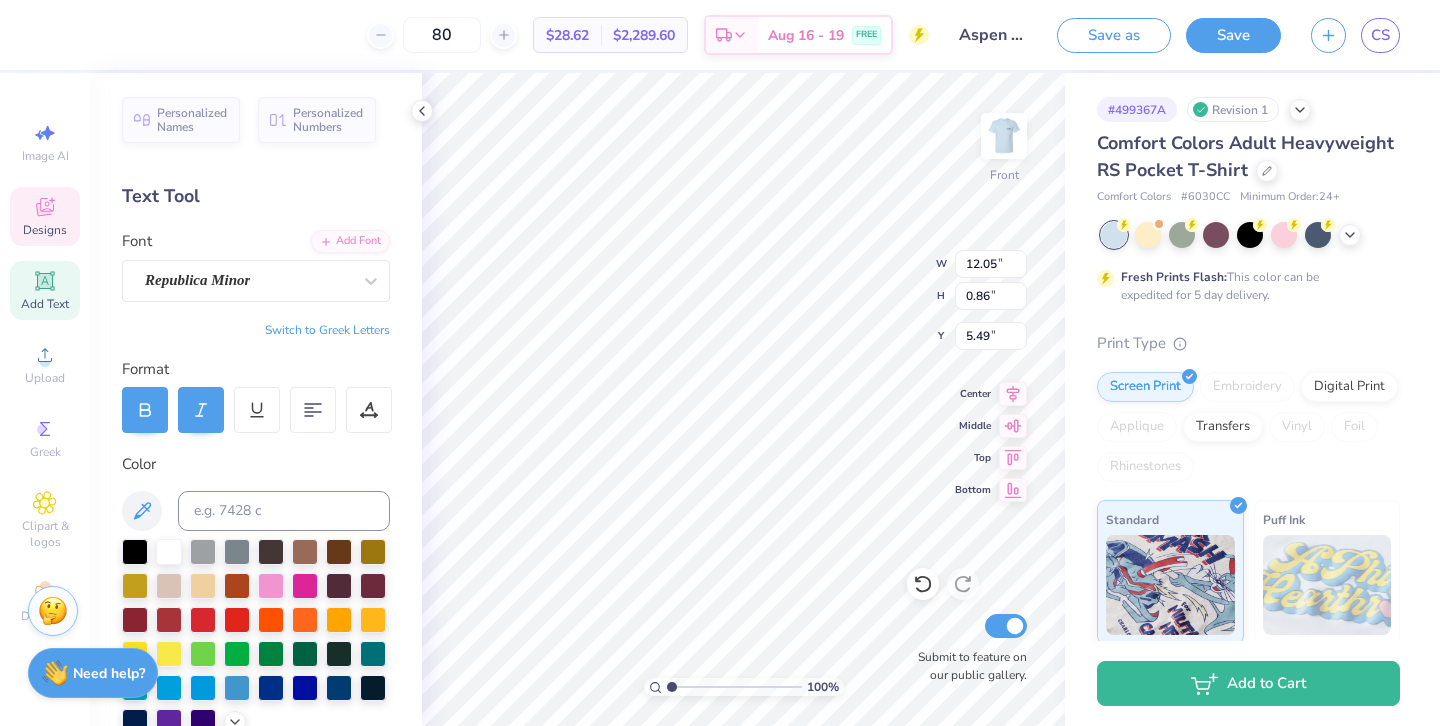 type on "11.39" 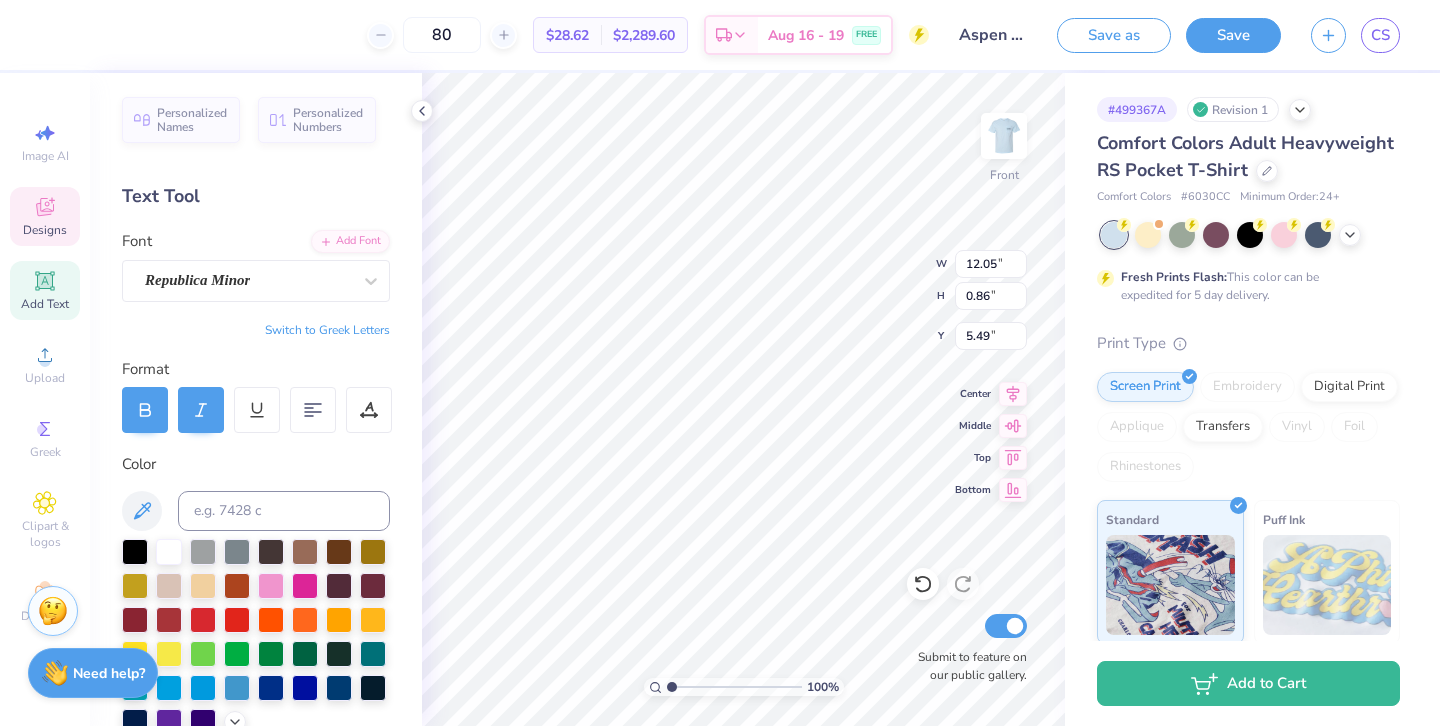 type on "3.66" 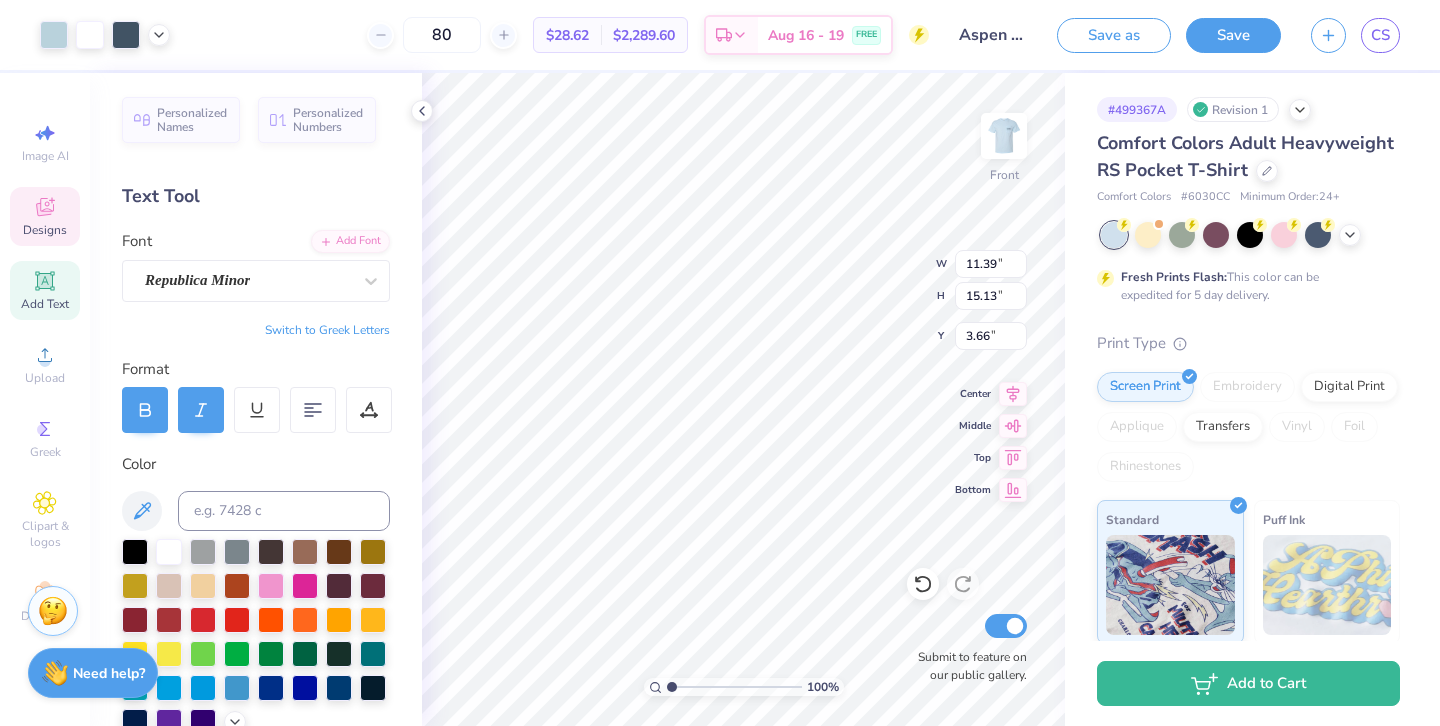type on "12.09" 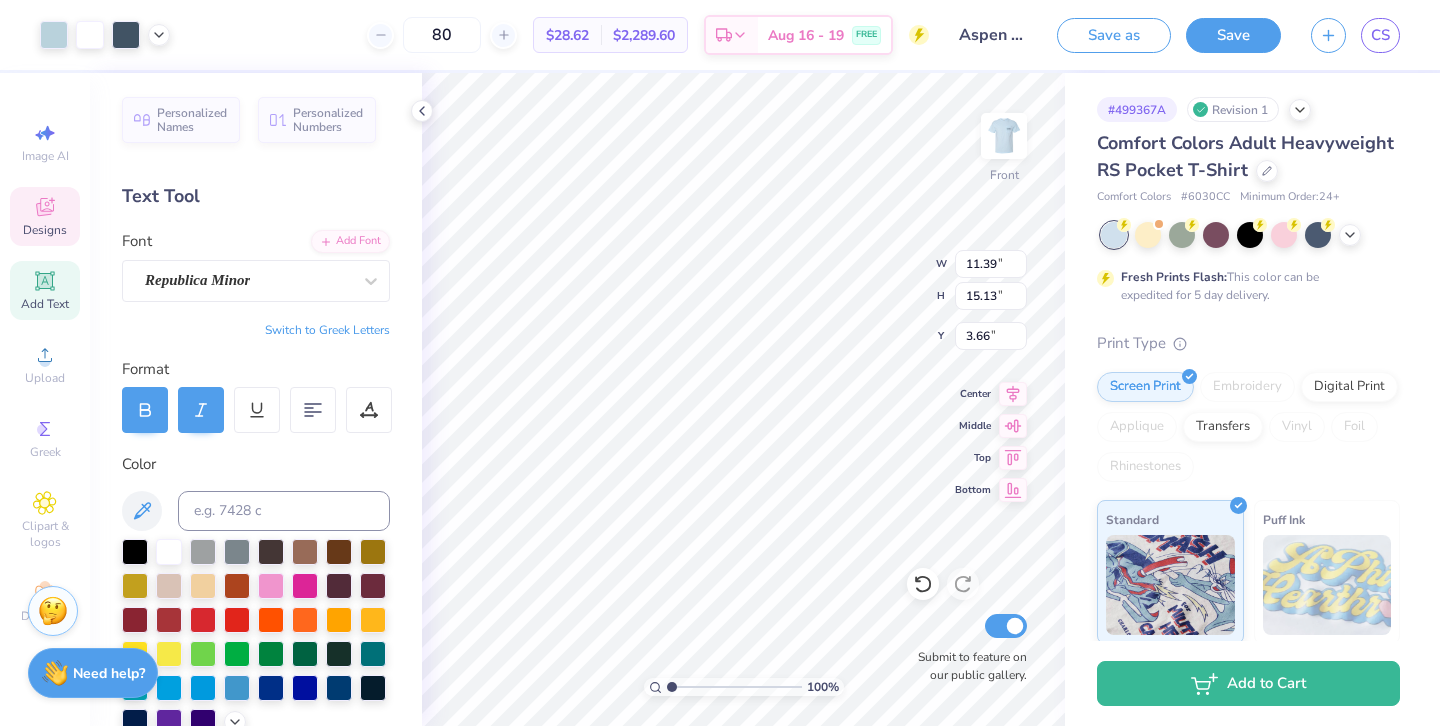 type on "4.44" 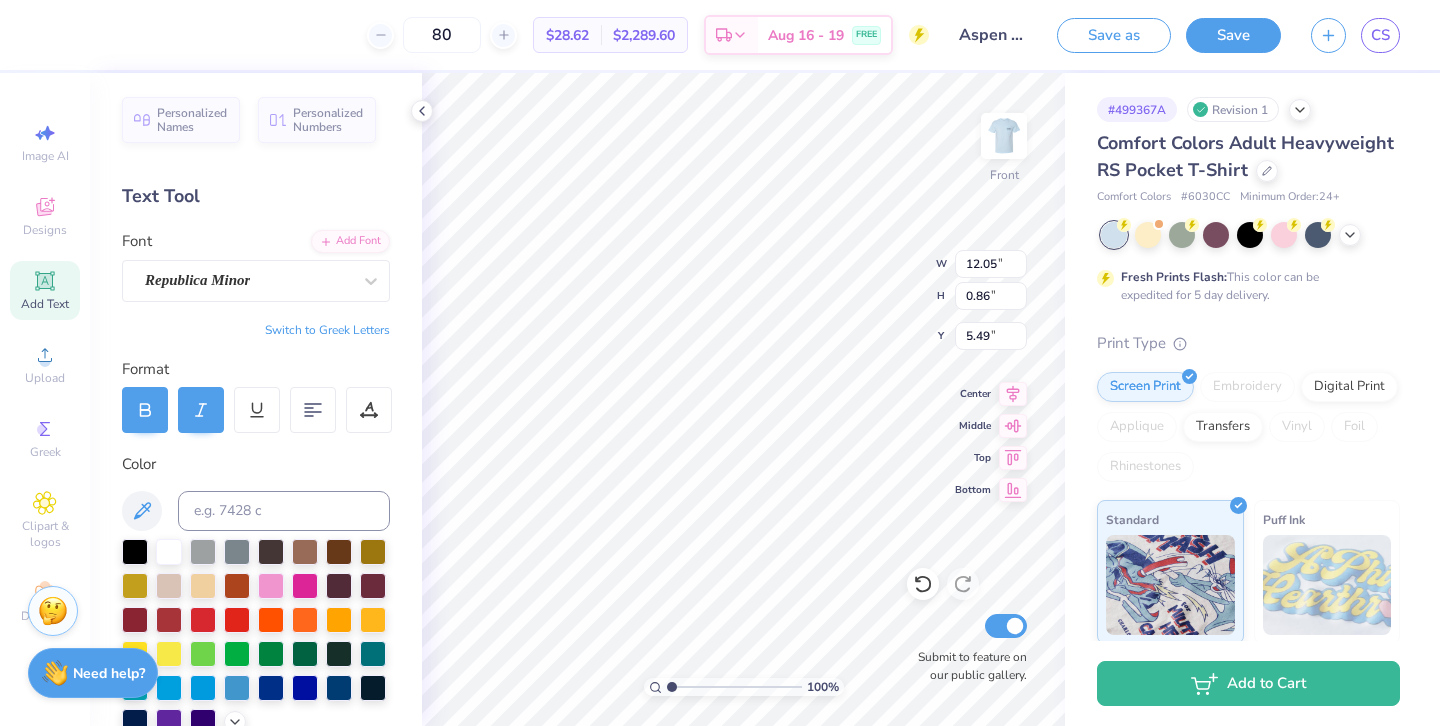 type on "4.99" 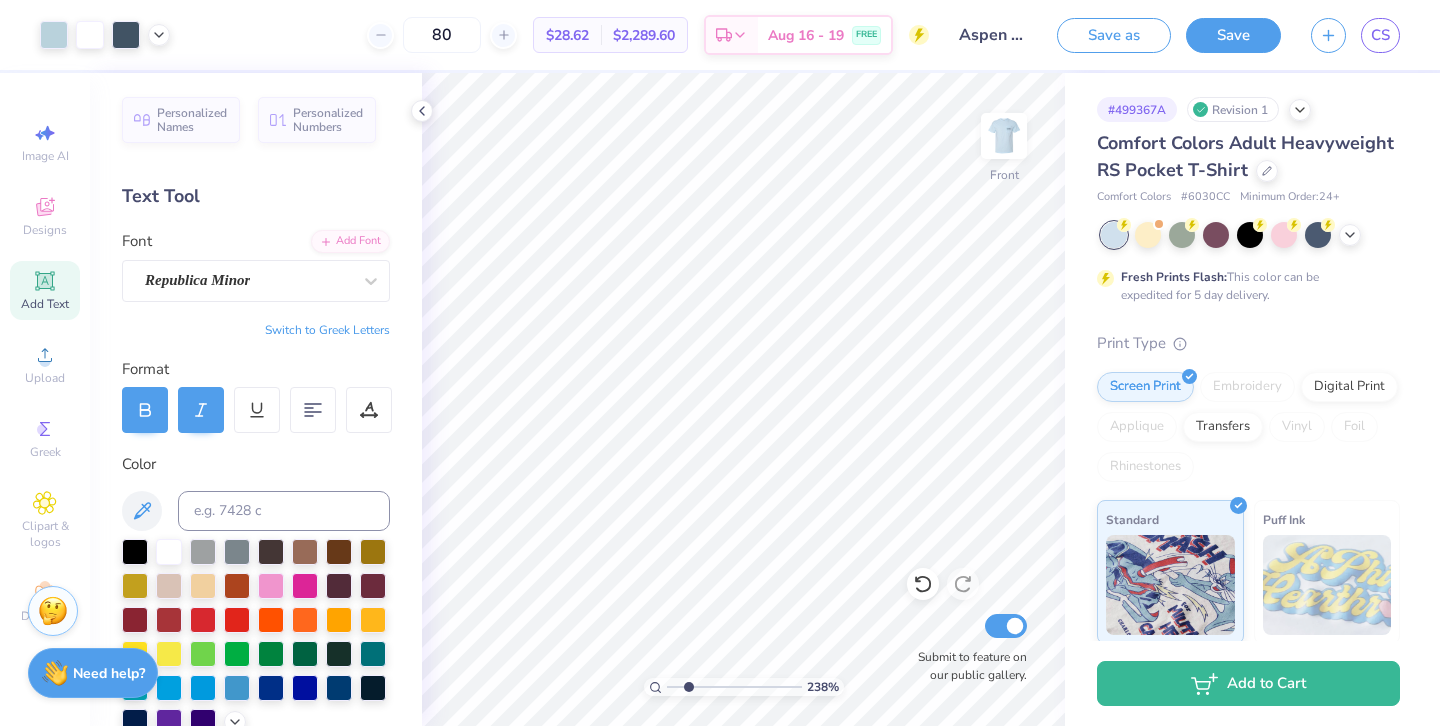 type on "2.23" 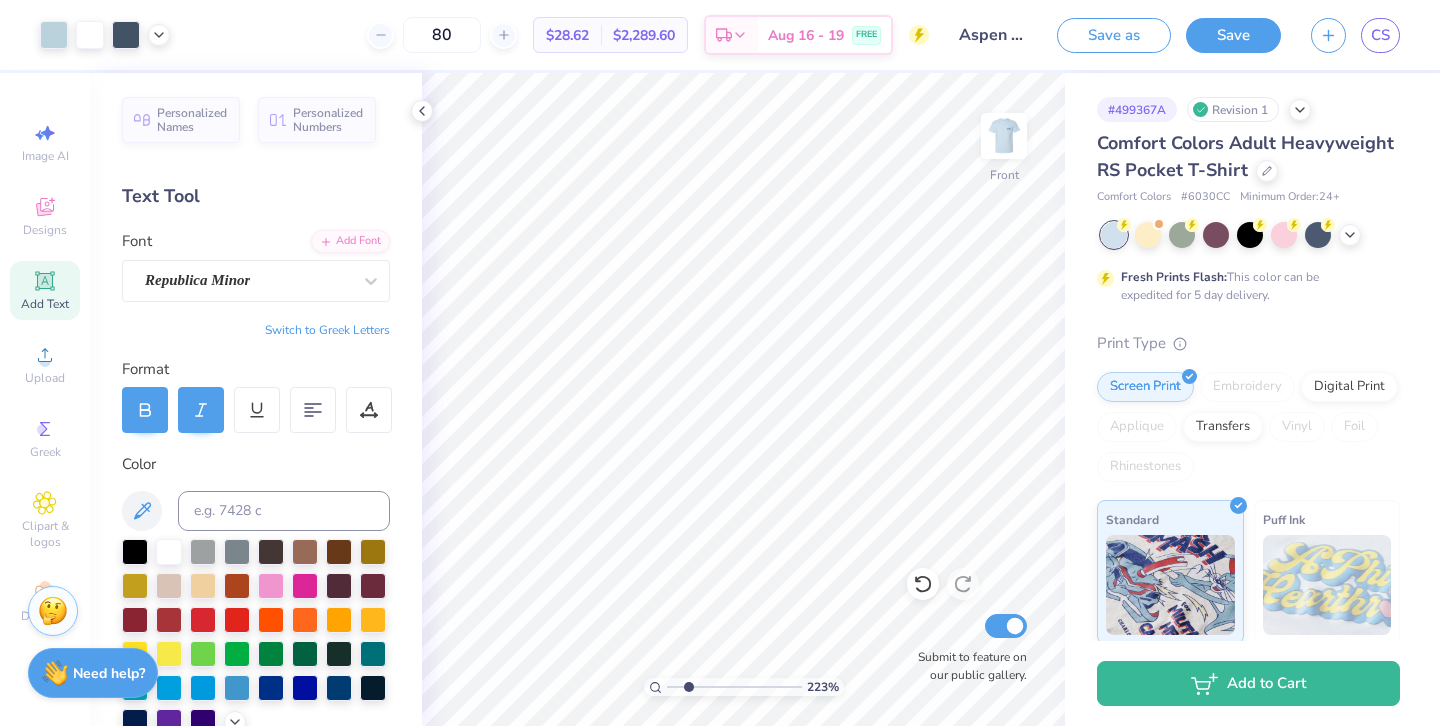 drag, startPoint x: 672, startPoint y: 687, endPoint x: 688, endPoint y: 686, distance: 16.03122 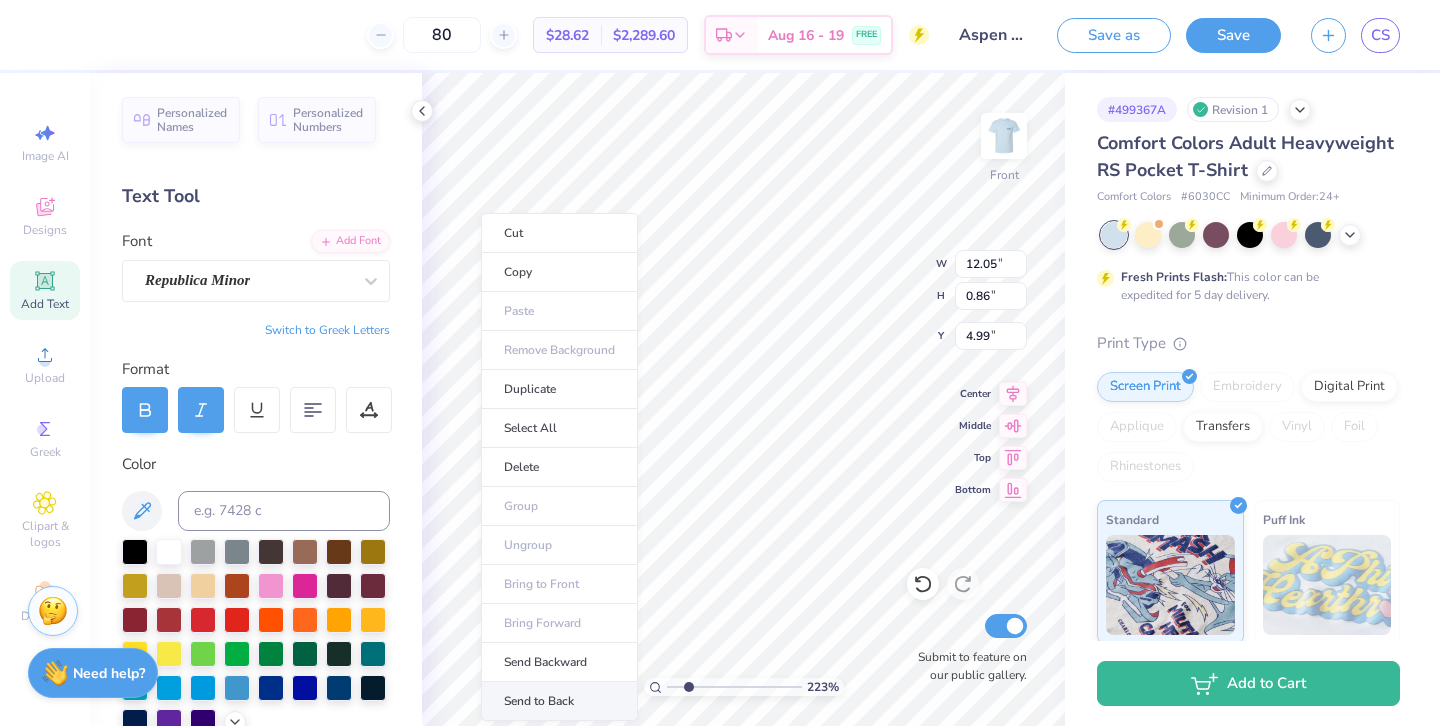 click on "Send to Back" at bounding box center (559, 701) 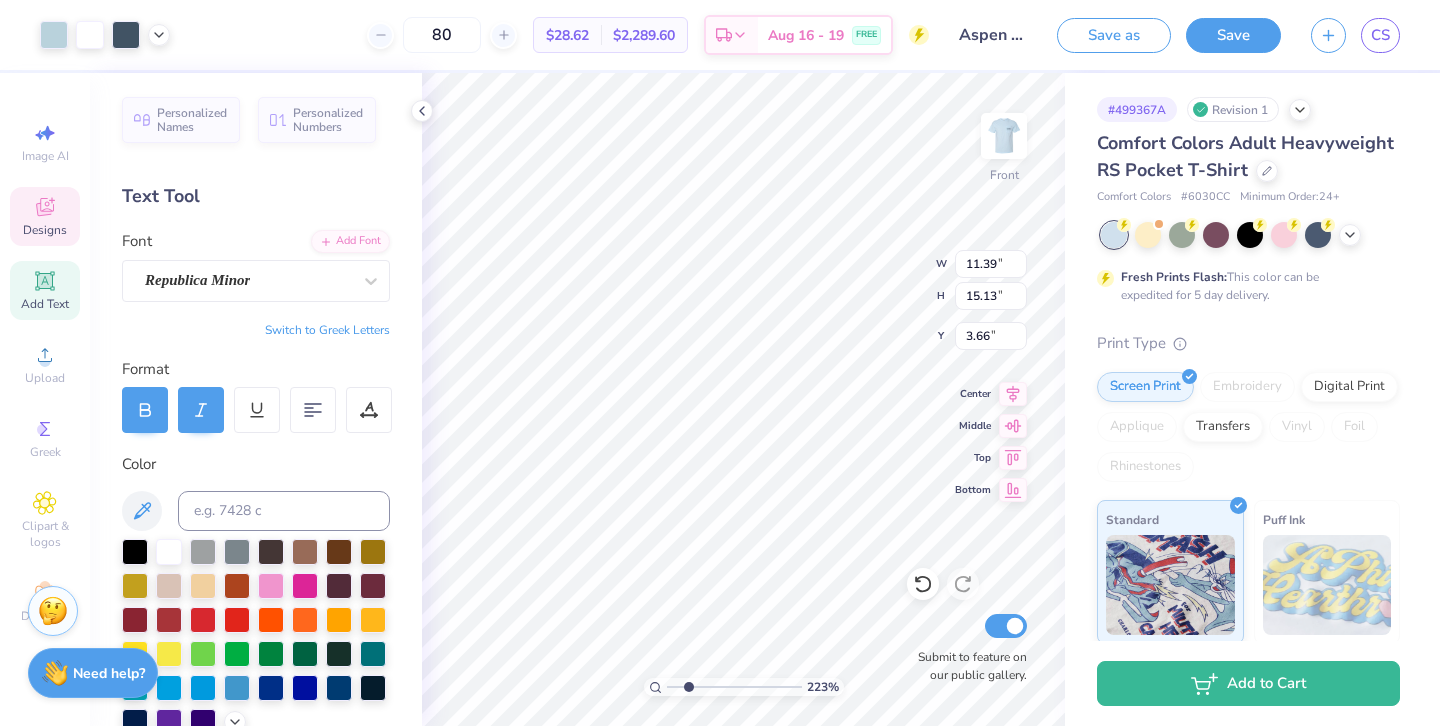 type on "12.05" 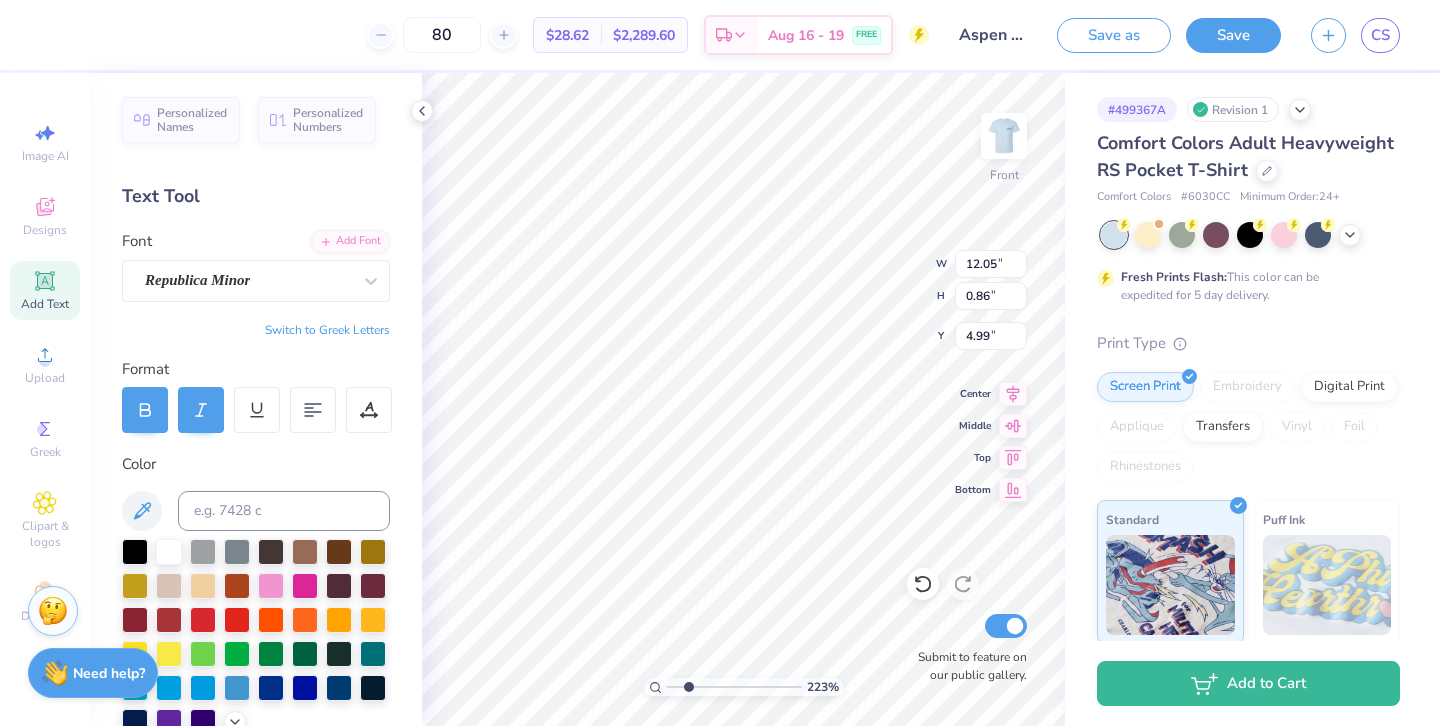 type on "4.90" 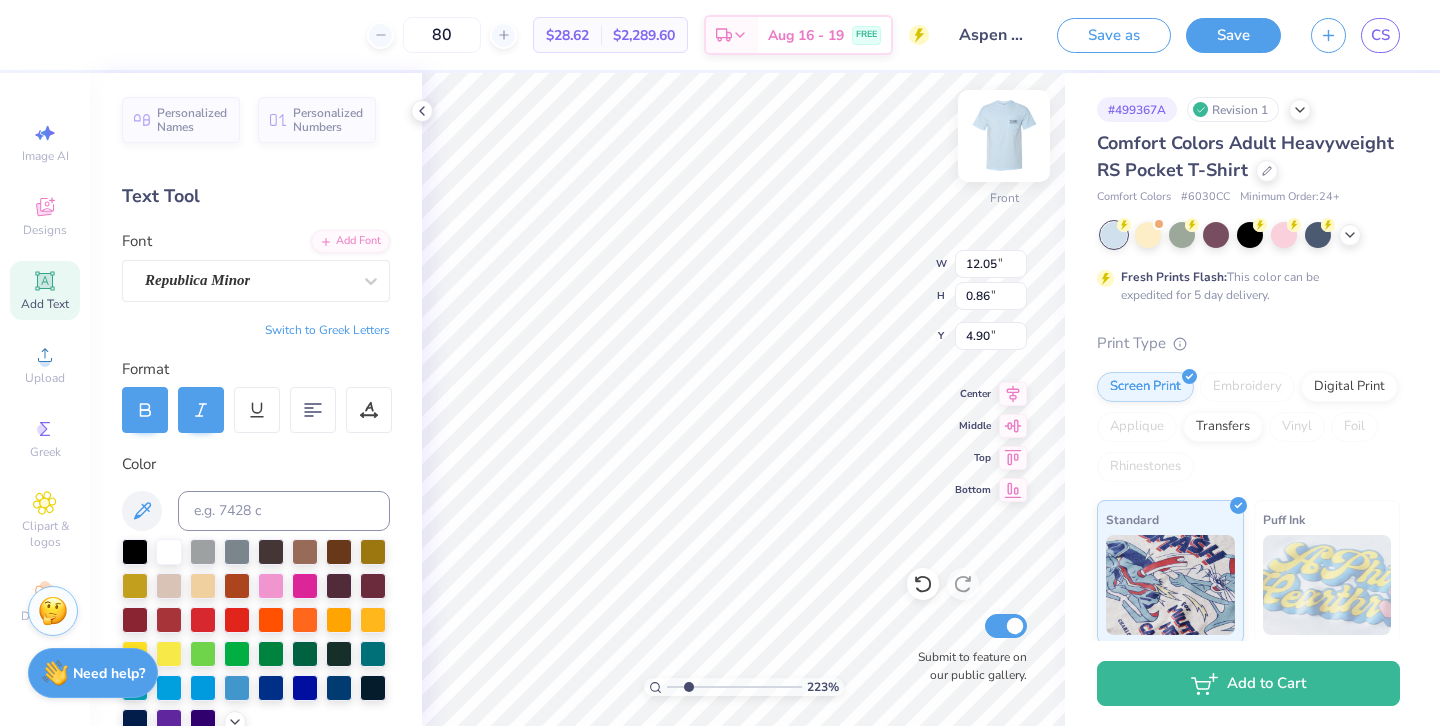 type on "10.95" 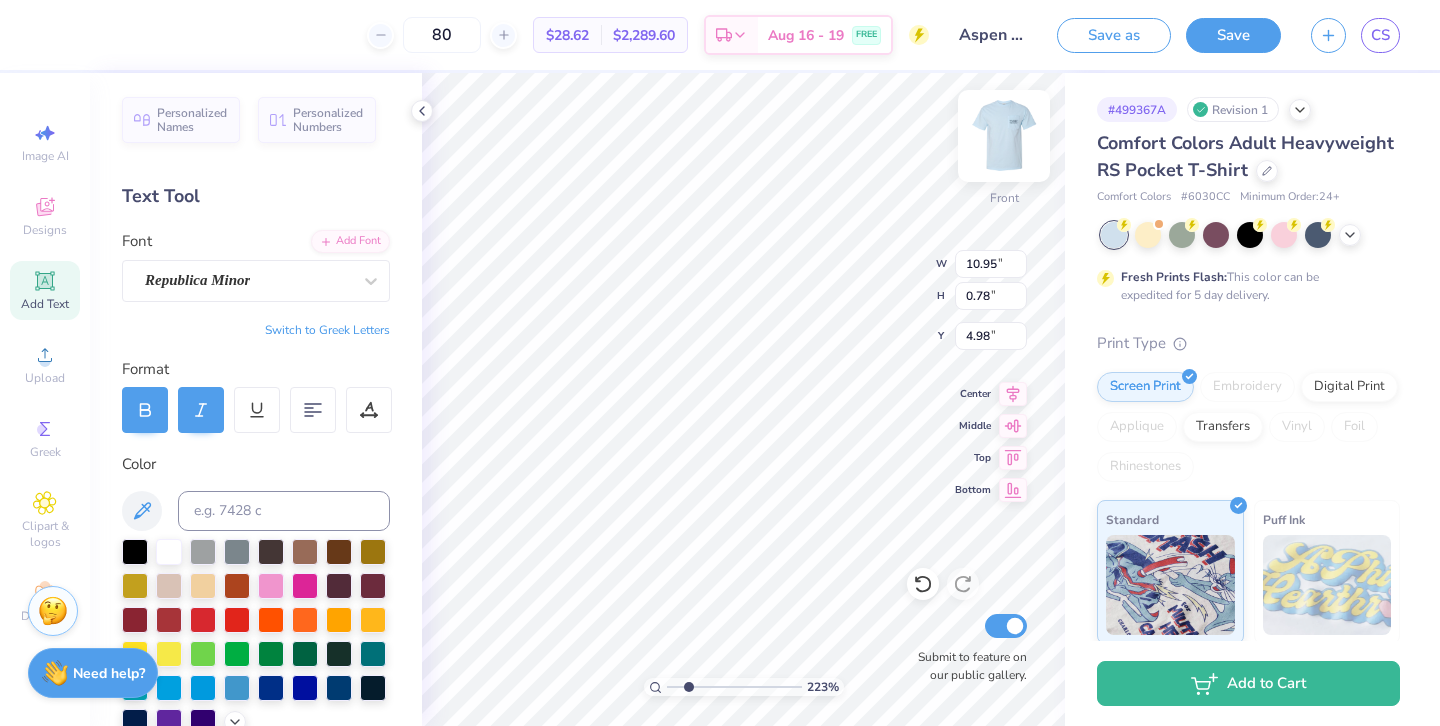type on "11.39" 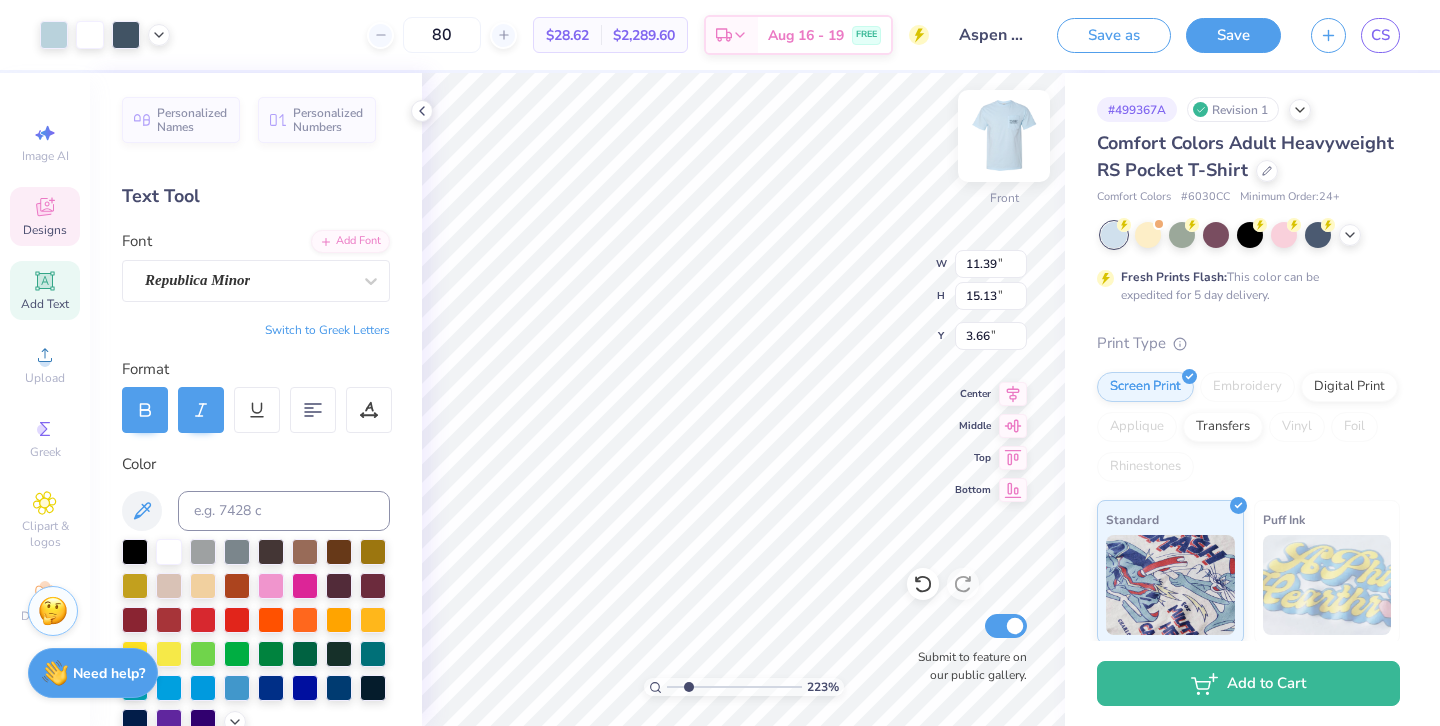type on "3.72" 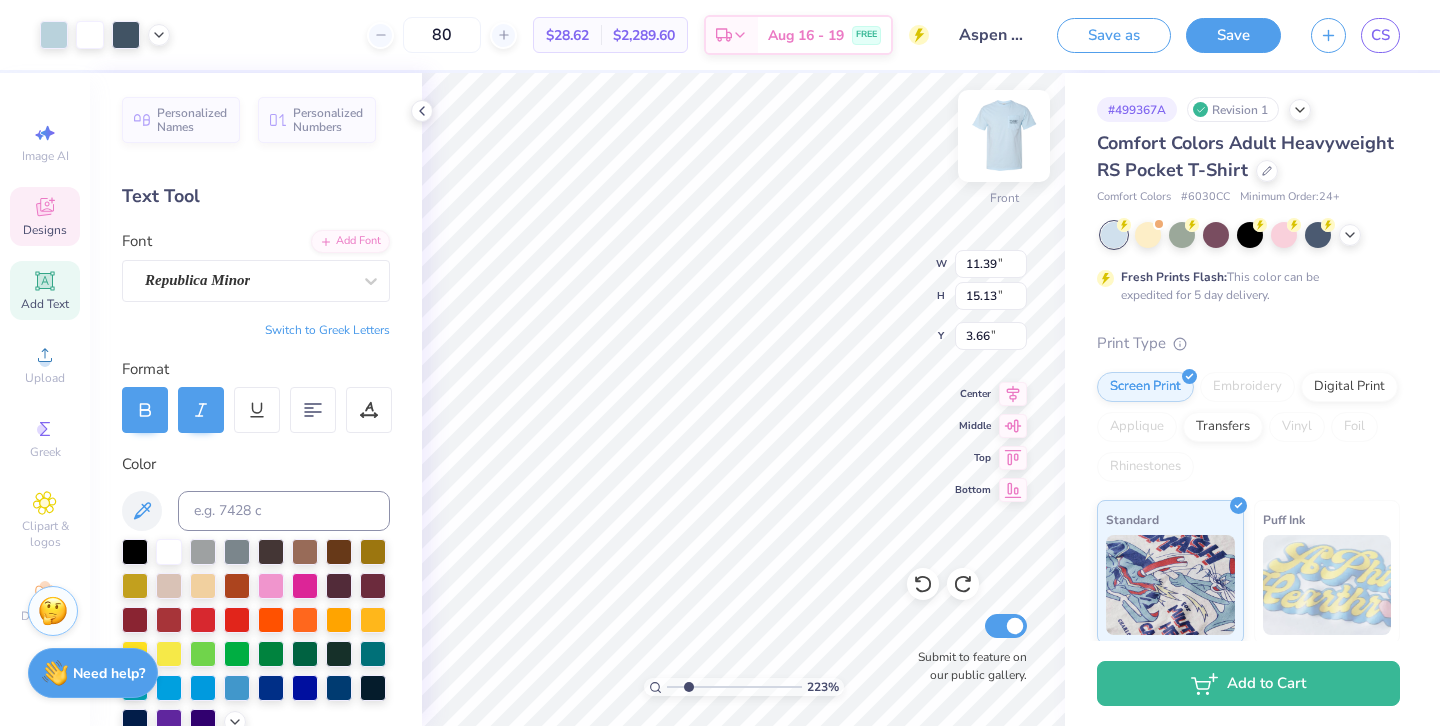 type on "12.05" 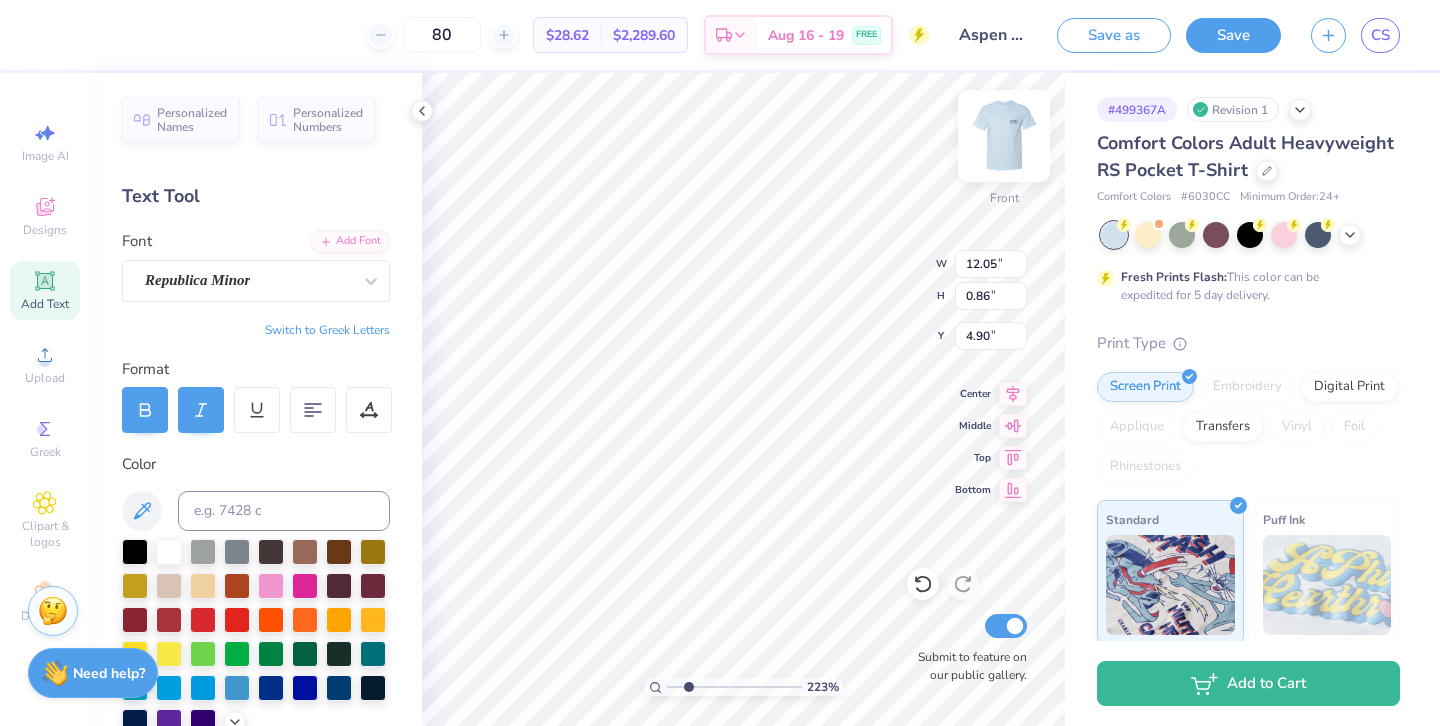 type on "10.95" 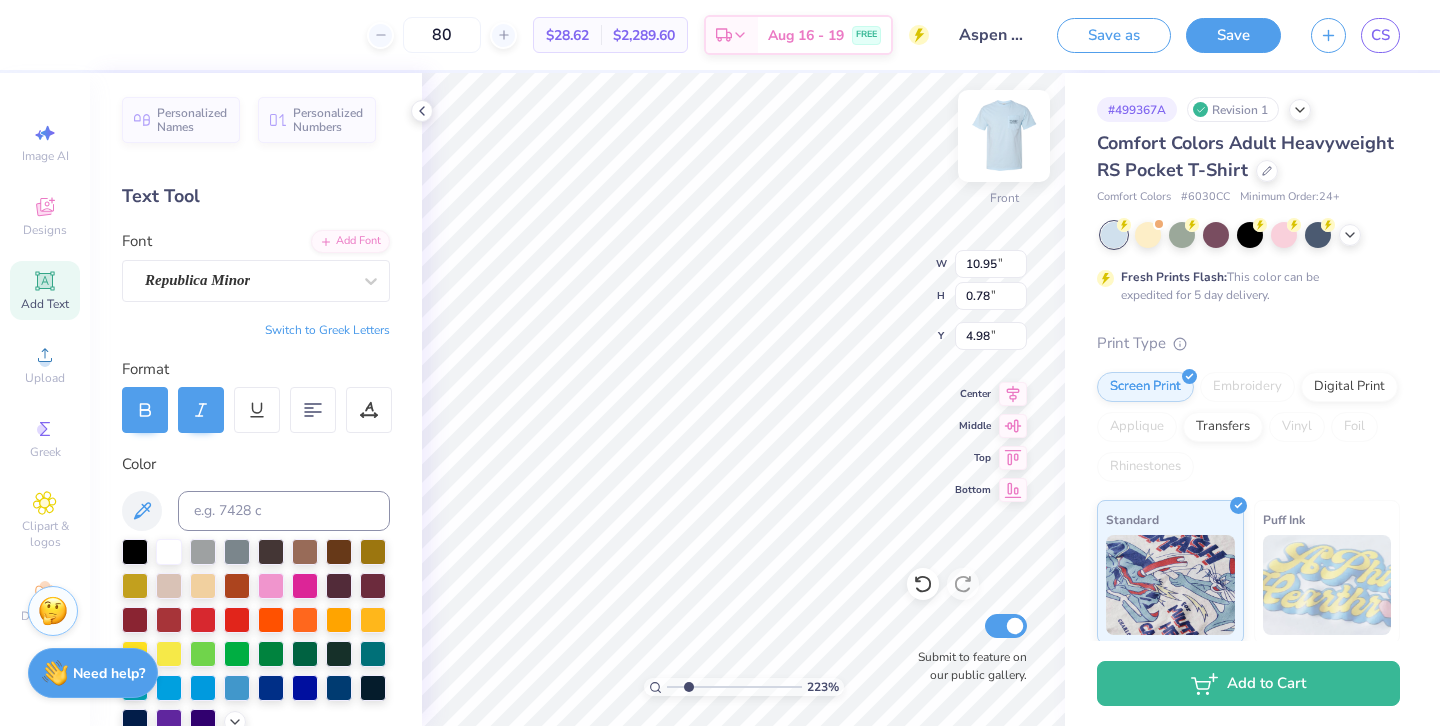type on "11.39" 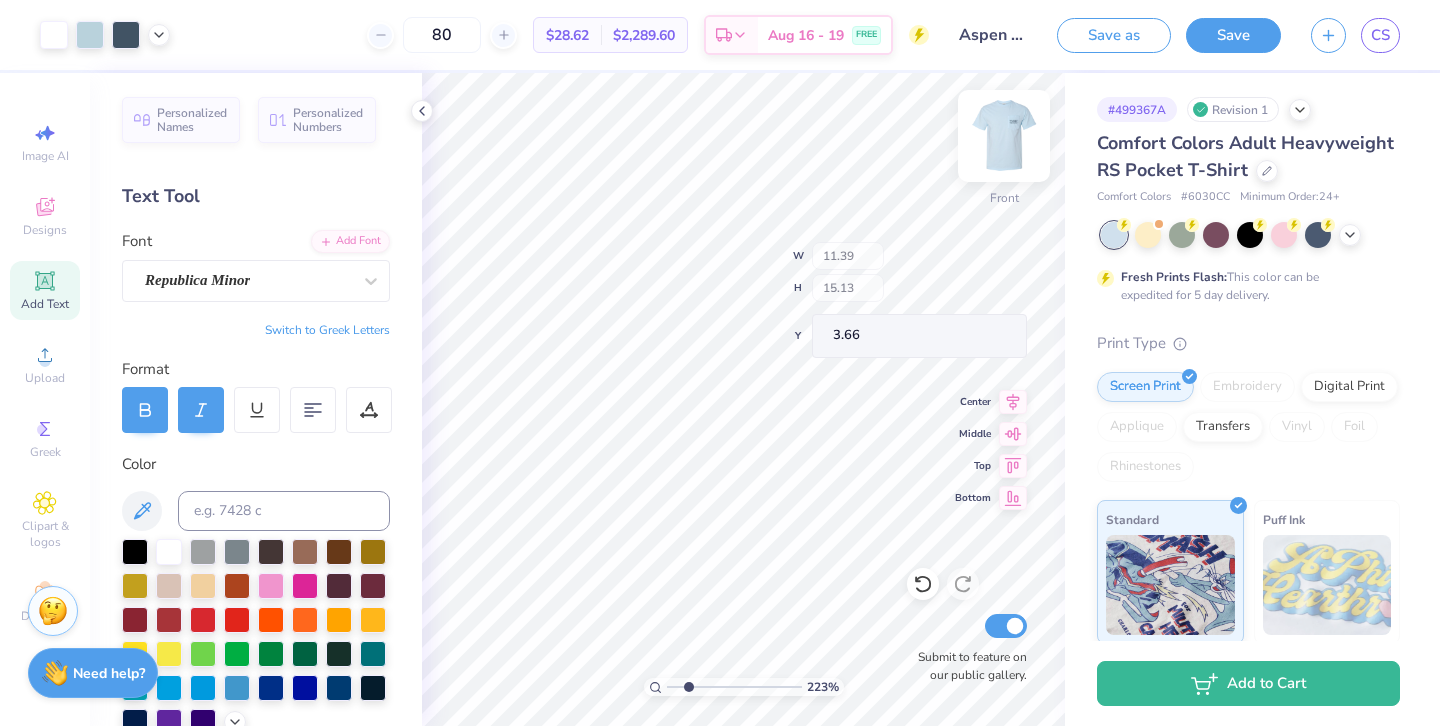 type on "10.95" 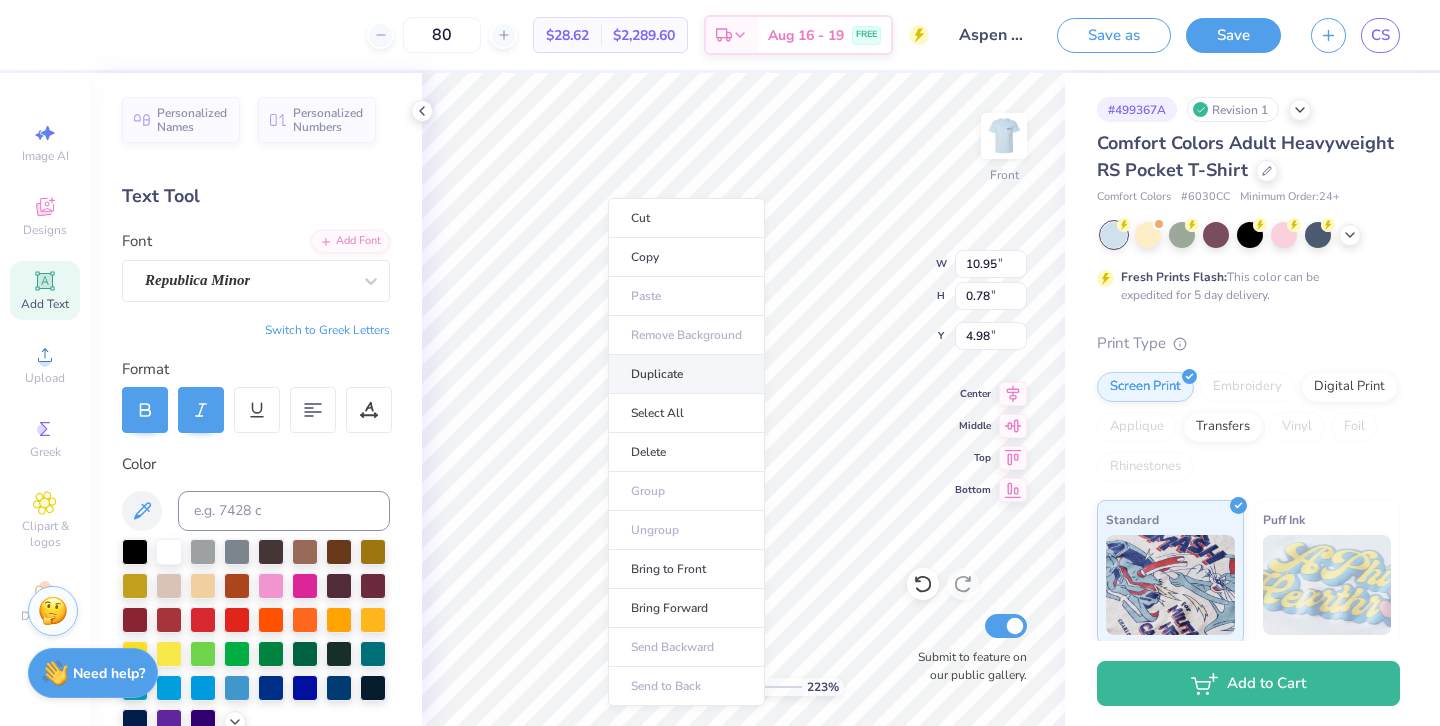 click on "Duplicate" at bounding box center (686, 374) 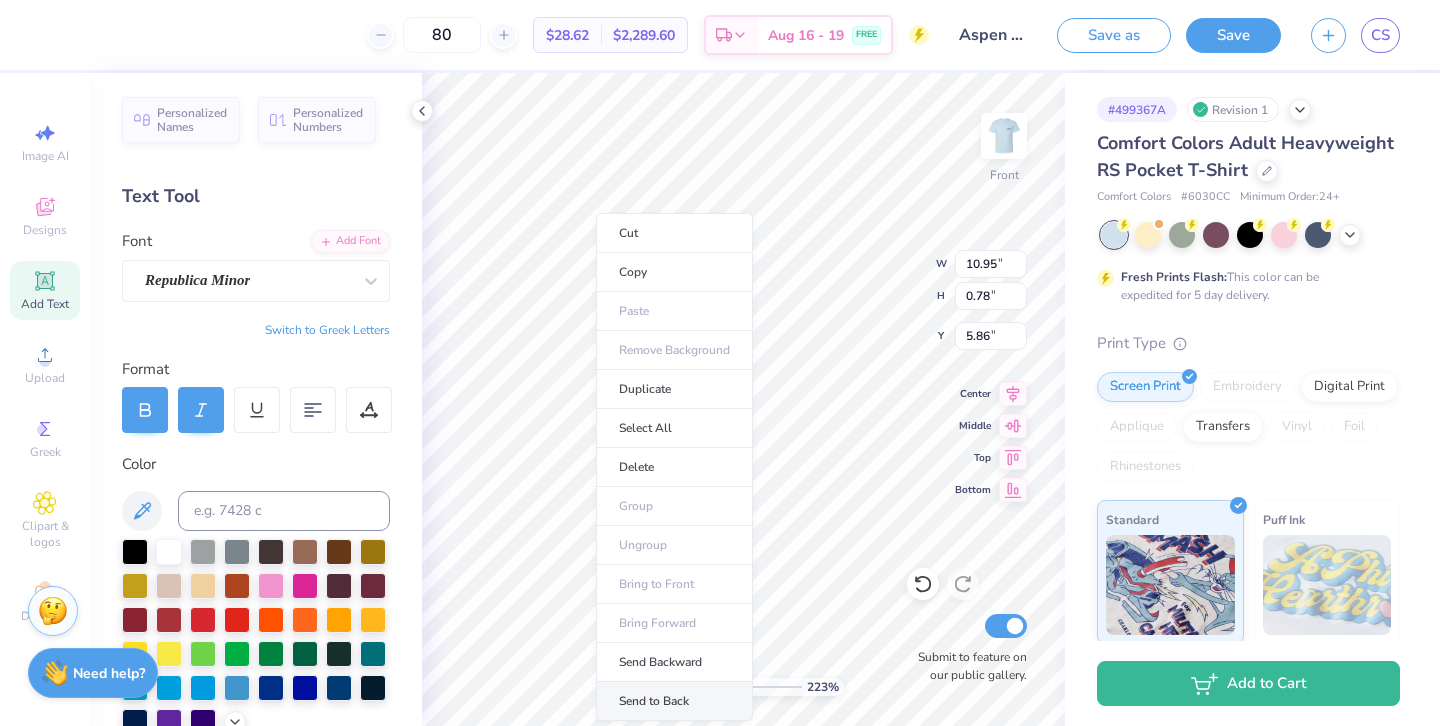 click on "Send to Back" at bounding box center (674, 701) 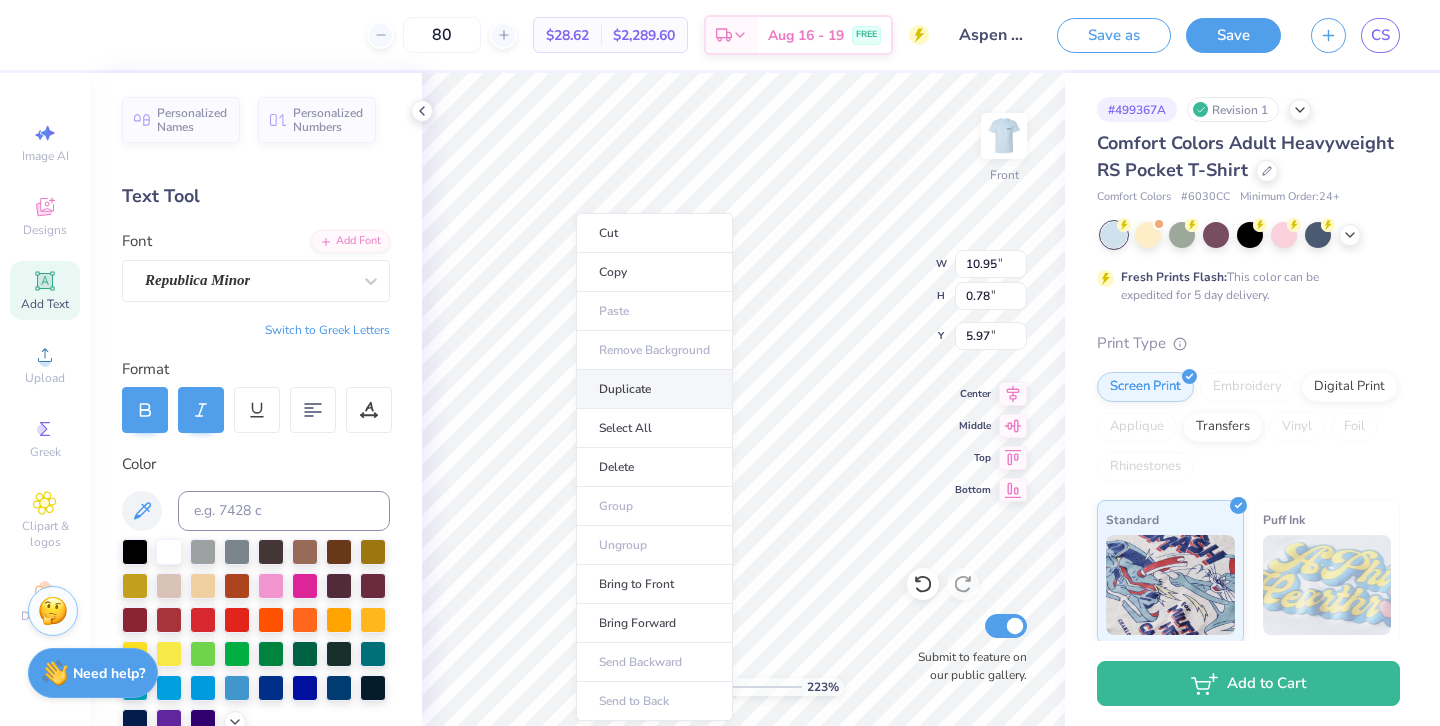 click on "Duplicate" at bounding box center [654, 389] 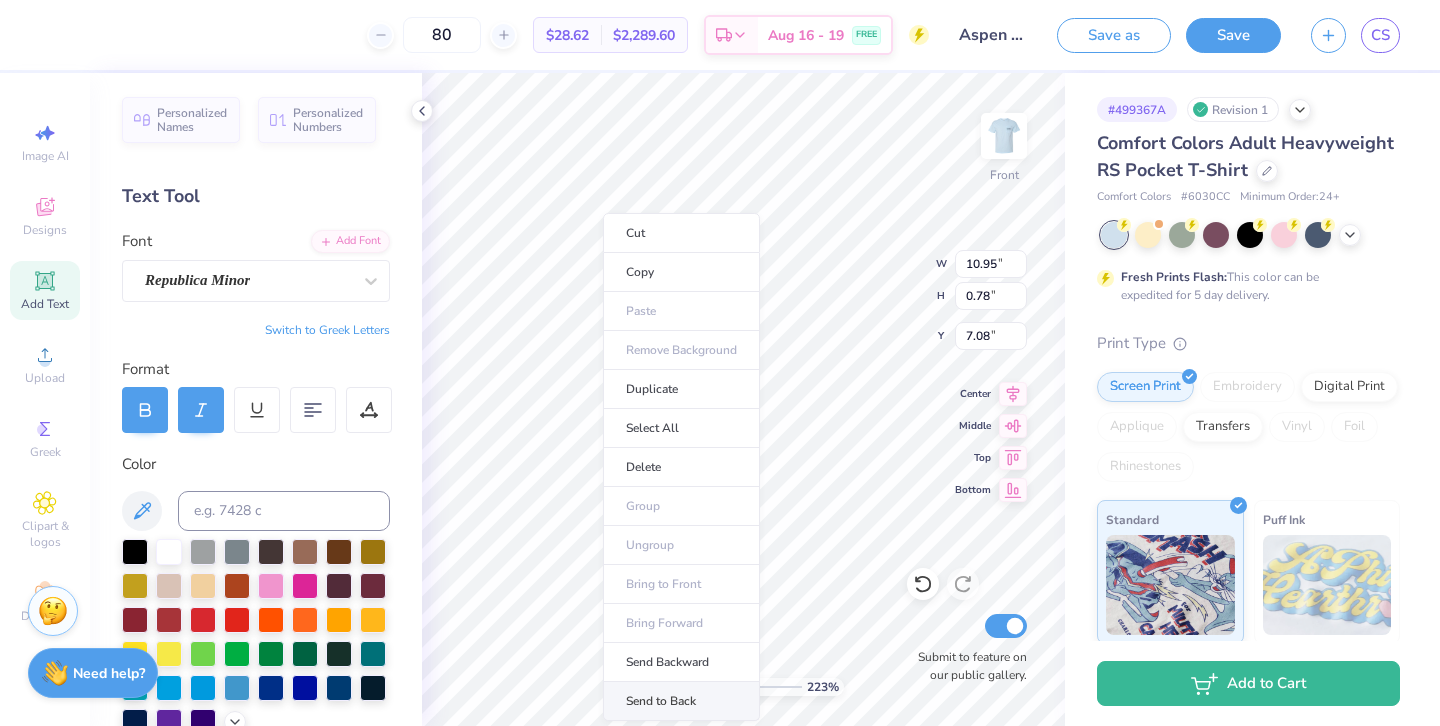 click on "Send to Back" at bounding box center (681, 701) 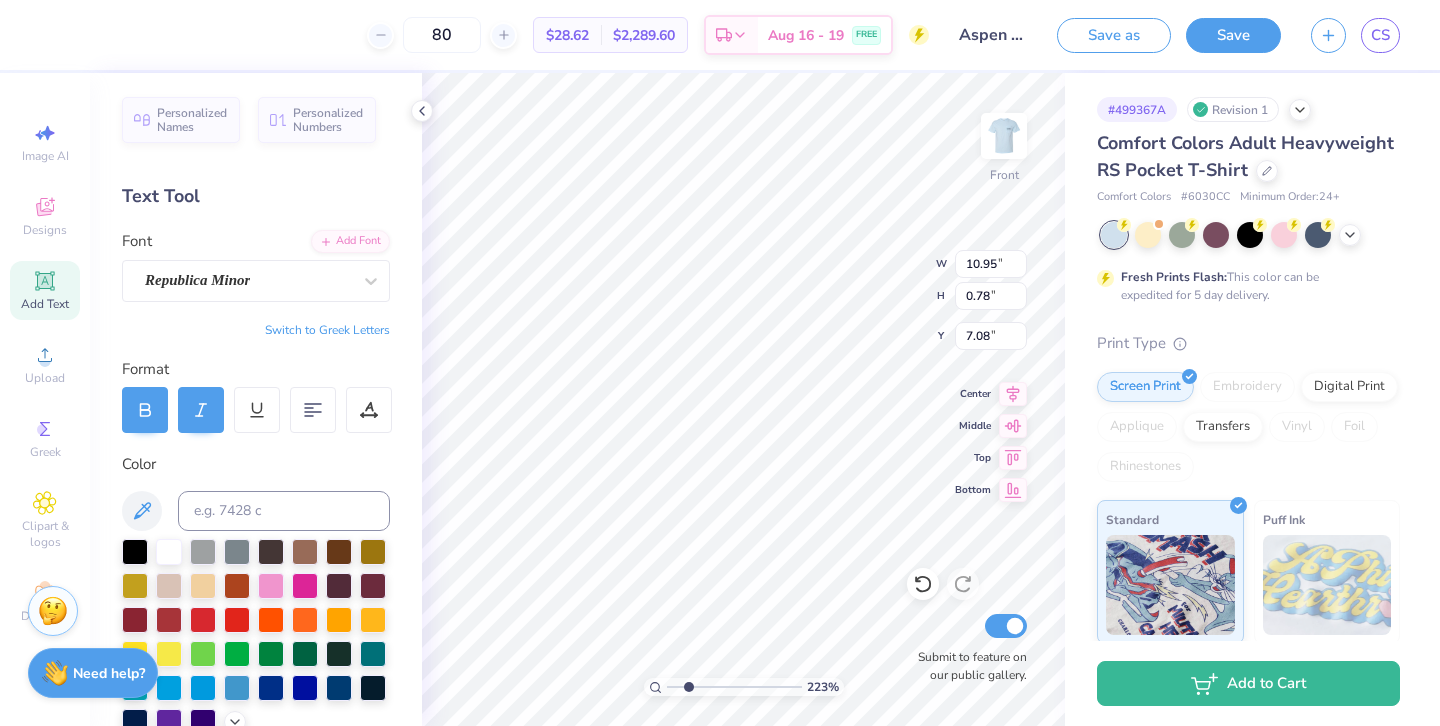 type on "6.85" 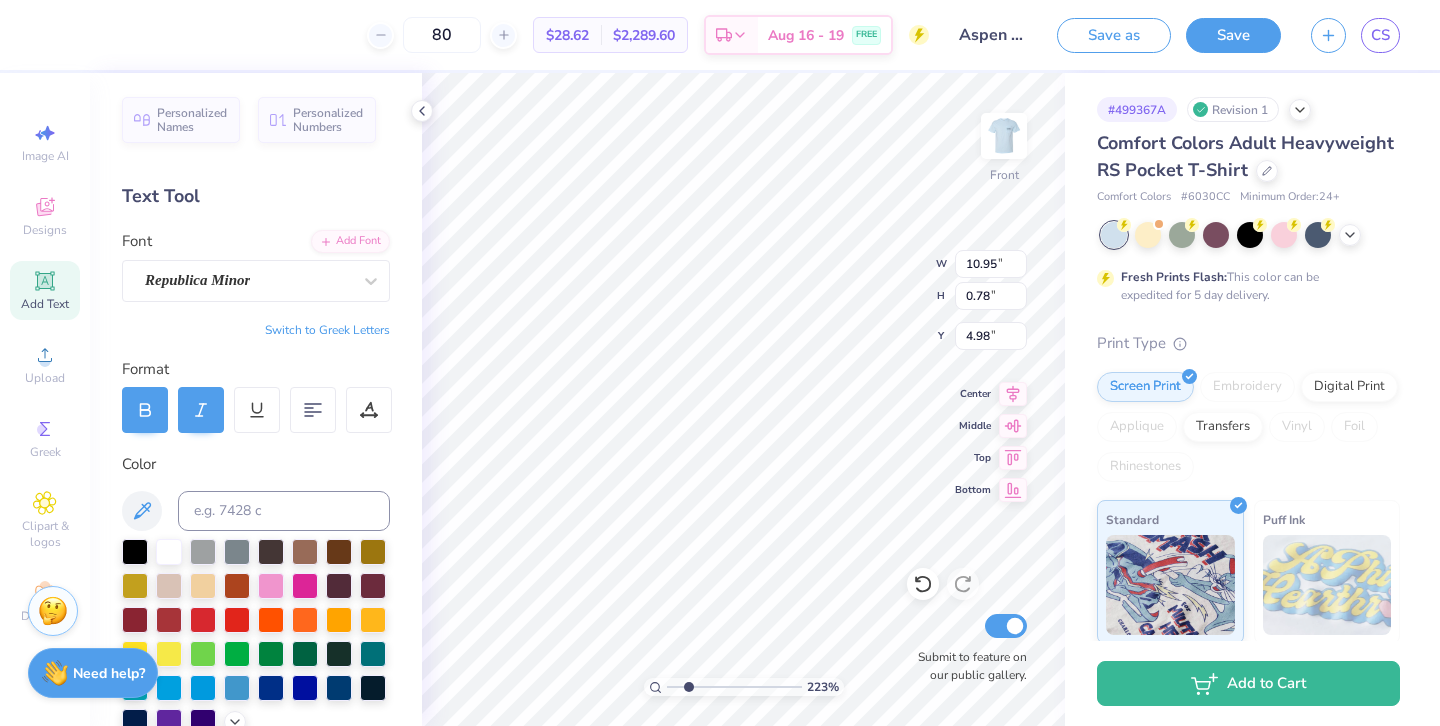 type on "4.97" 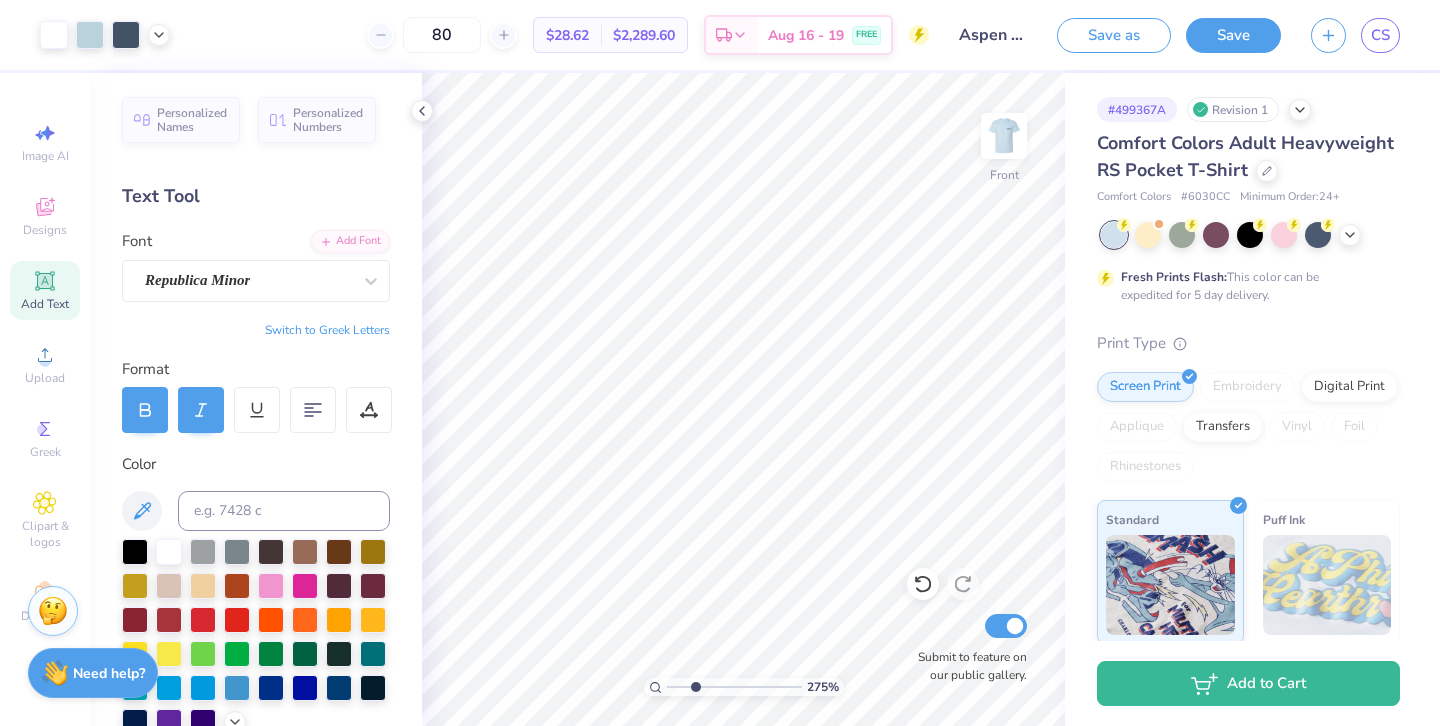 type on "2.68" 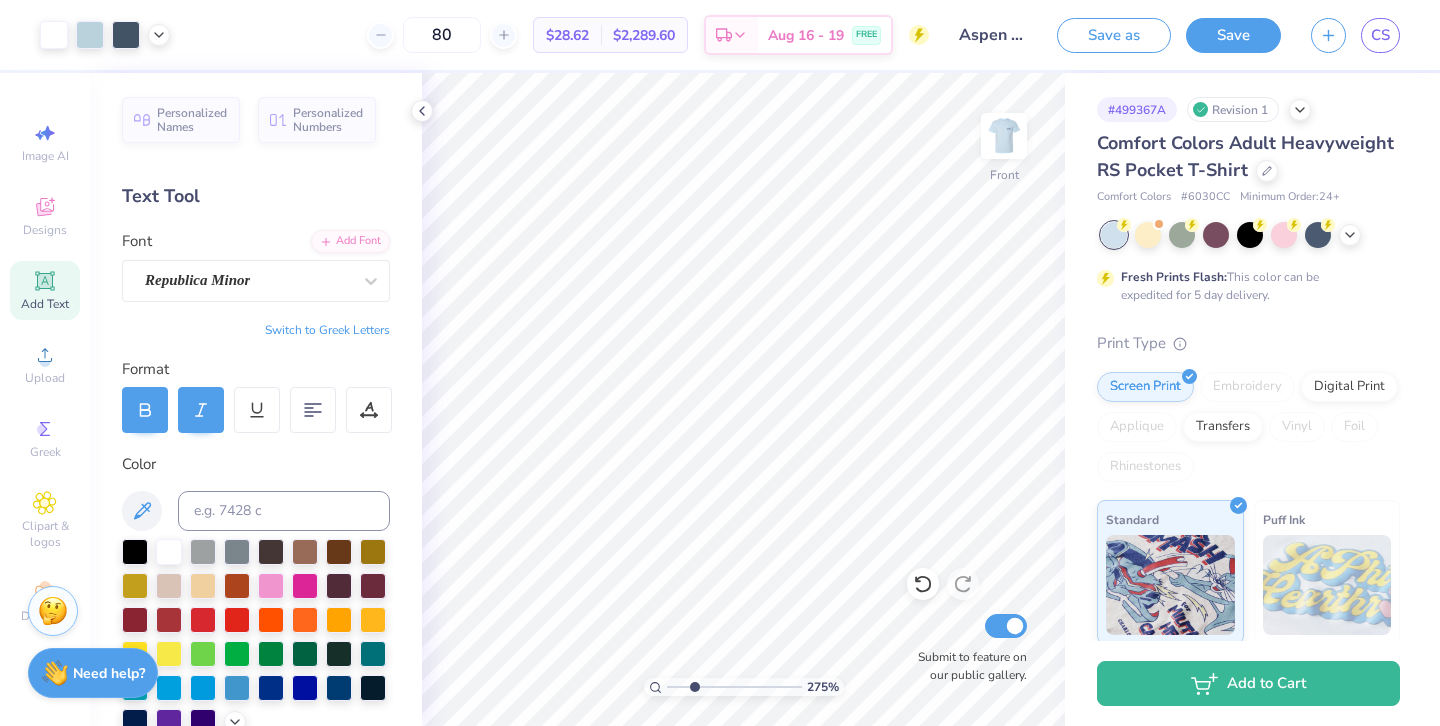 click at bounding box center (734, 687) 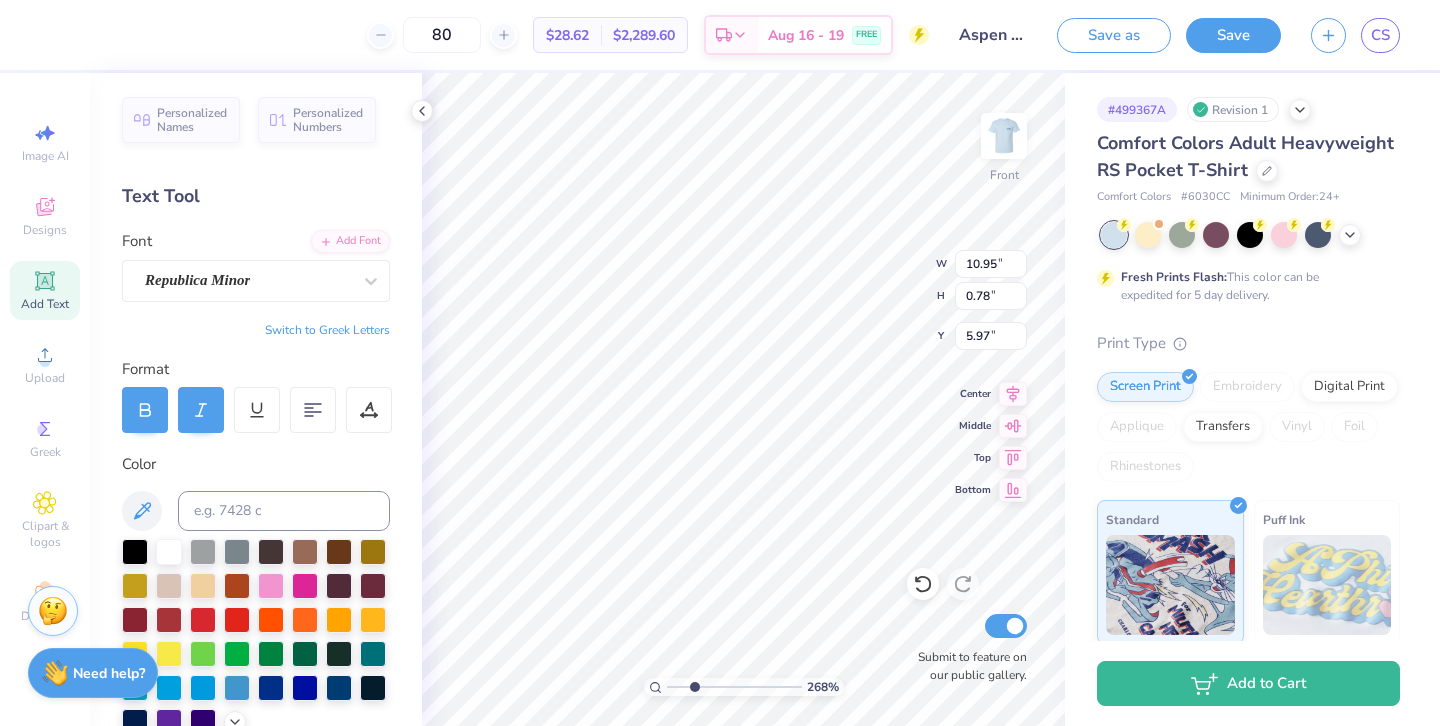 type on "6.85" 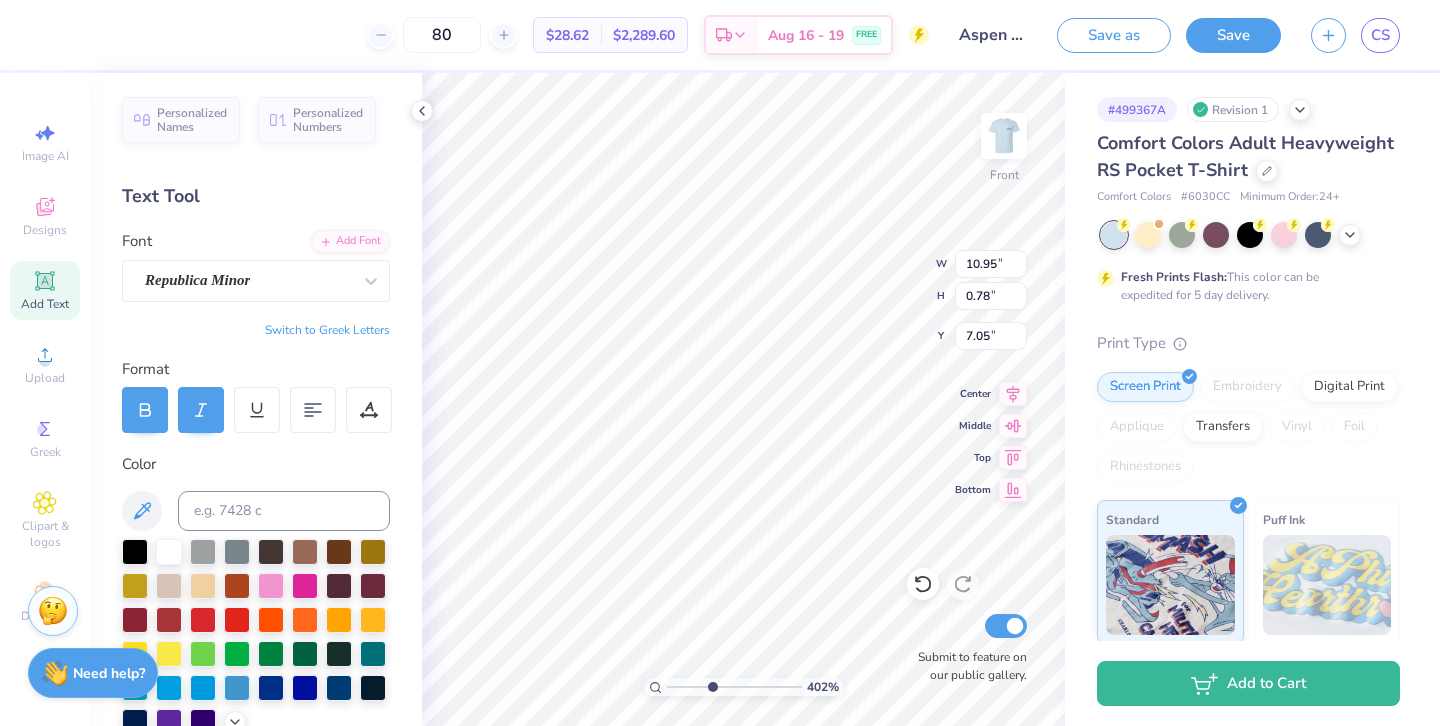type on "4.09" 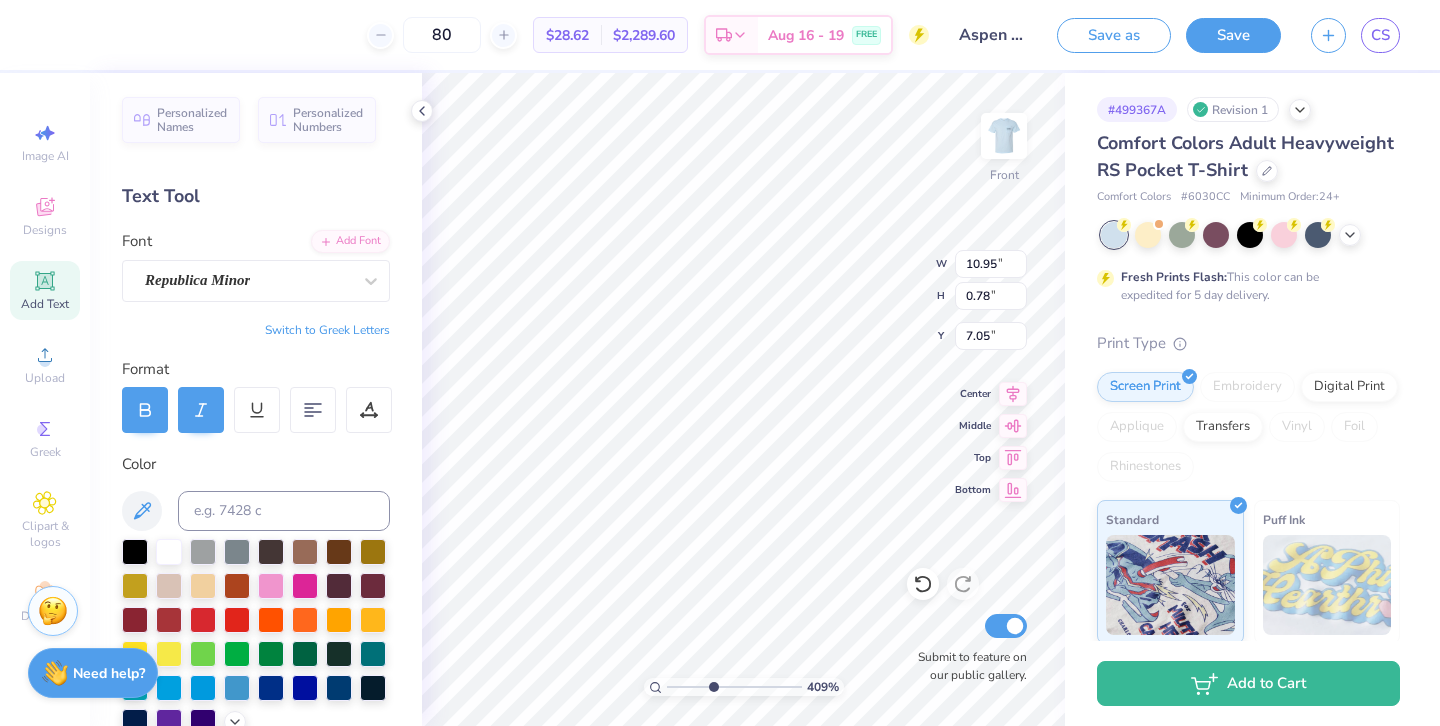 drag, startPoint x: 694, startPoint y: 686, endPoint x: 713, endPoint y: 685, distance: 19.026299 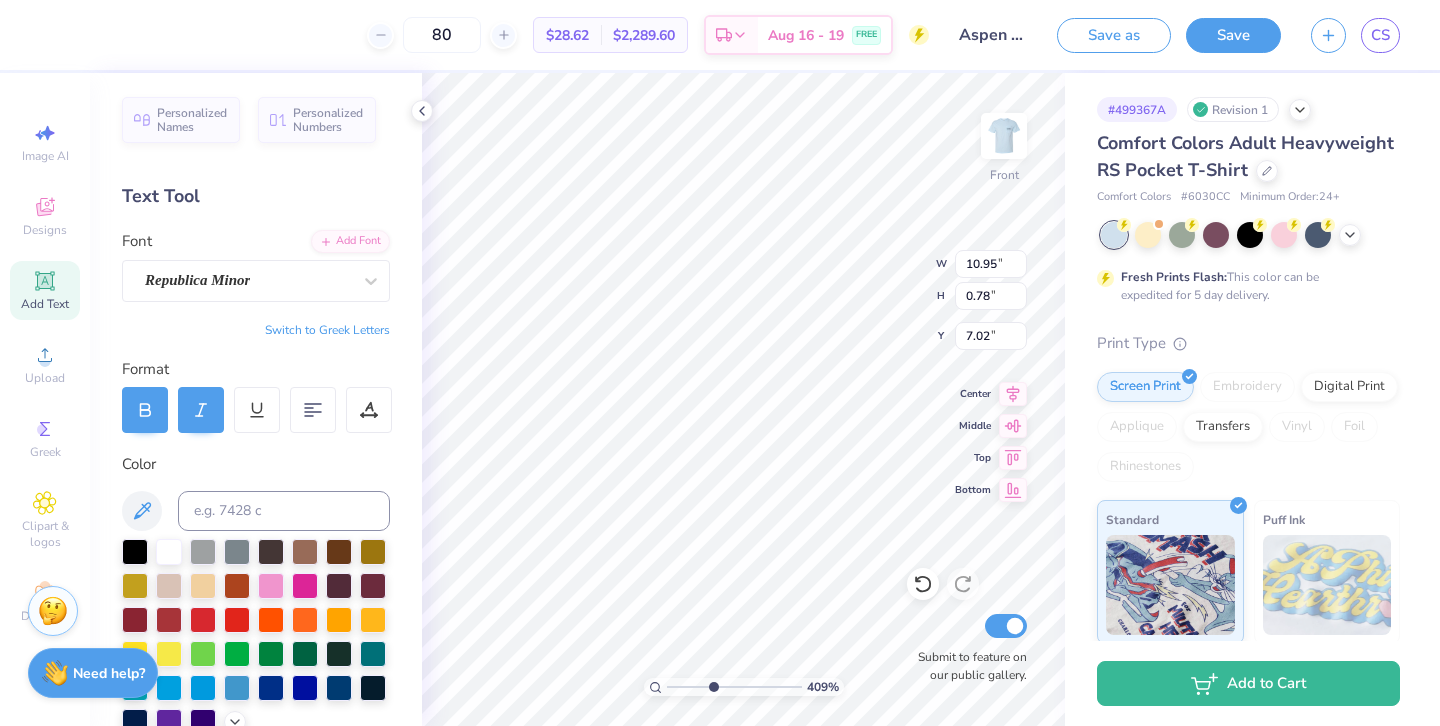 type on "5.97" 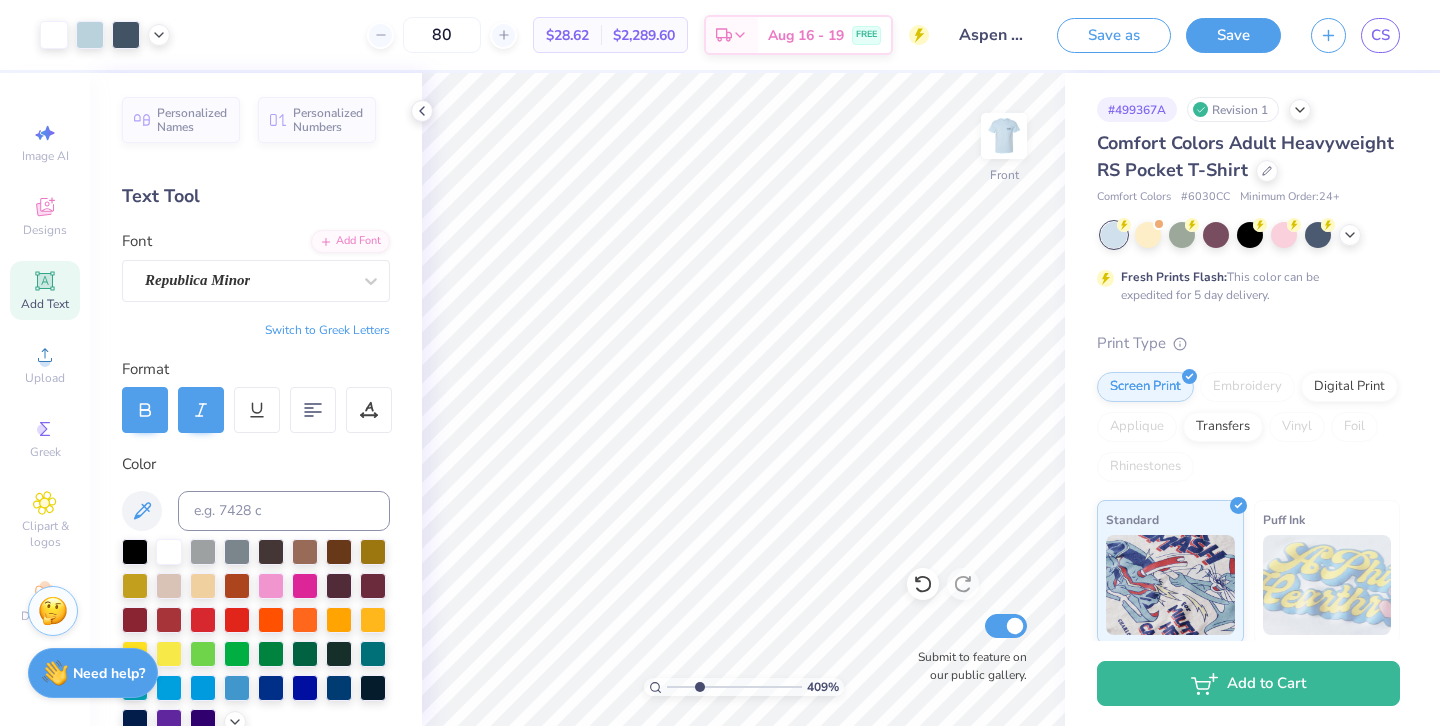 type on "2.97" 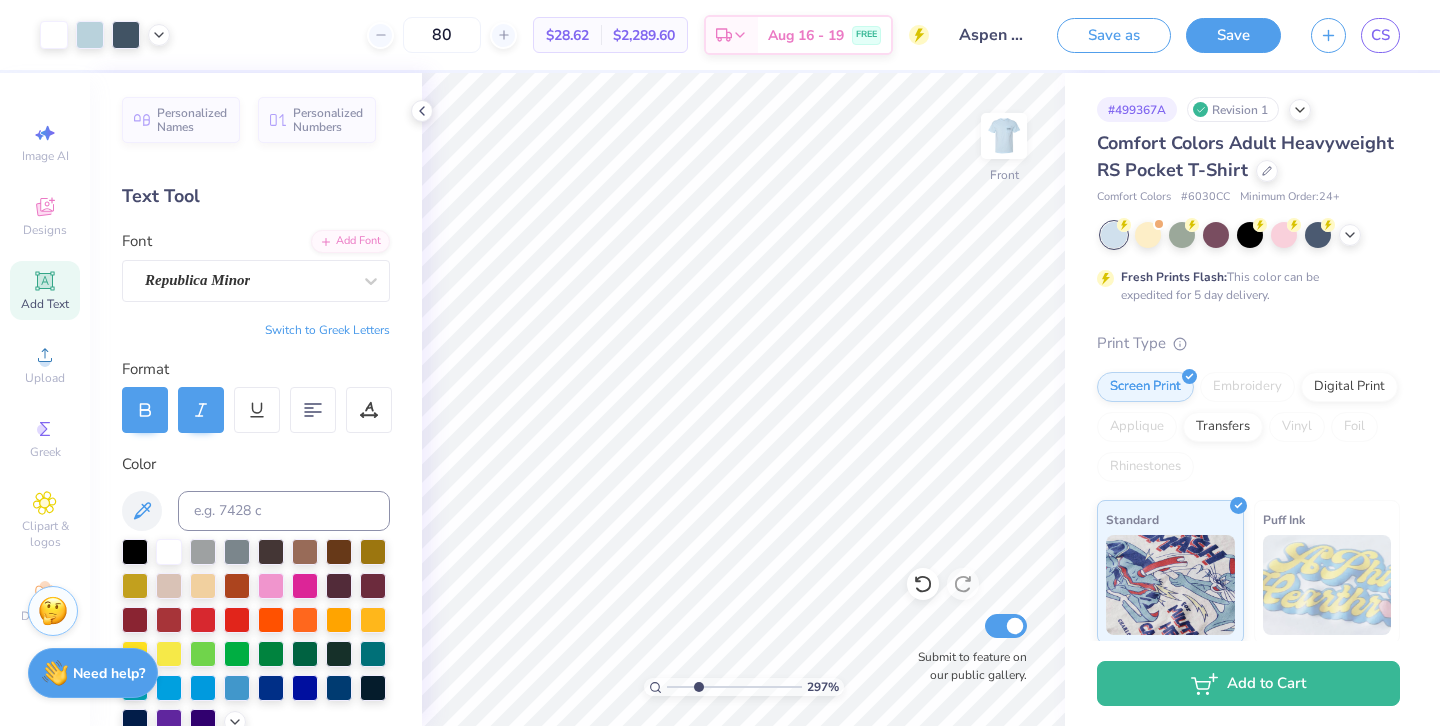 drag, startPoint x: 712, startPoint y: 687, endPoint x: 698, endPoint y: 687, distance: 14 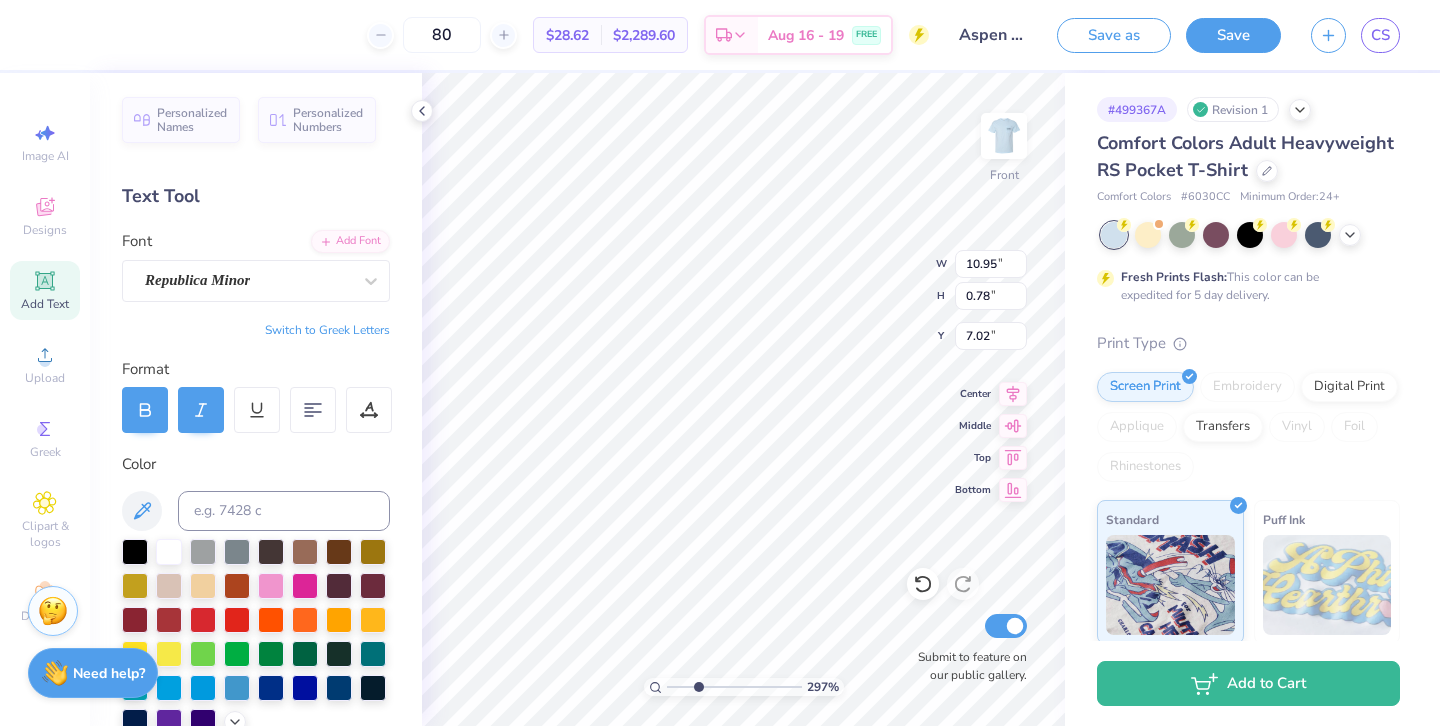 type on "7.05" 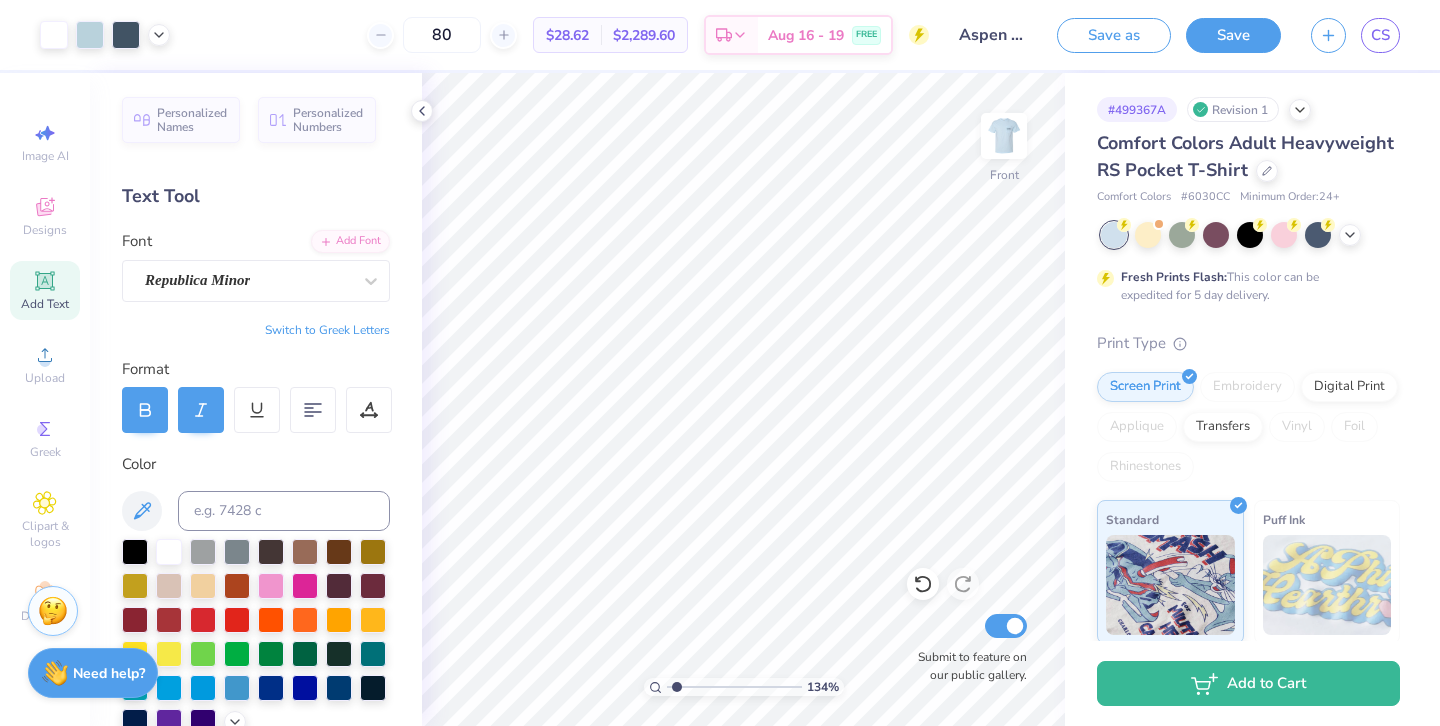 type on "1.48" 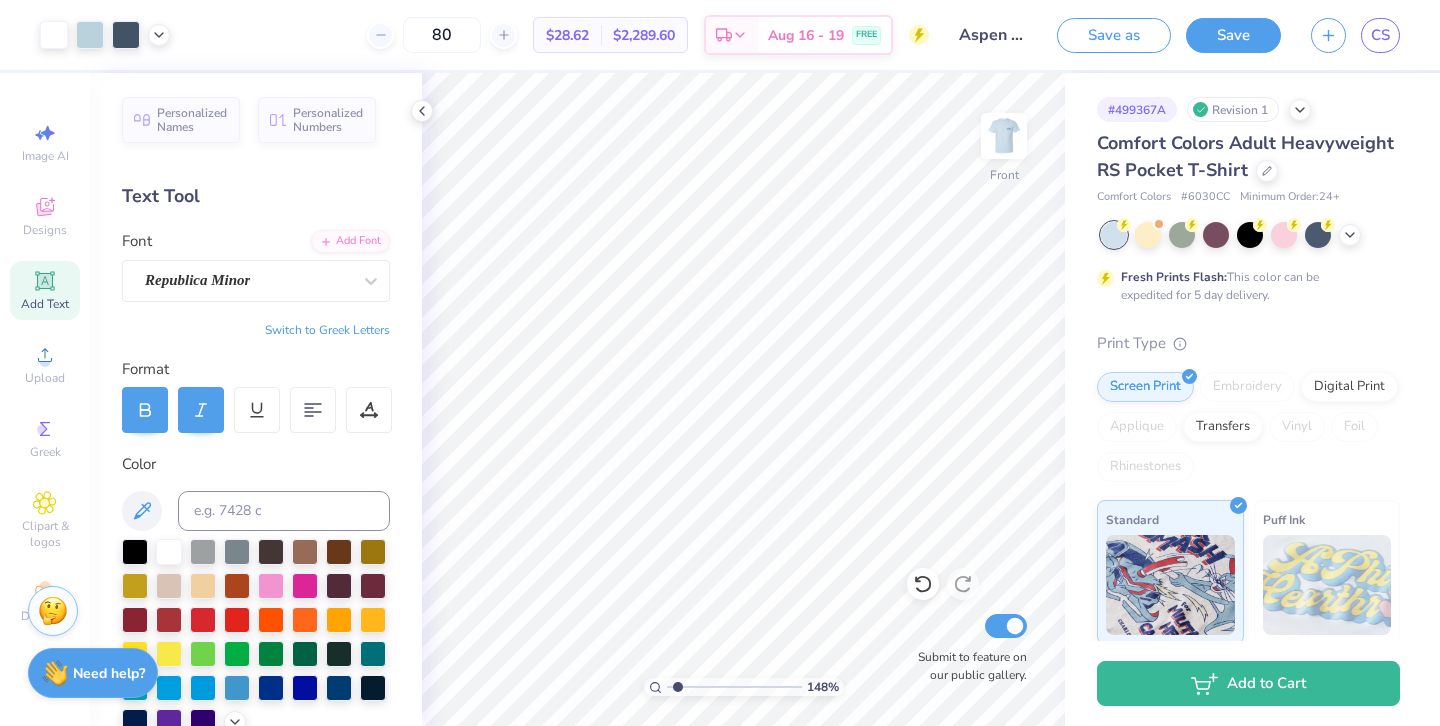 drag, startPoint x: 697, startPoint y: 682, endPoint x: 678, endPoint y: 681, distance: 19.026299 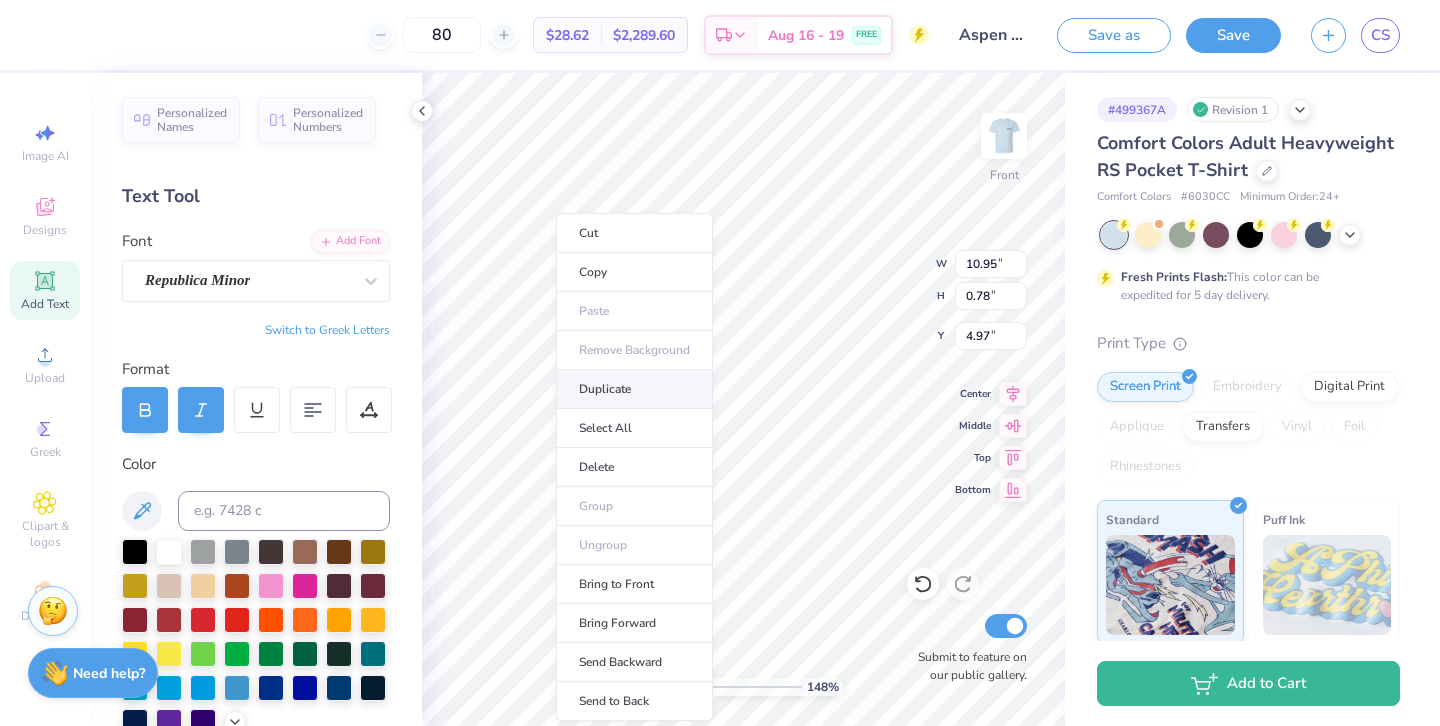 click on "Duplicate" at bounding box center [634, 389] 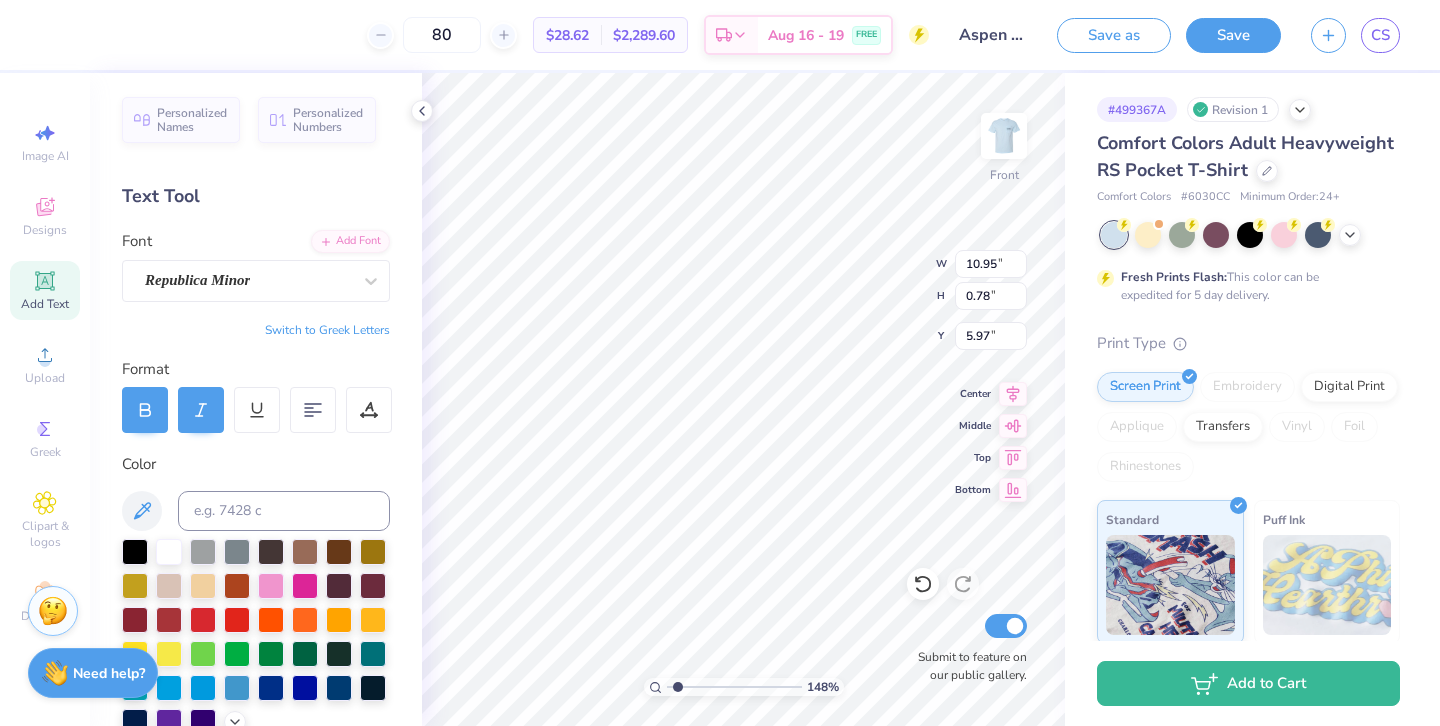type on "8.06" 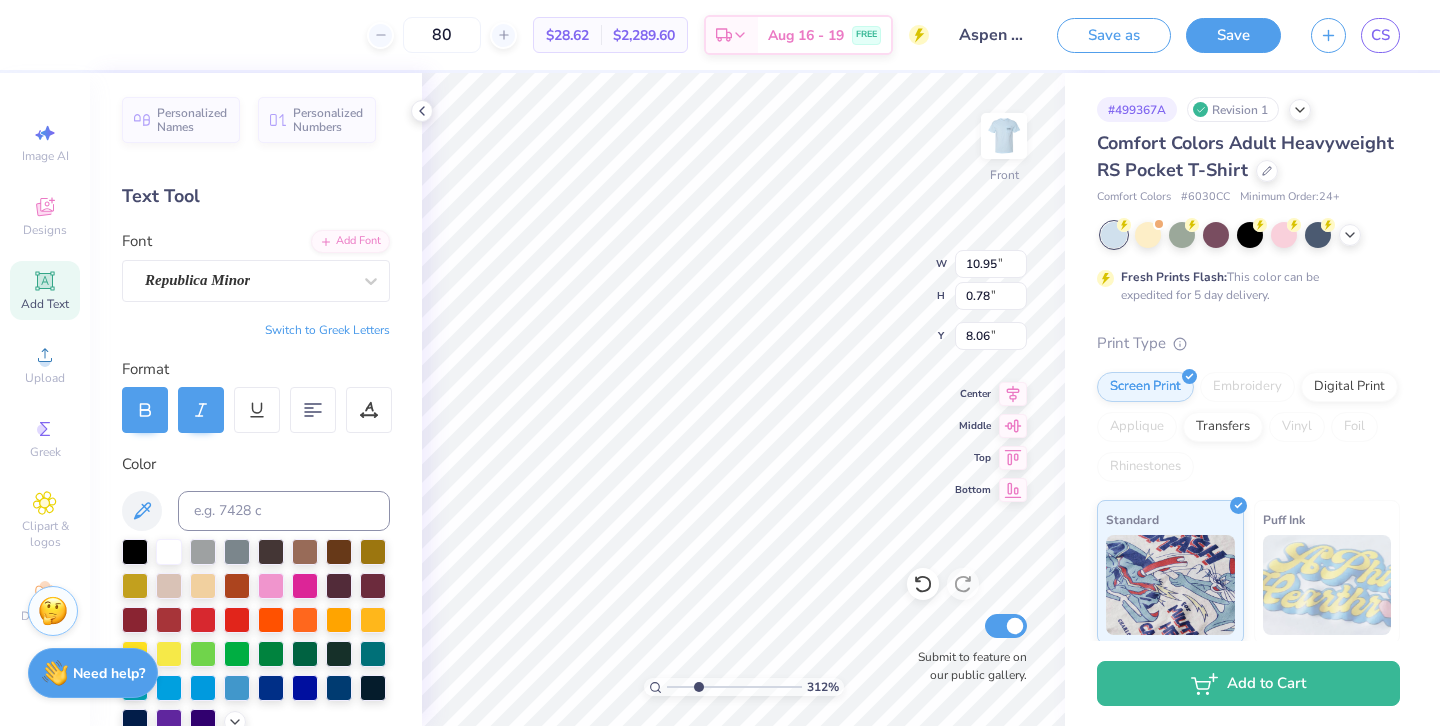 type on "2.97" 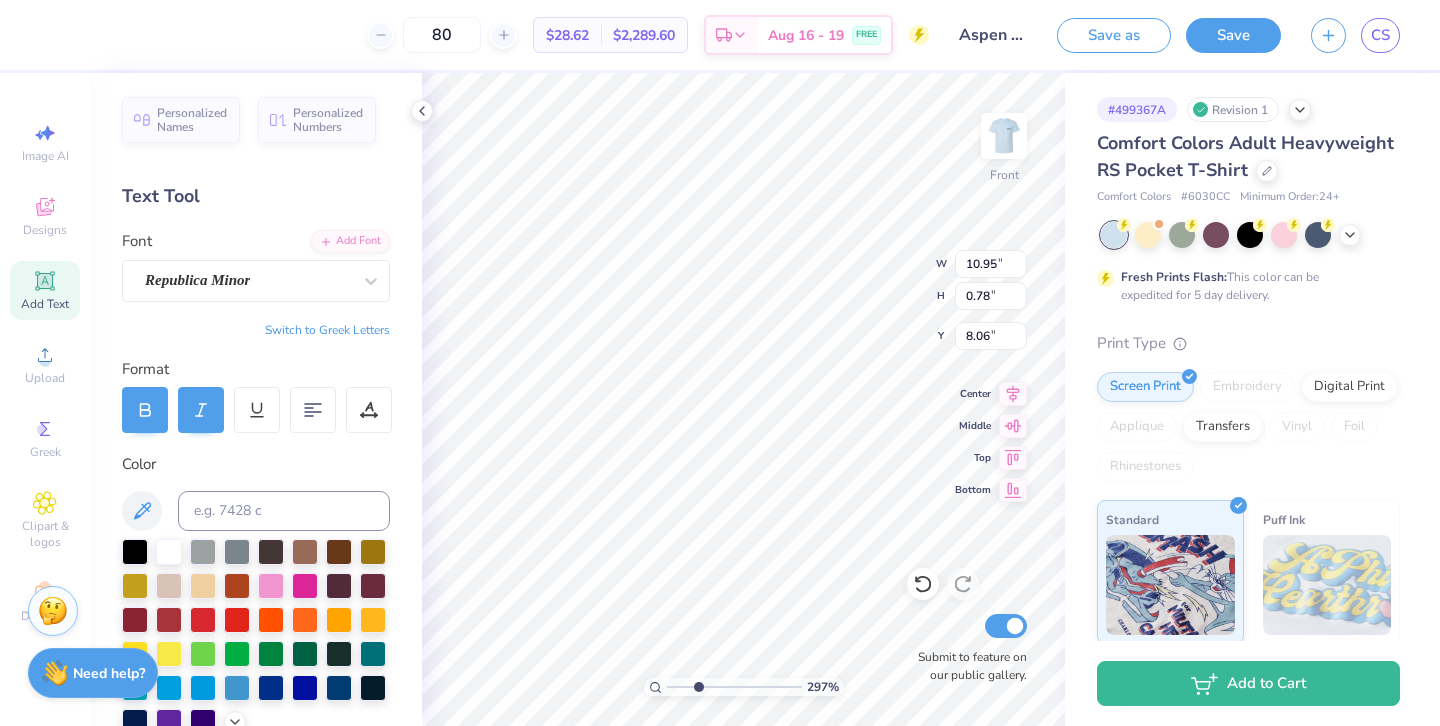 drag, startPoint x: 676, startPoint y: 690, endPoint x: 698, endPoint y: 684, distance: 22.803509 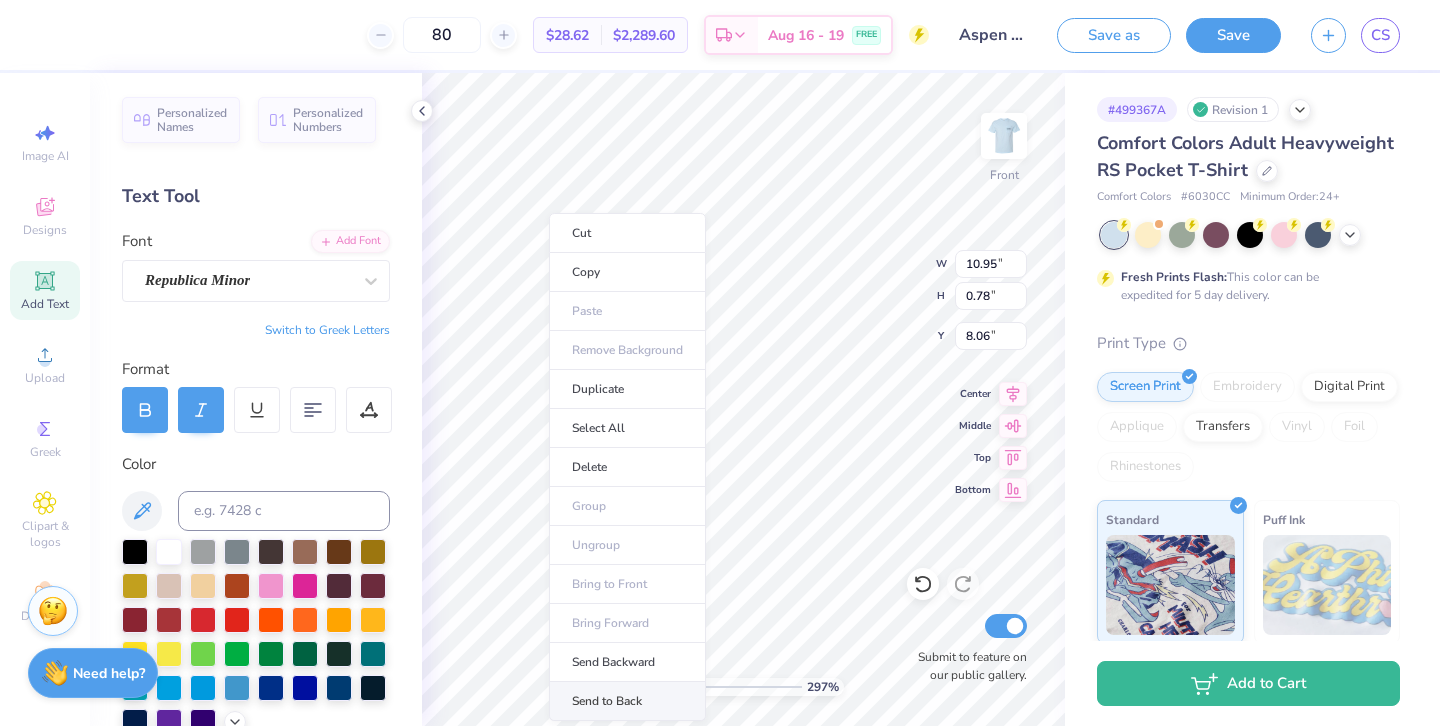 click on "Send to Back" at bounding box center [627, 701] 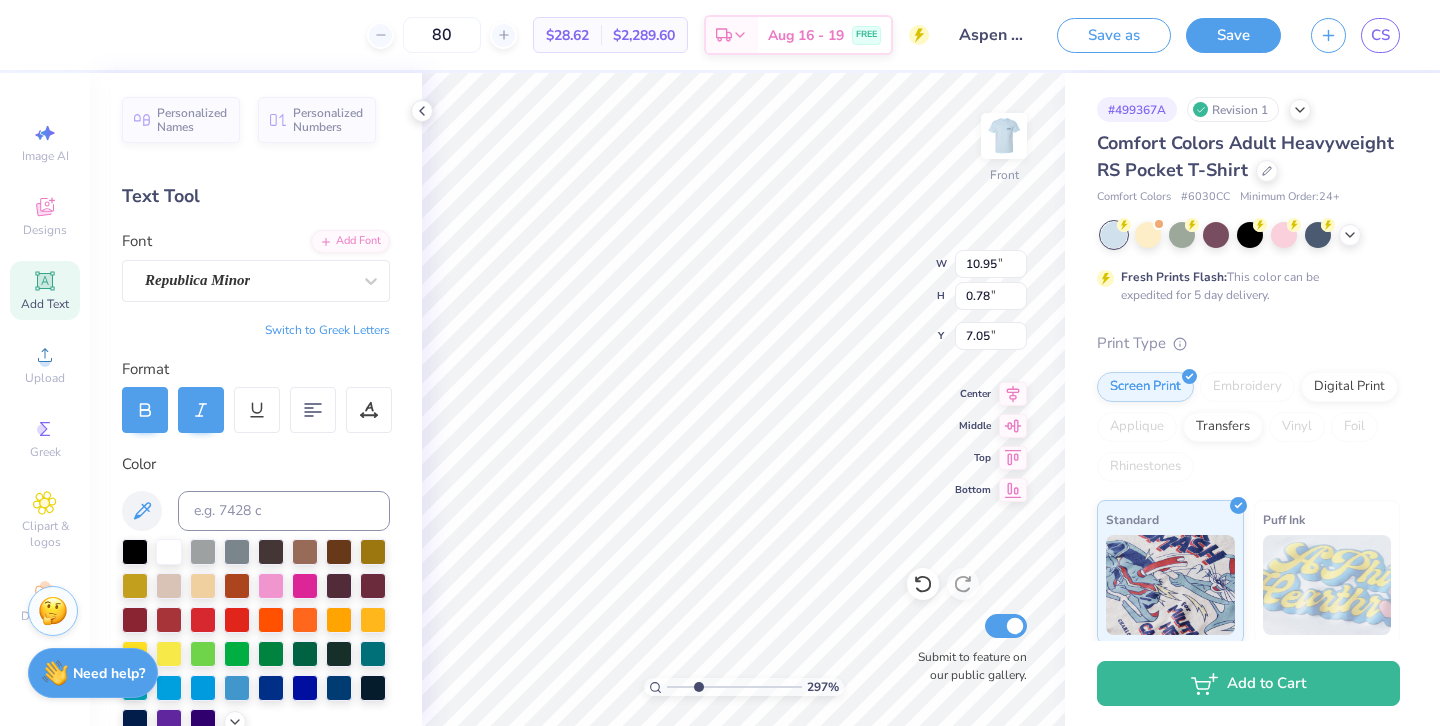 type on "7.09" 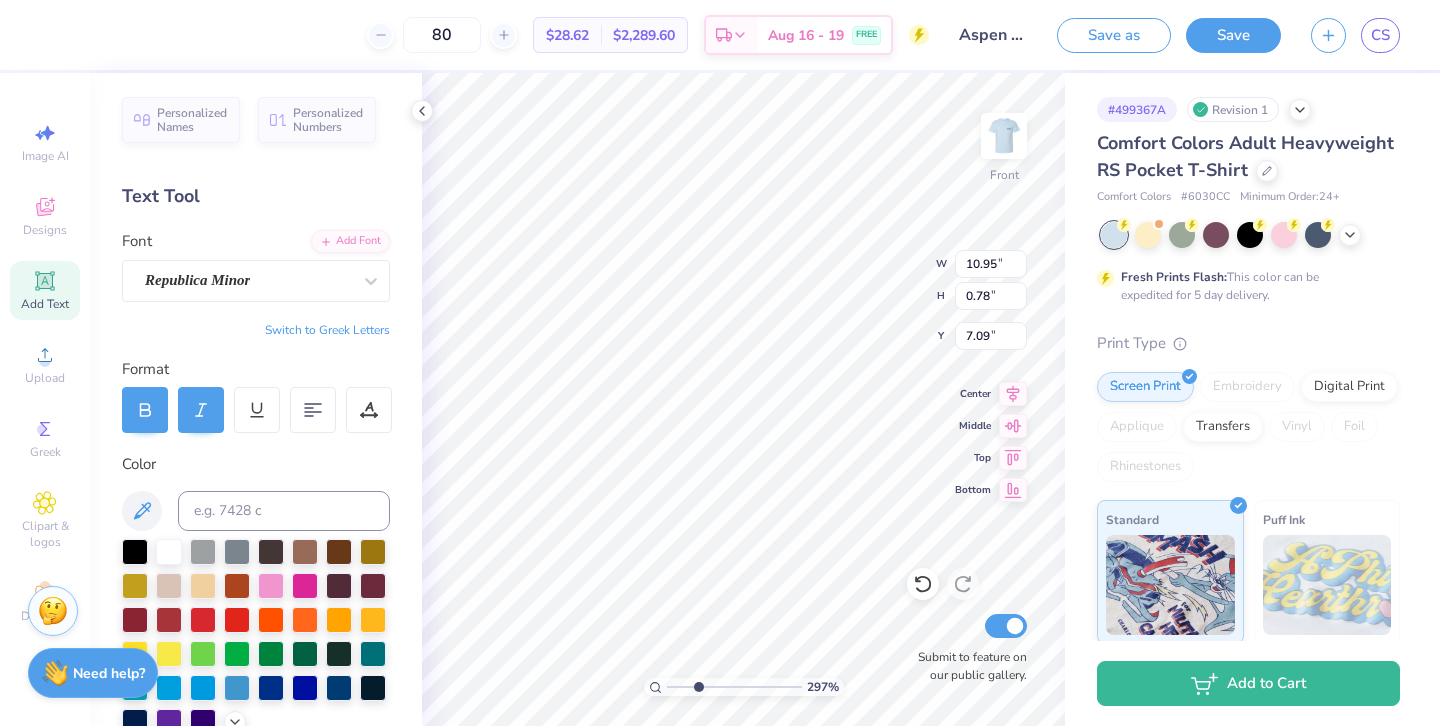 type on "7.06" 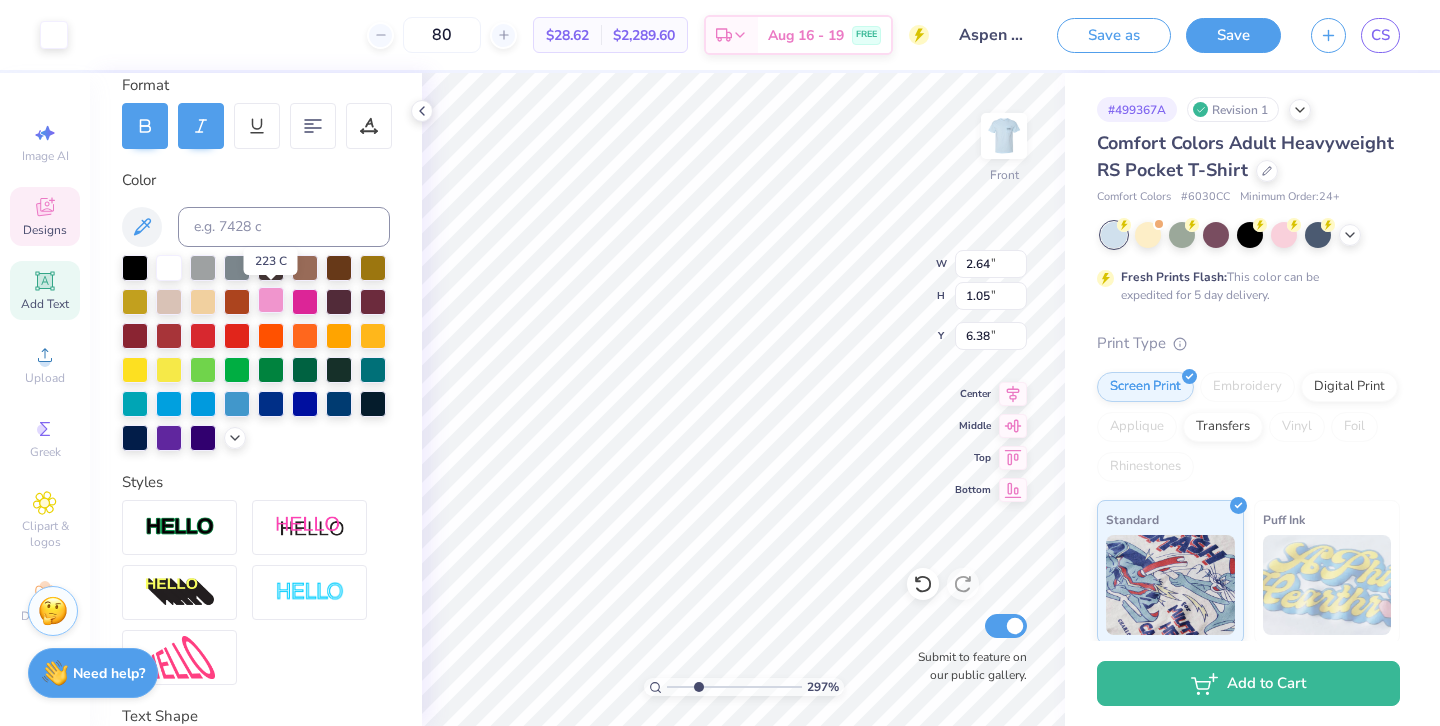 scroll, scrollTop: 285, scrollLeft: 0, axis: vertical 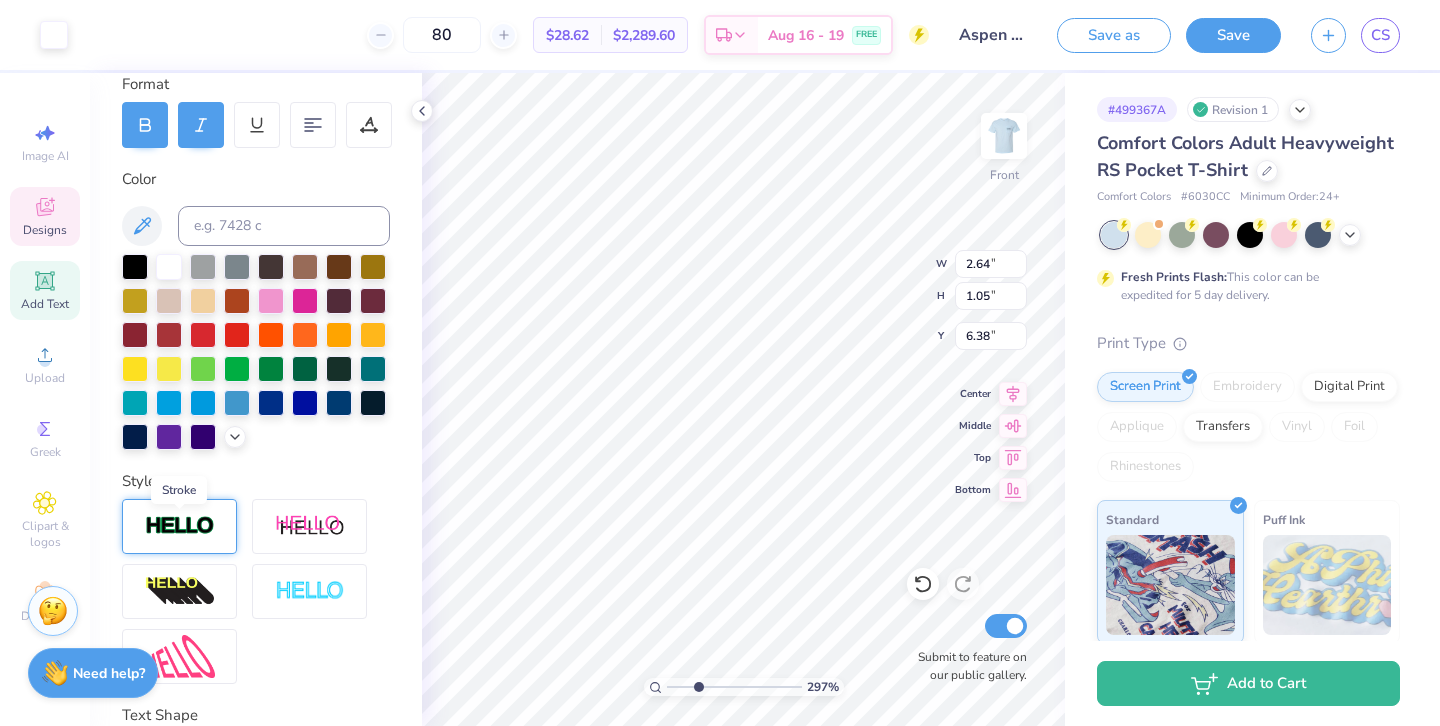 click at bounding box center (180, 526) 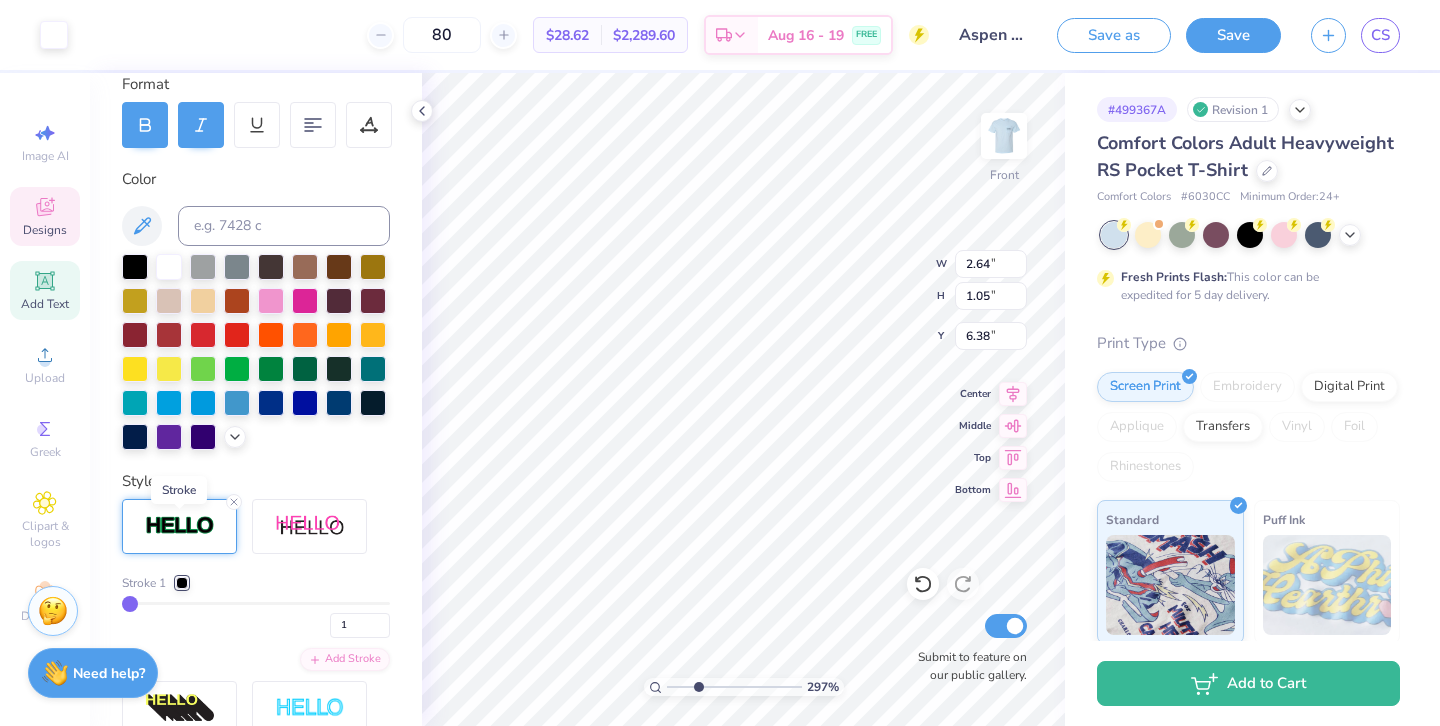 scroll, scrollTop: 339, scrollLeft: 0, axis: vertical 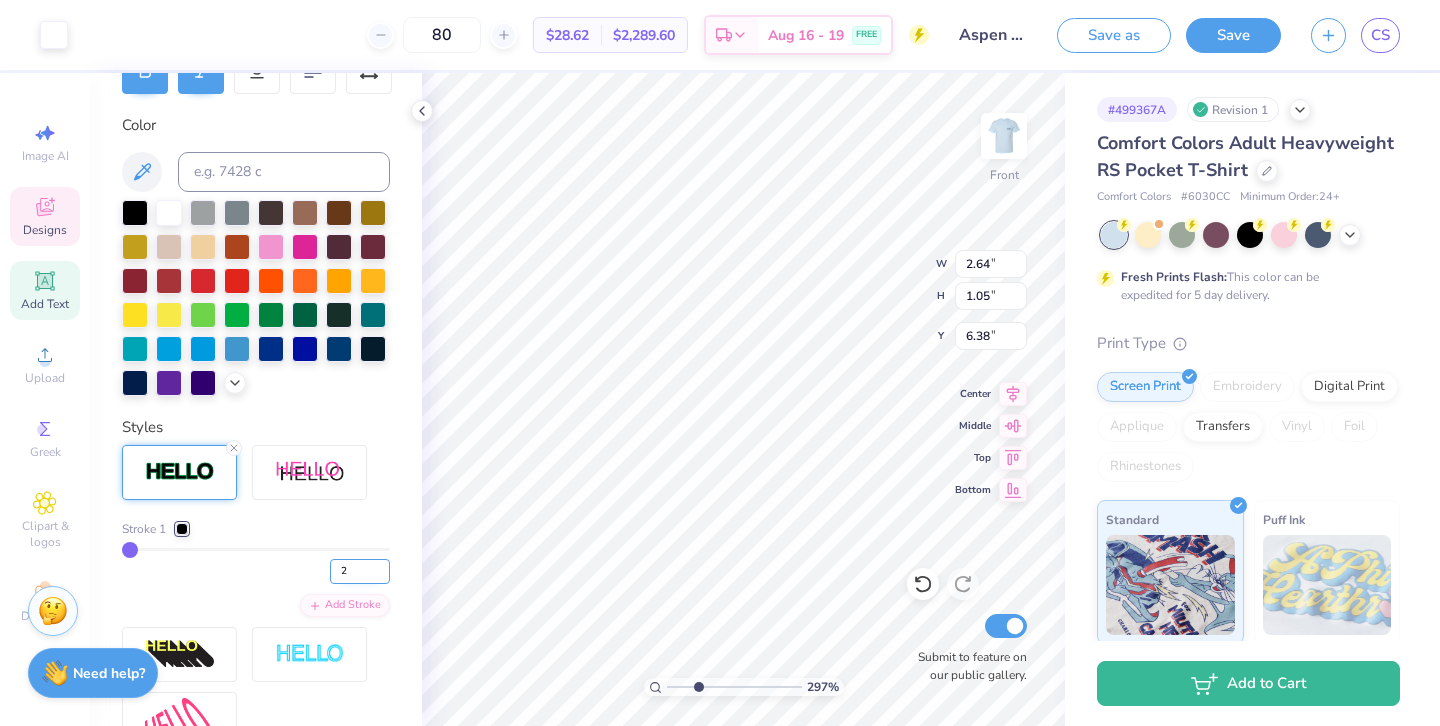 click on "2" at bounding box center [360, 571] 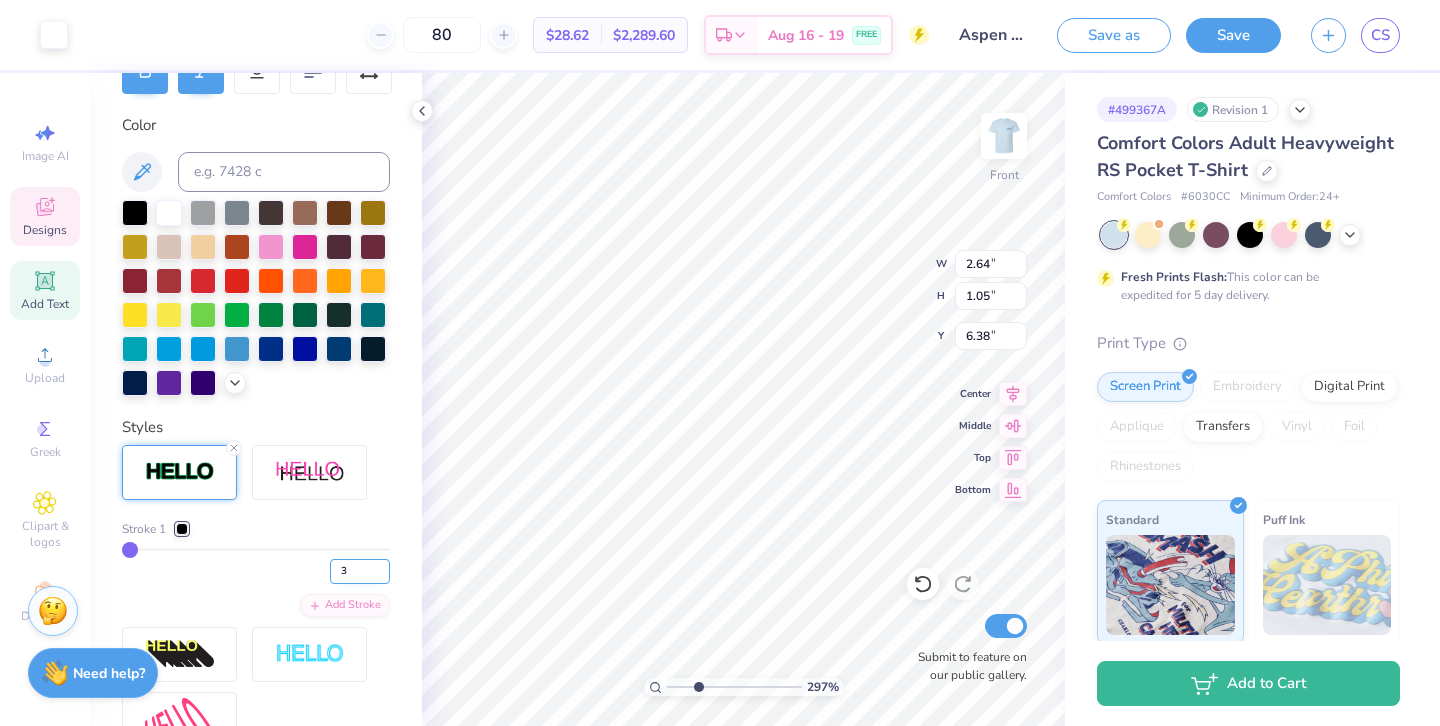 click on "3" at bounding box center [360, 571] 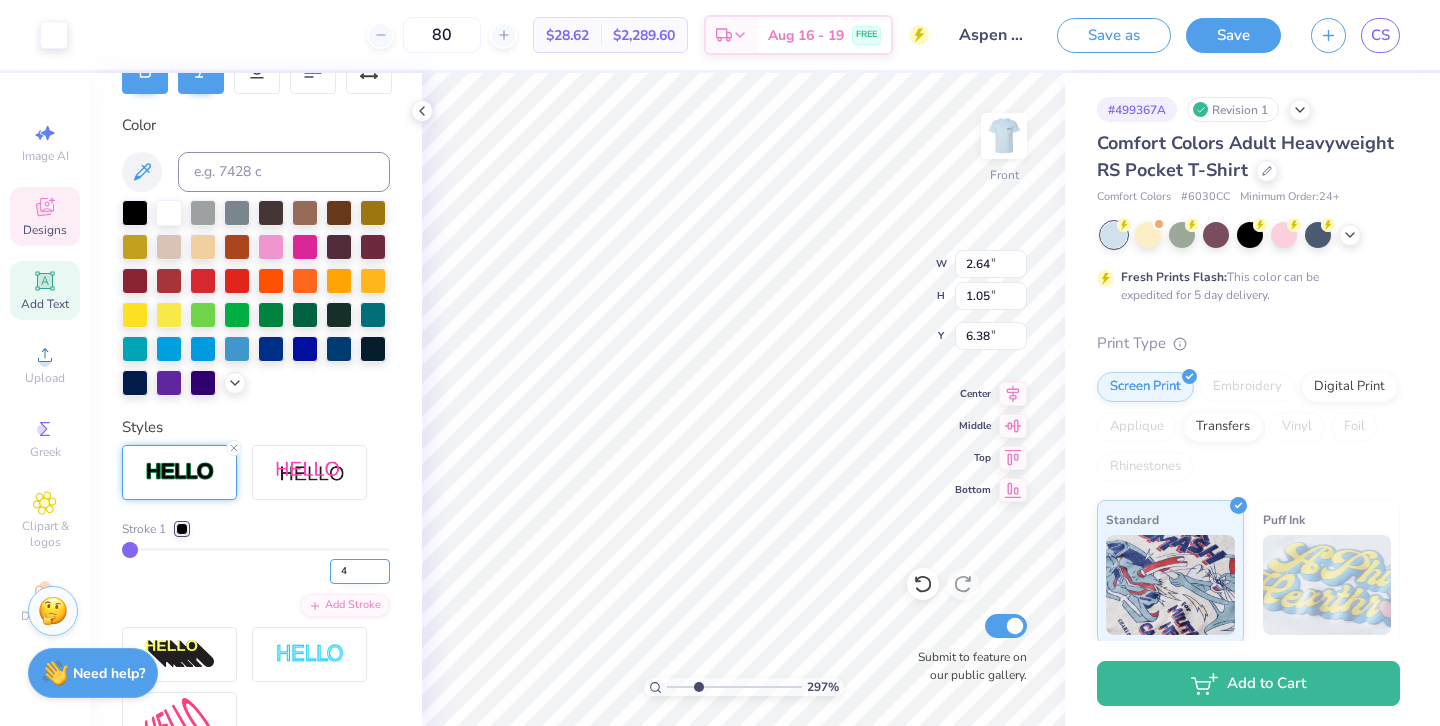 click on "4" at bounding box center [360, 571] 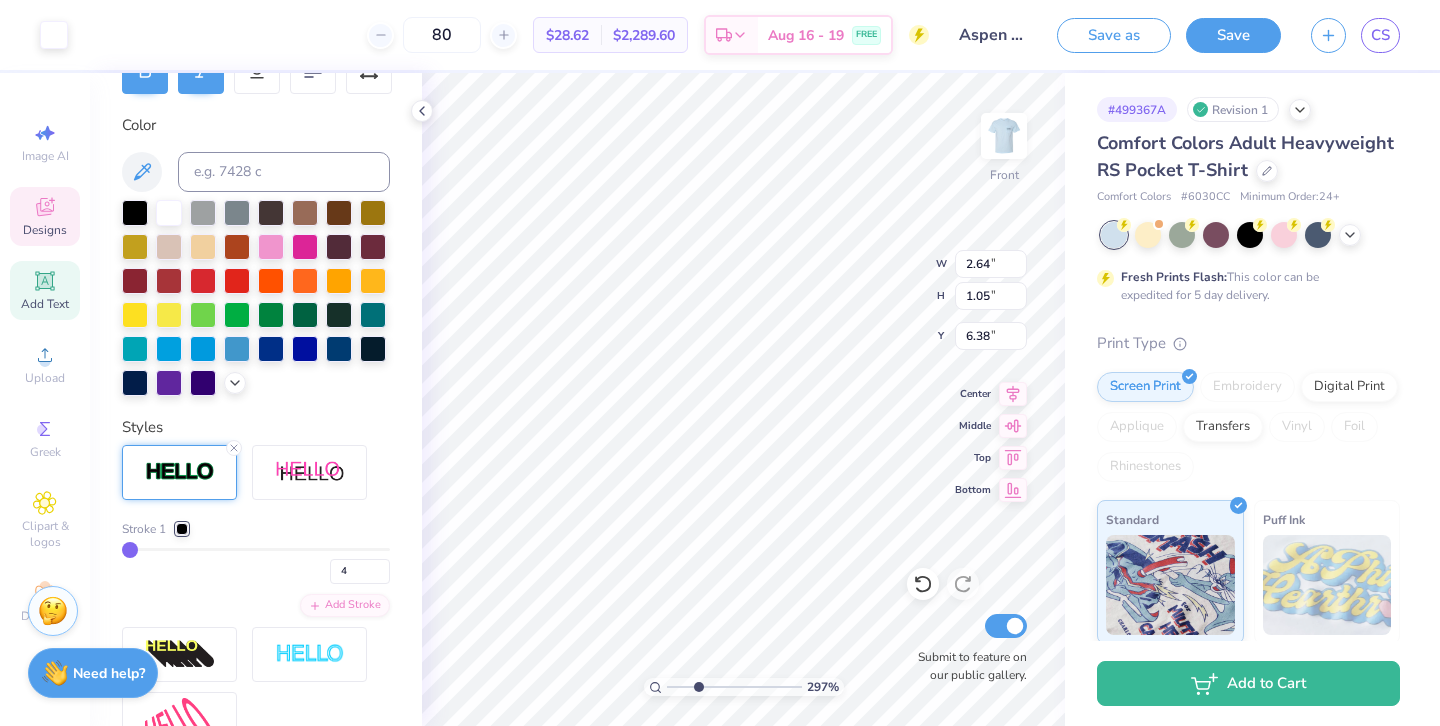 type on "4" 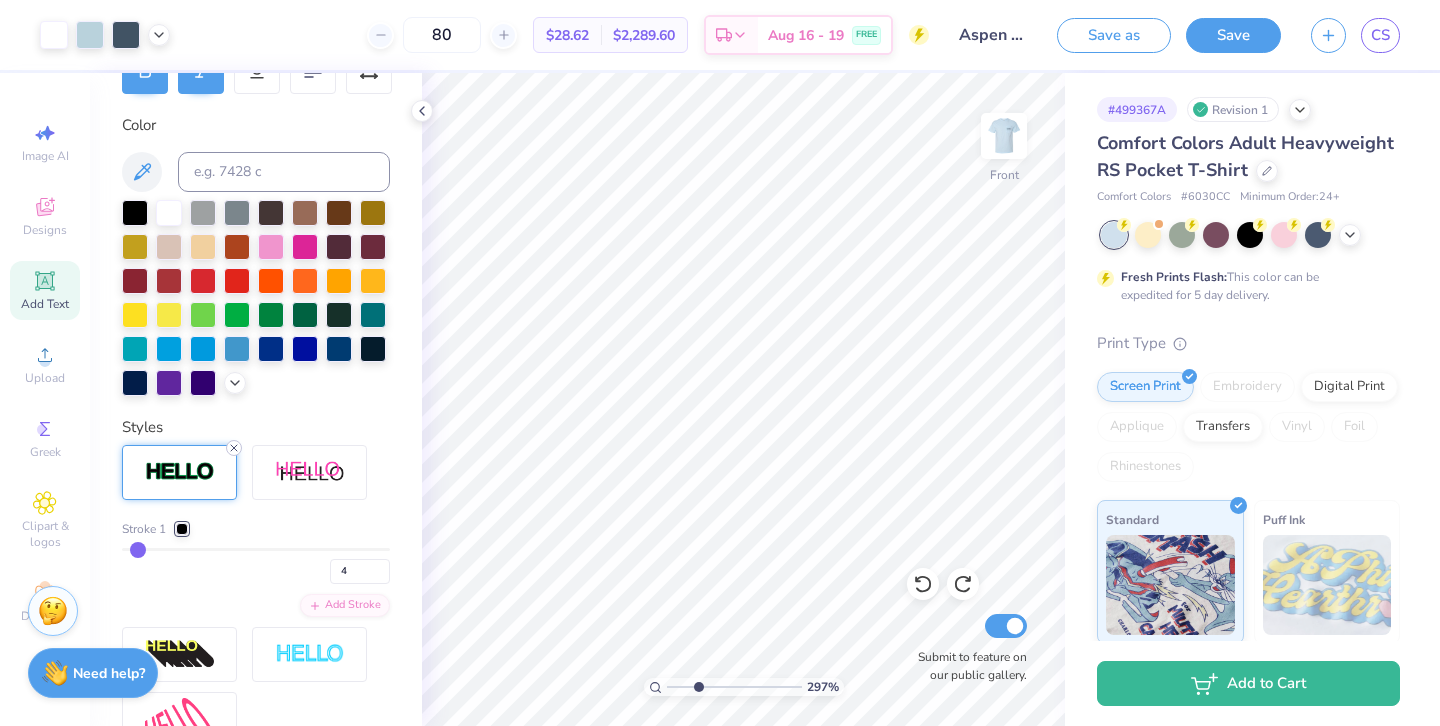 click 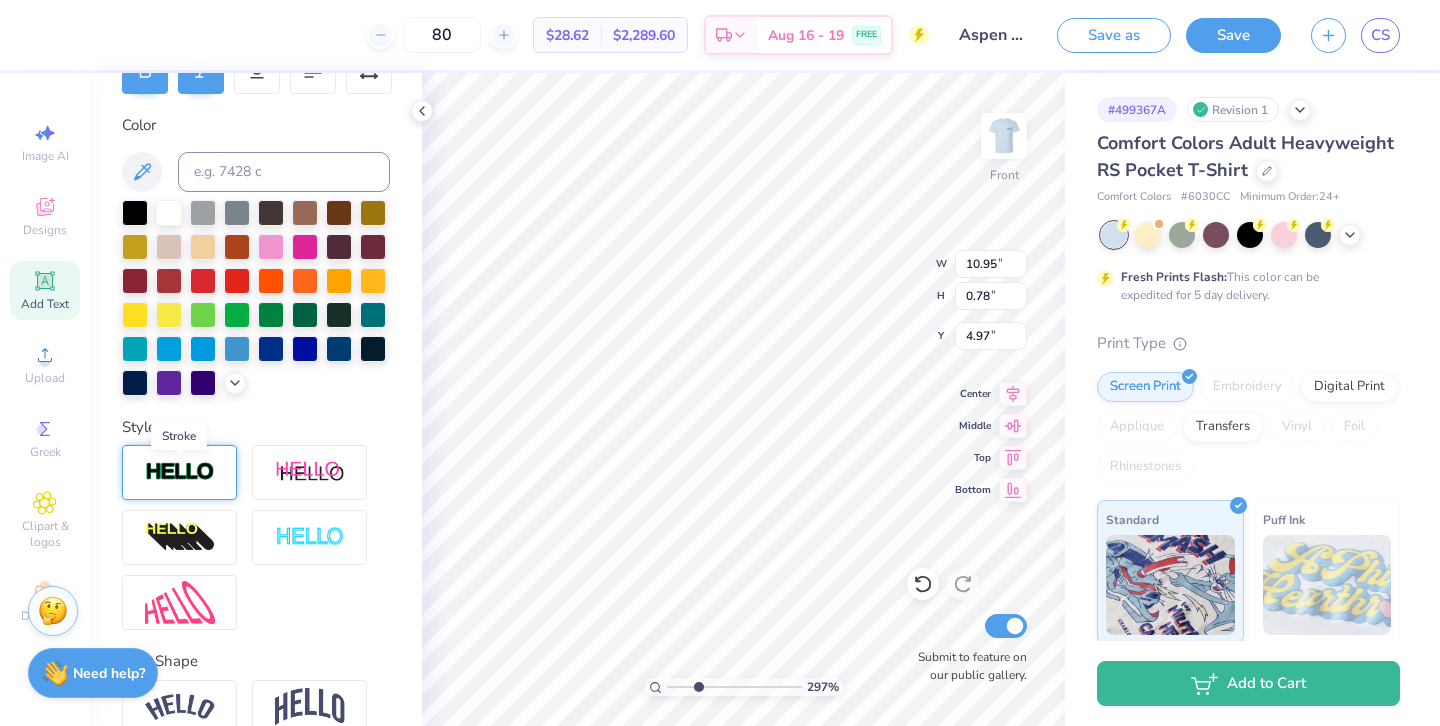 click at bounding box center (180, 472) 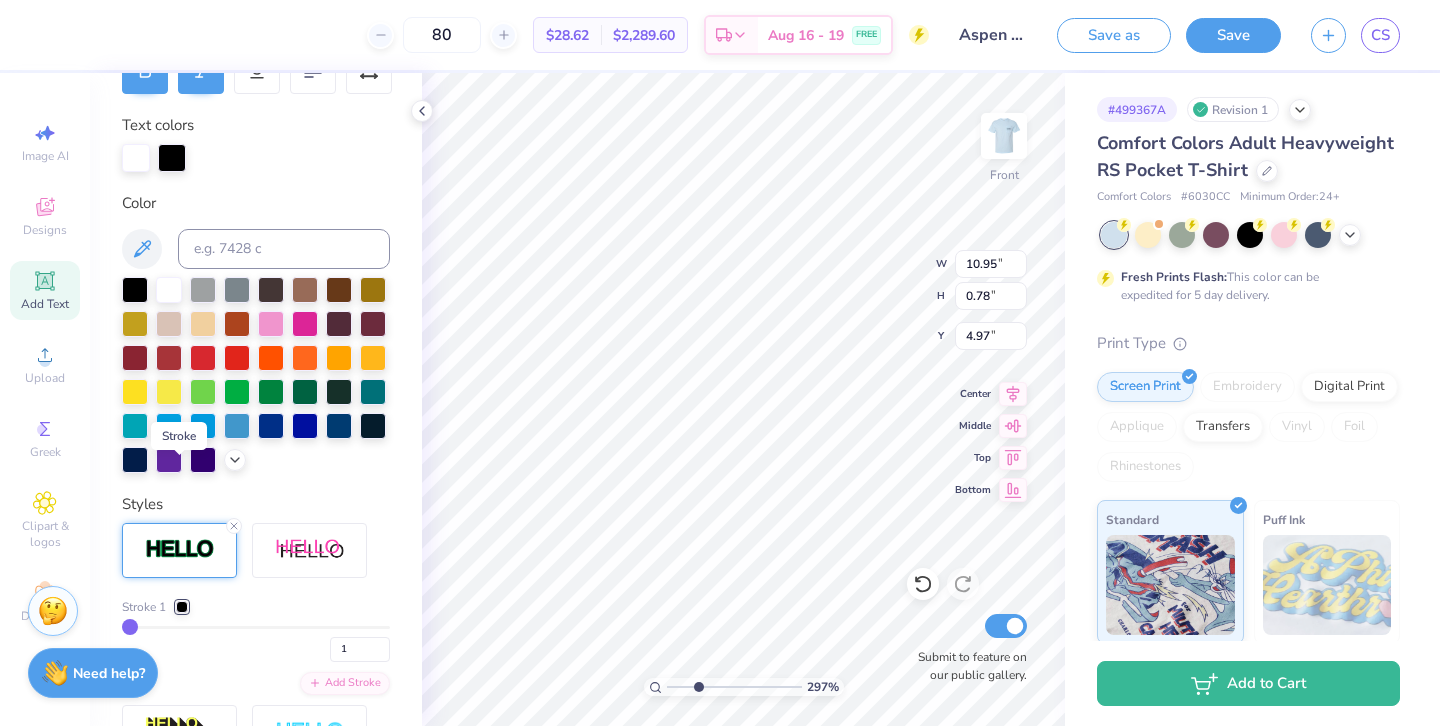 type on "10.97" 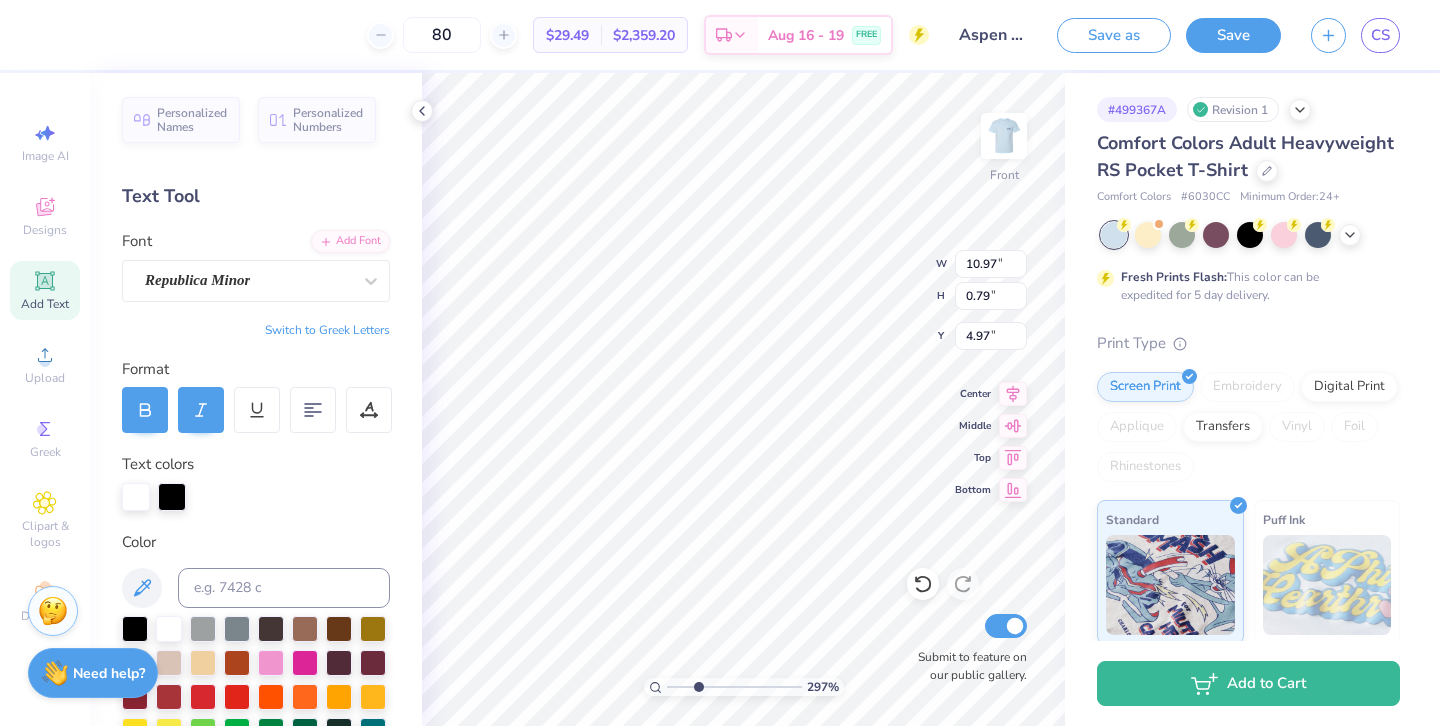 scroll, scrollTop: 0, scrollLeft: 0, axis: both 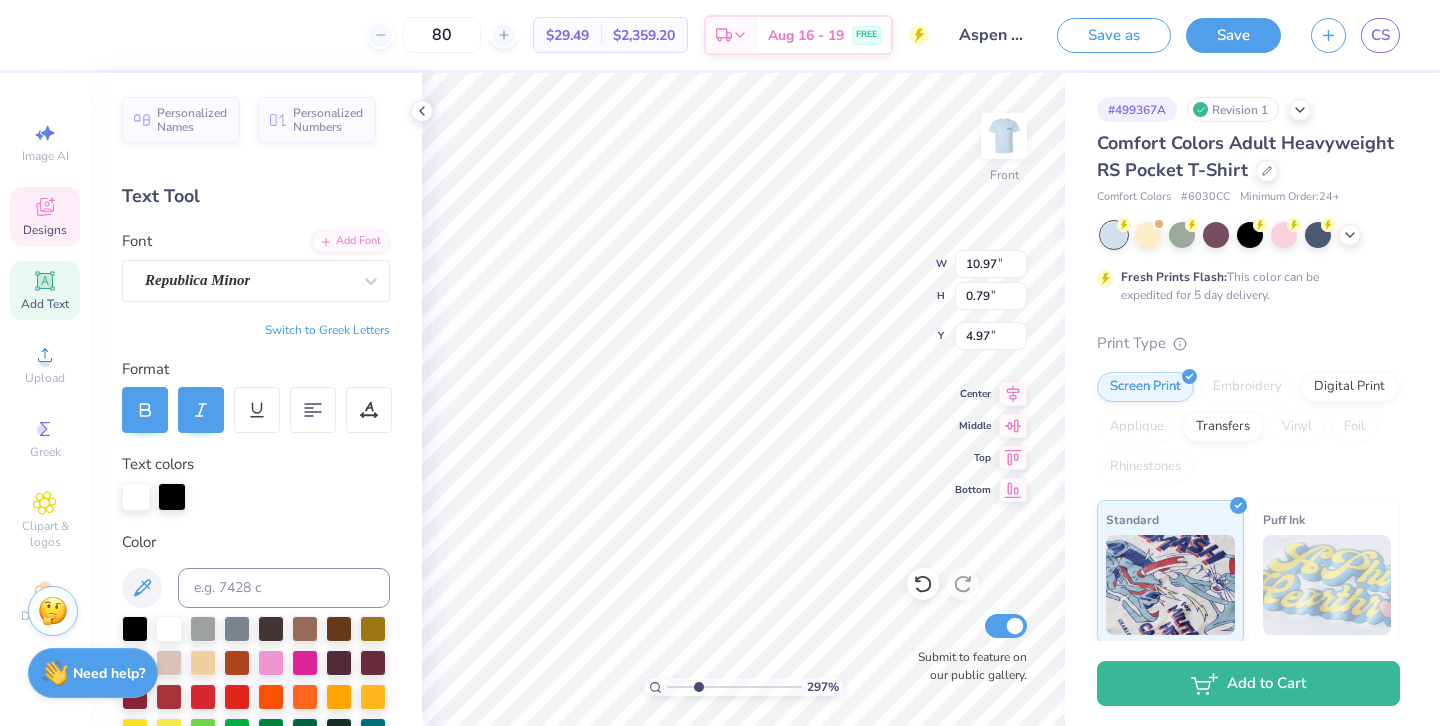 type on "10.82" 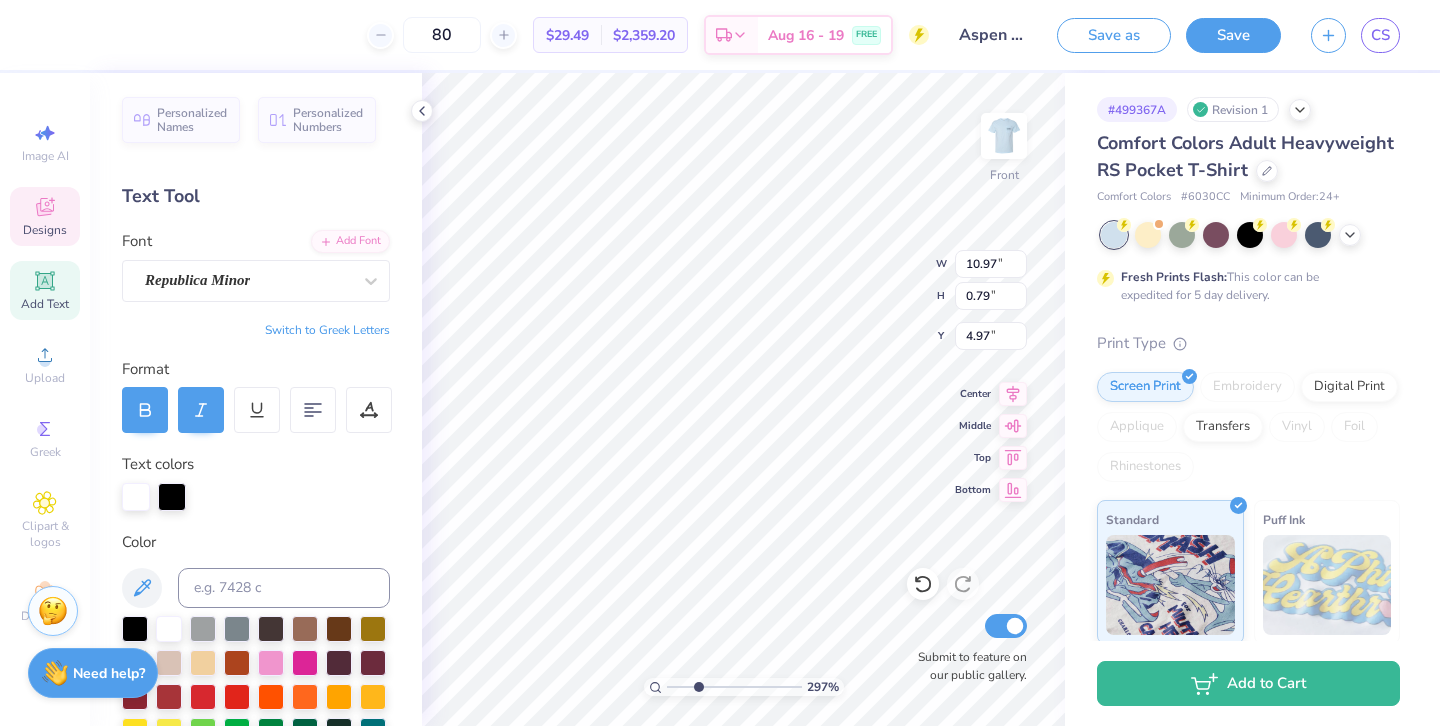 type on "14.24" 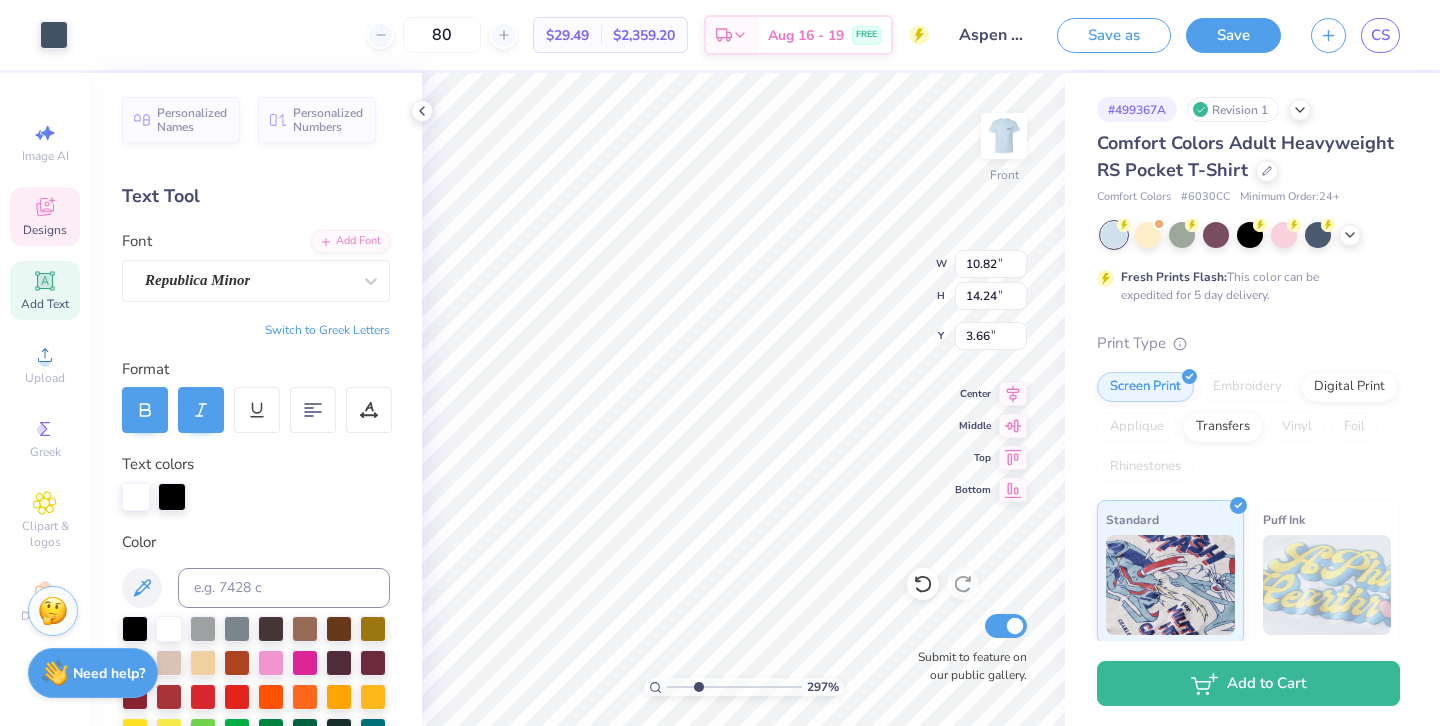 type on "13.05" 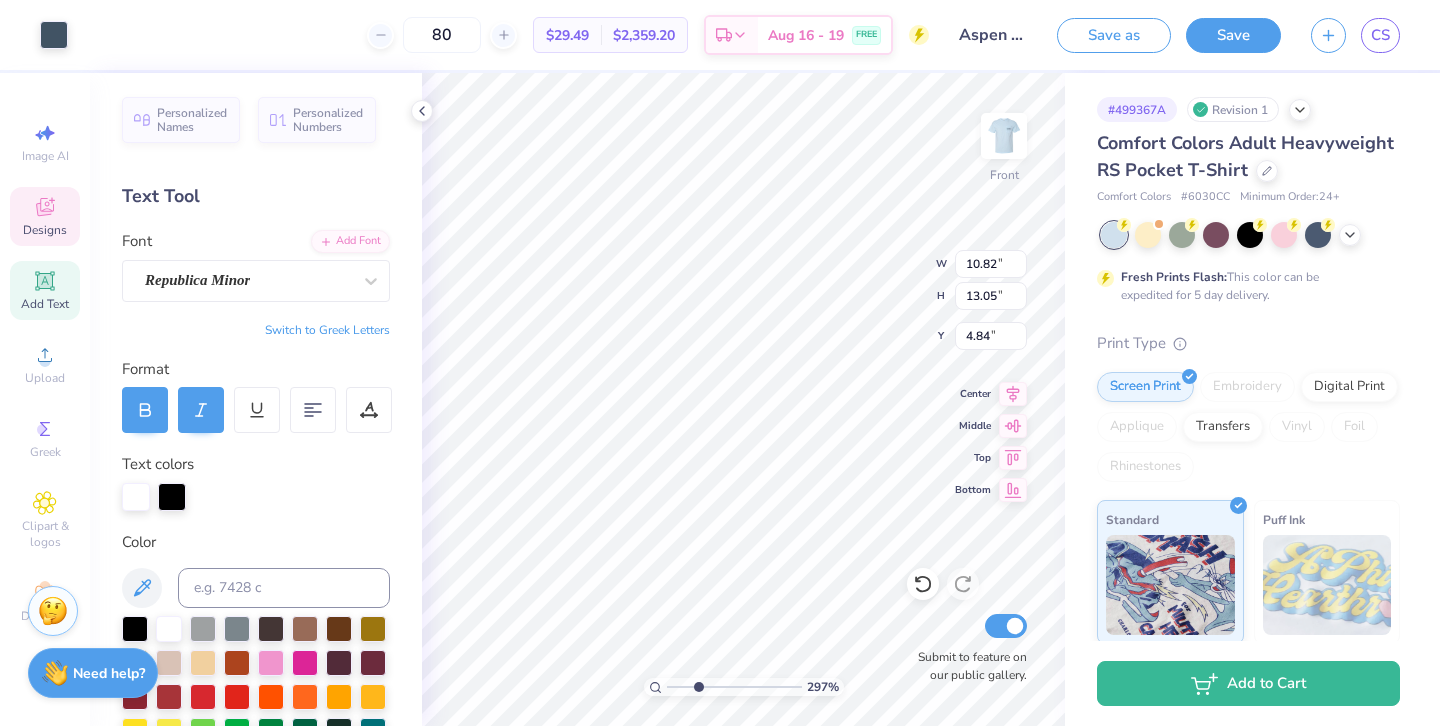 type on "10.97" 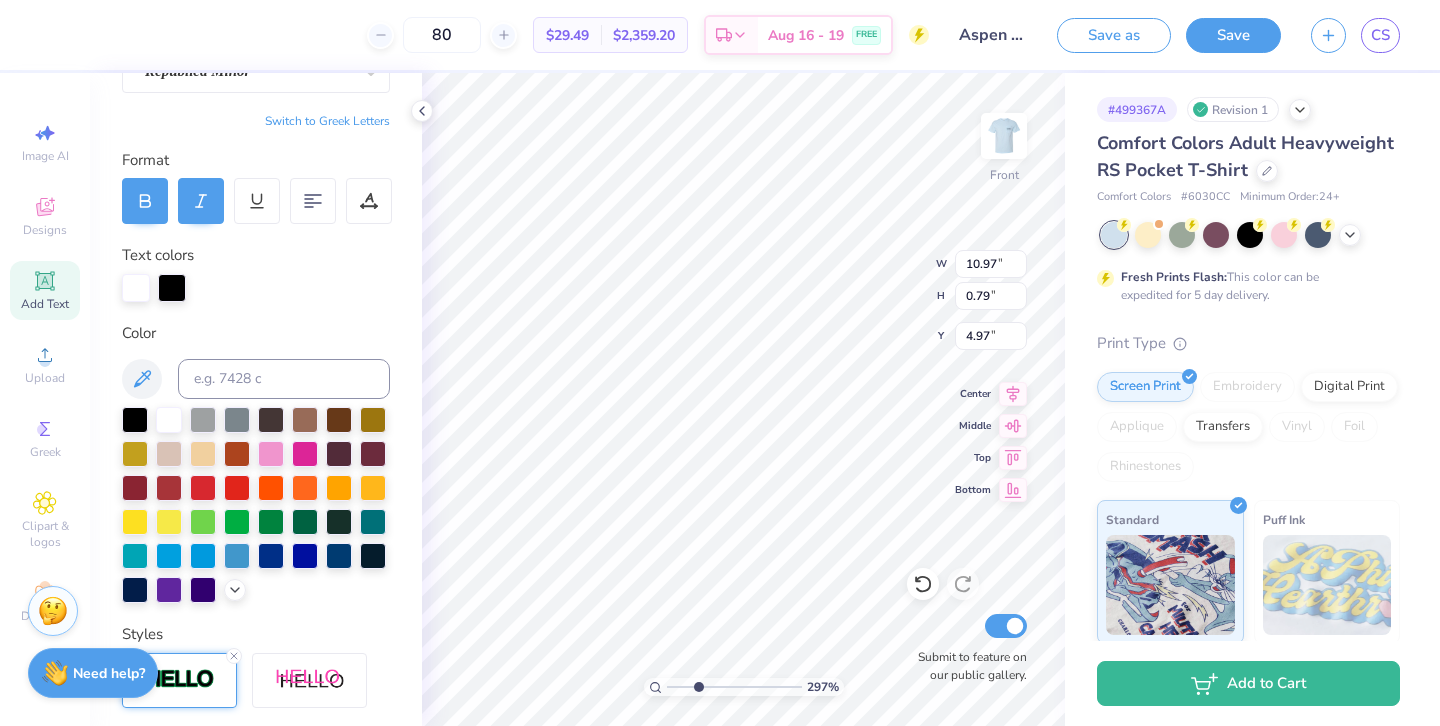 scroll, scrollTop: 363, scrollLeft: 0, axis: vertical 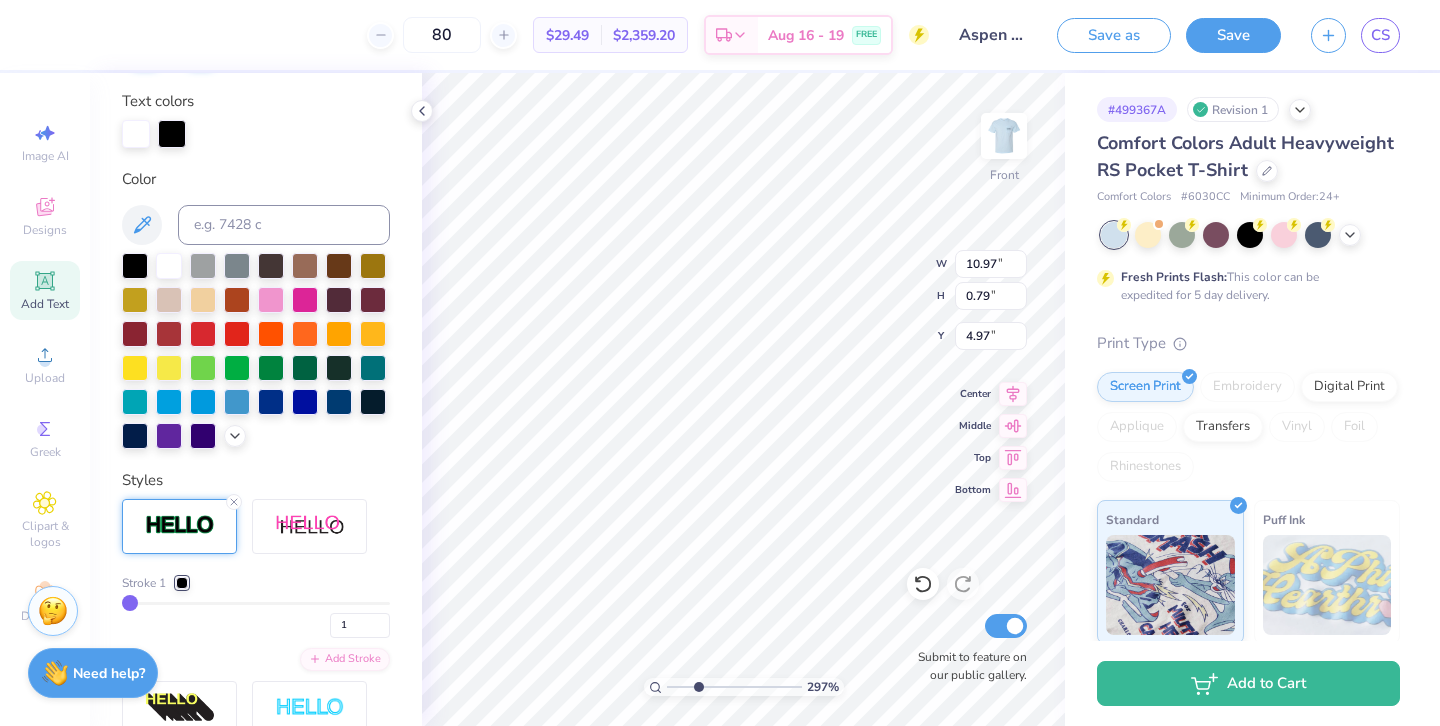 click at bounding box center [182, 583] 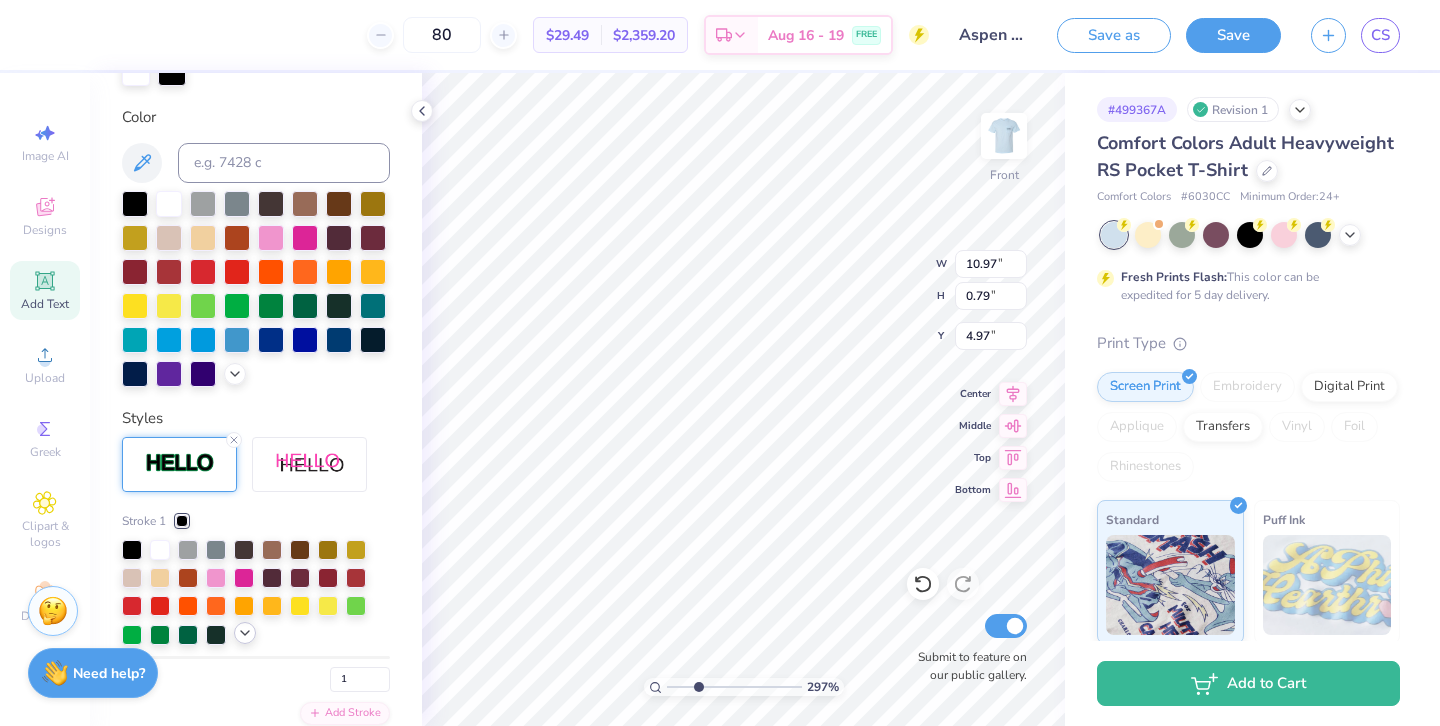 click 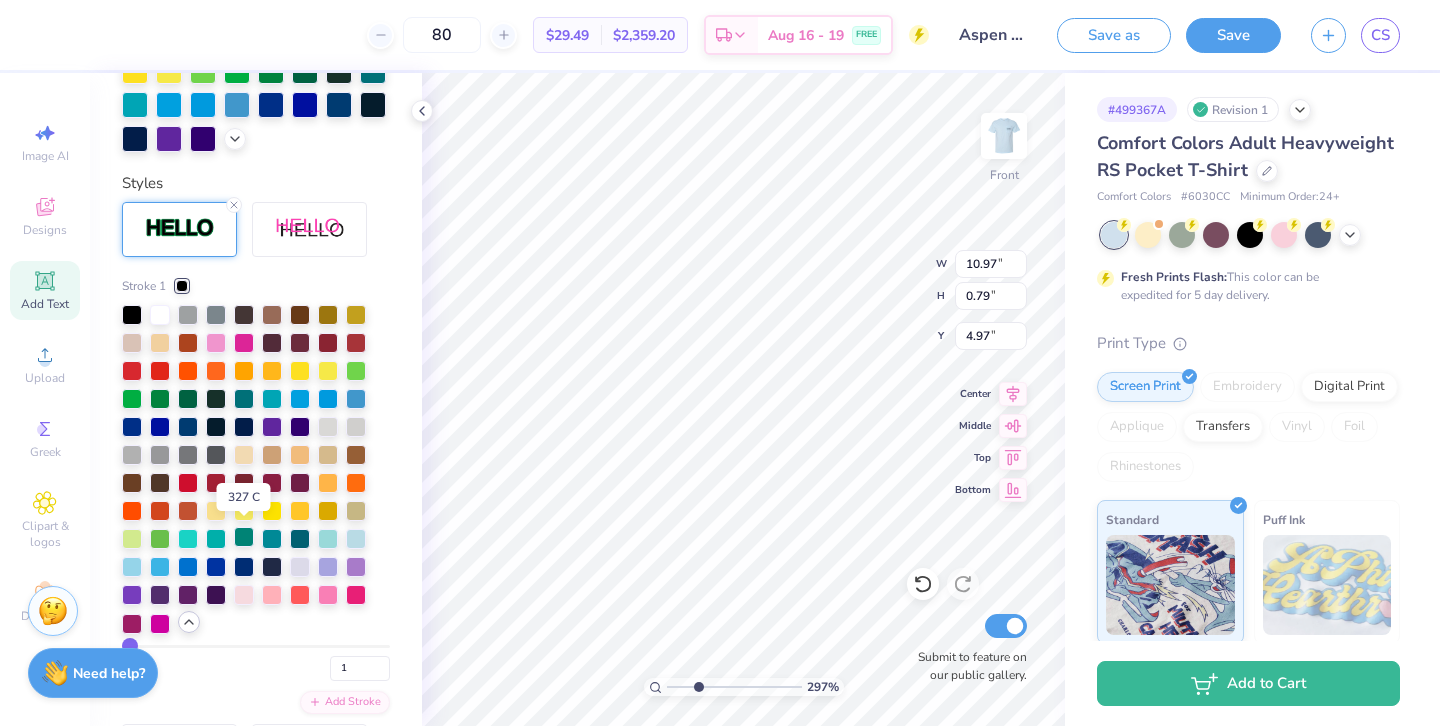 scroll, scrollTop: 664, scrollLeft: 0, axis: vertical 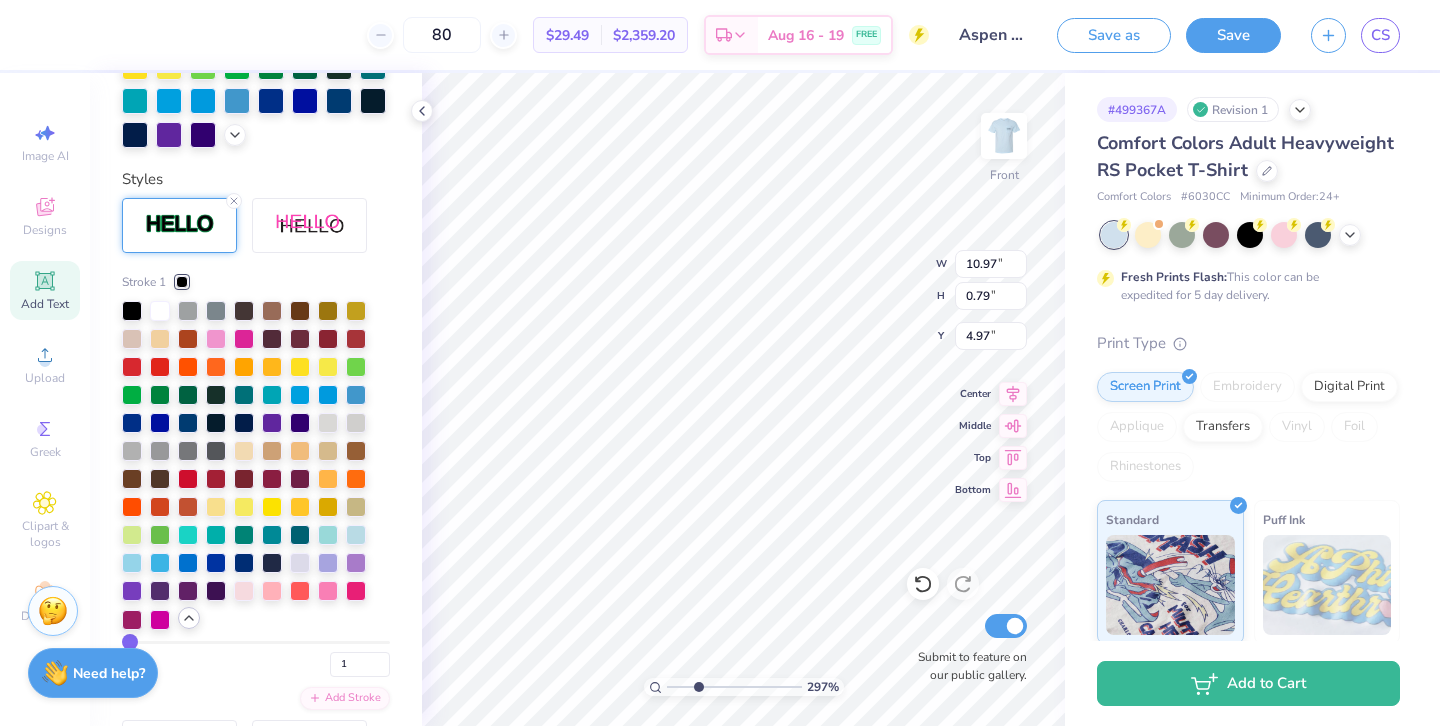click at bounding box center (182, 282) 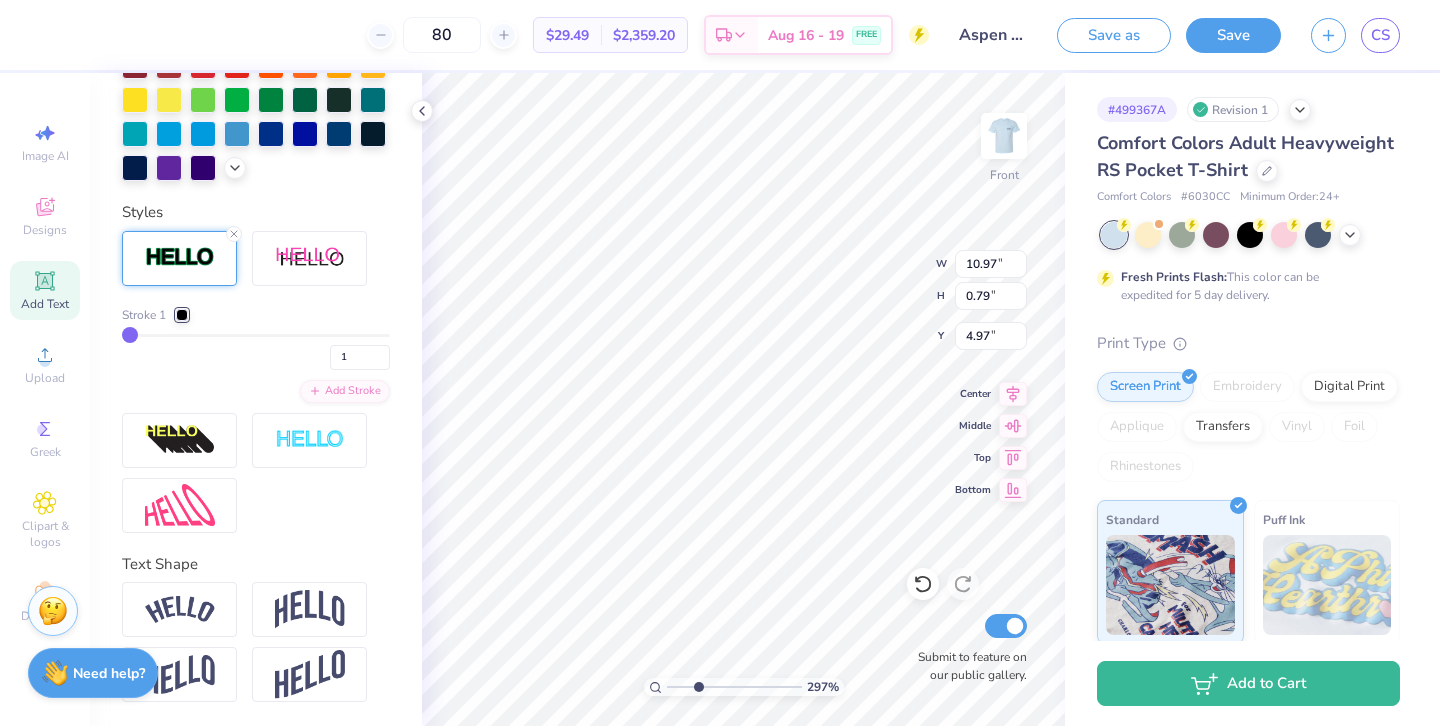 click at bounding box center [182, 315] 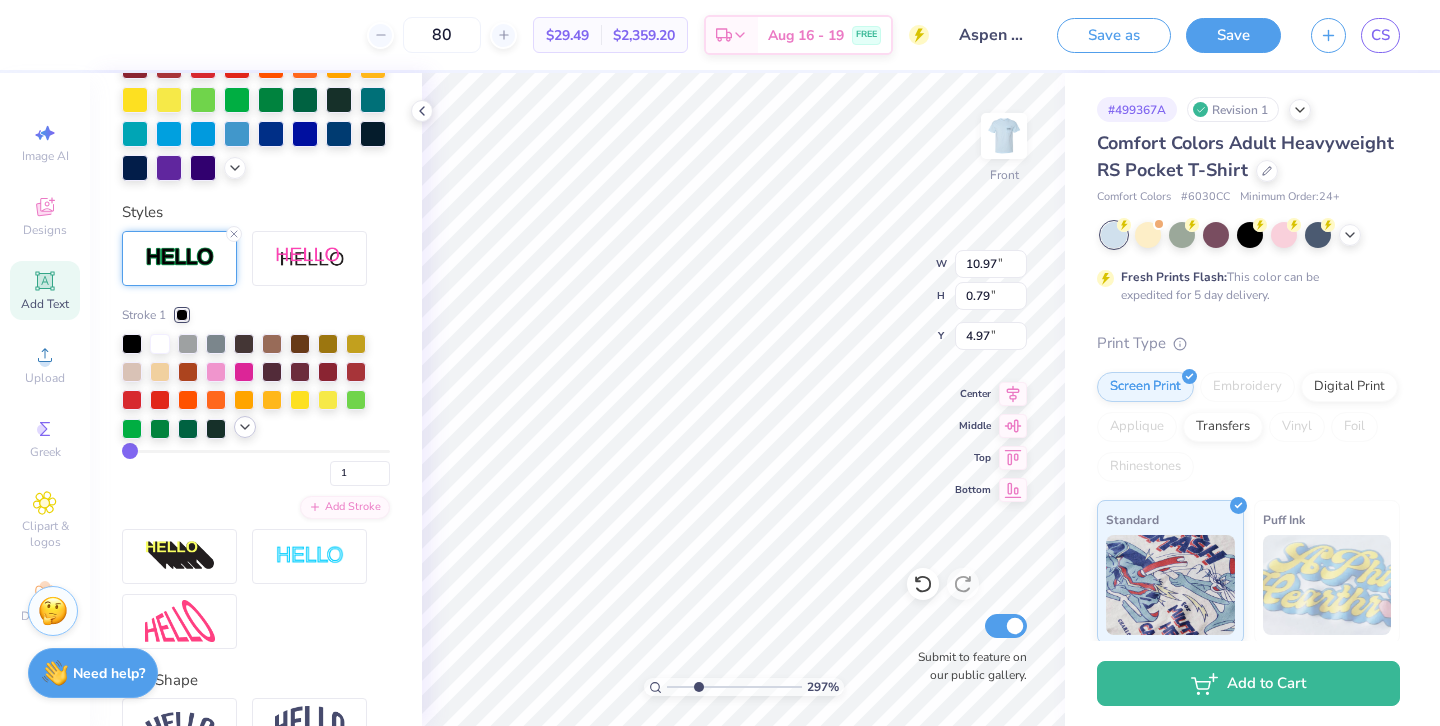 click 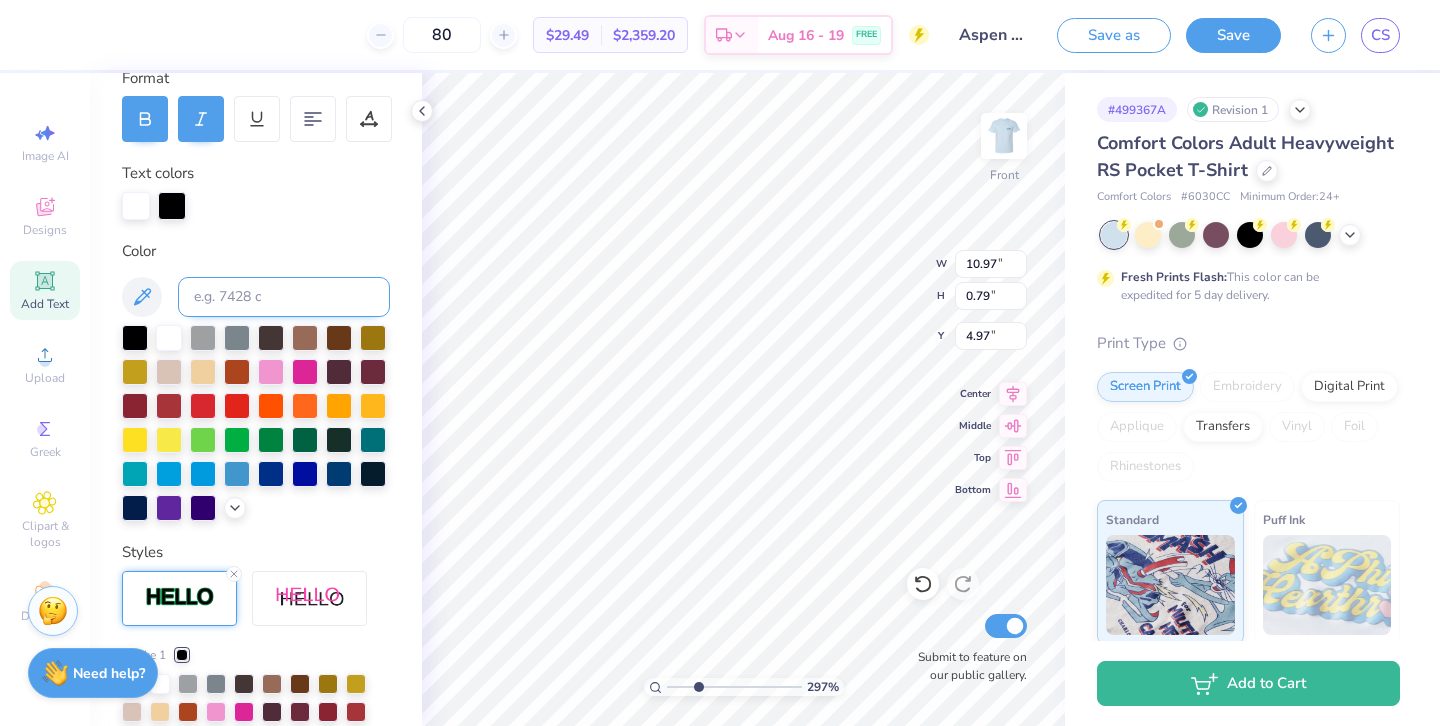 scroll, scrollTop: 265, scrollLeft: 0, axis: vertical 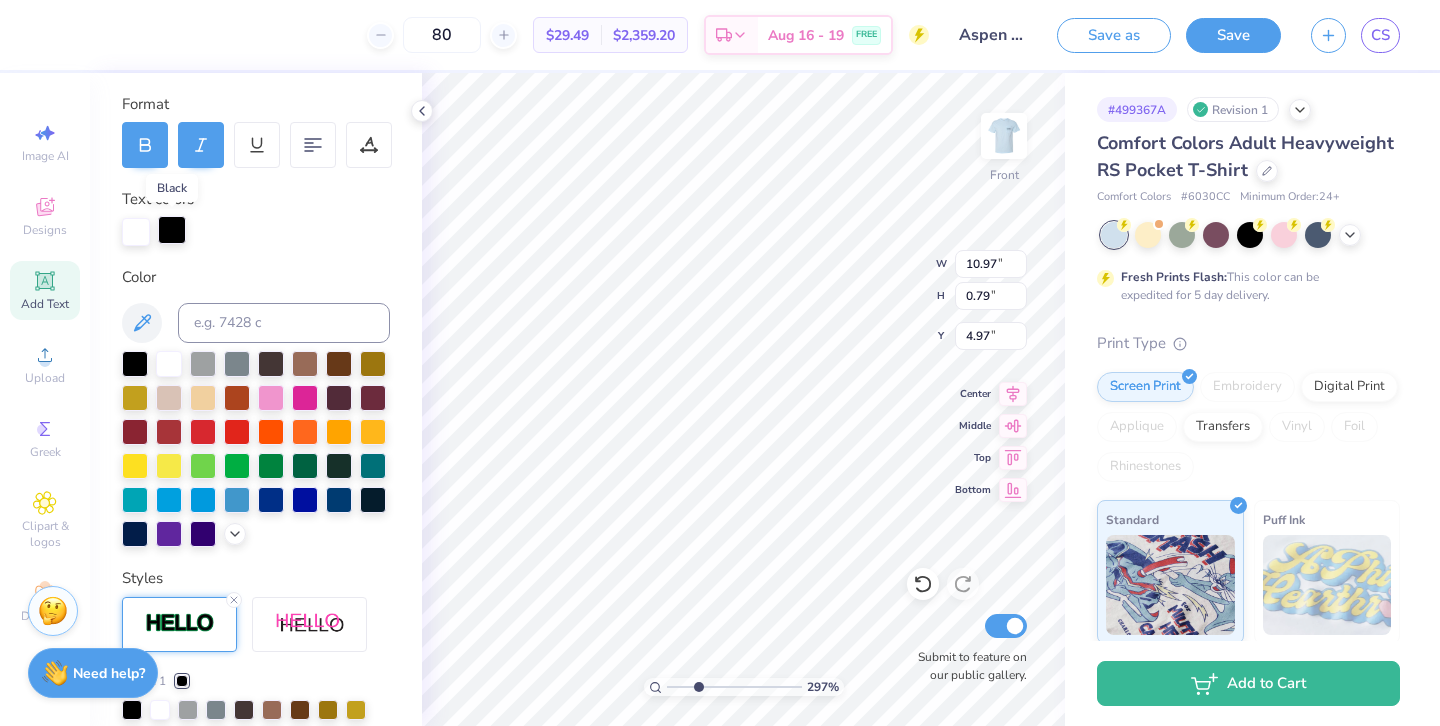 click at bounding box center [172, 230] 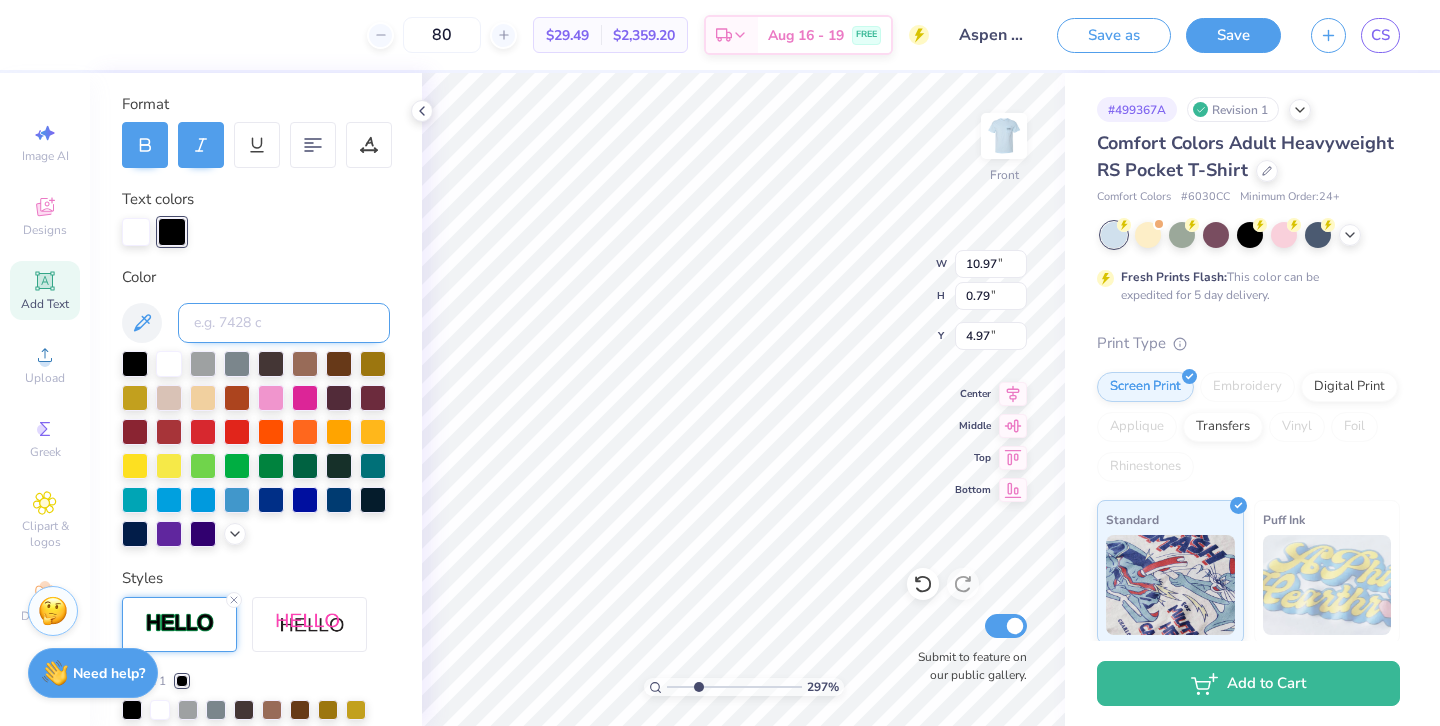 click at bounding box center [284, 323] 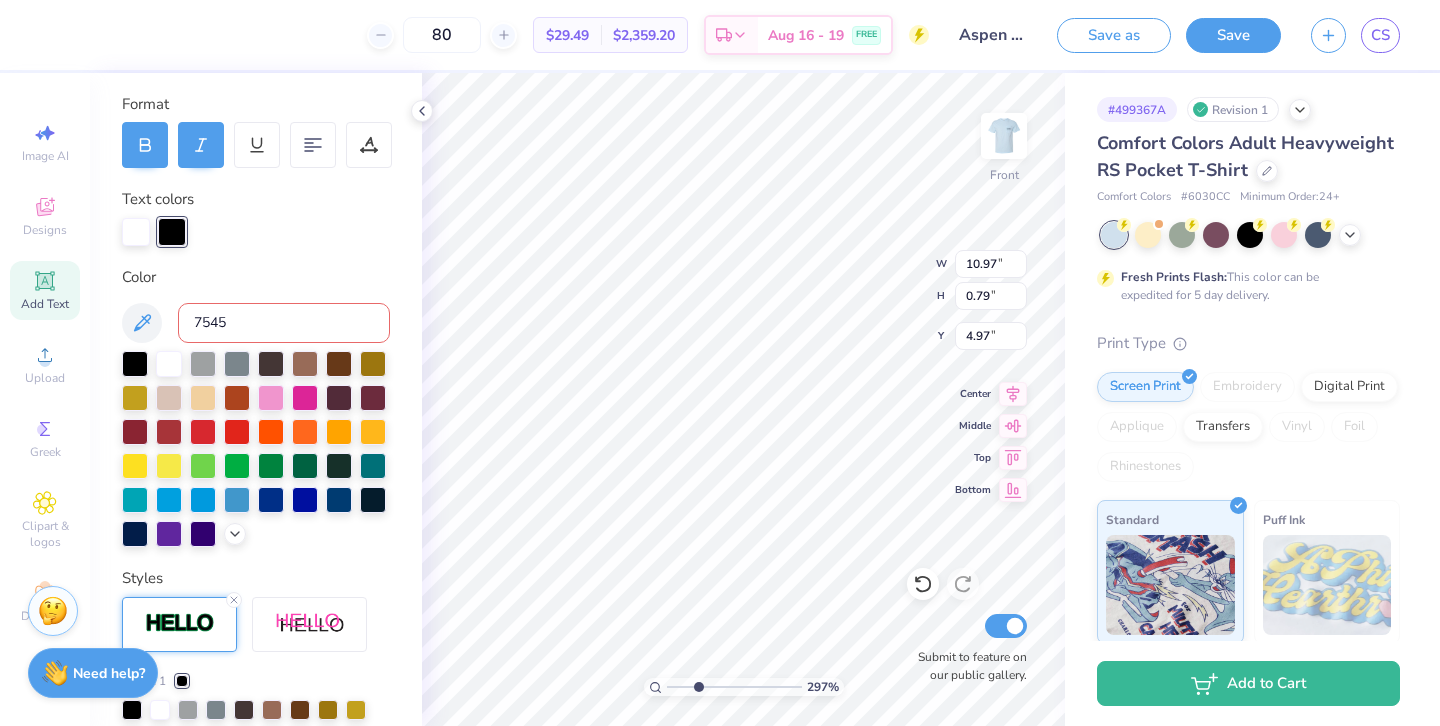 type on "7545" 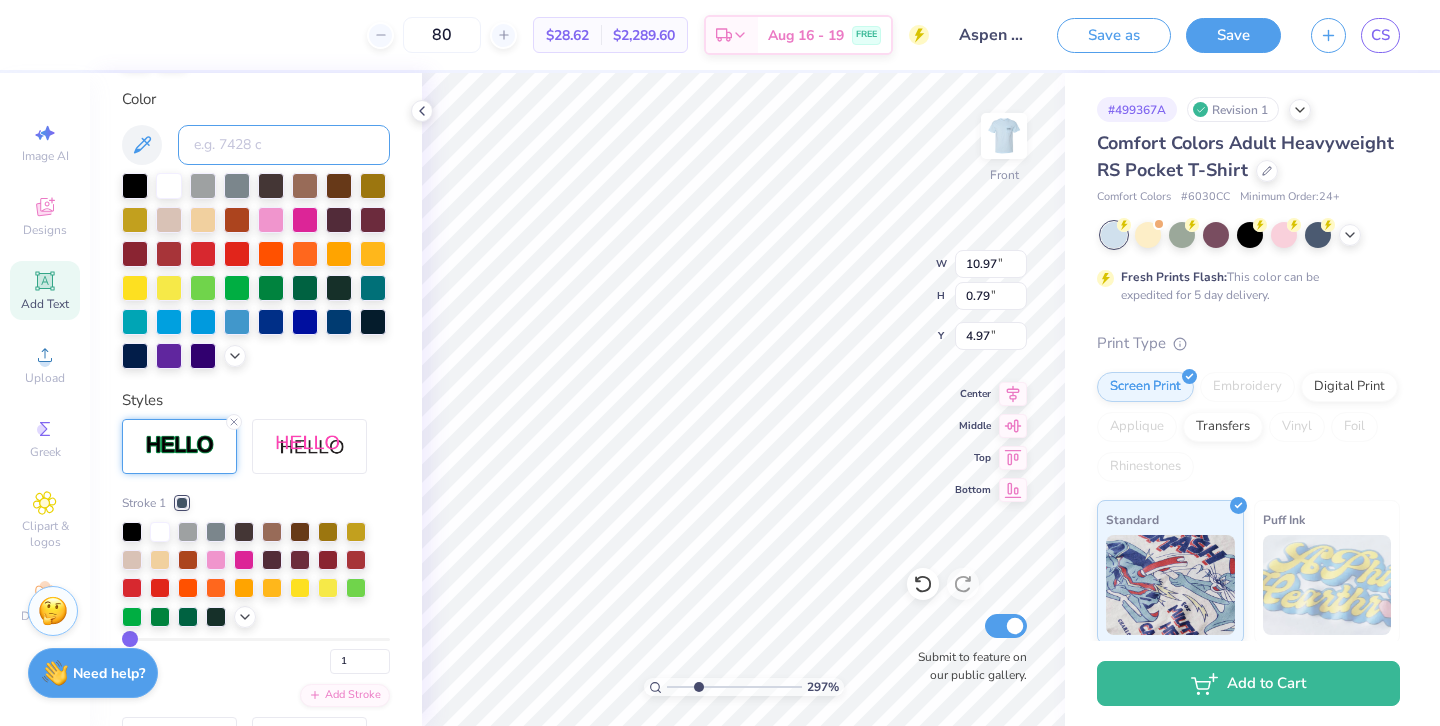 scroll, scrollTop: 508, scrollLeft: 0, axis: vertical 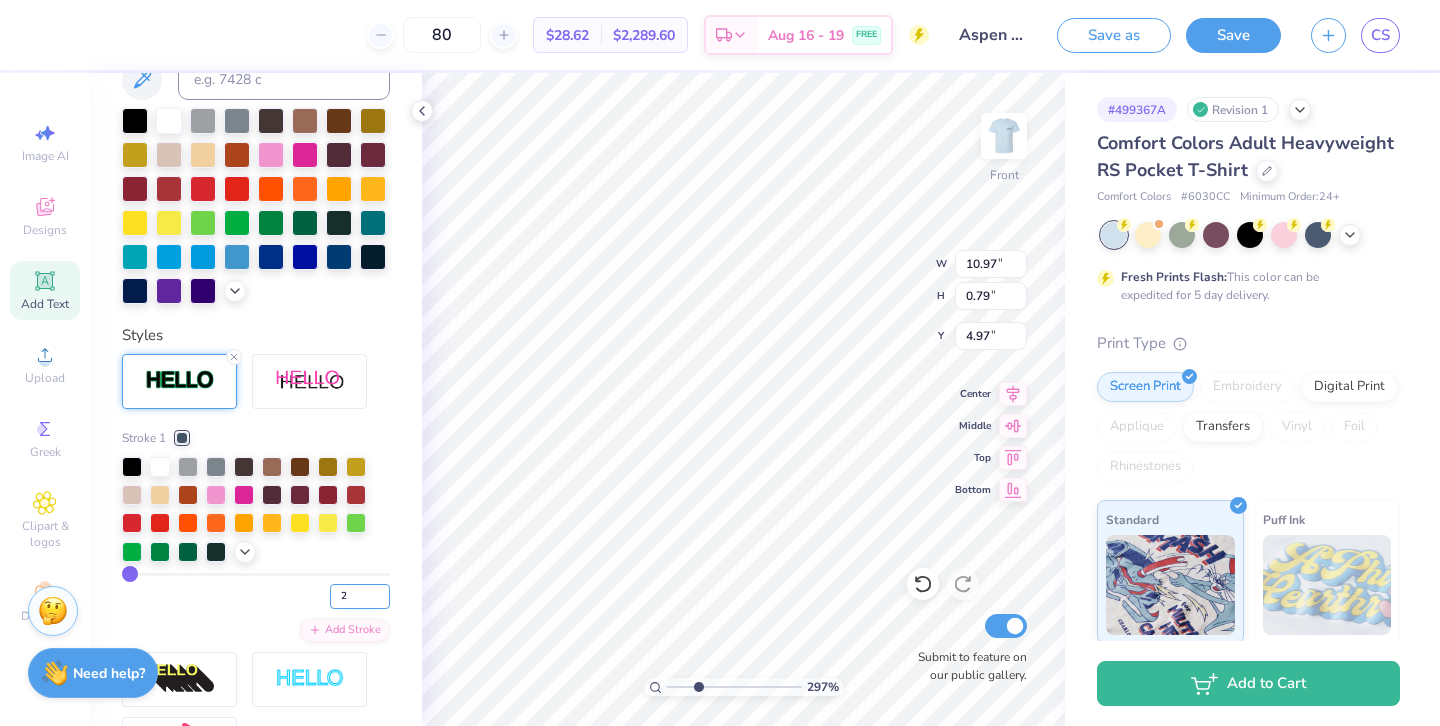 click on "2" at bounding box center (360, 596) 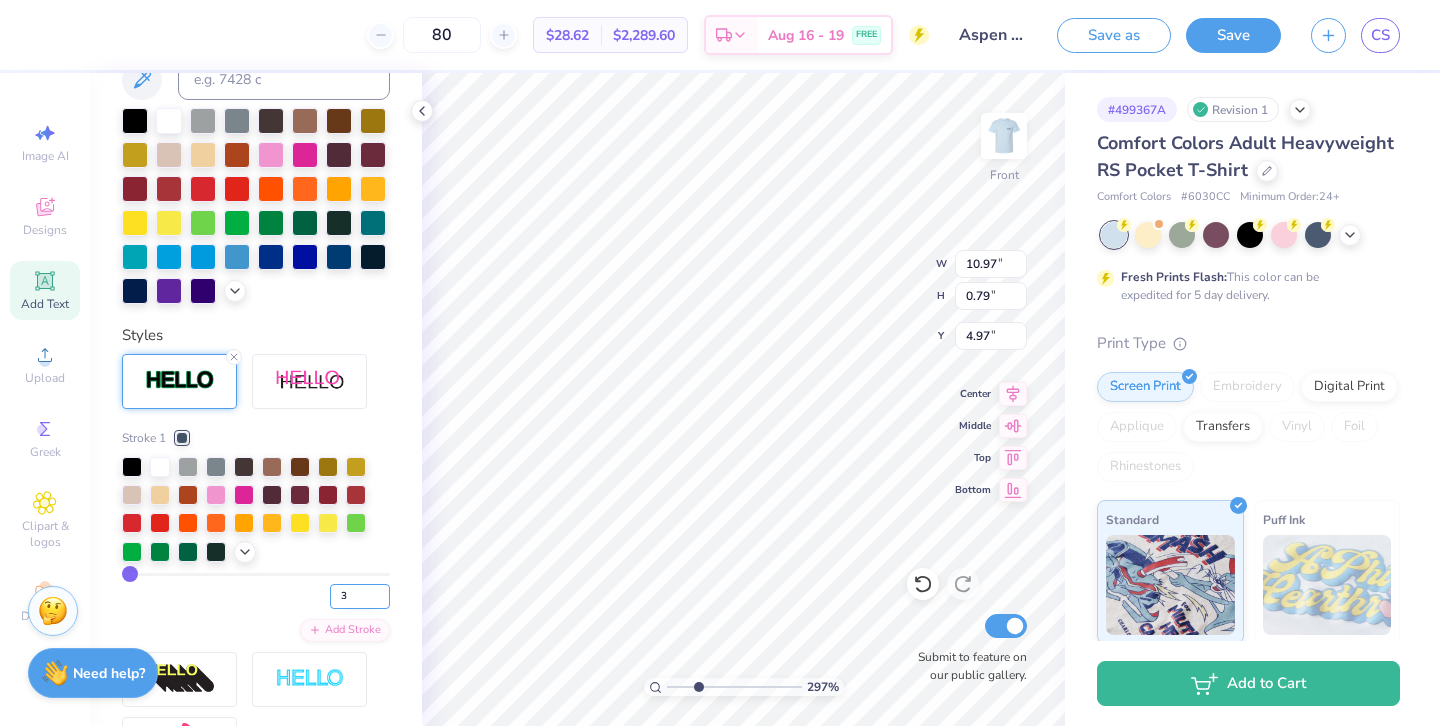 click on "3" at bounding box center (360, 596) 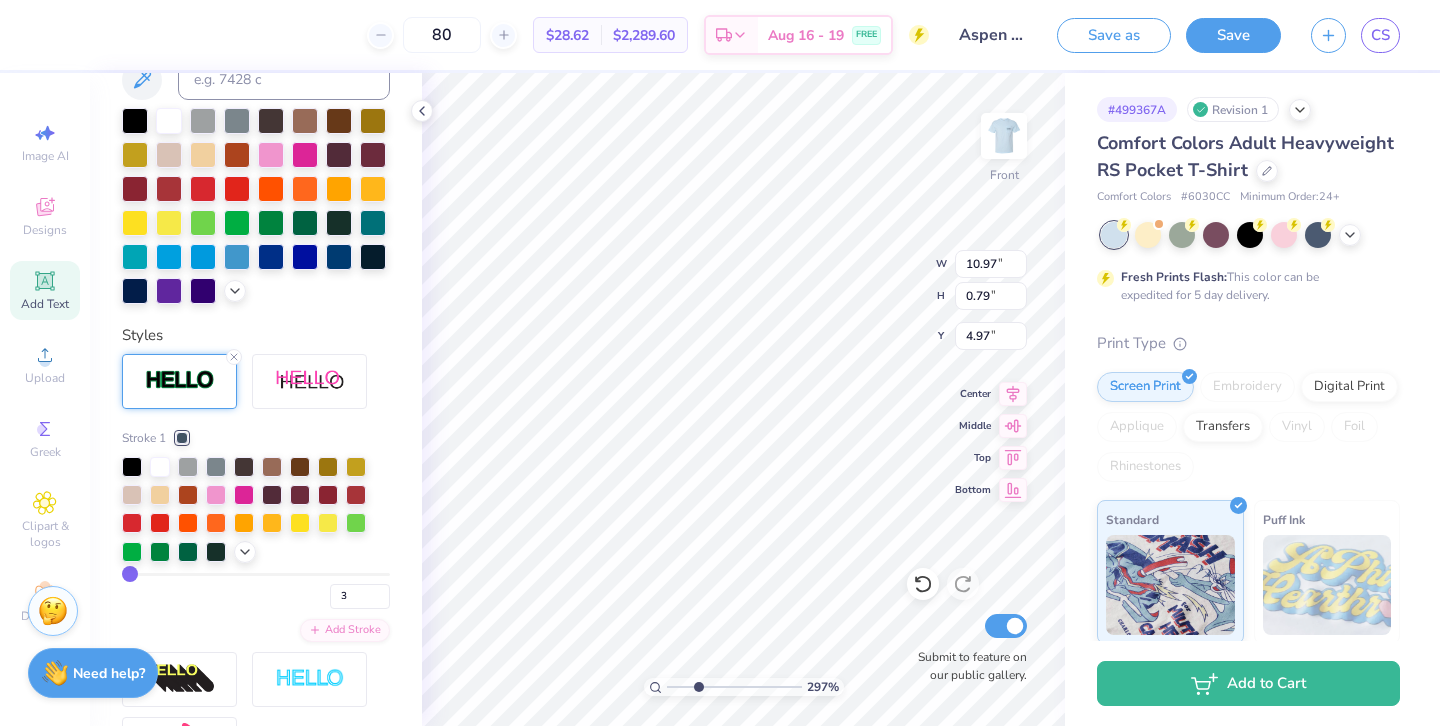 type on "3" 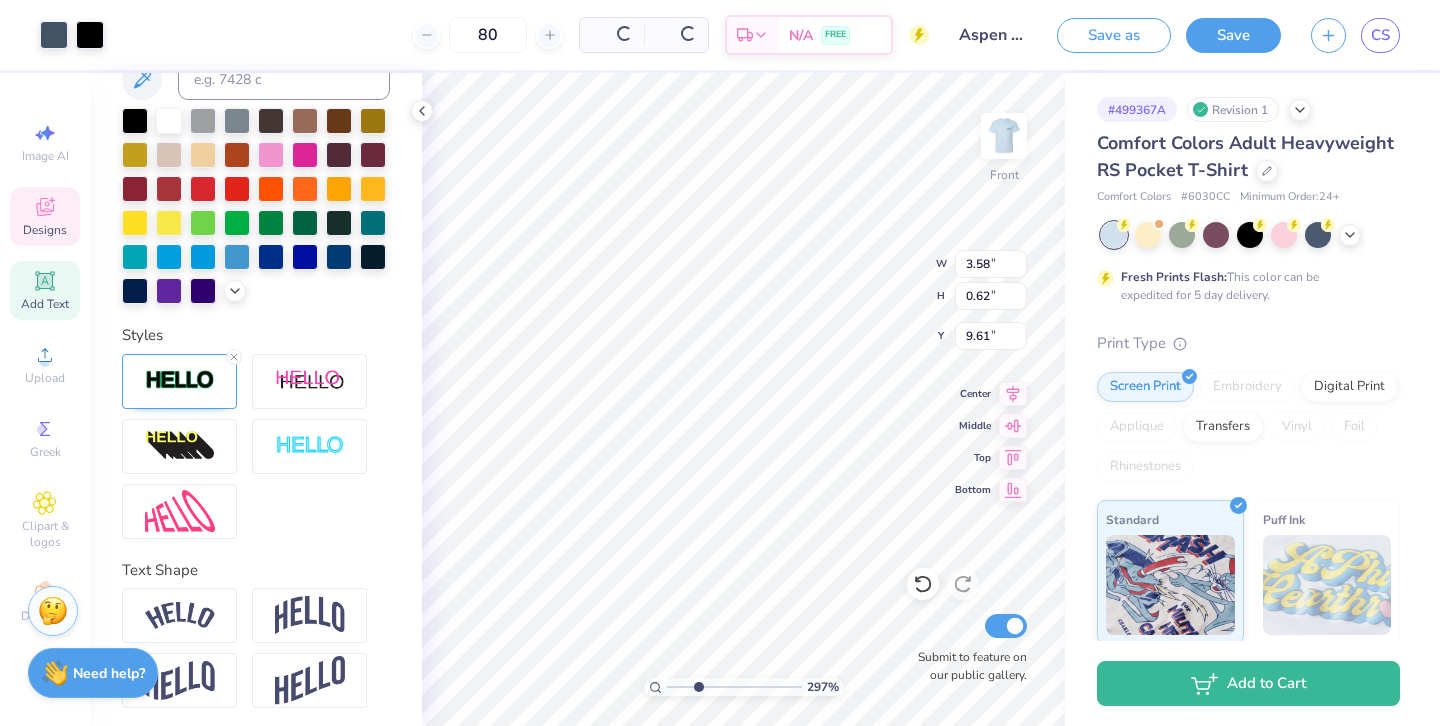 type on "3.60" 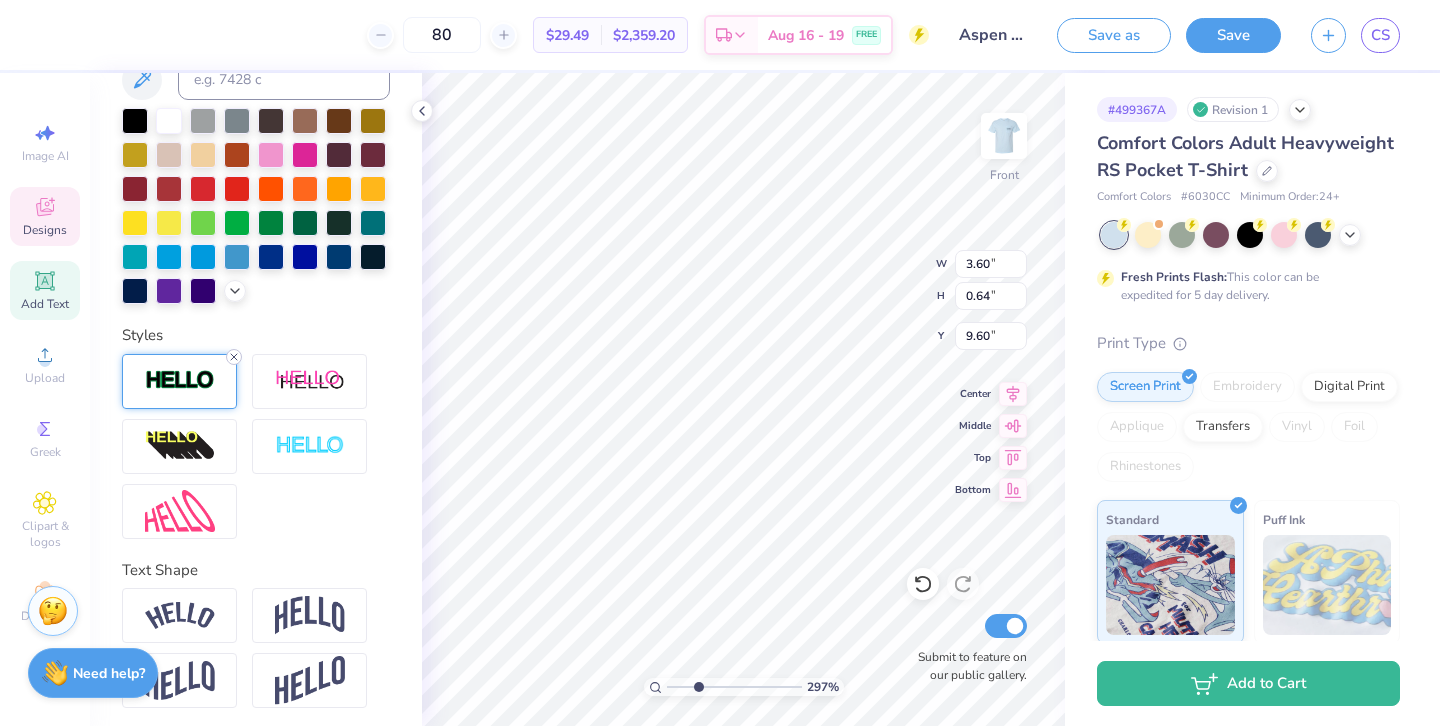 click 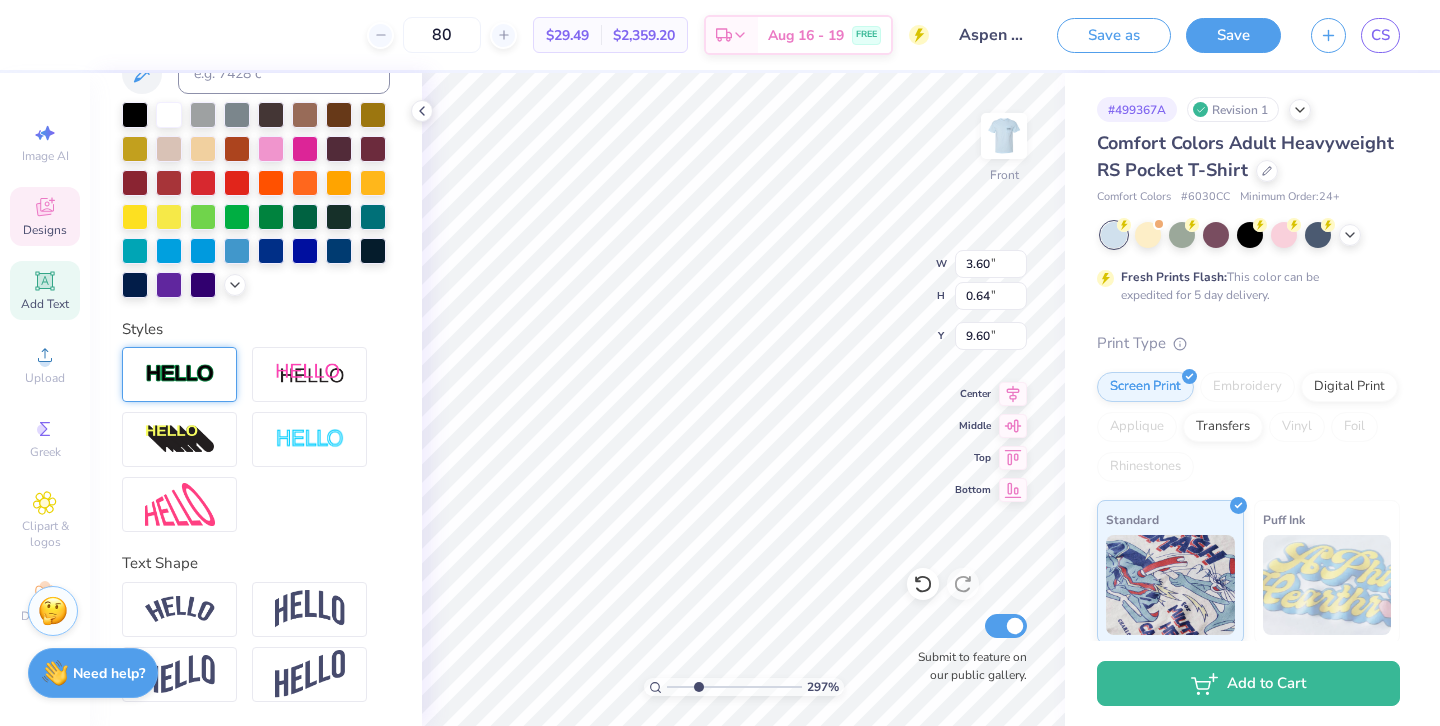 type on "3.58" 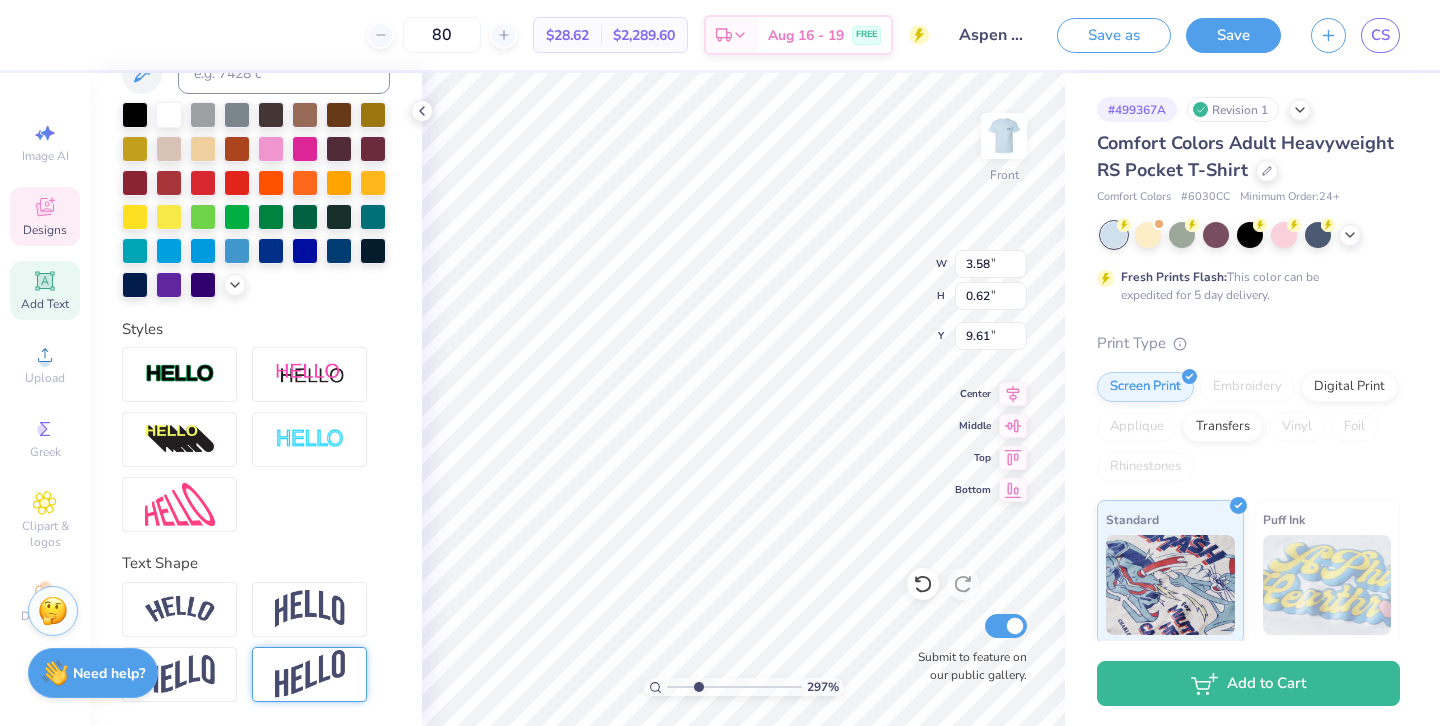 scroll, scrollTop: 437, scrollLeft: 0, axis: vertical 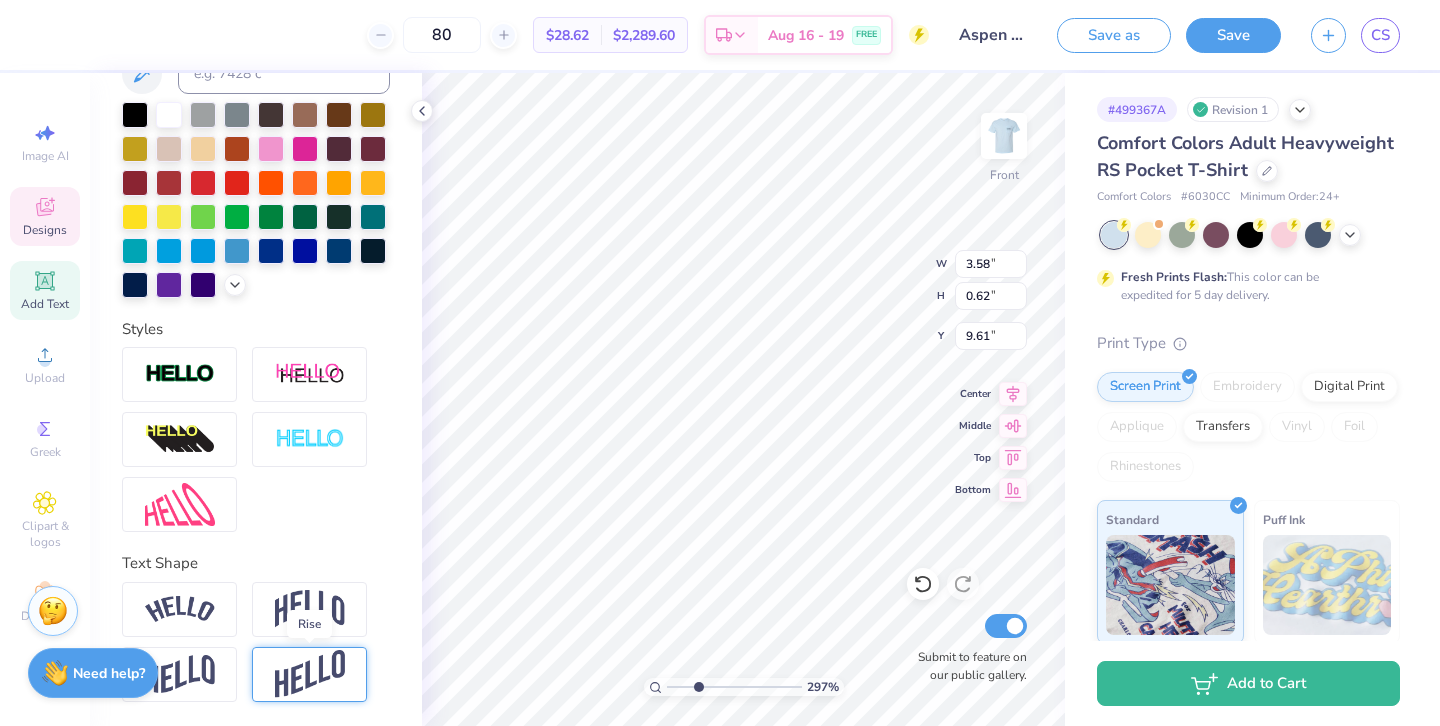 click at bounding box center [310, 674] 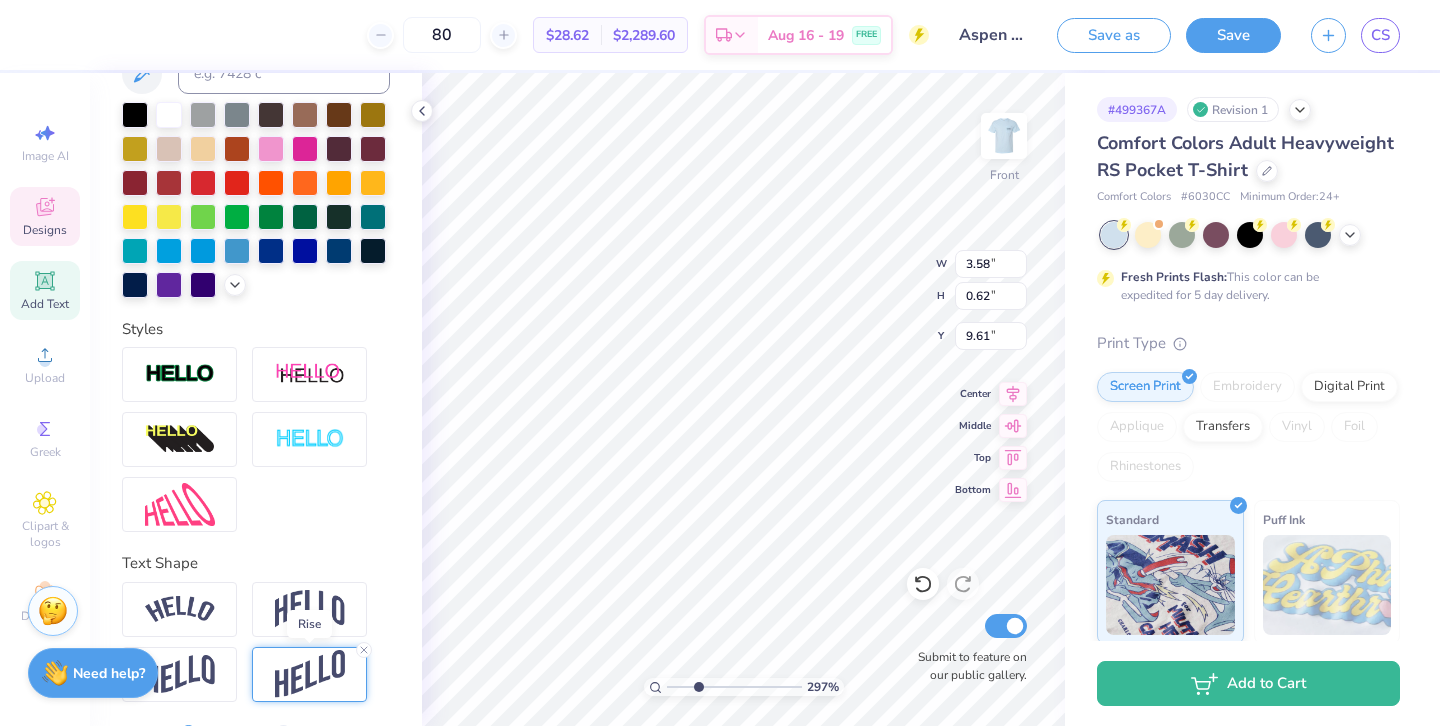 type on "1.13" 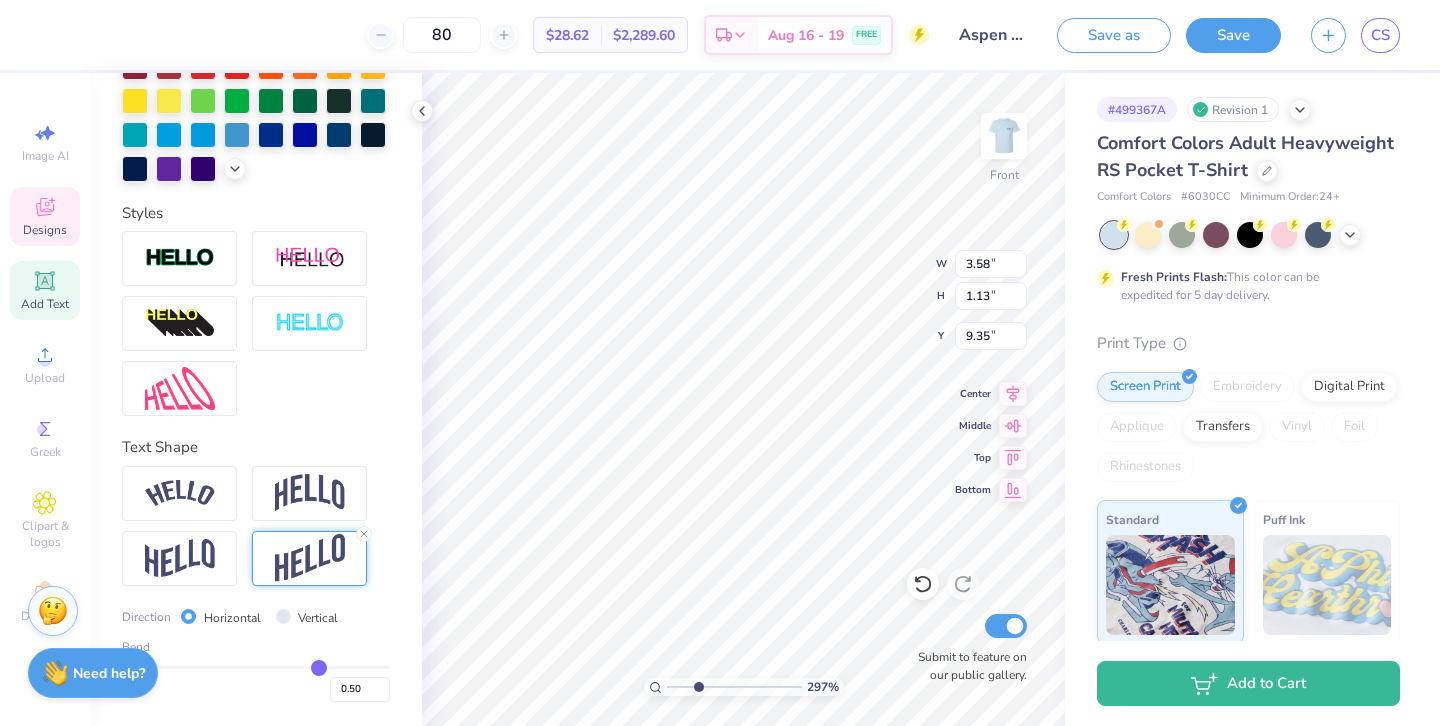 scroll, scrollTop: 554, scrollLeft: 0, axis: vertical 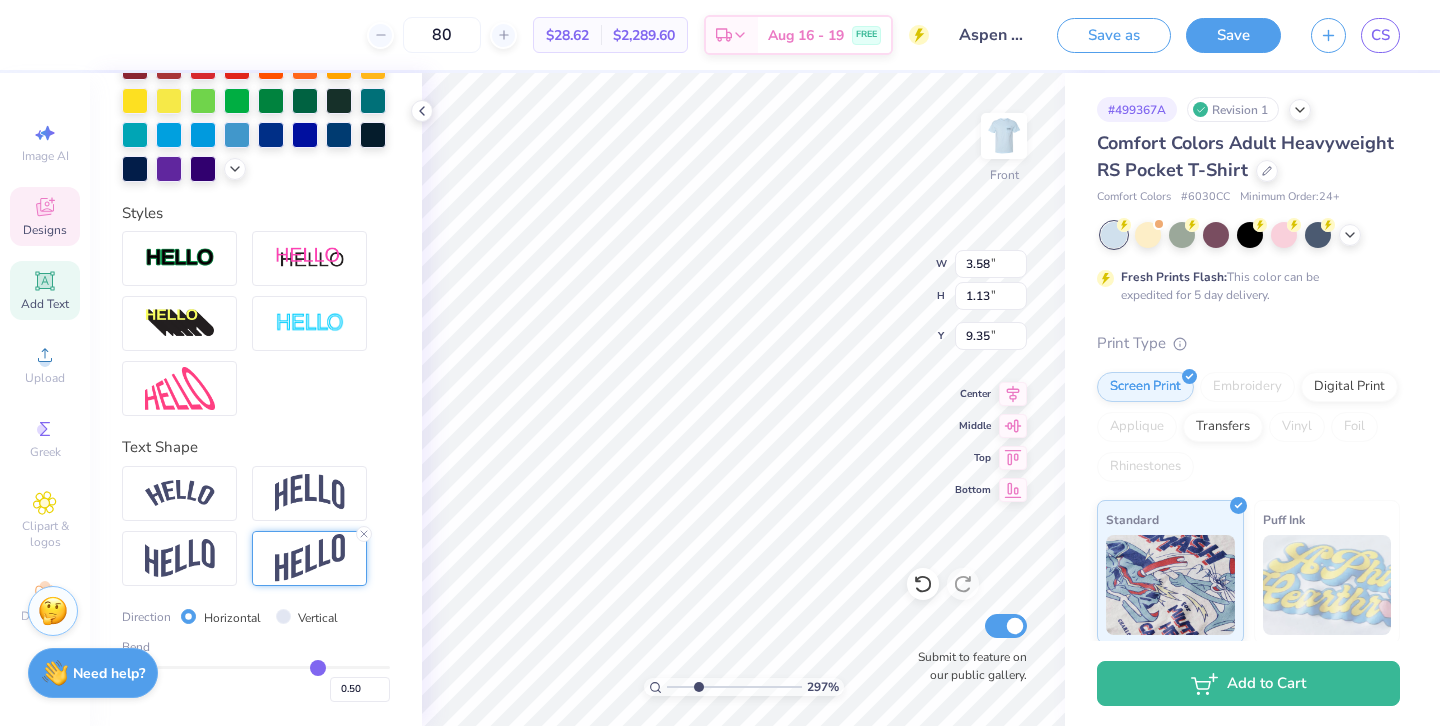 type on "0.49" 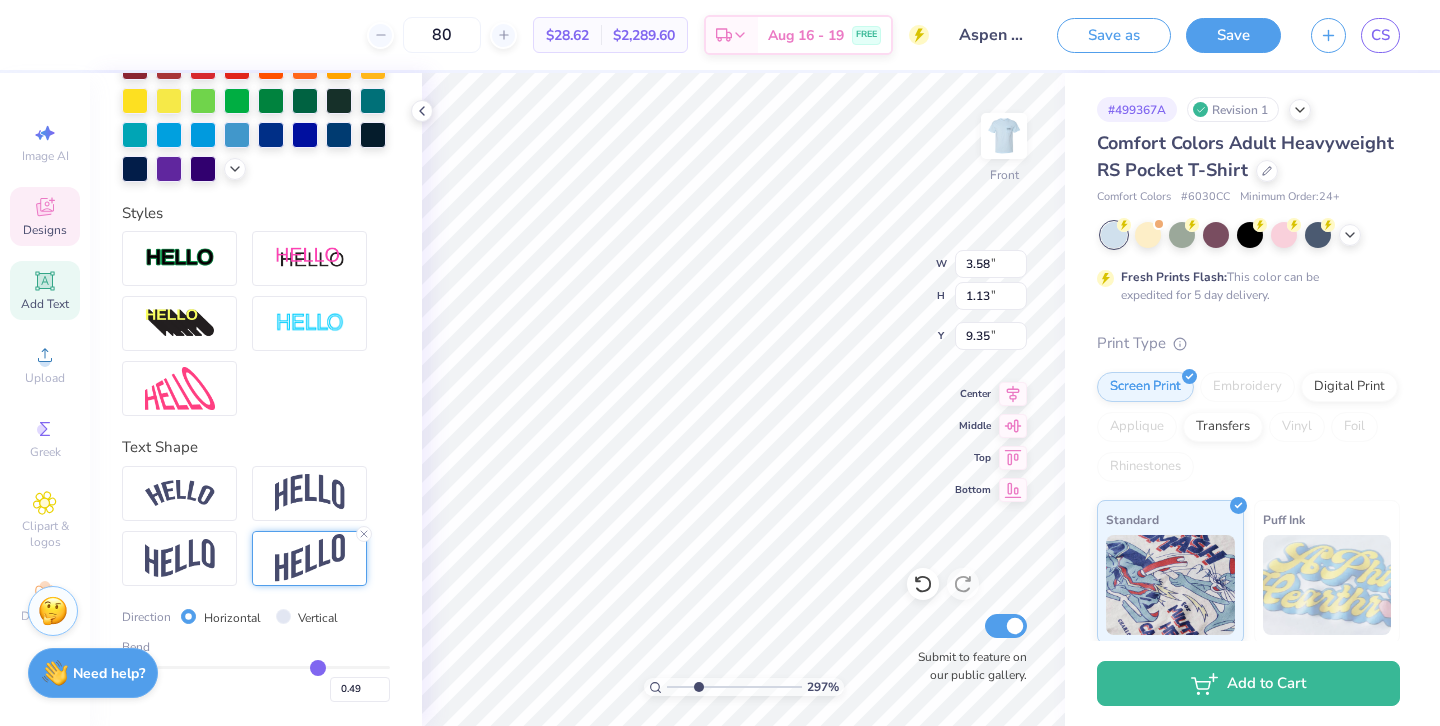 type on "0.47" 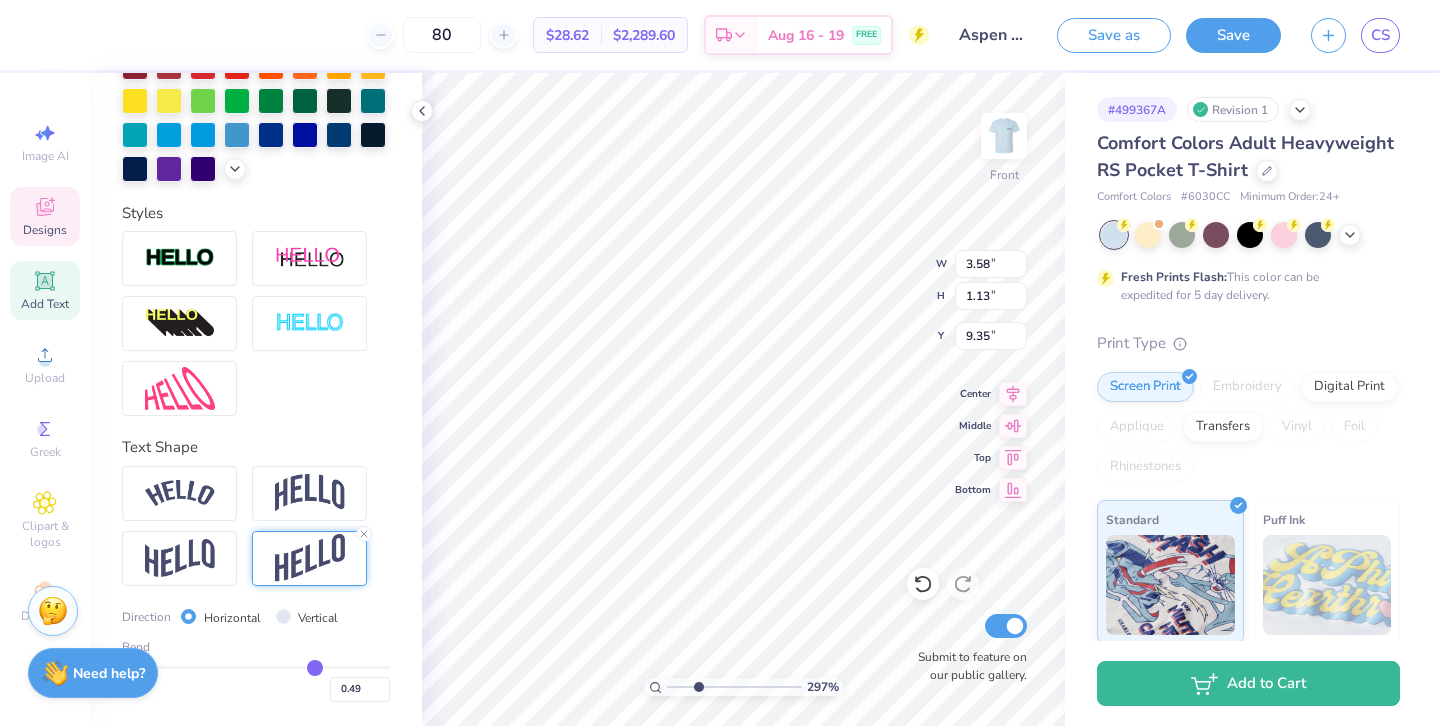type on "0.47" 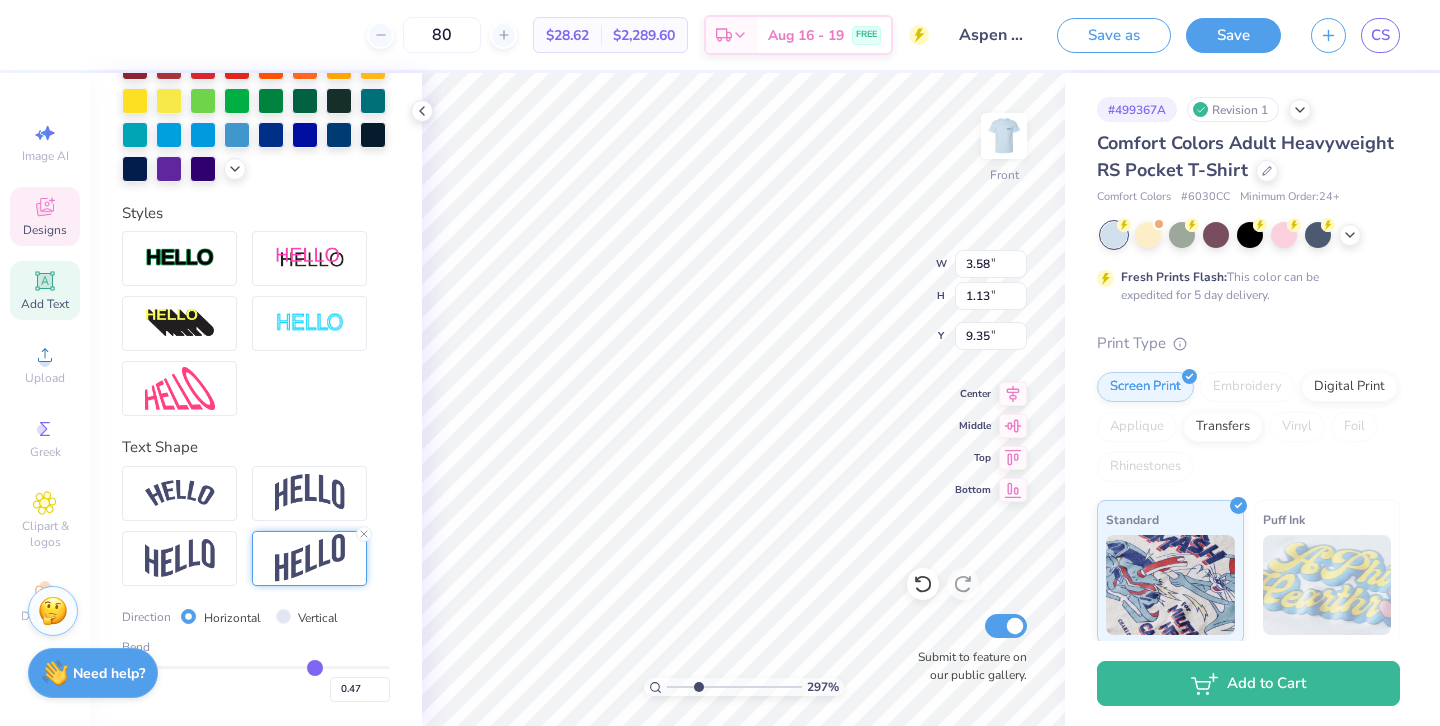type on "0.44" 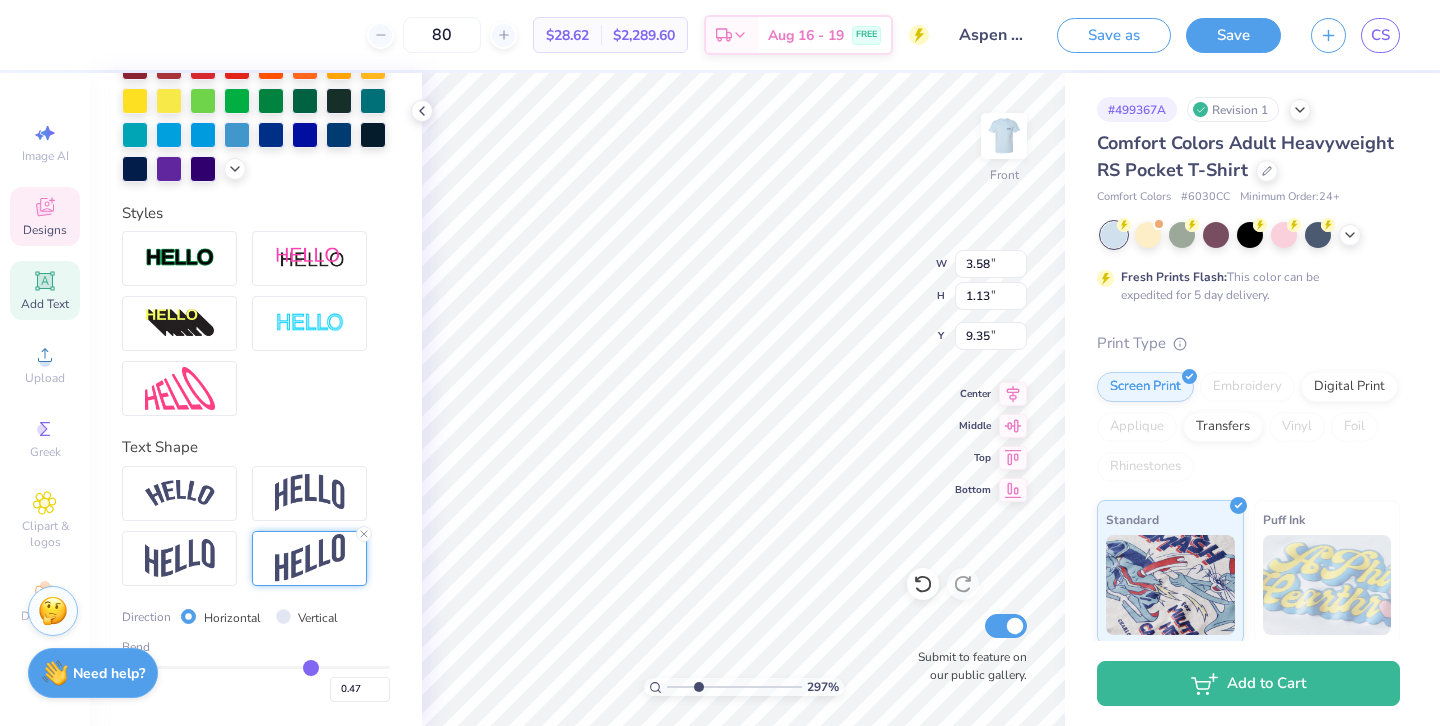 type on "0.44" 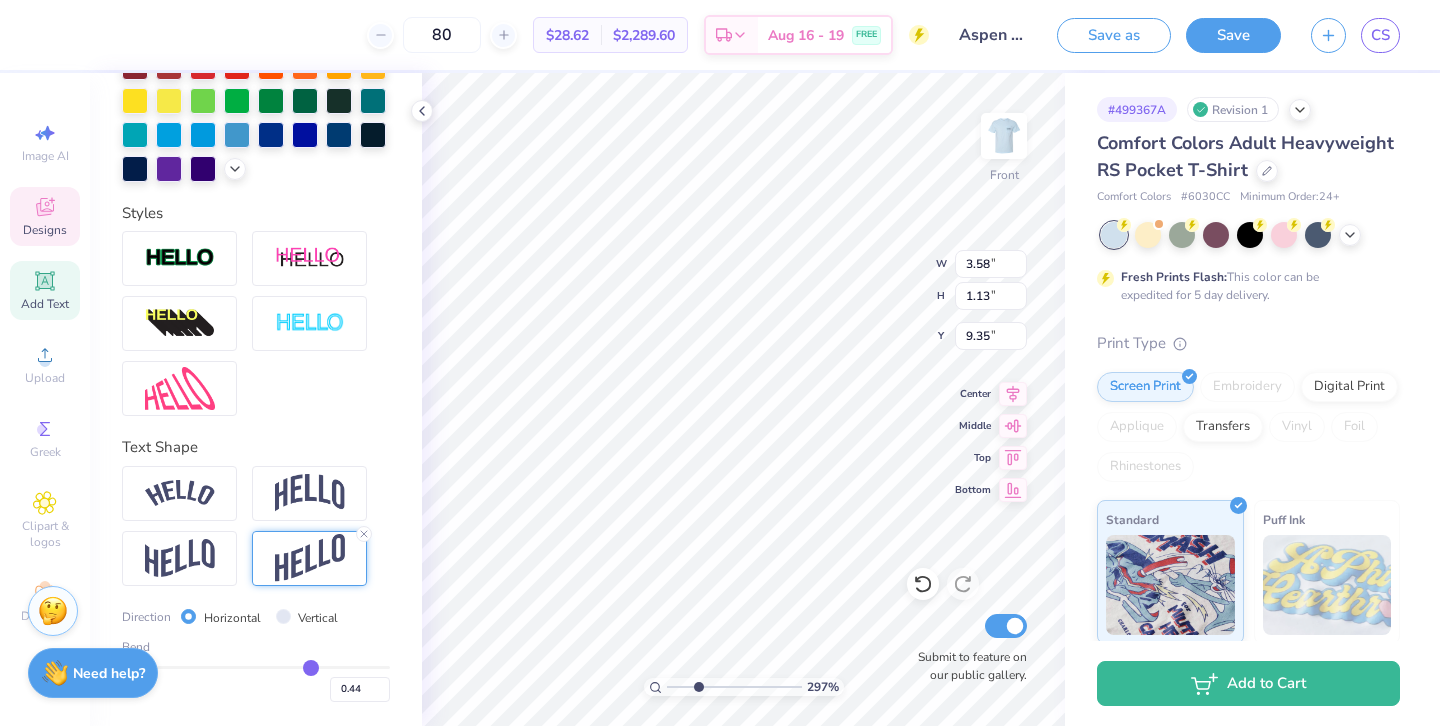 type on "0.4" 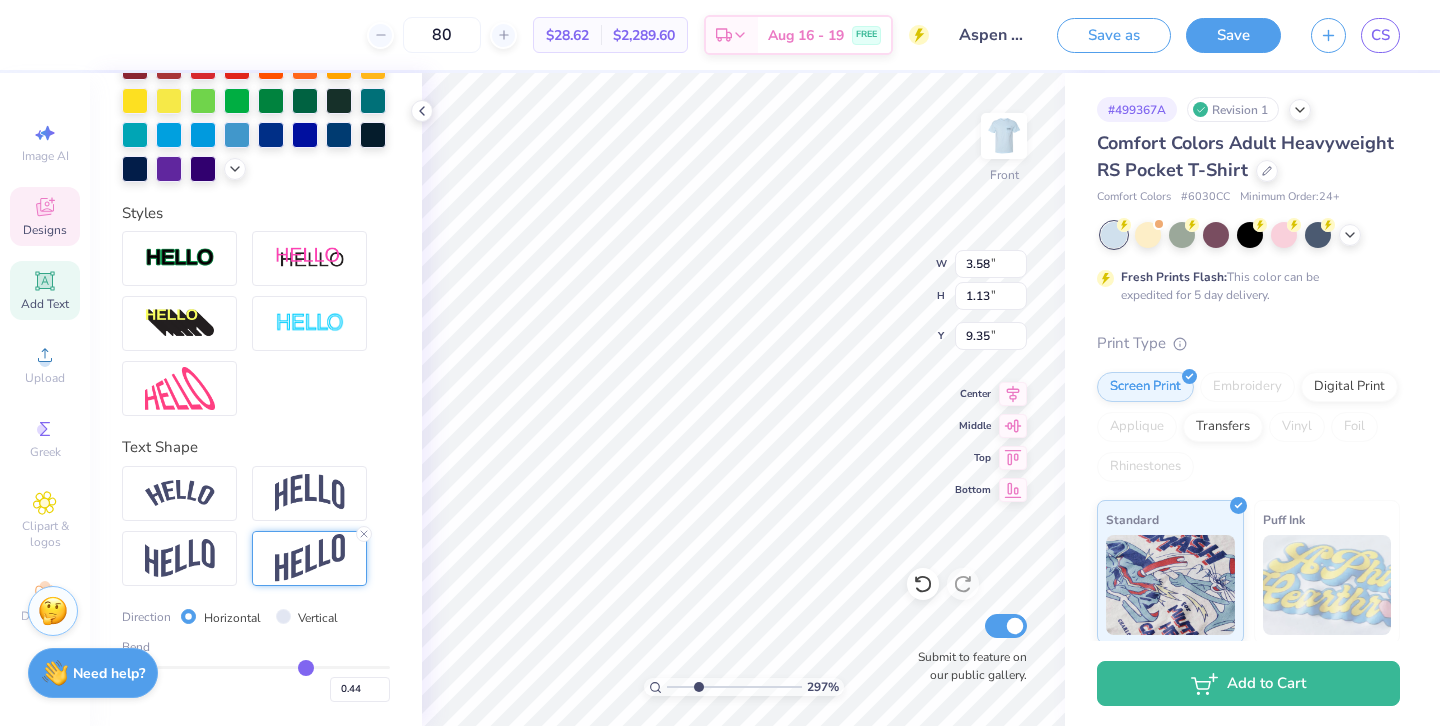 type on "0.40" 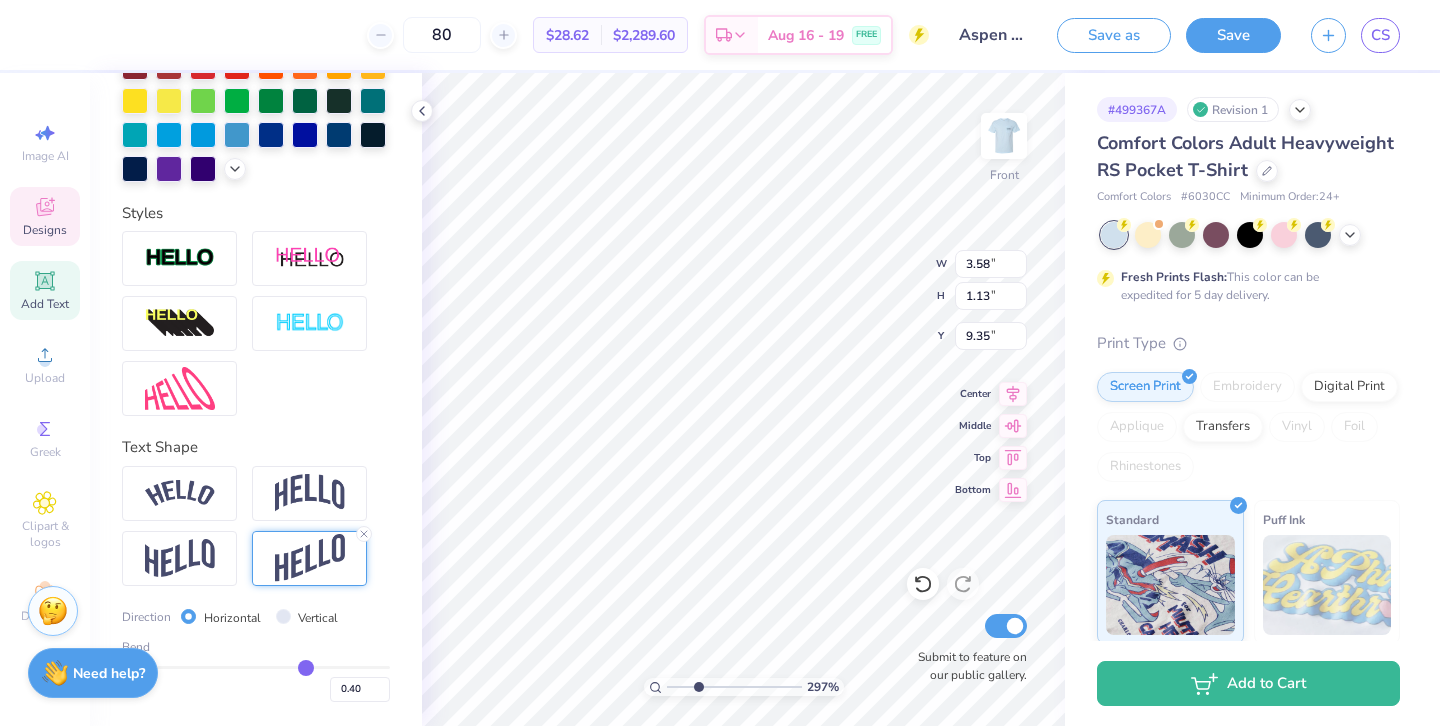 type on "0.37" 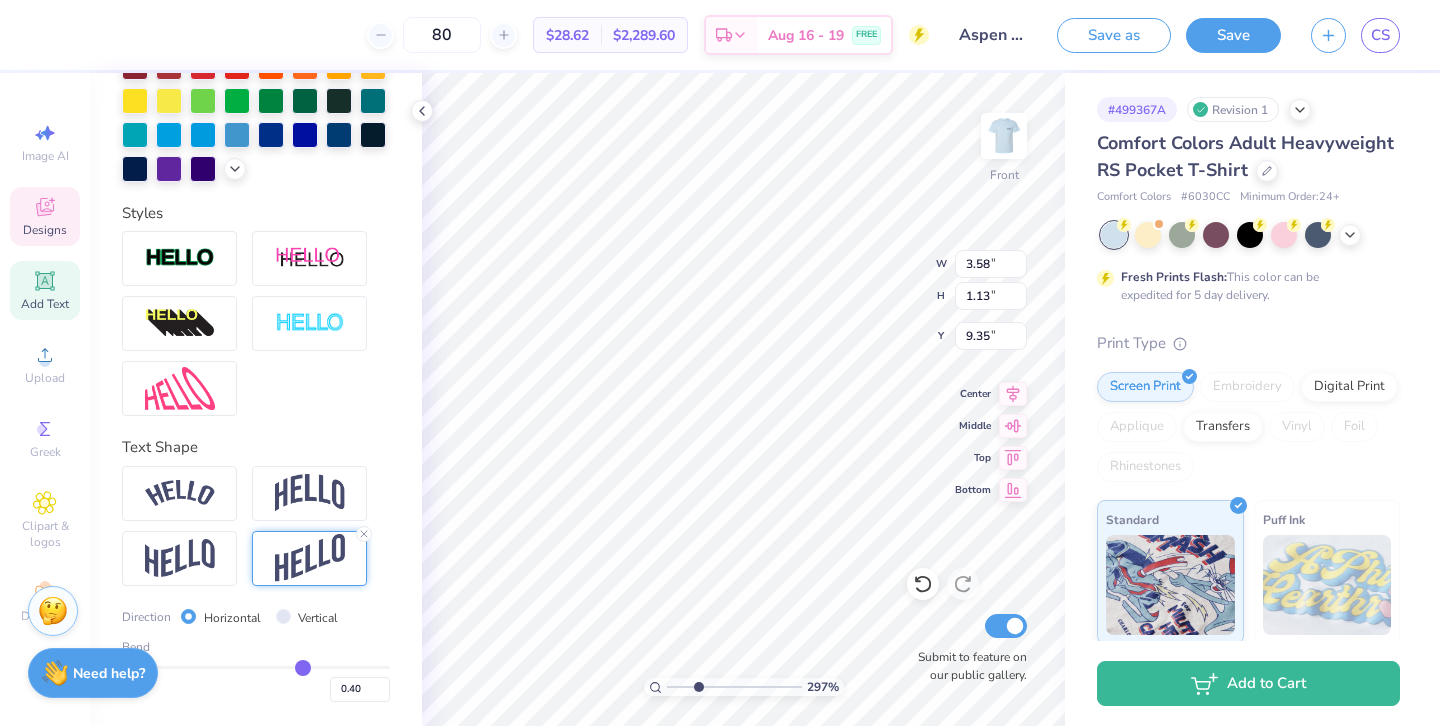 type on "0.37" 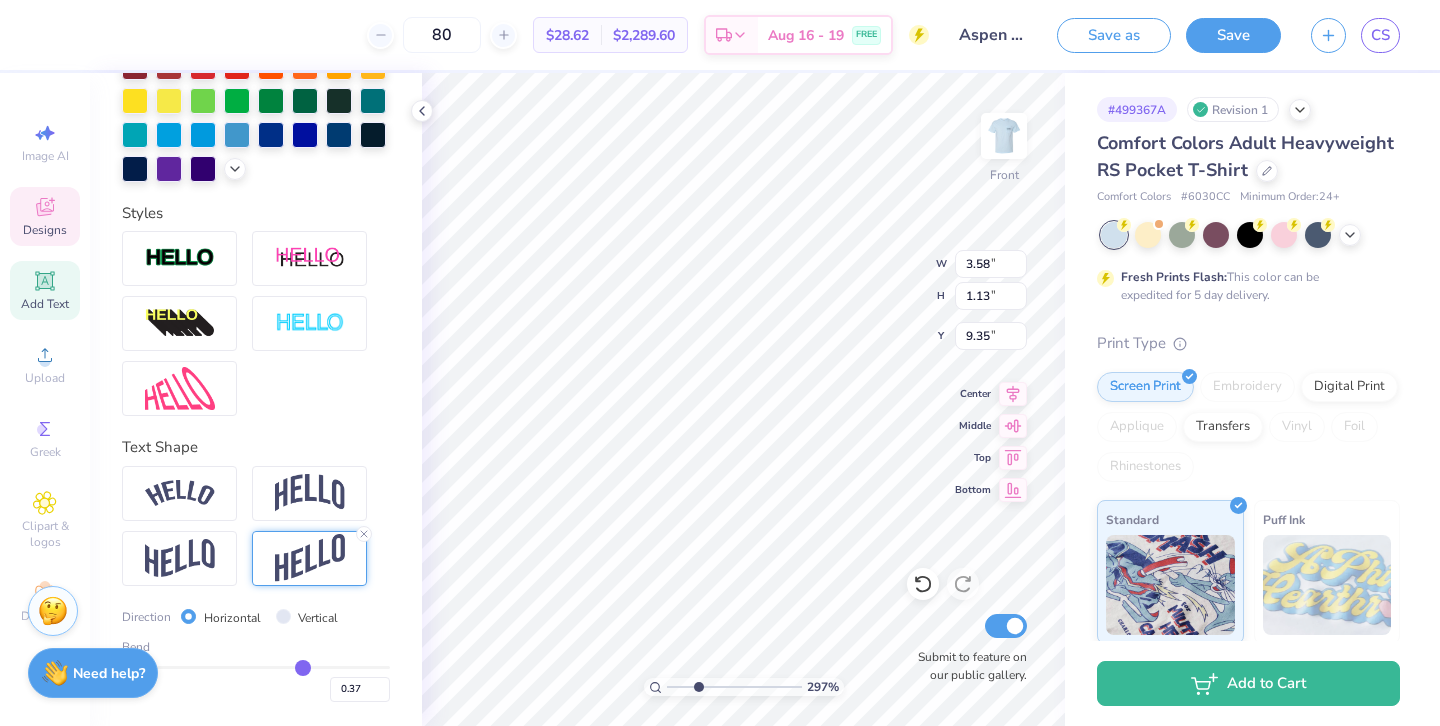 type on "0.36" 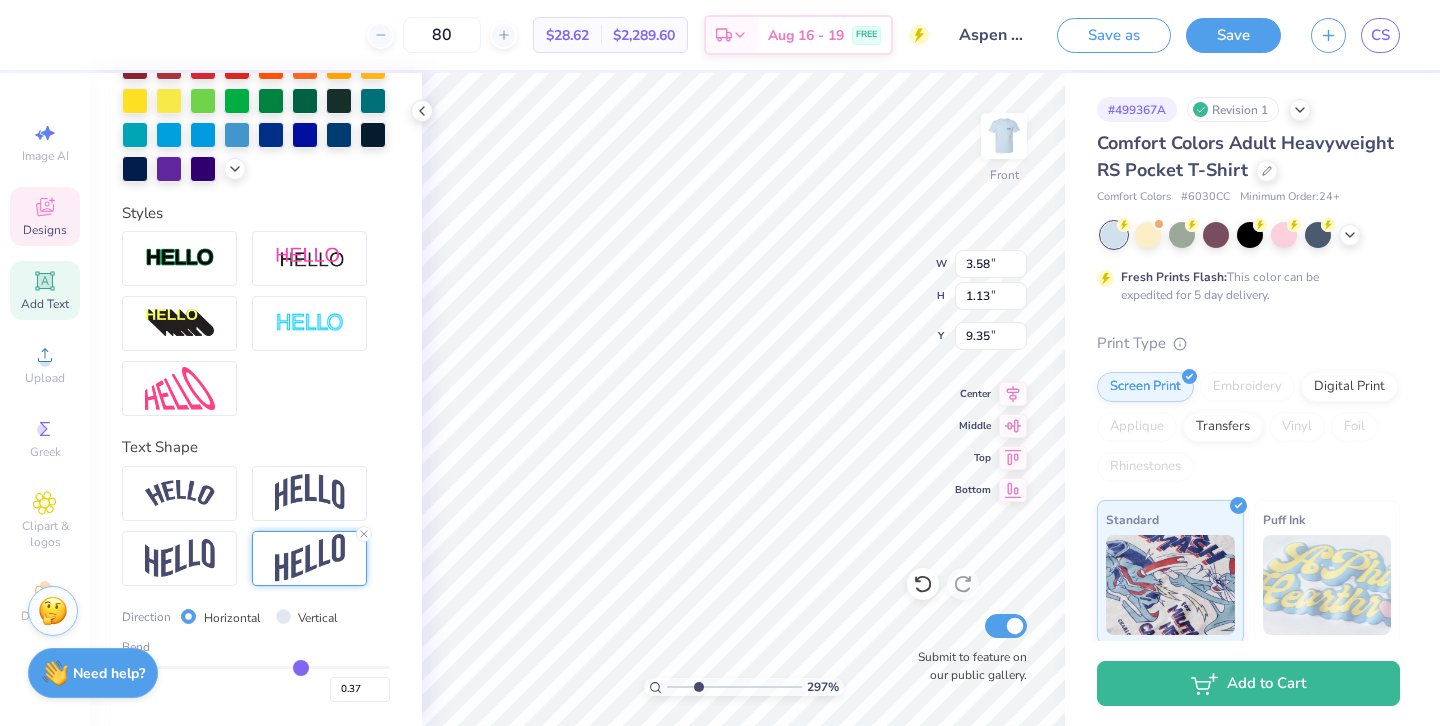 type on "0.36" 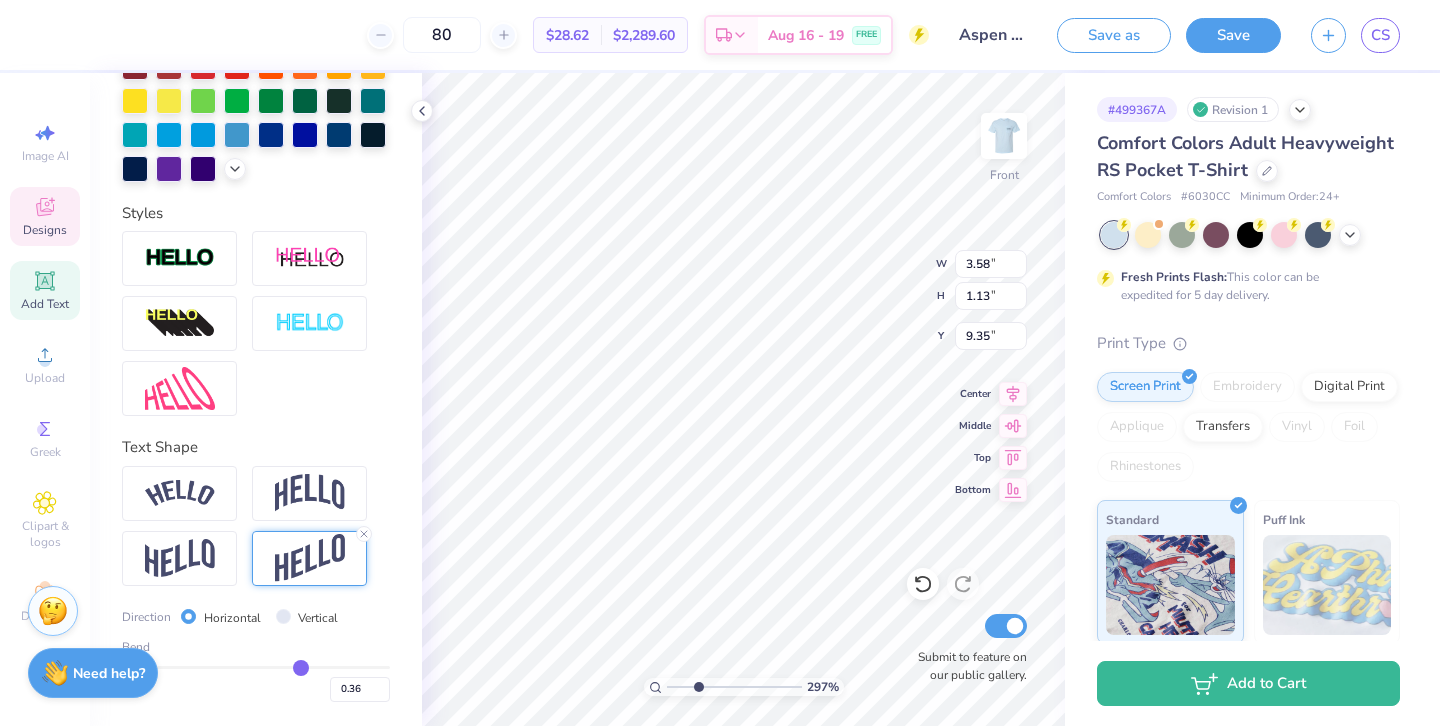 type on "0.34" 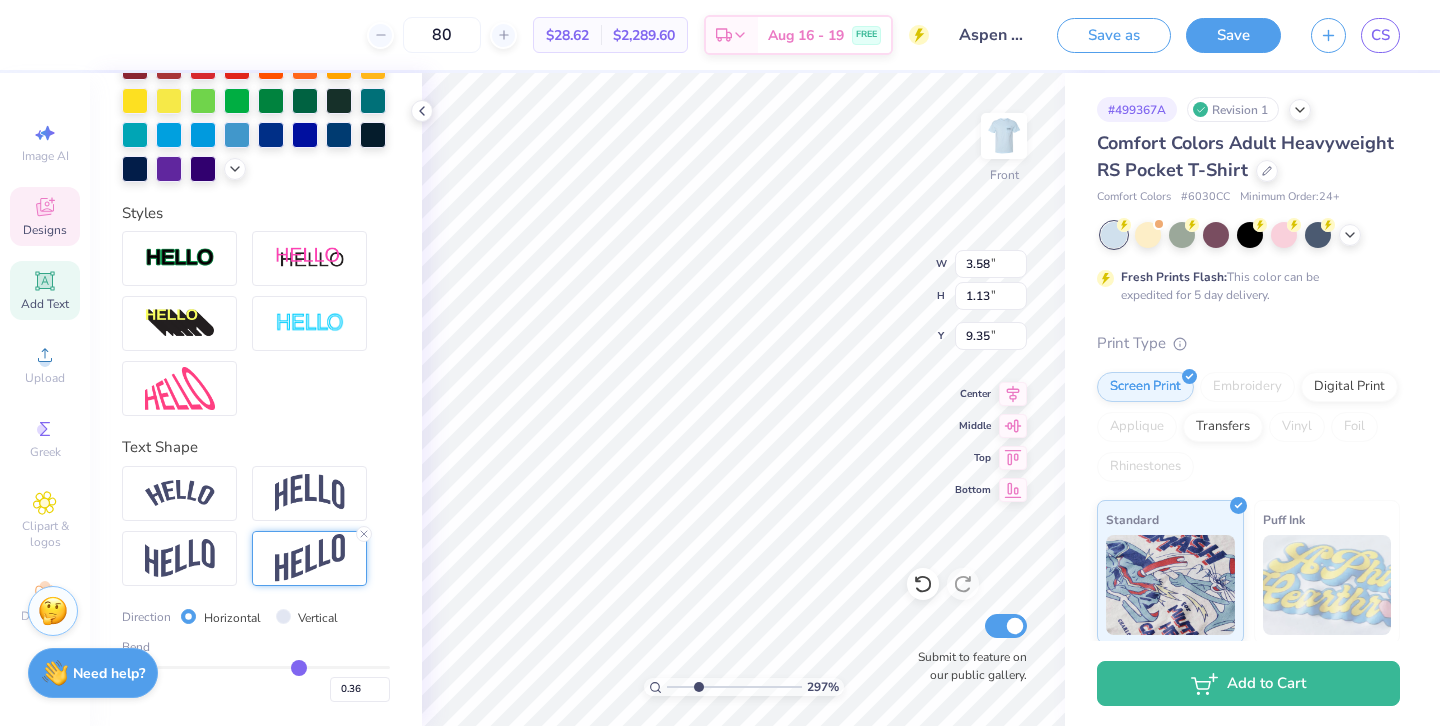type on "0.34" 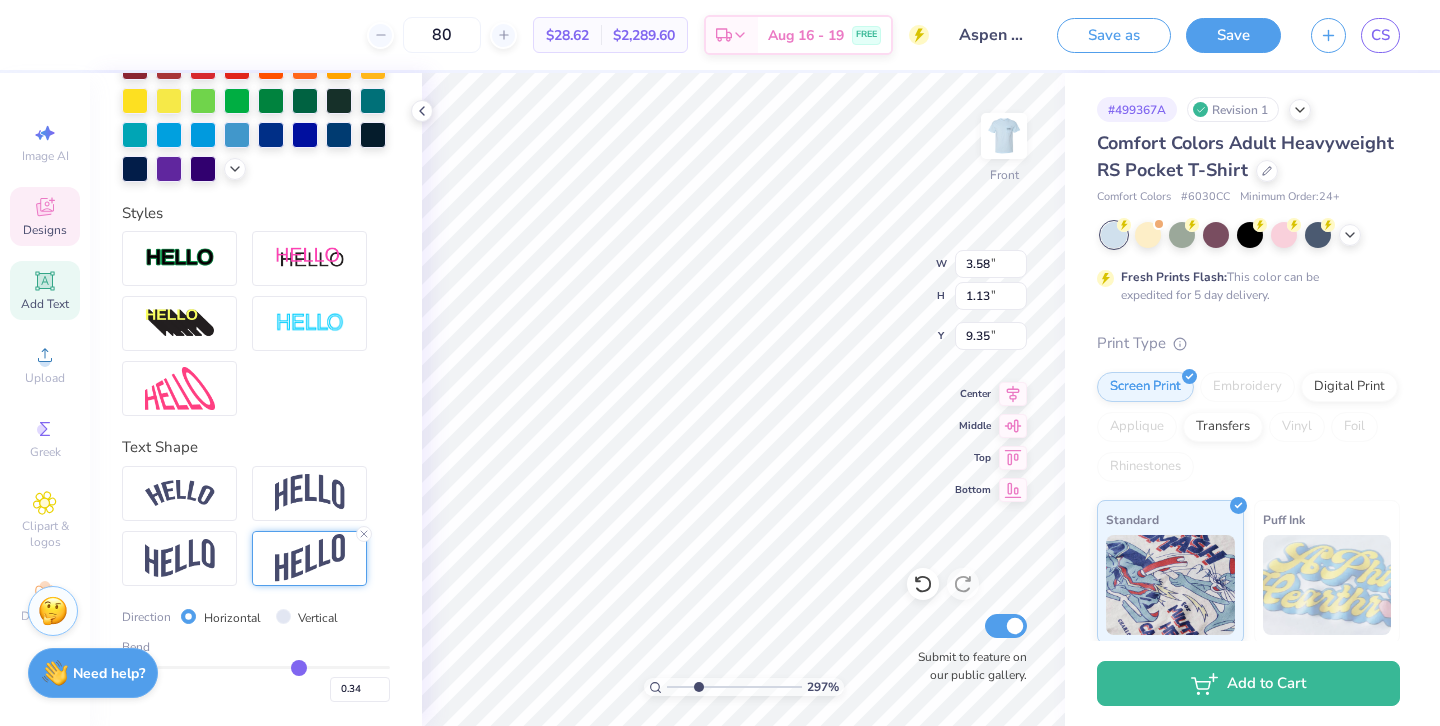 type on "0.33" 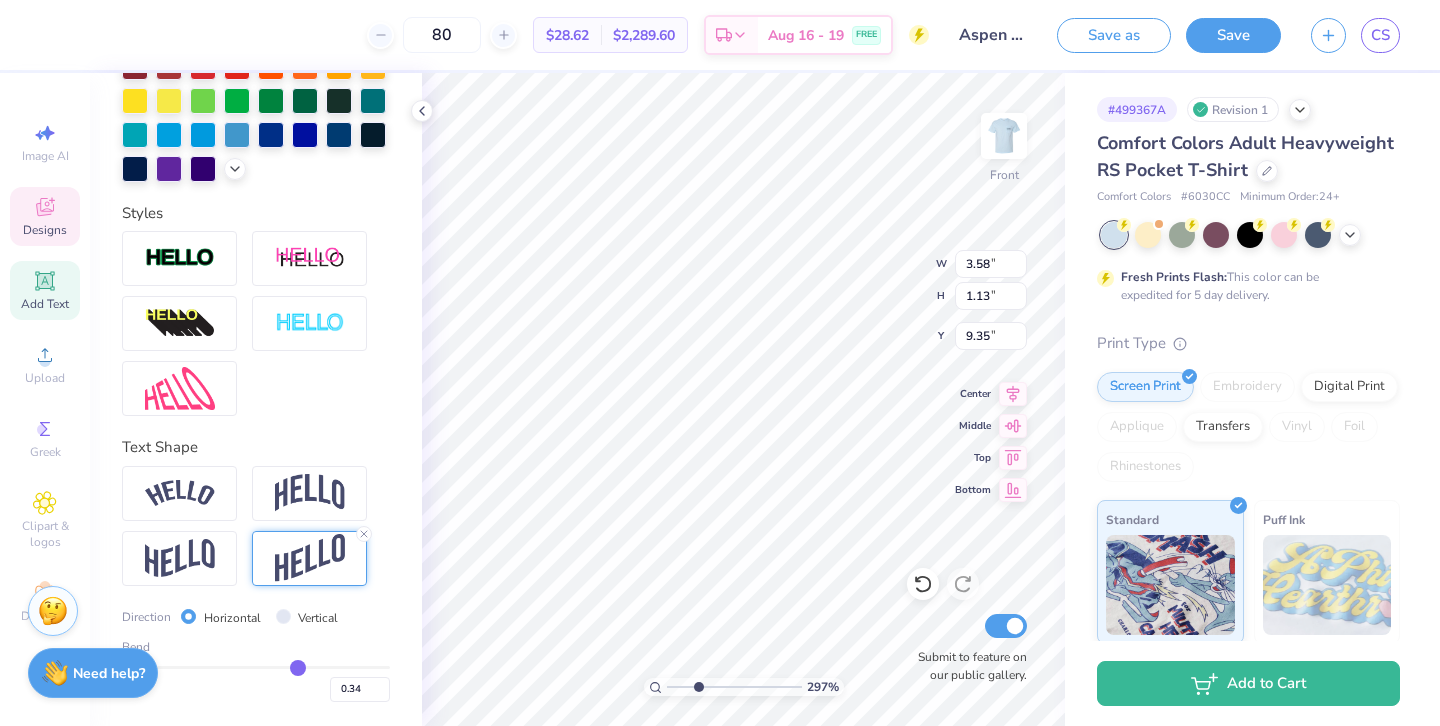 type on "0.33" 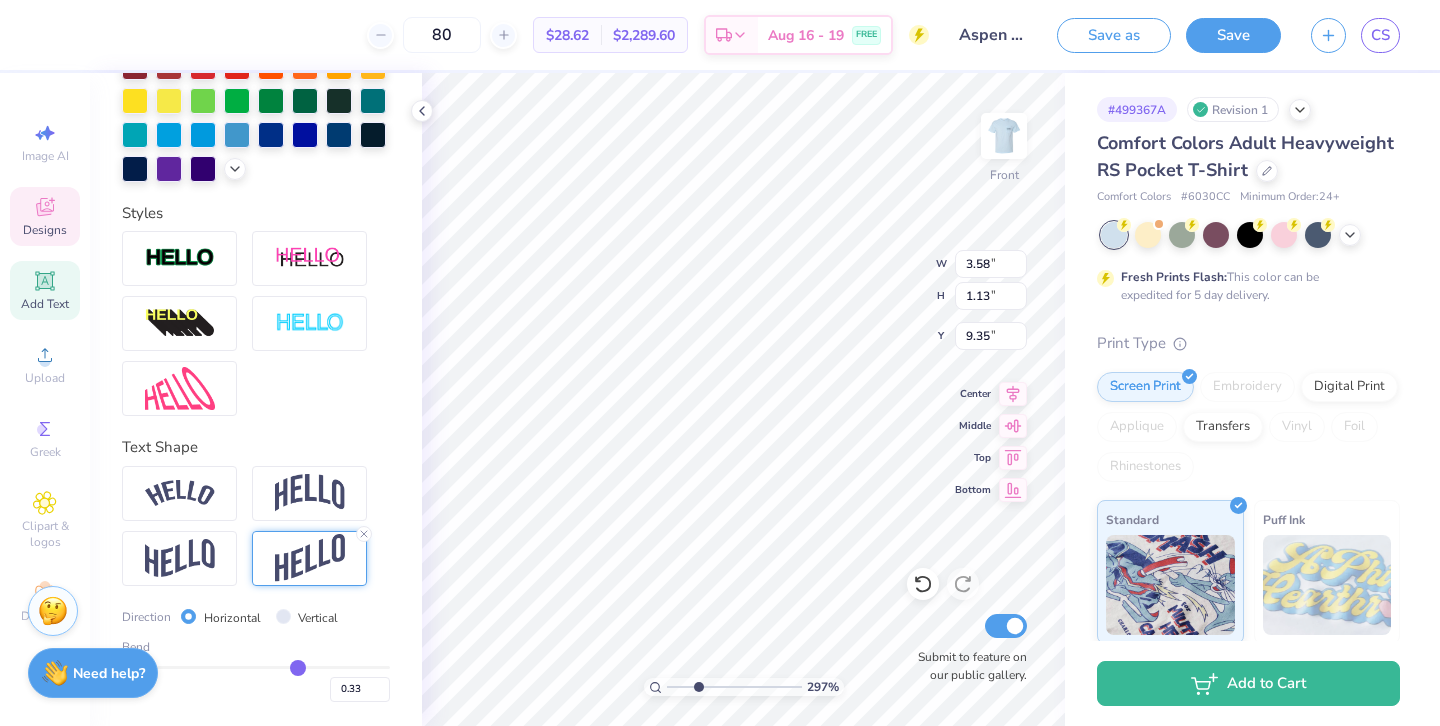 type on "0.32" 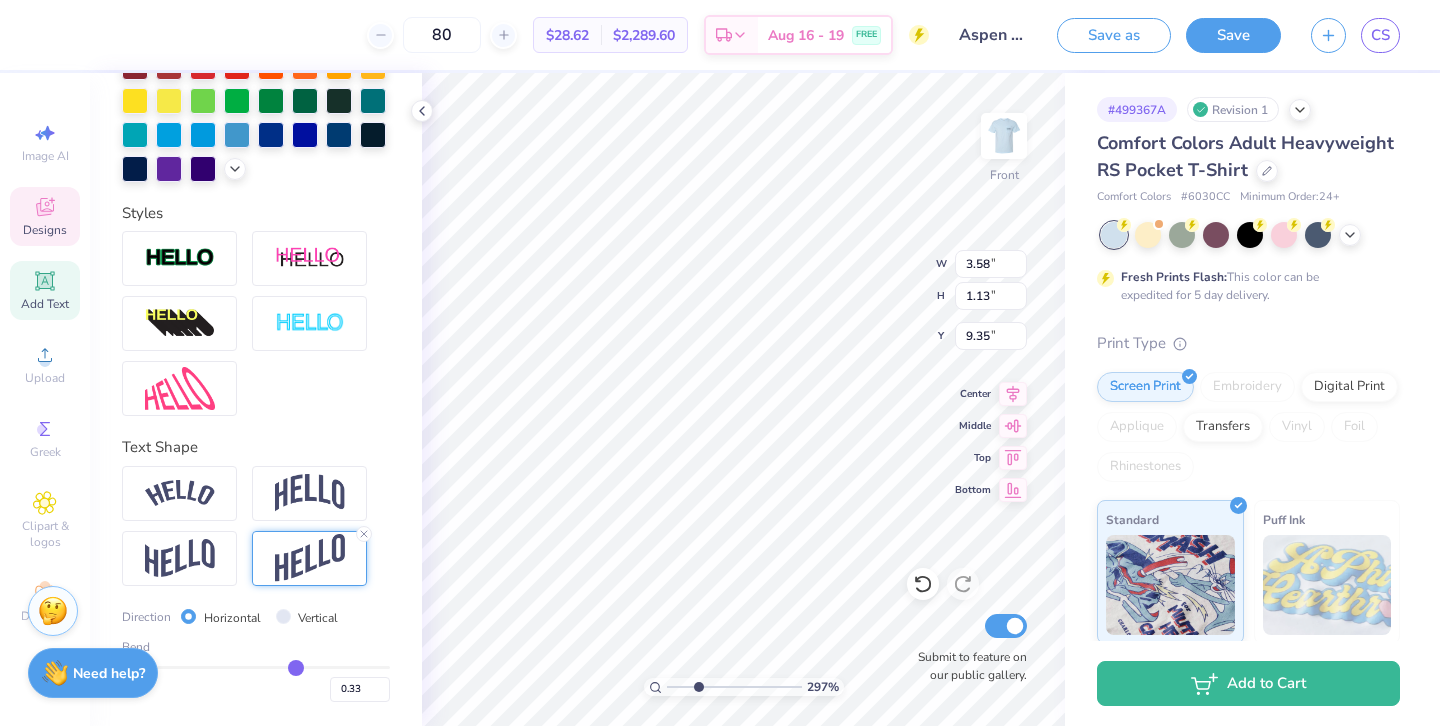 type on "0.32" 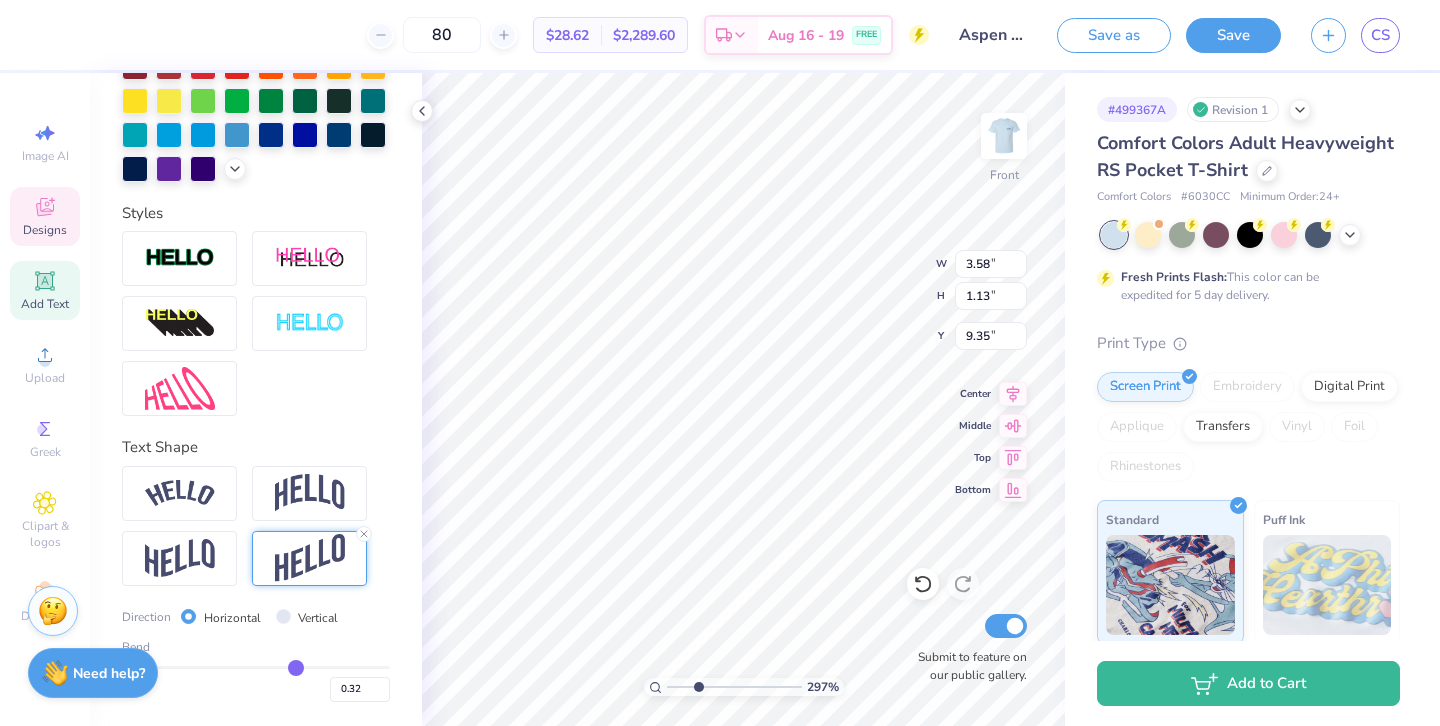 type on "0.31" 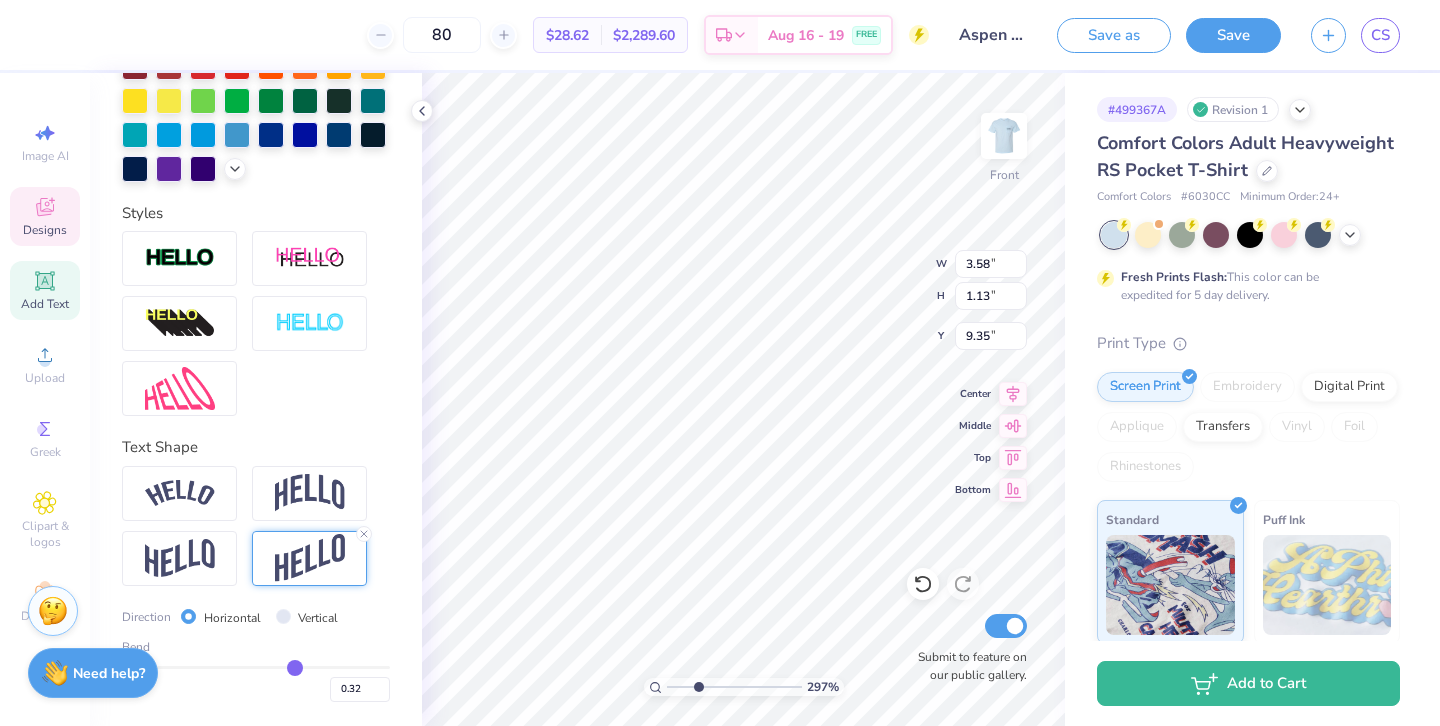 type on "0.31" 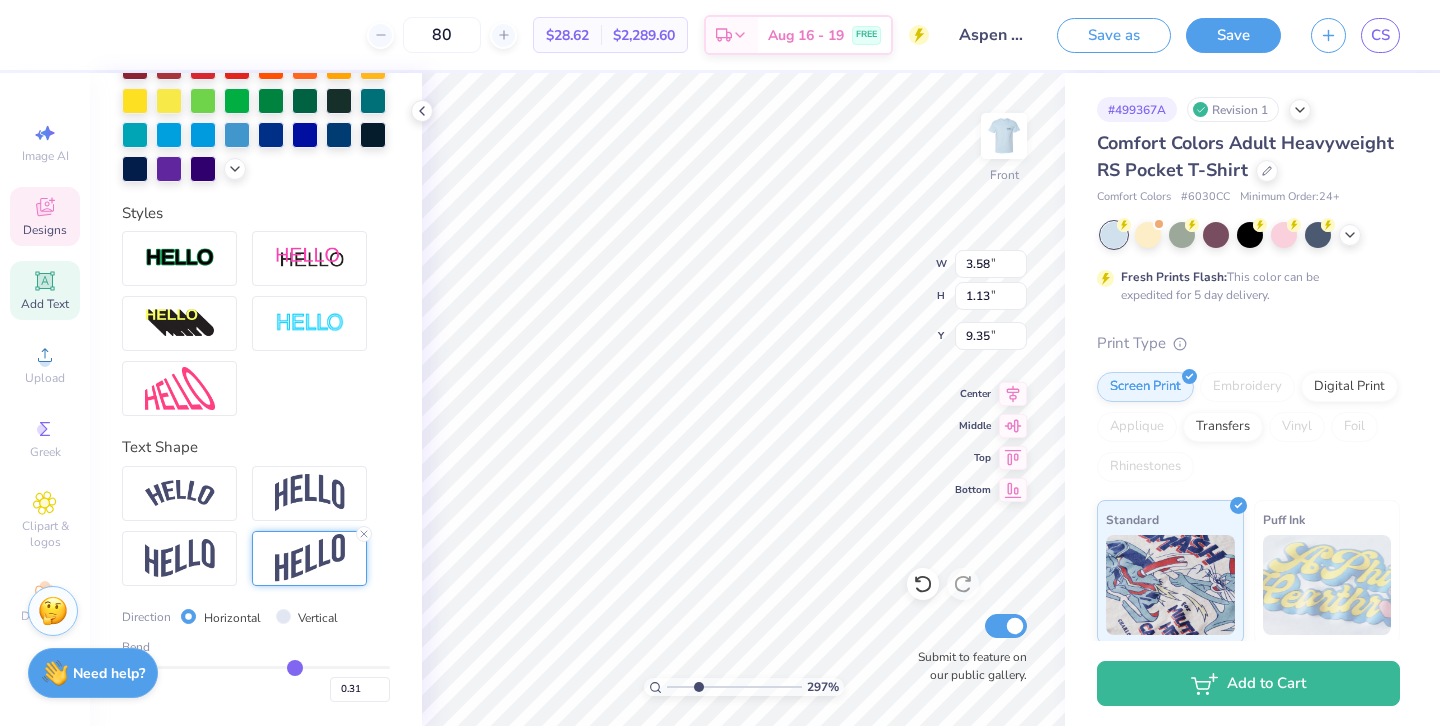 type on "0.29" 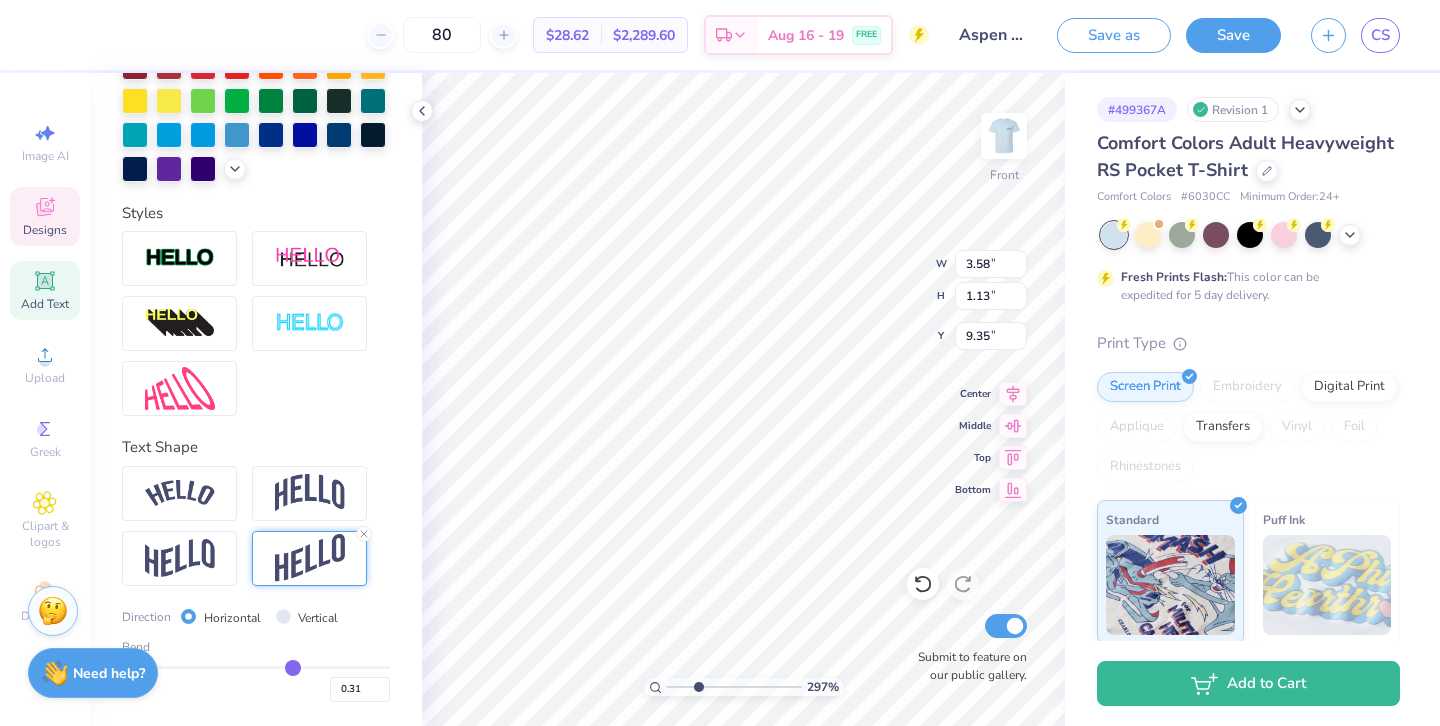 type on "0.29" 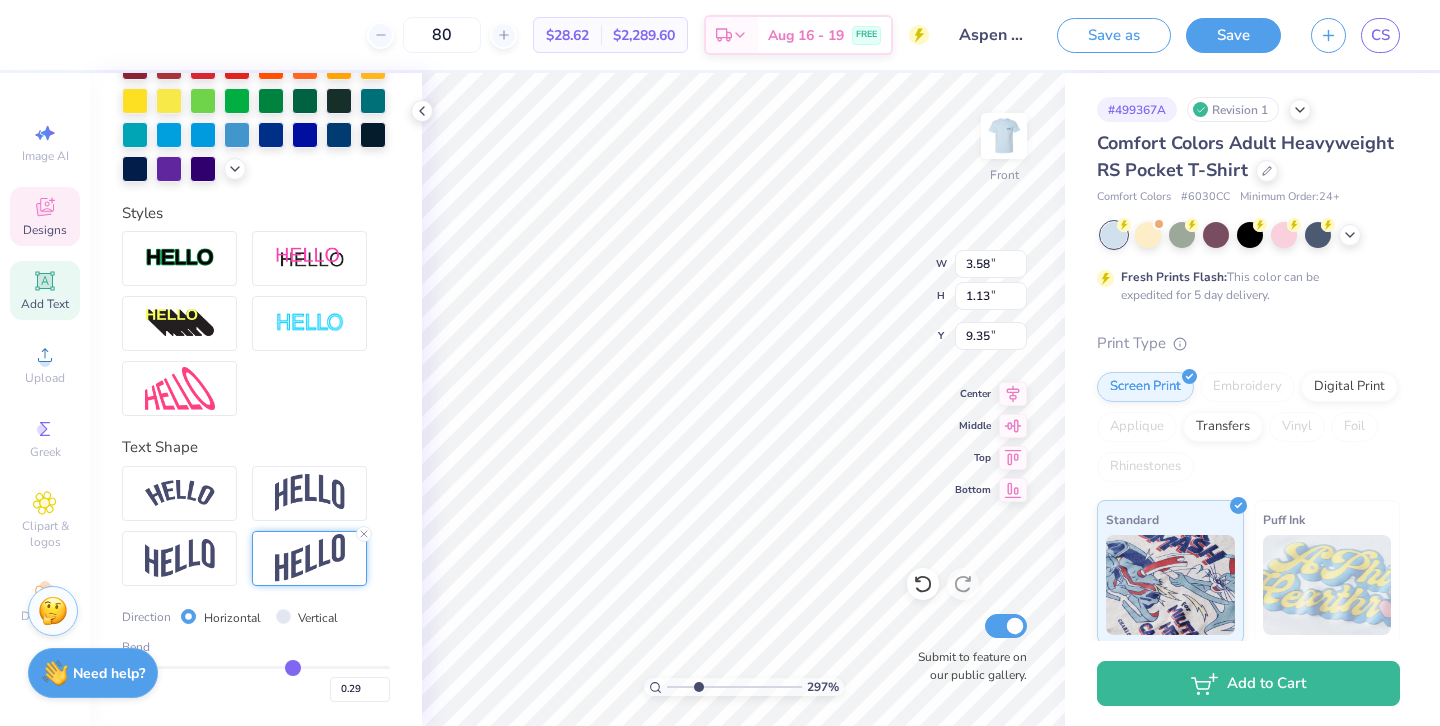 type on "0.25" 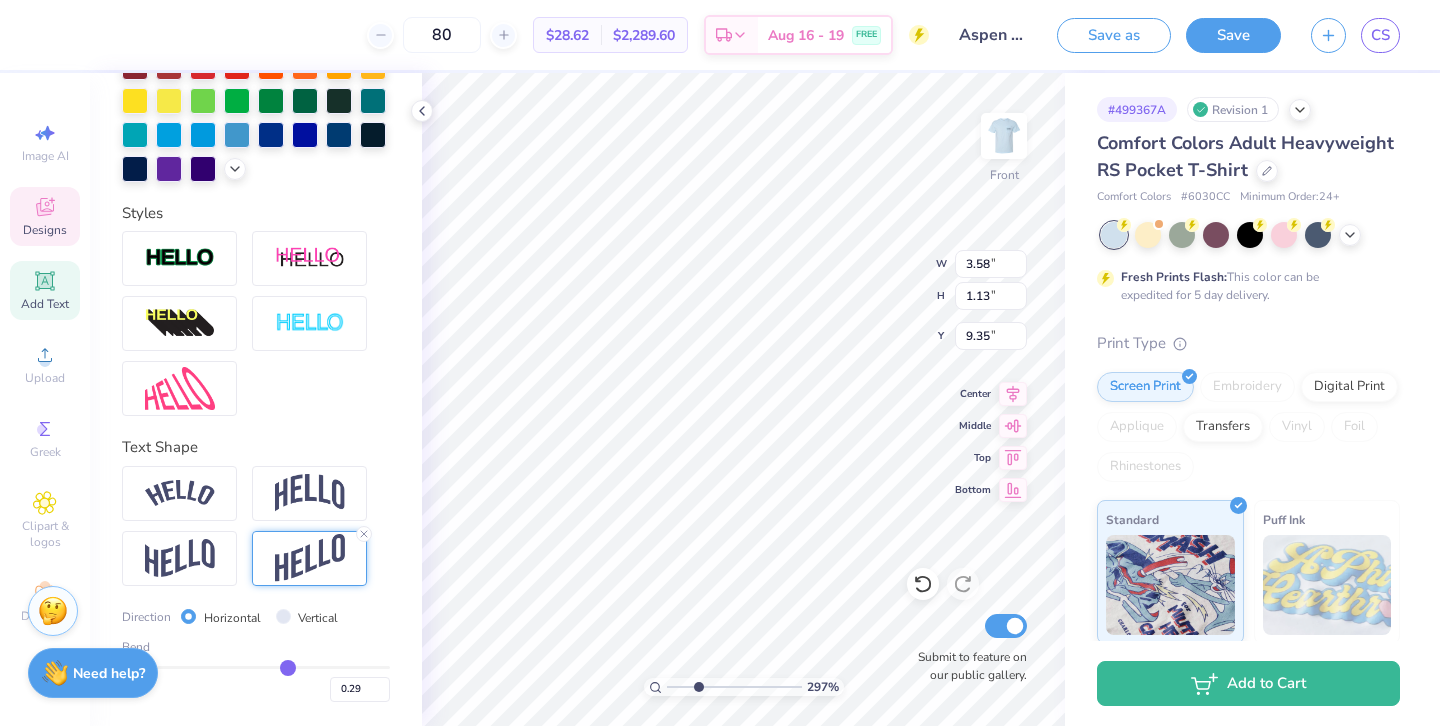 type on "0.25" 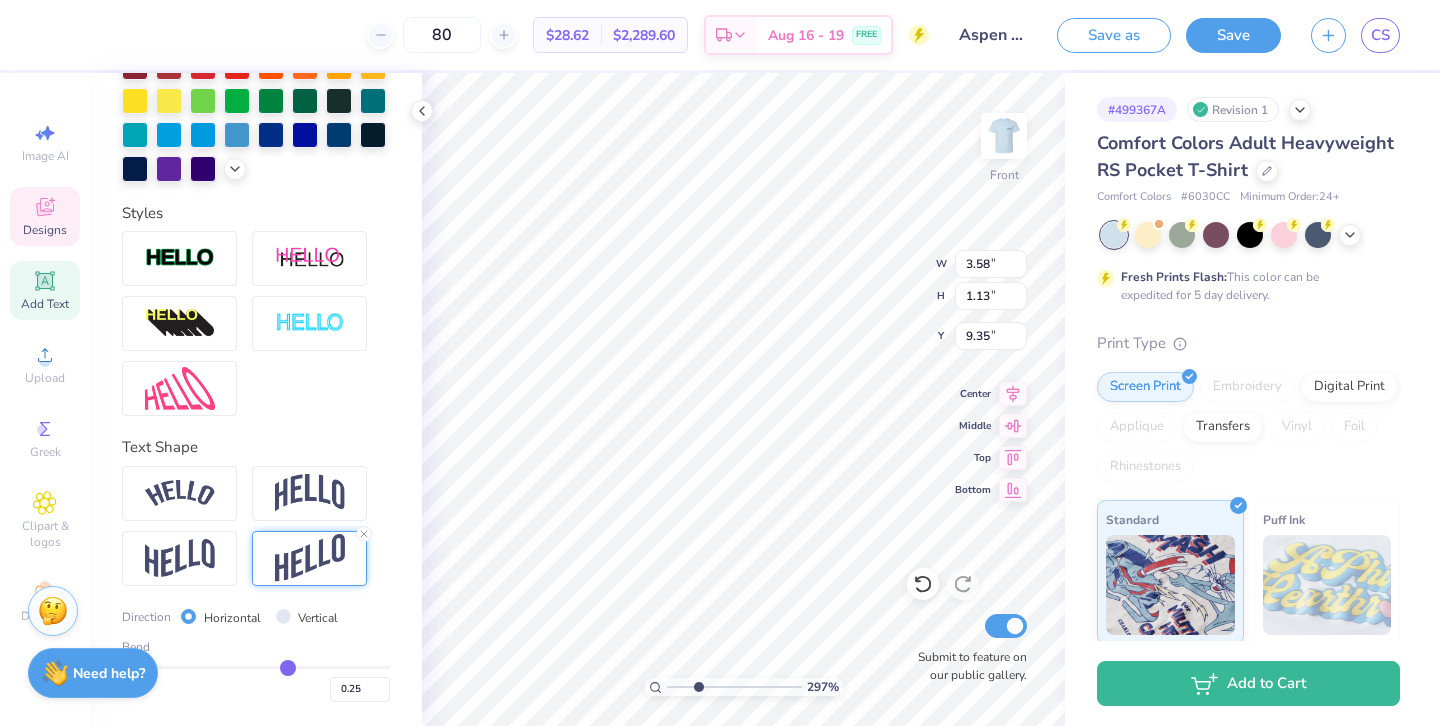 type on "0.21" 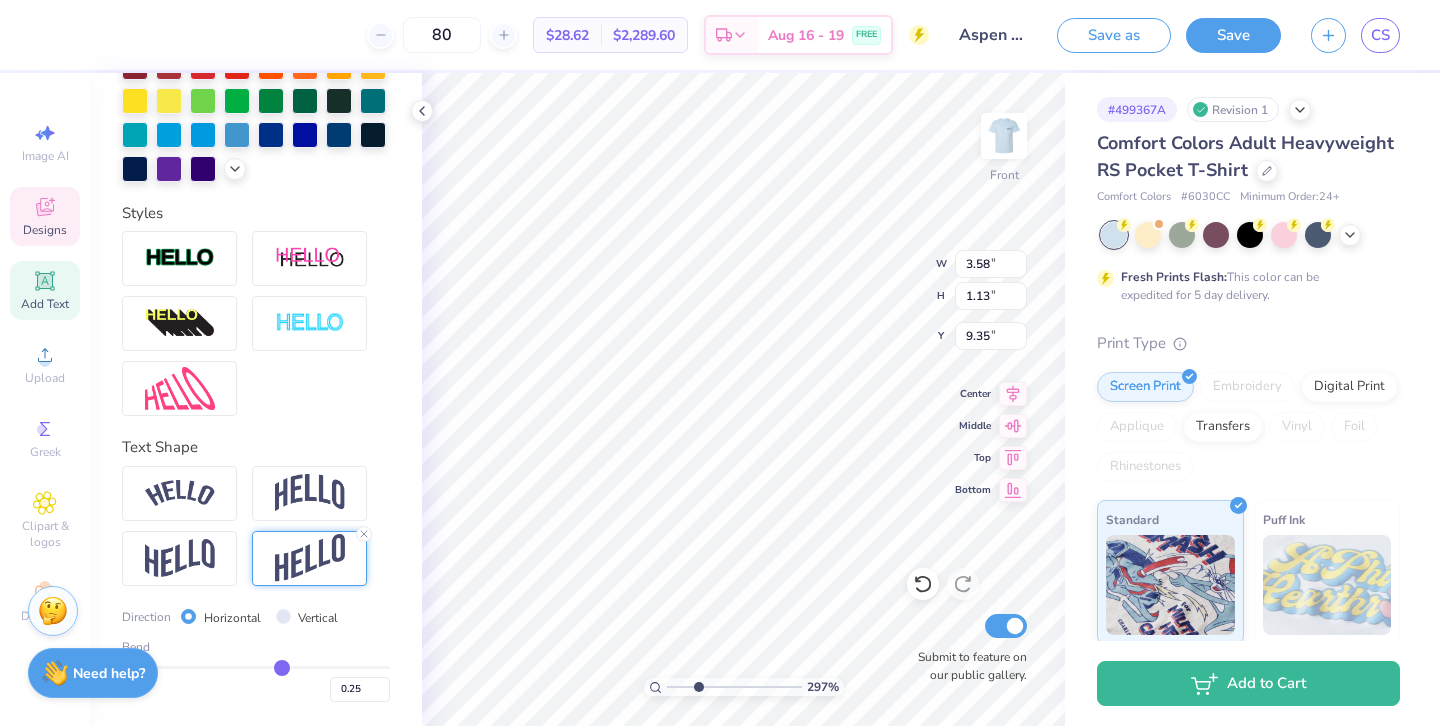 type on "0.21" 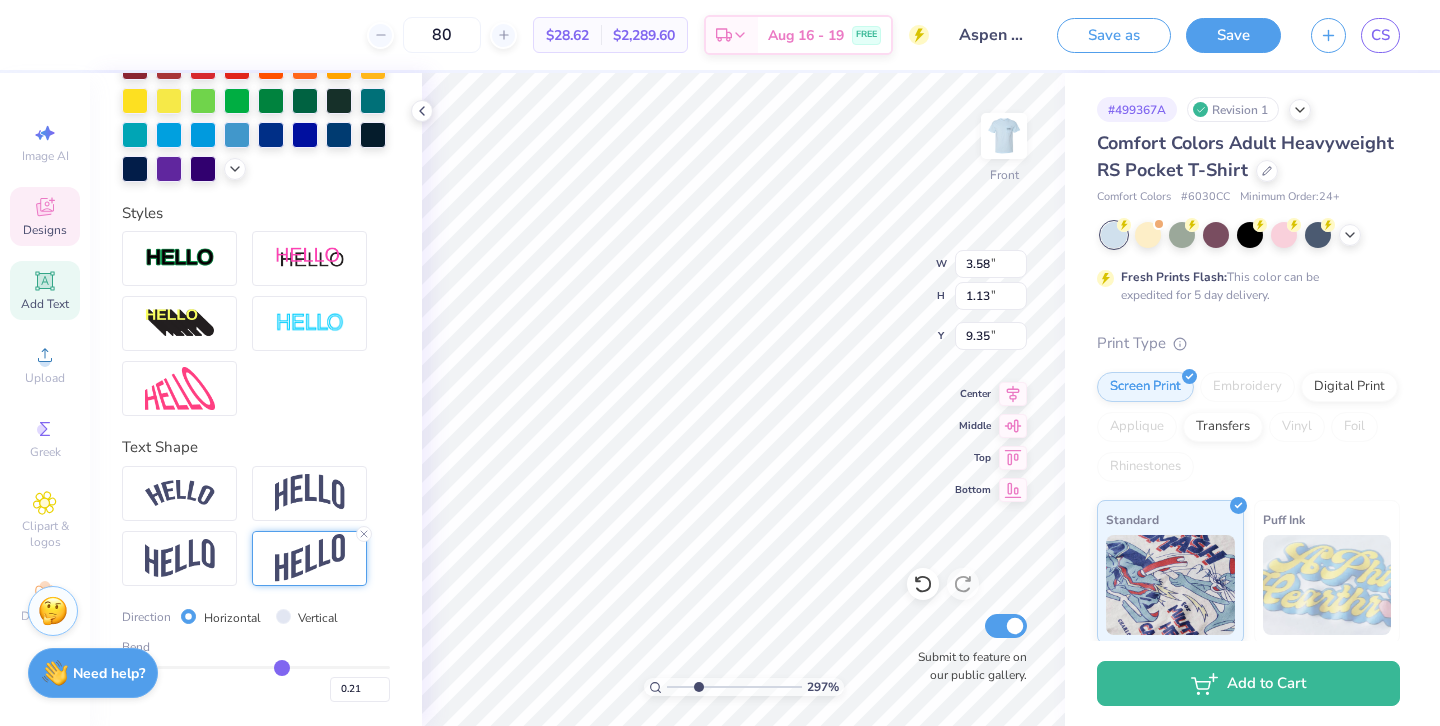 type on "0.15" 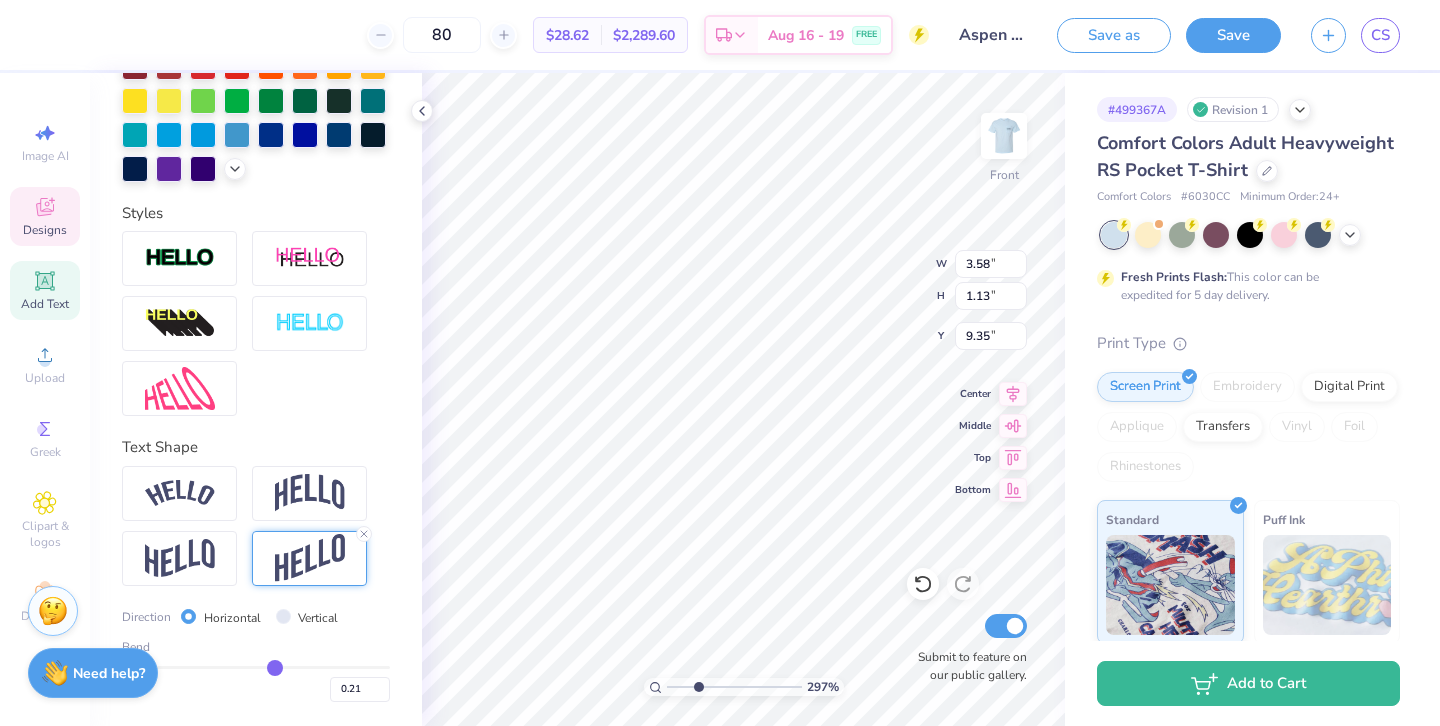 type on "0.15" 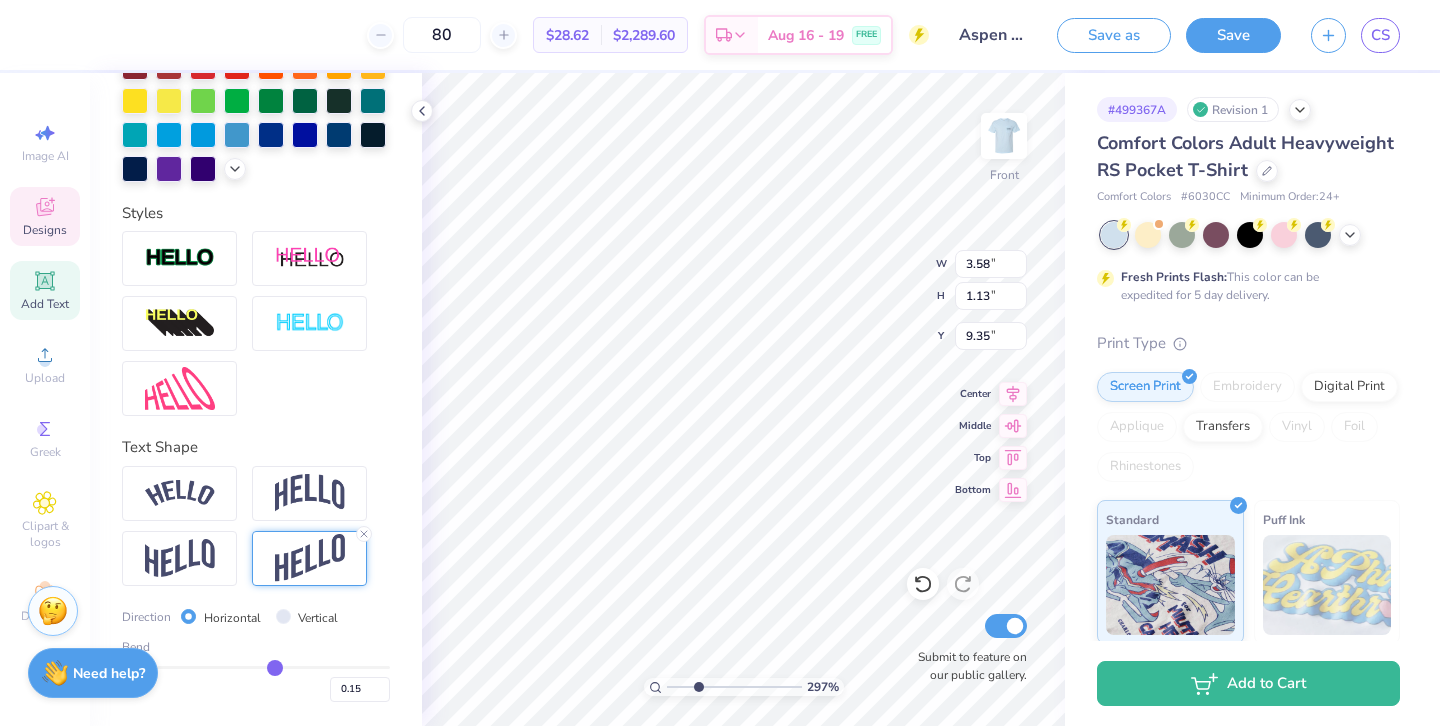 type on "0.11" 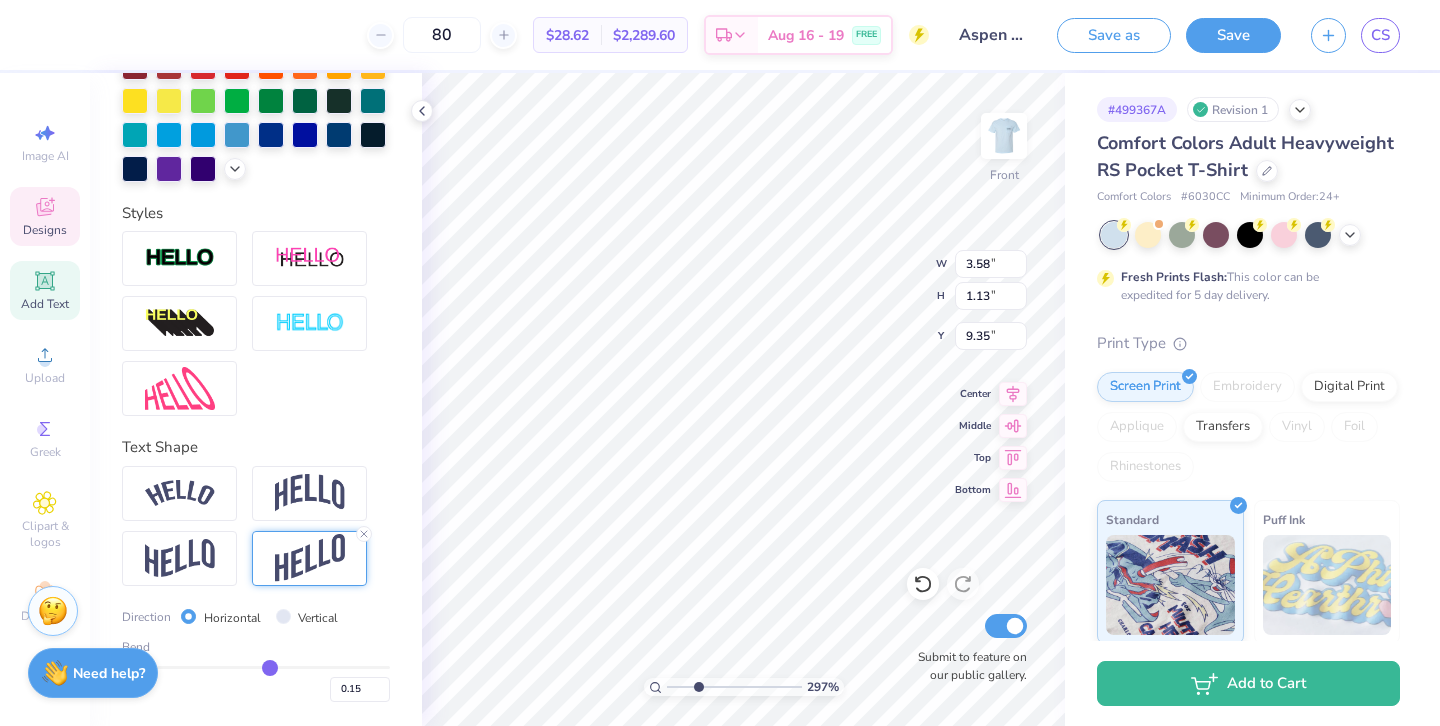 type on "0.11" 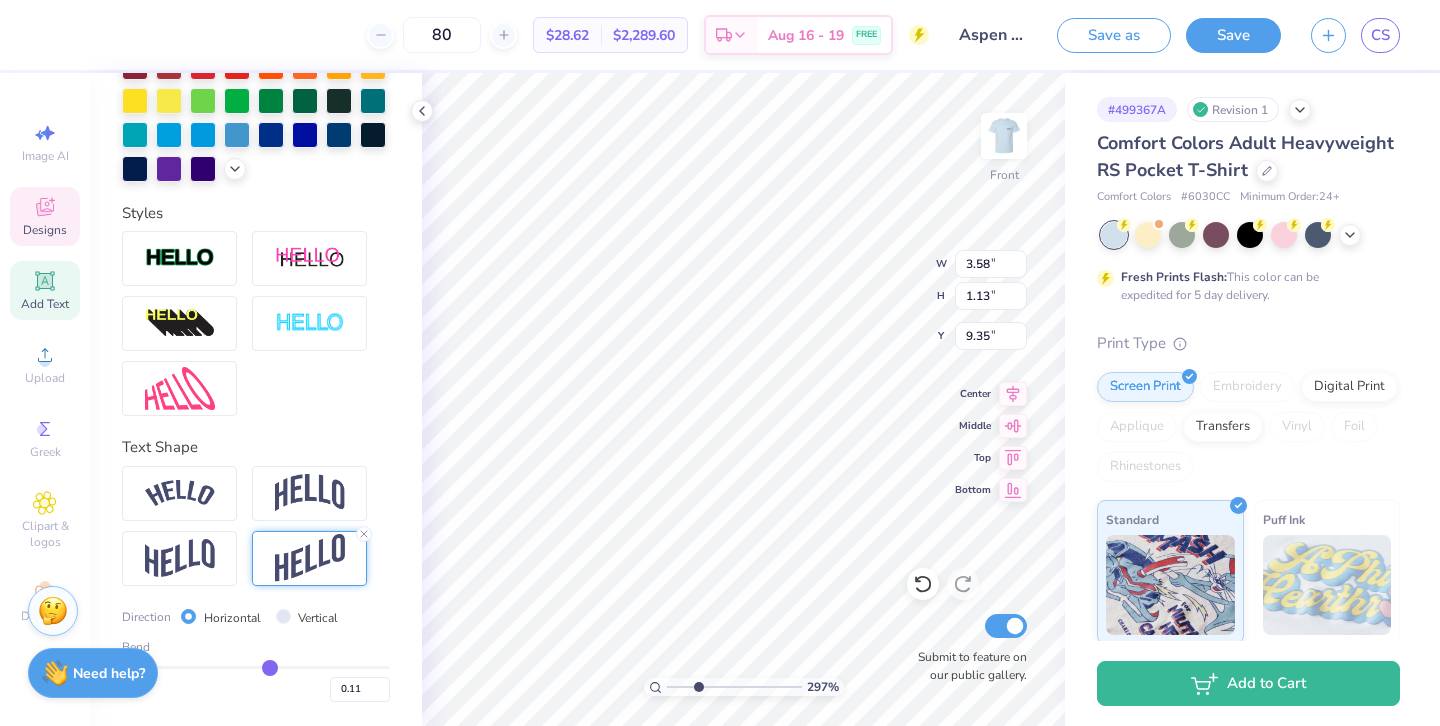 type on "0.07" 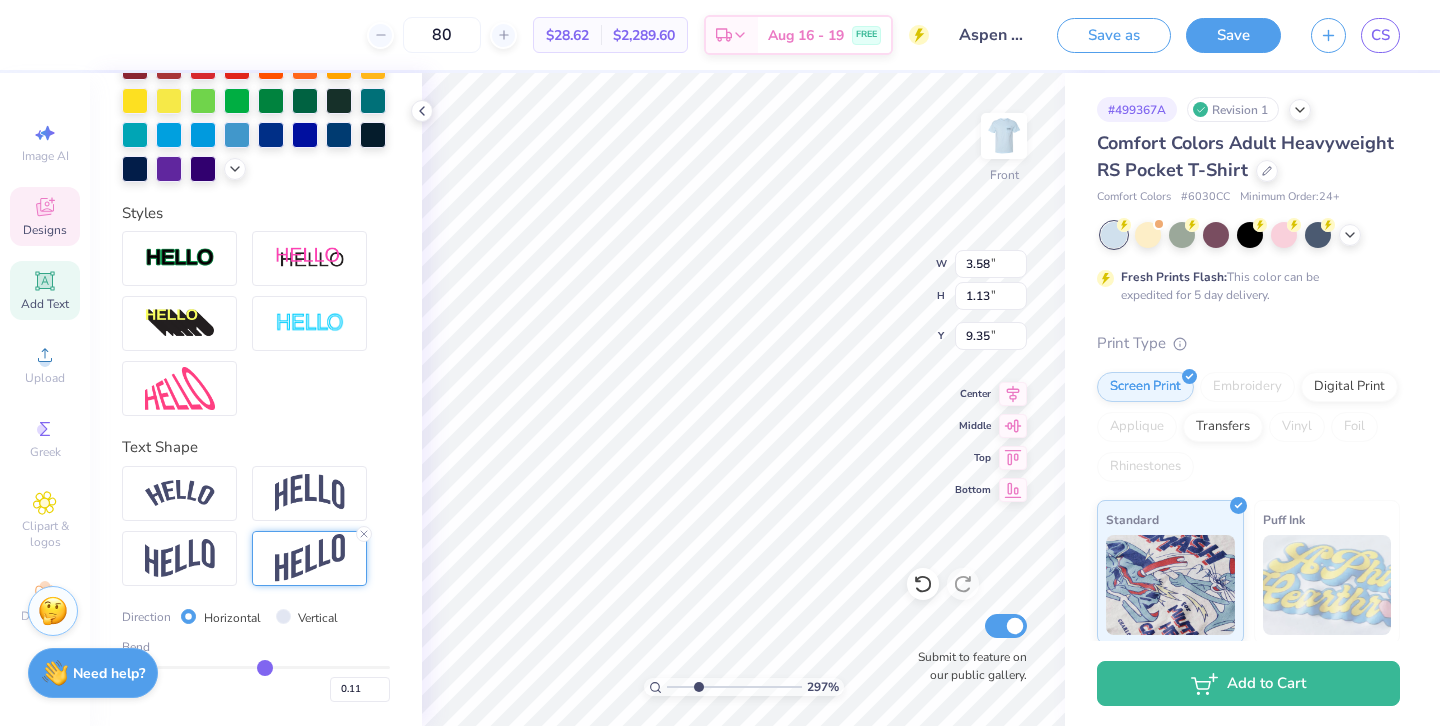 type on "0.07" 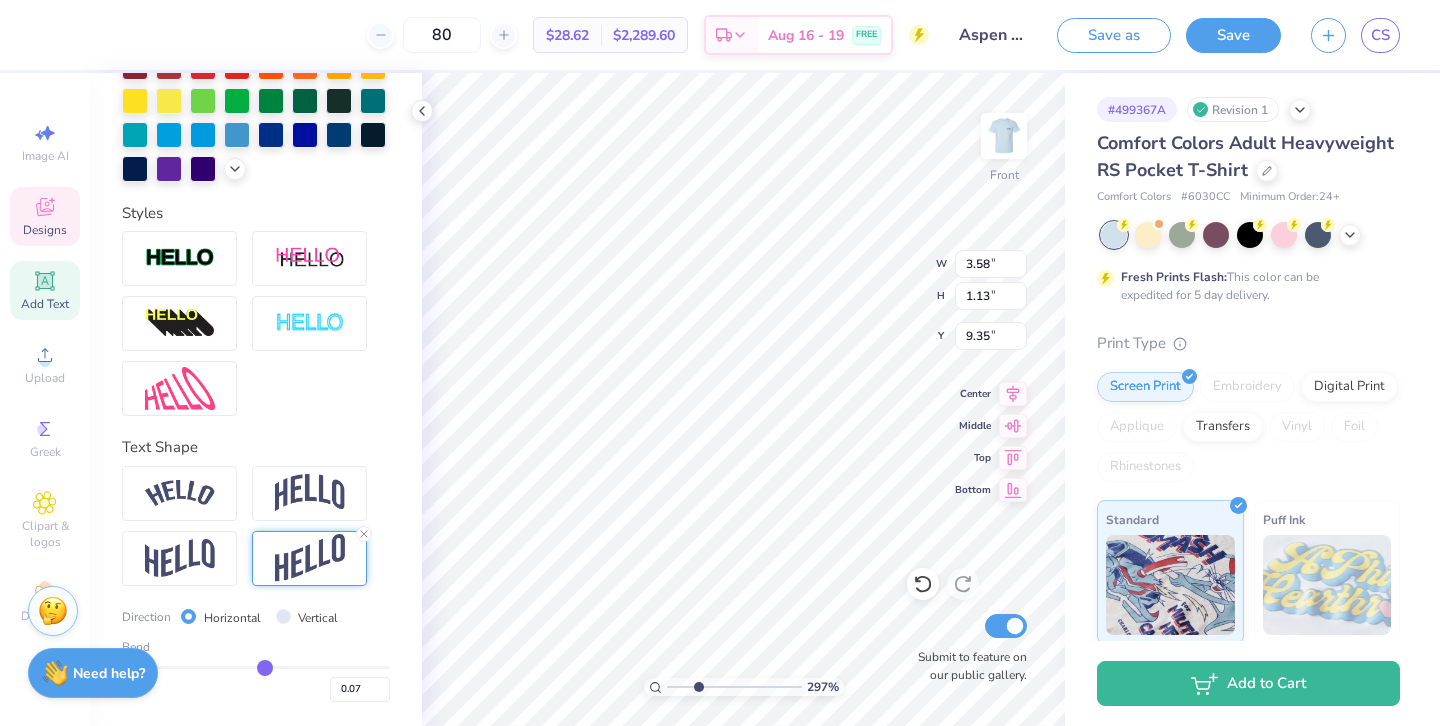 type on "0.03" 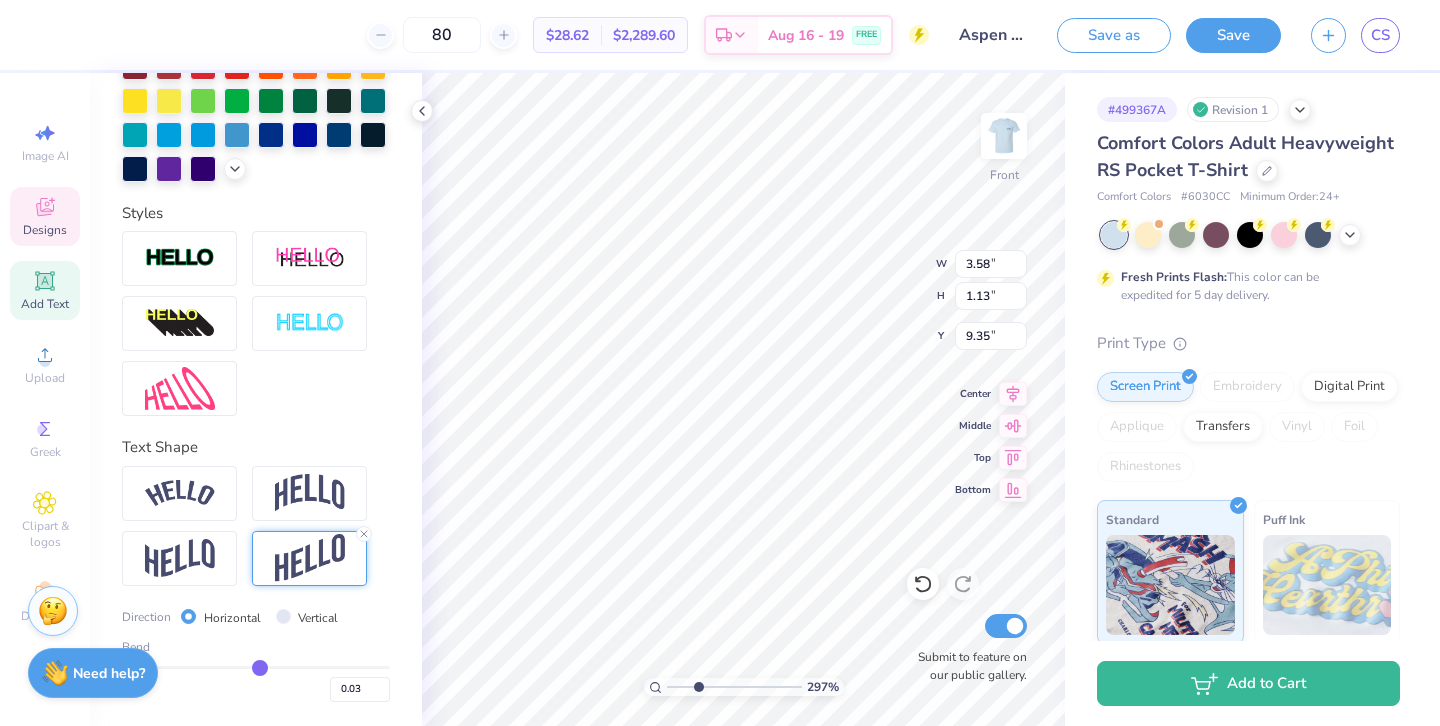 type on "0" 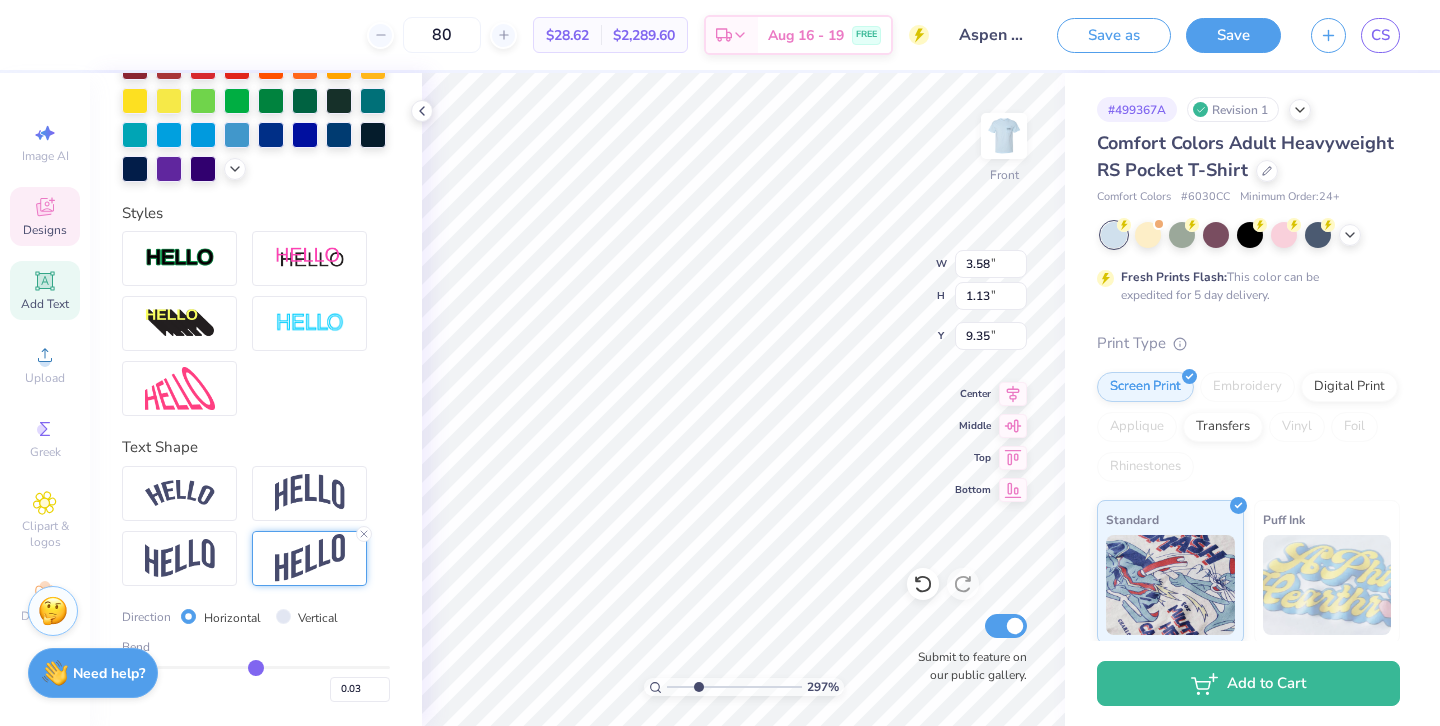 type on "0.00" 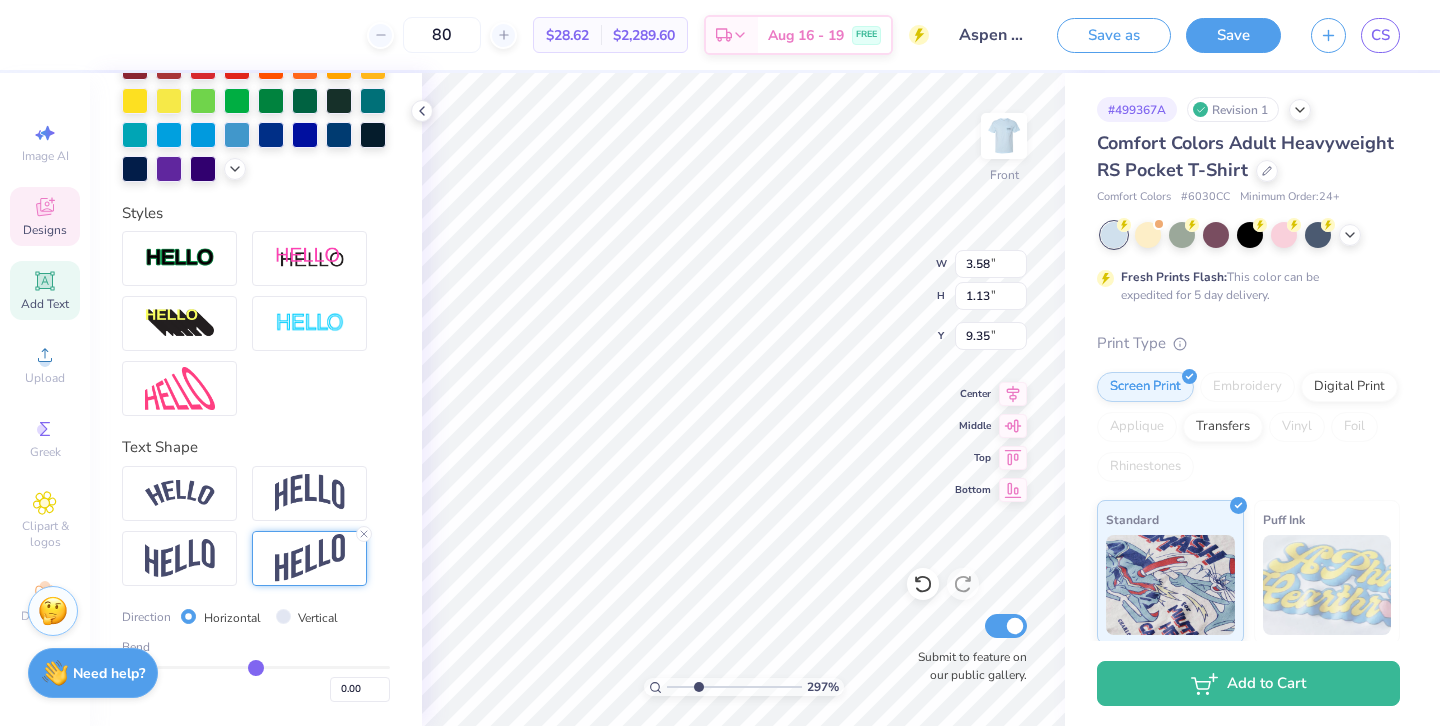 type on "-0.04" 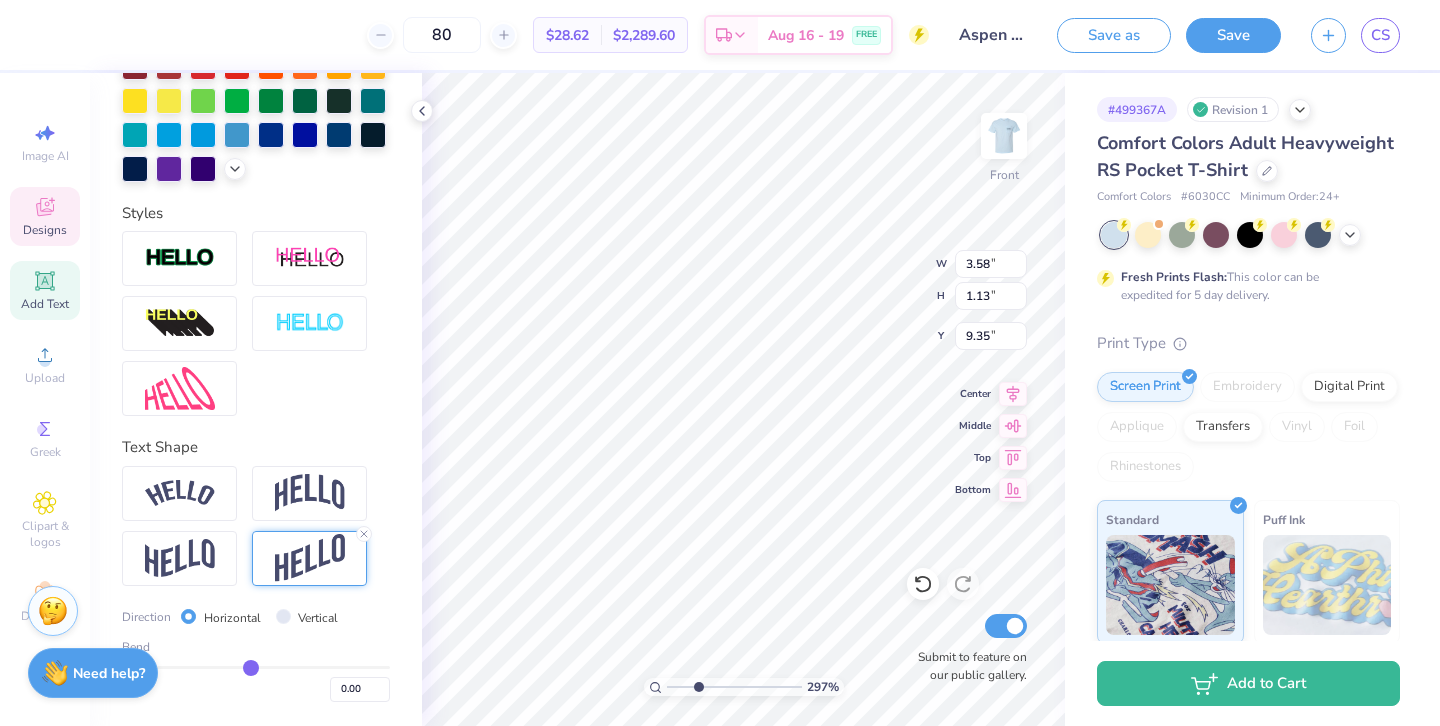type on "-0.04" 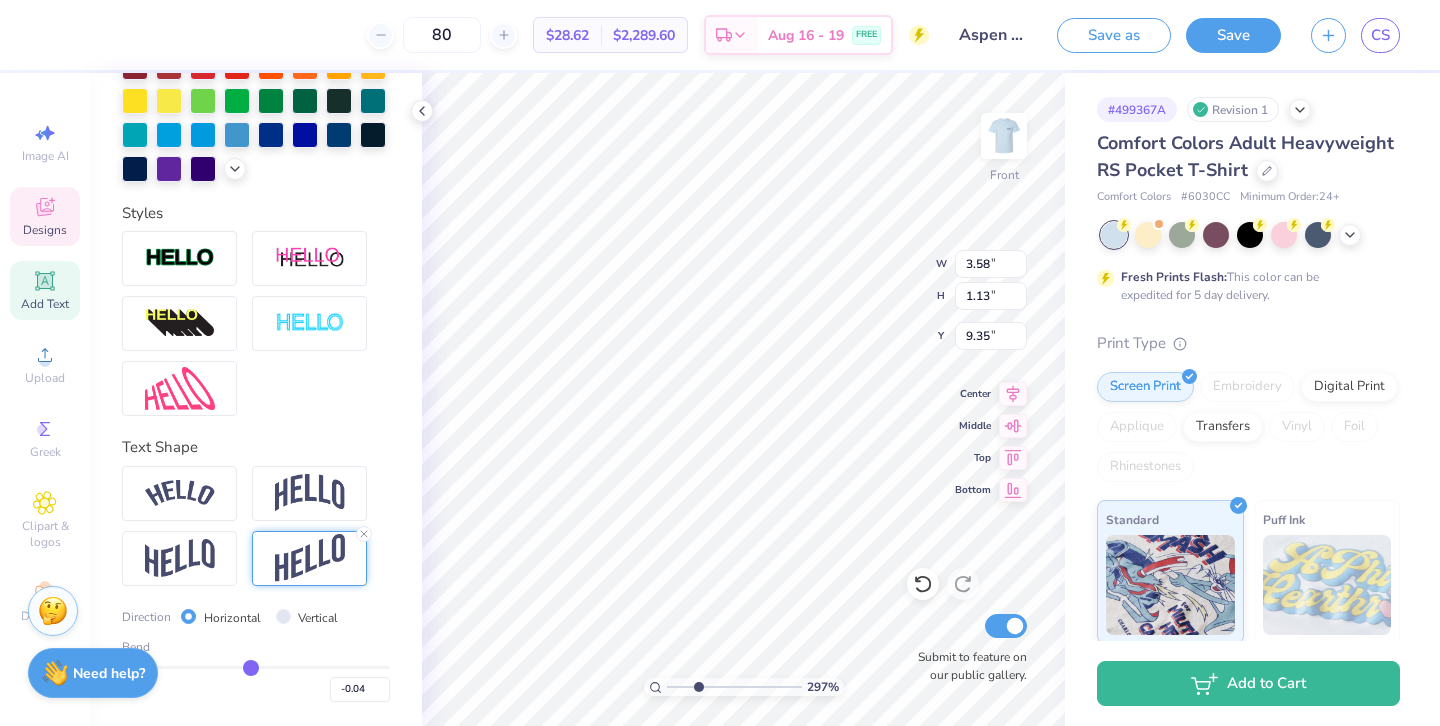 type on "-0.08" 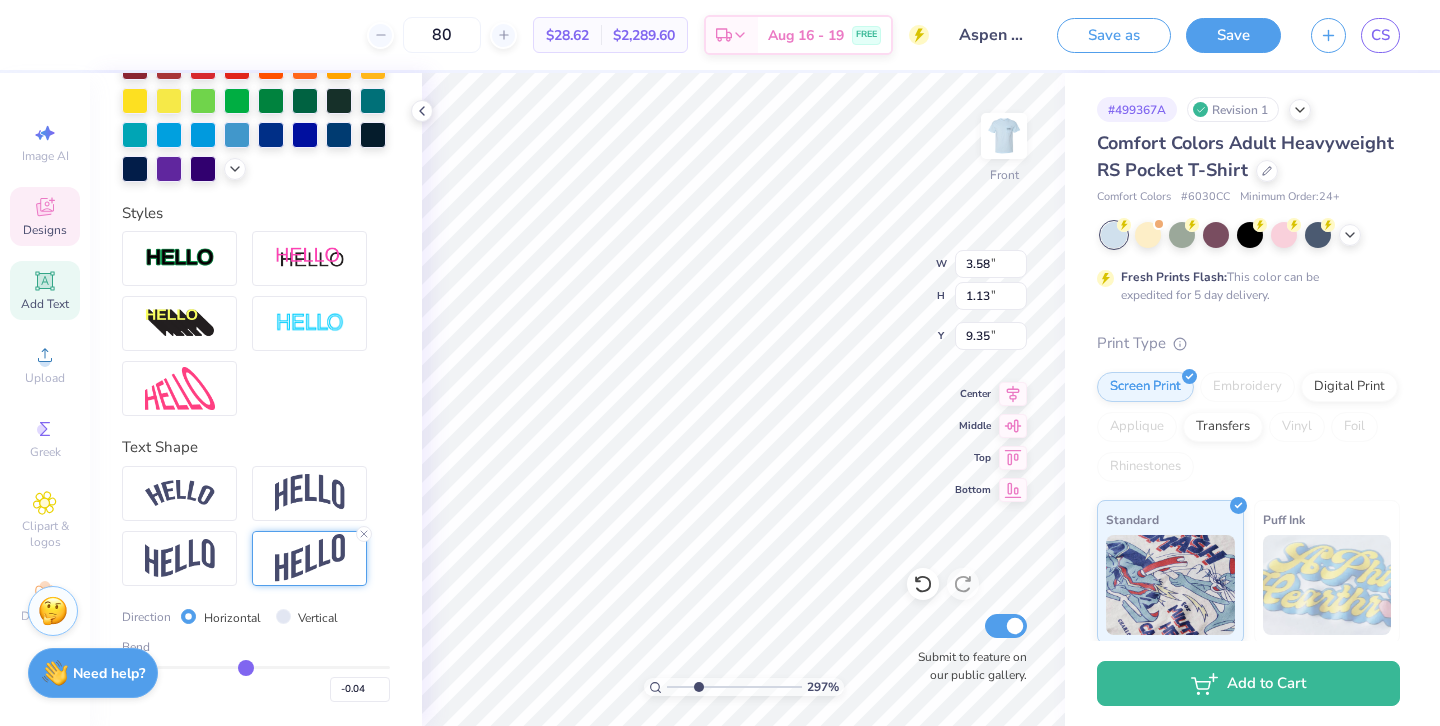 type on "-0.08" 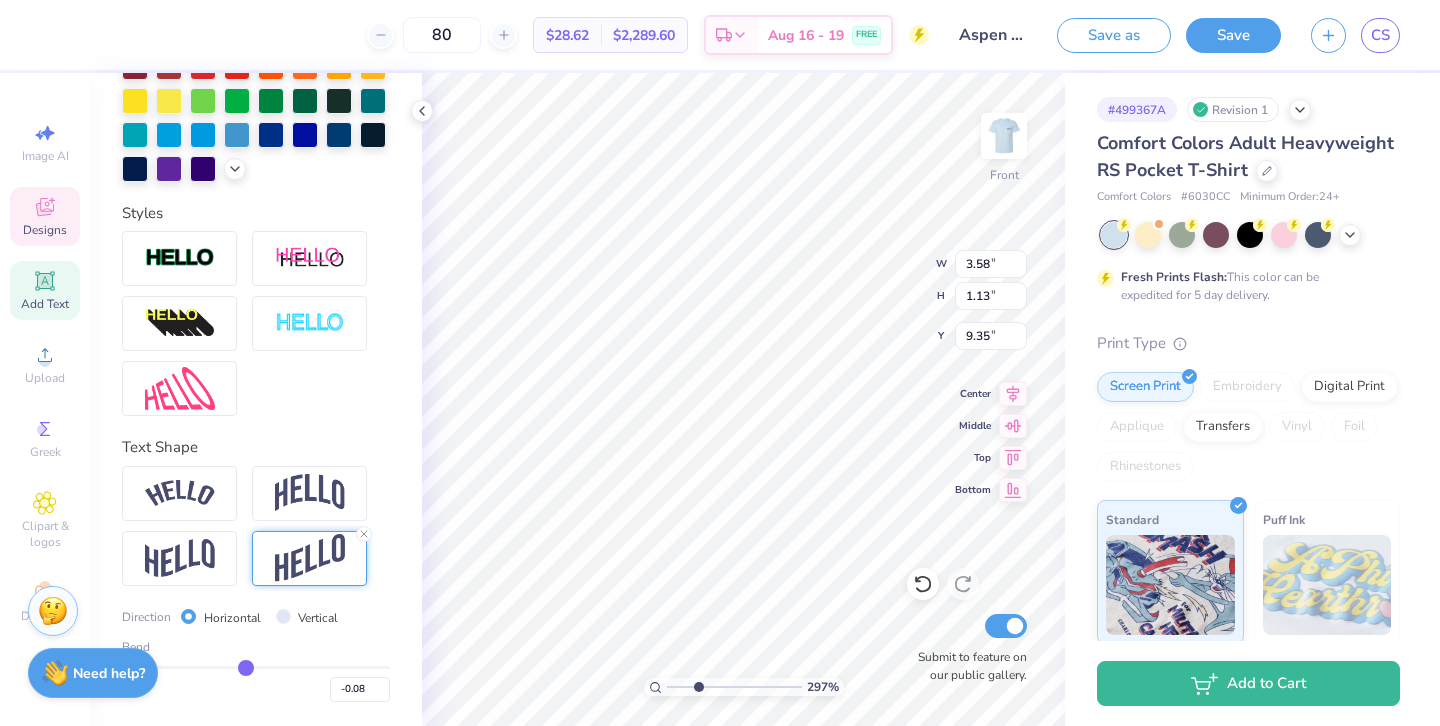 type on "-0.12" 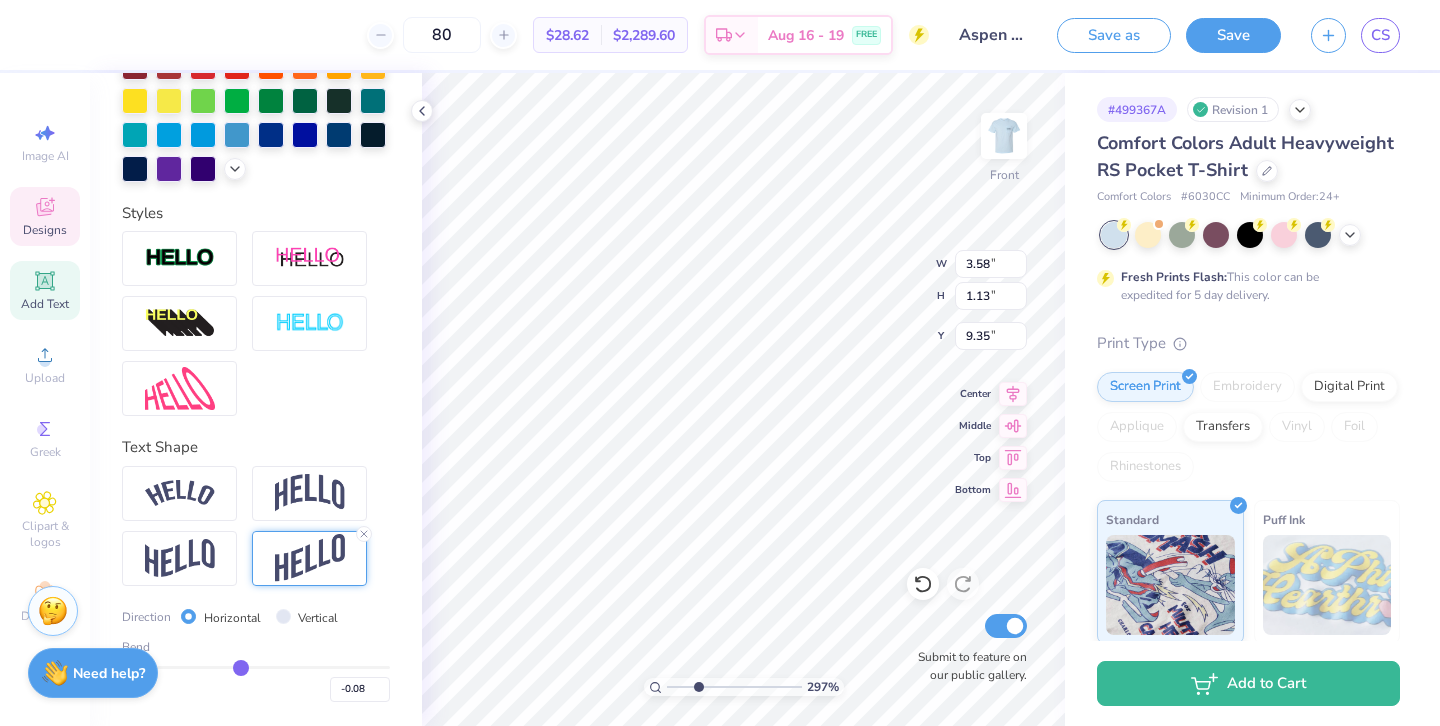 type on "-0.12" 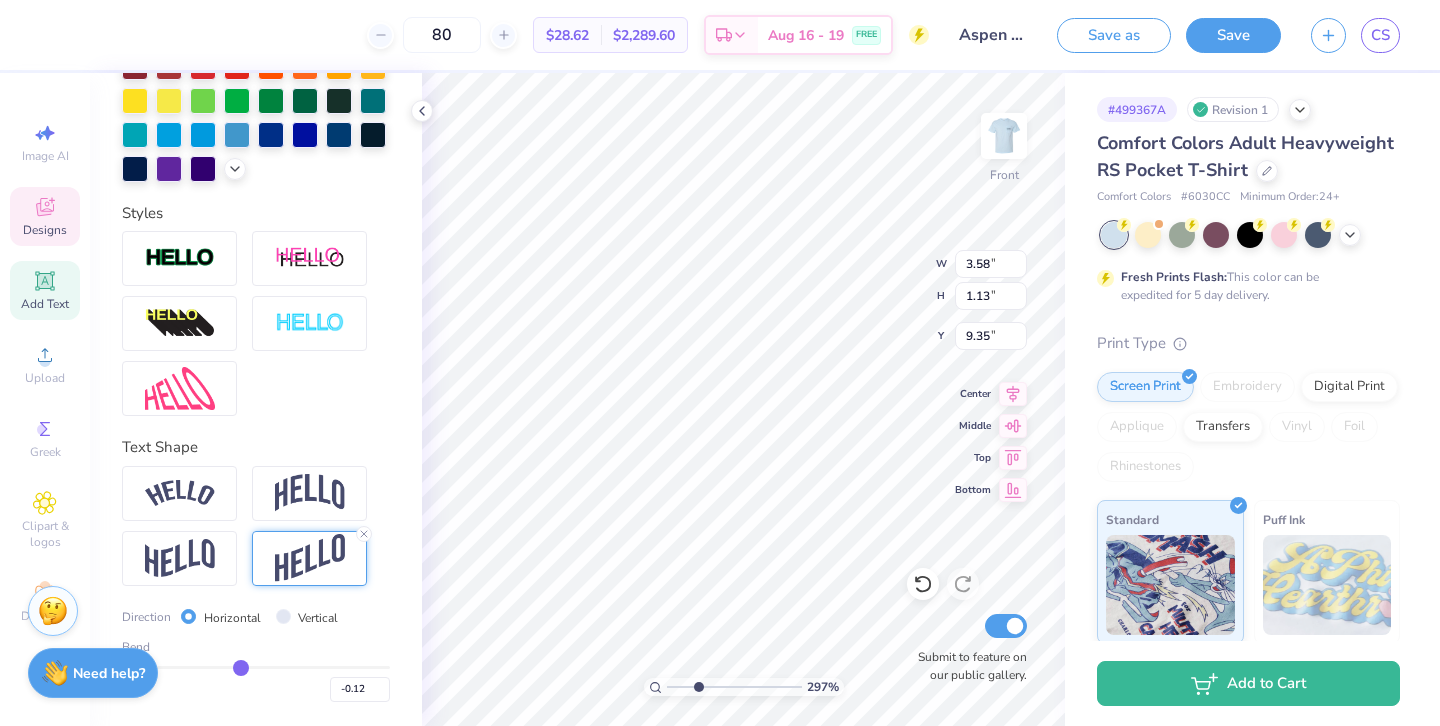 drag, startPoint x: 319, startPoint y: 663, endPoint x: 241, endPoint y: 662, distance: 78.00641 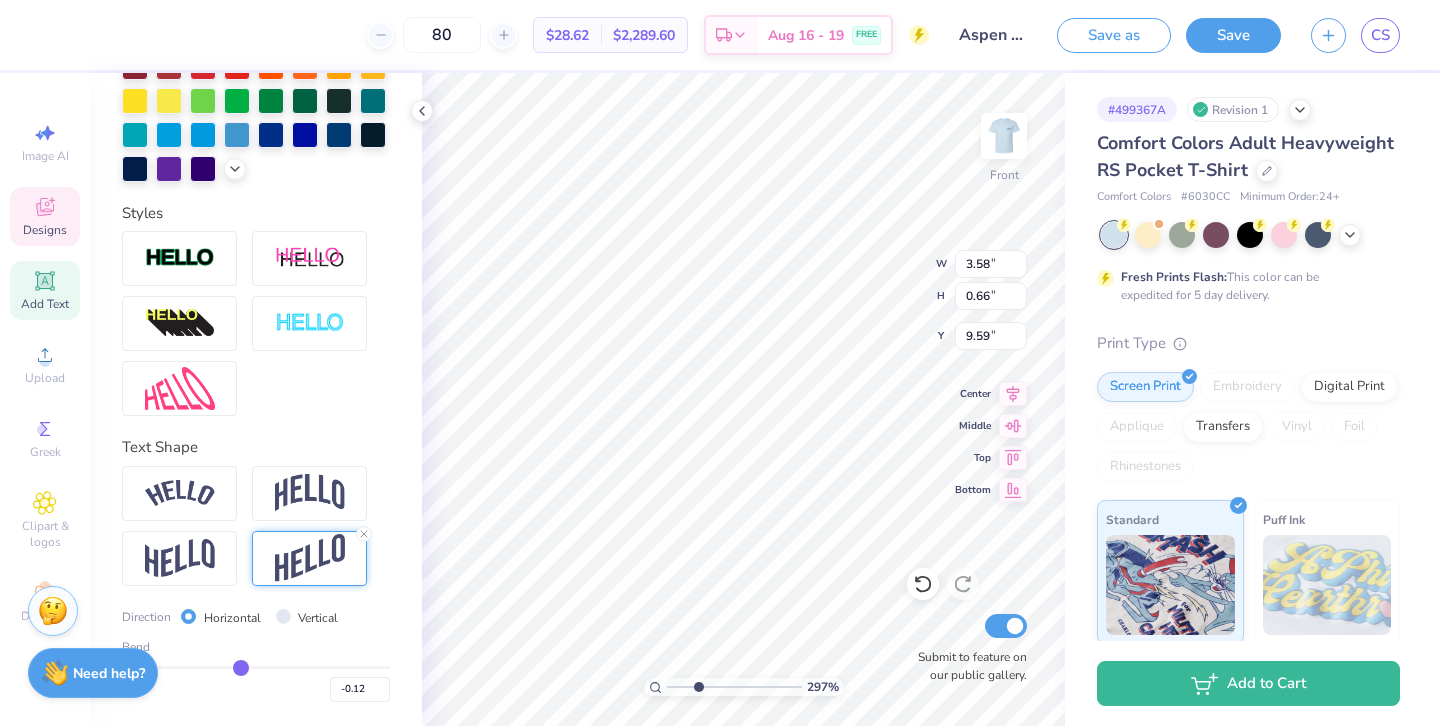 type on "-0.13" 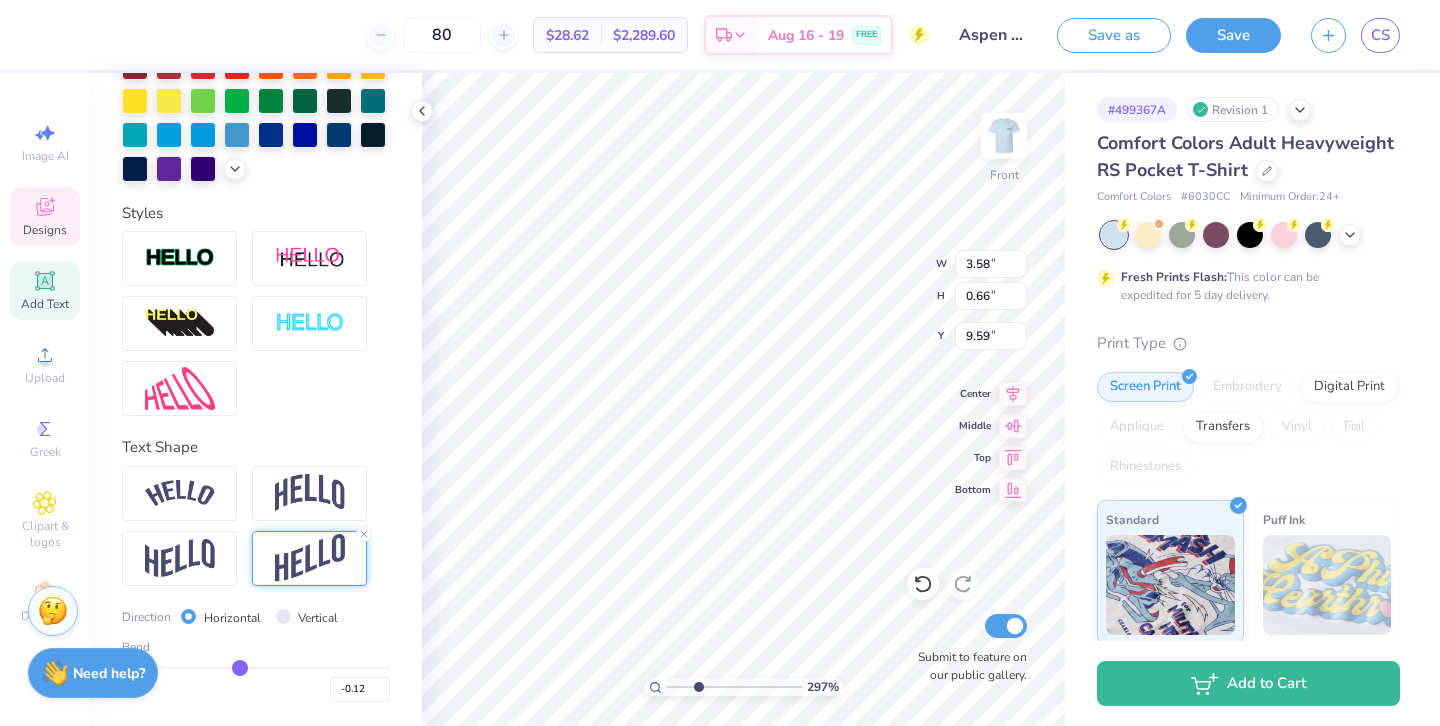 type on "-0.13" 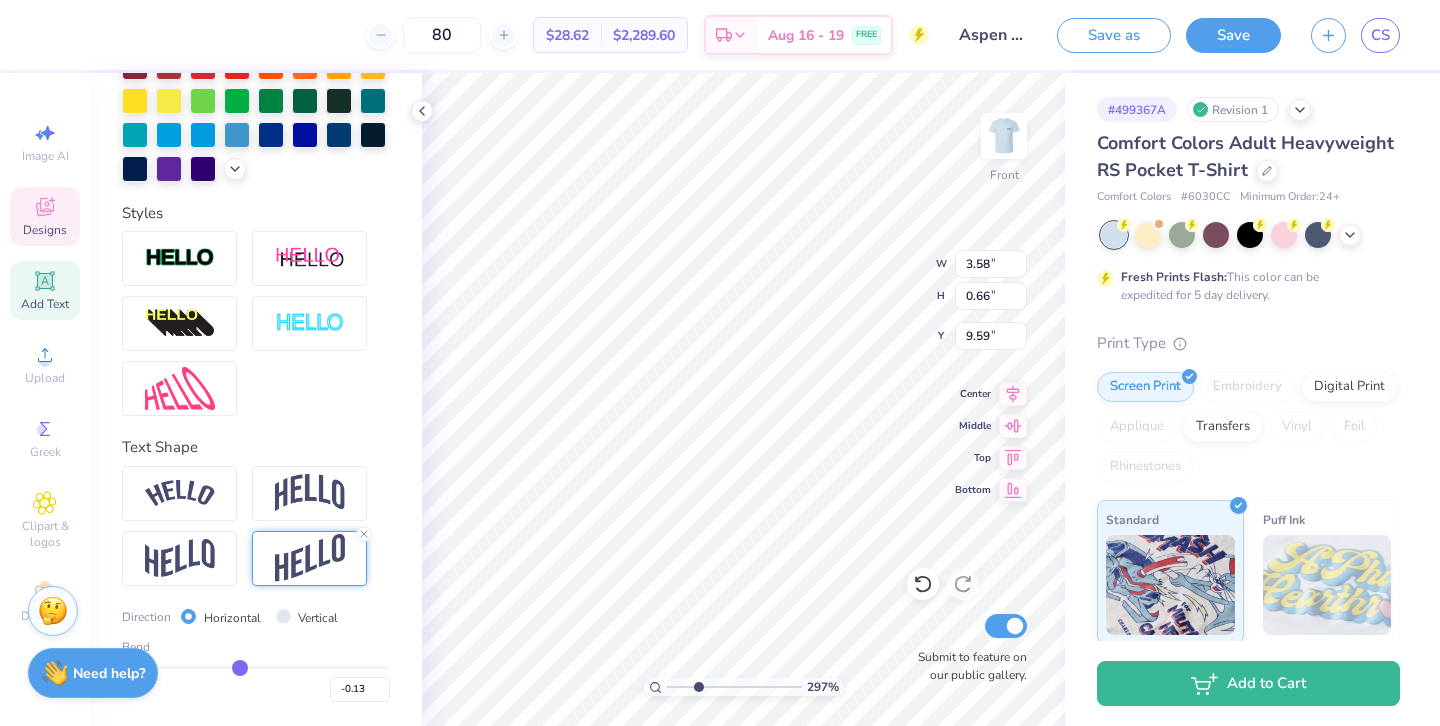 type on "-0.15" 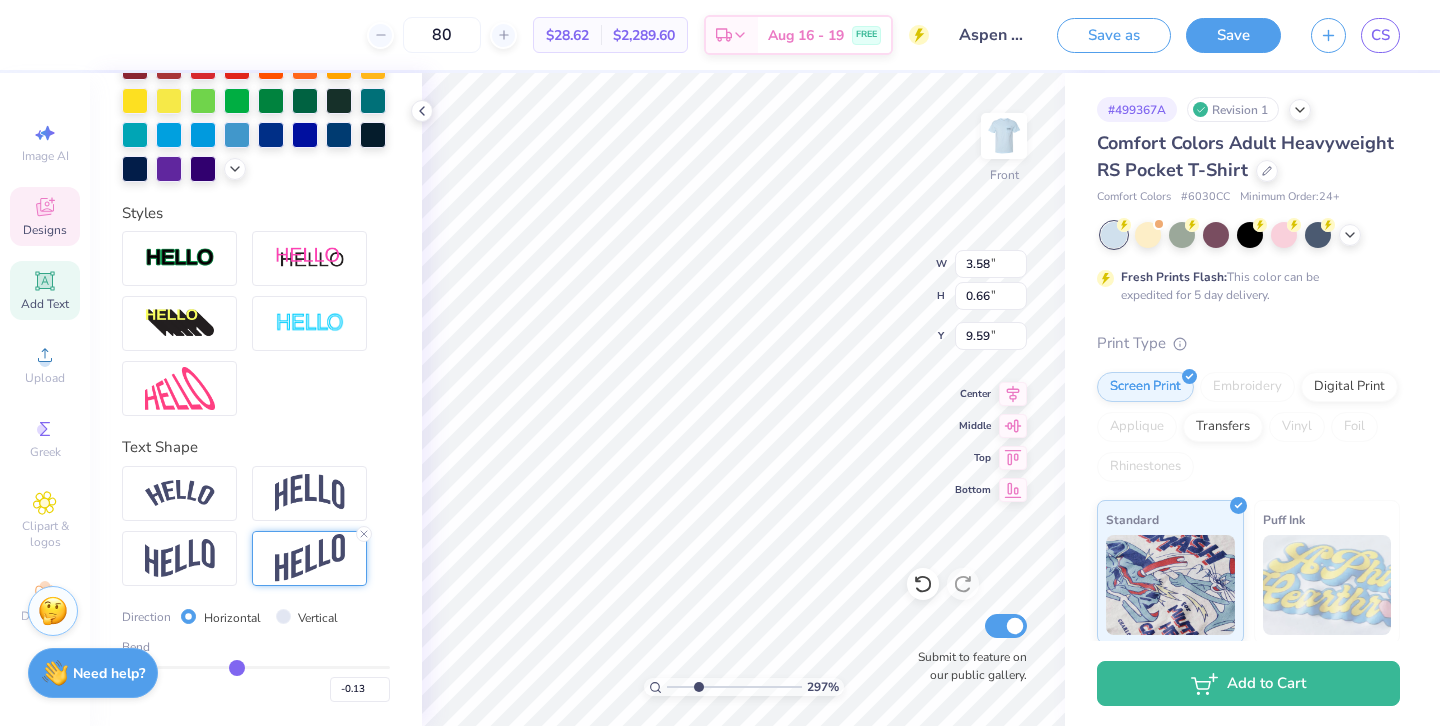 type on "-0.15" 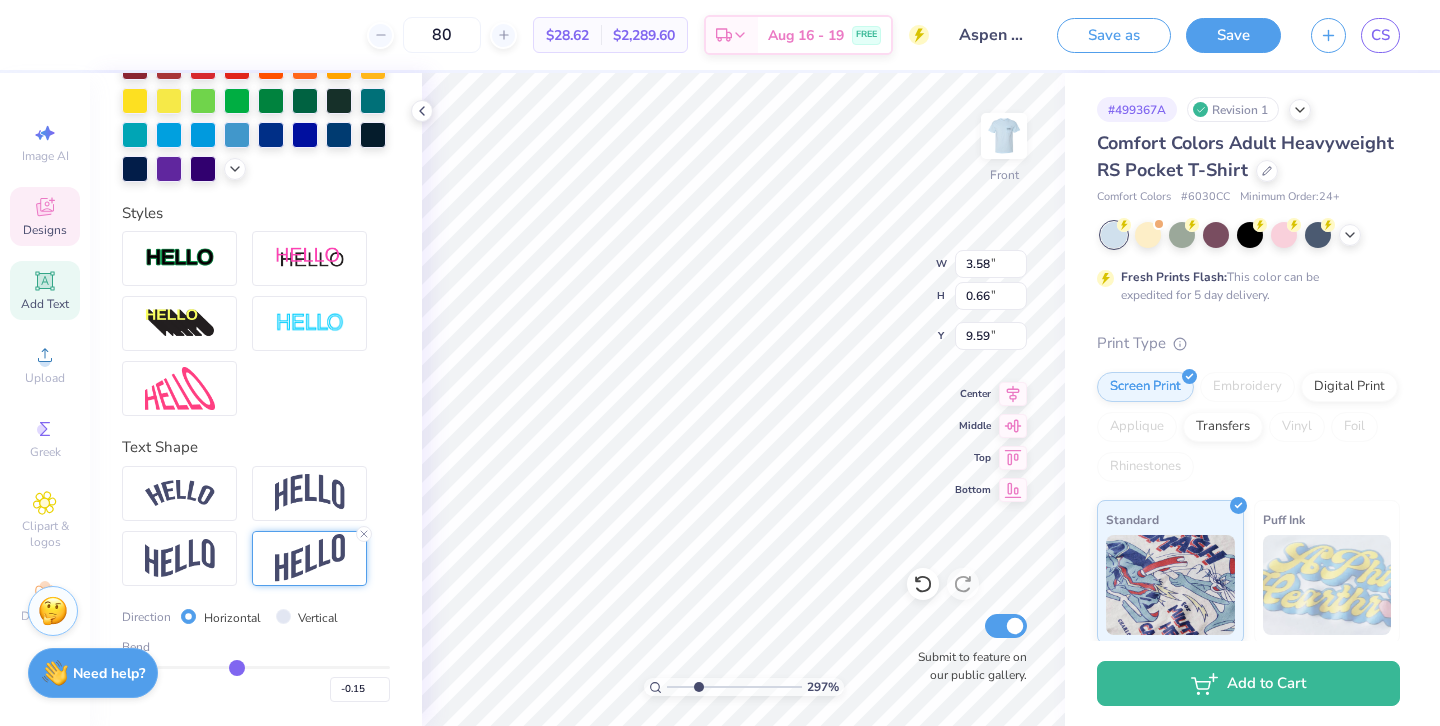 type on "-0.17" 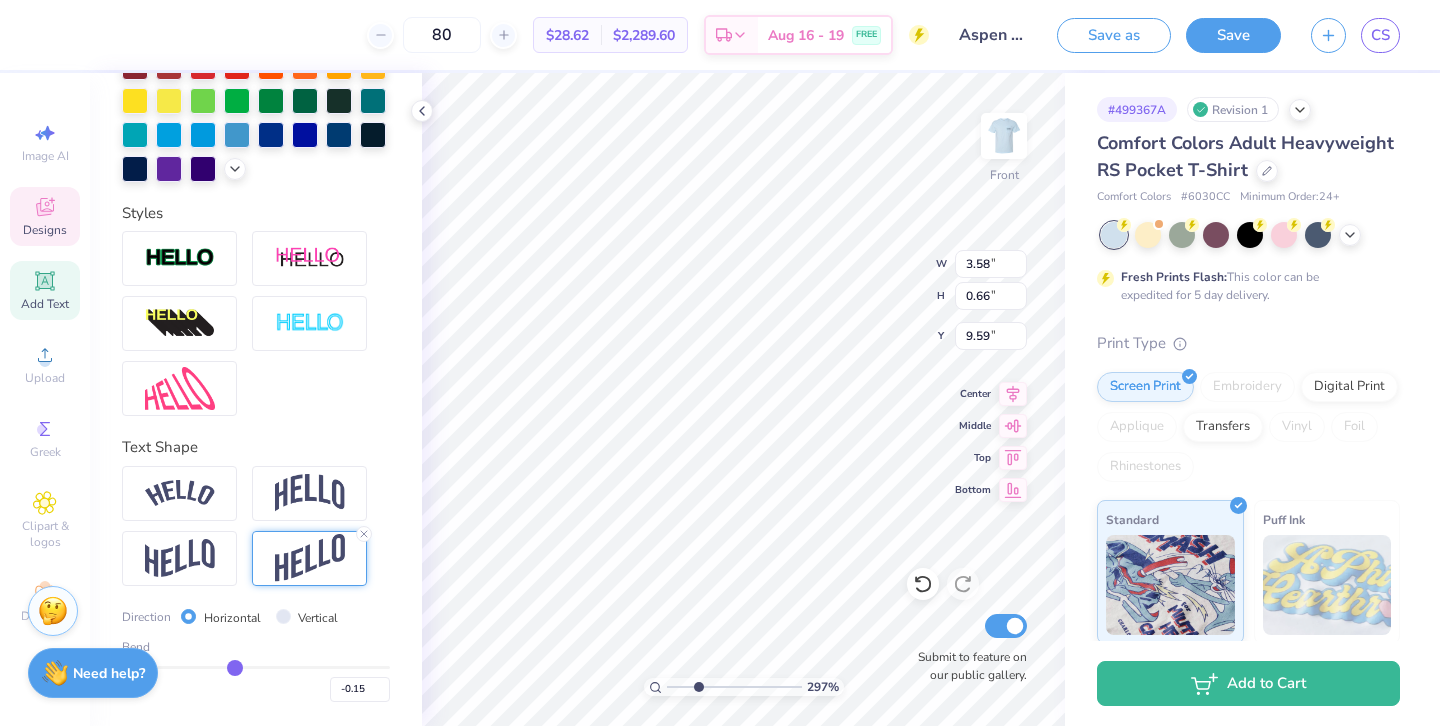 type on "-0.17" 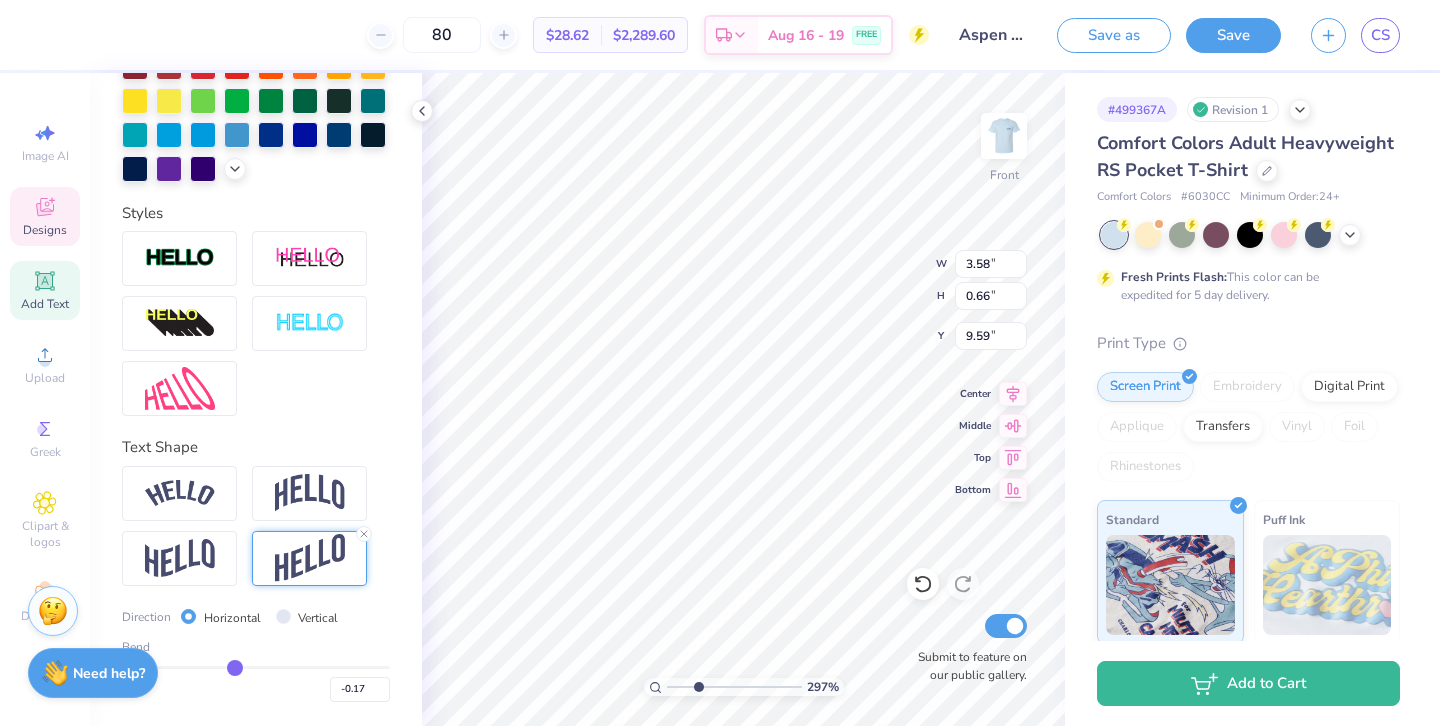type on "-0.2" 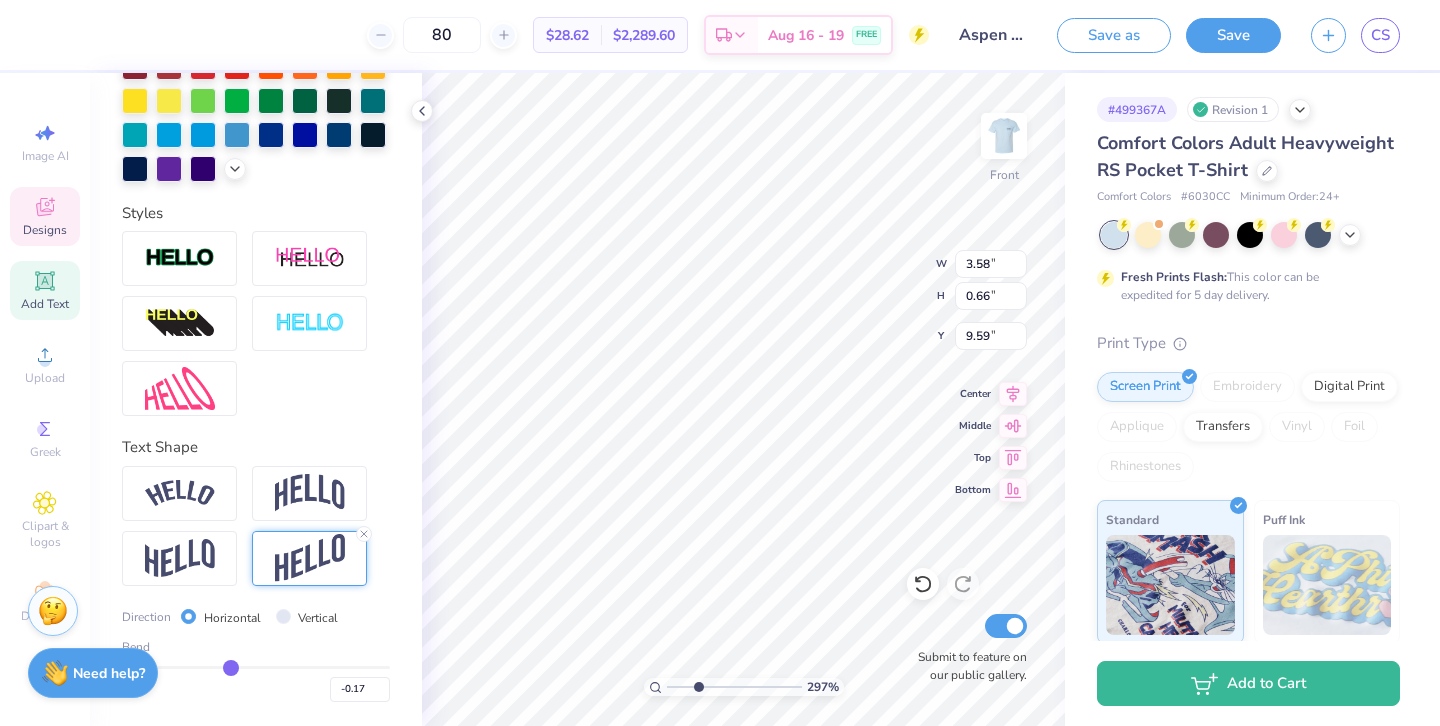 type on "-0.20" 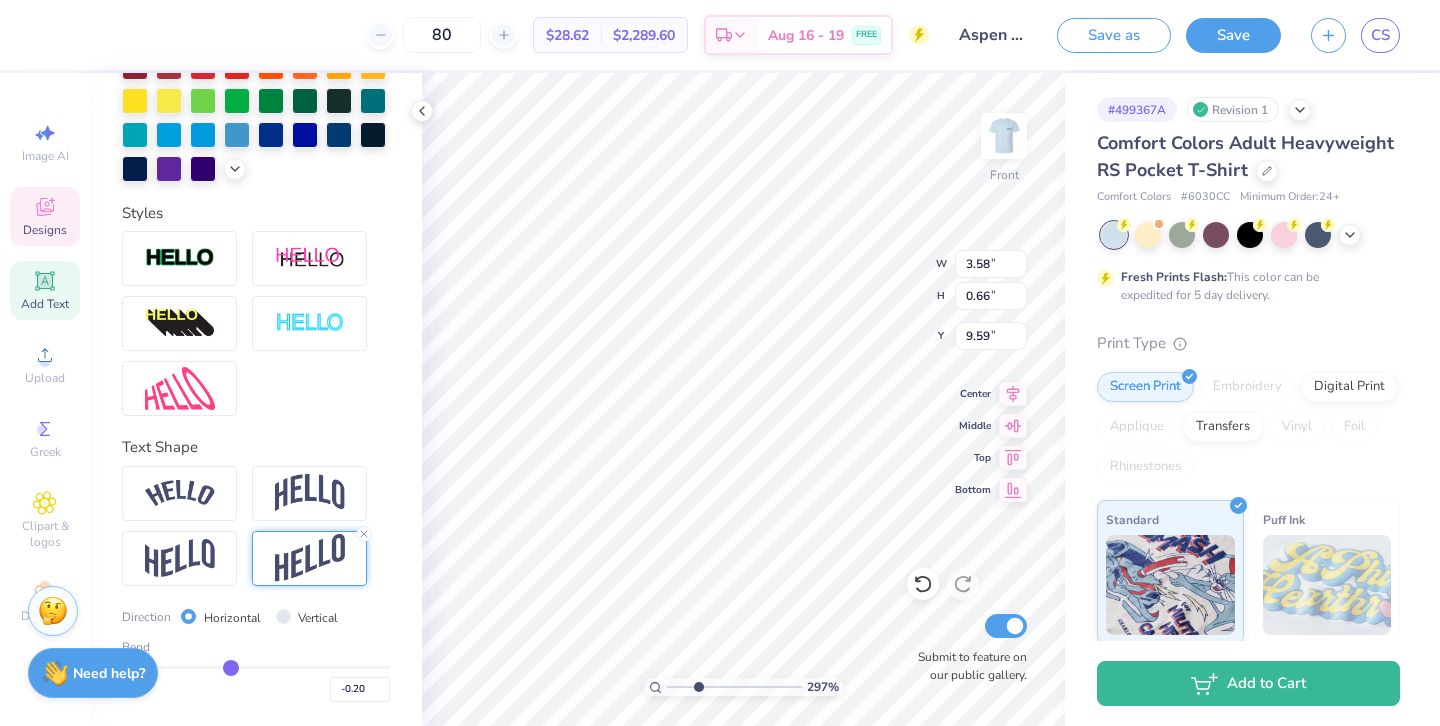 type on "-0.23" 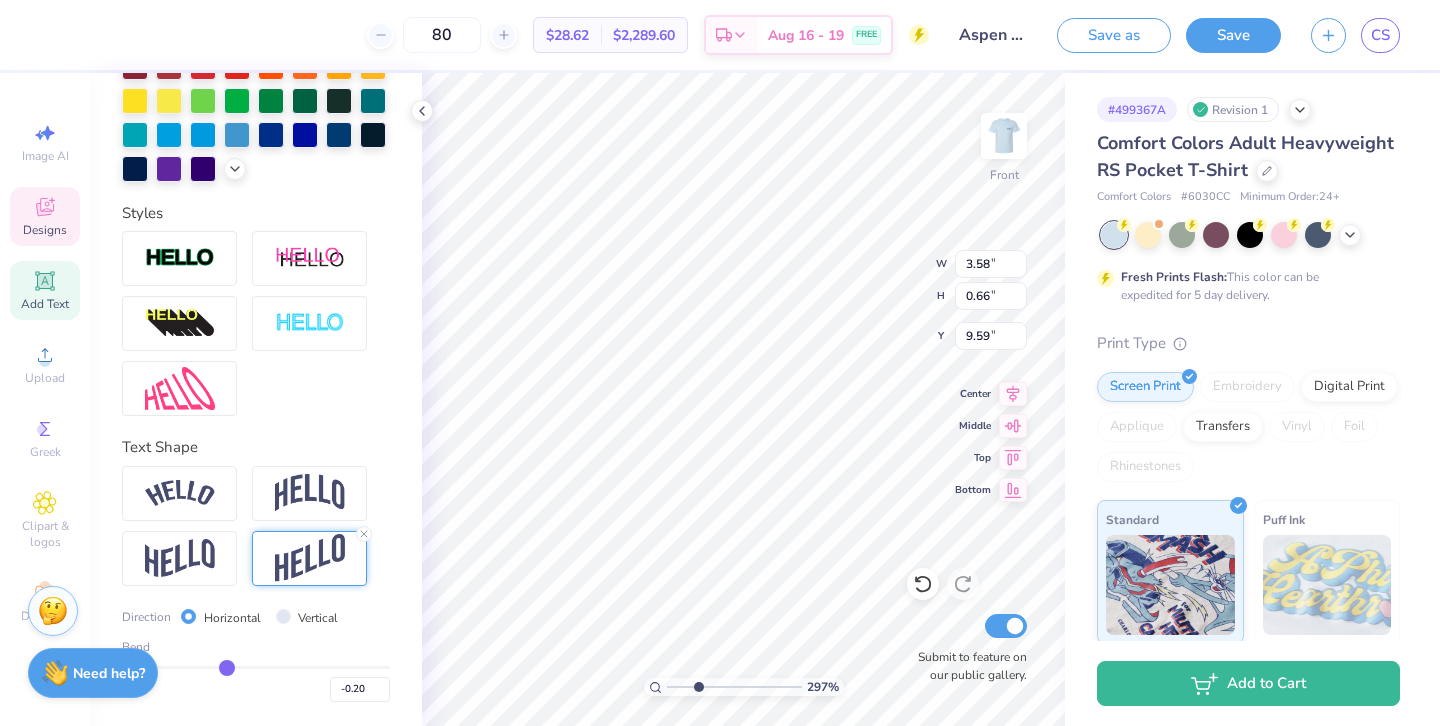 type on "-0.23" 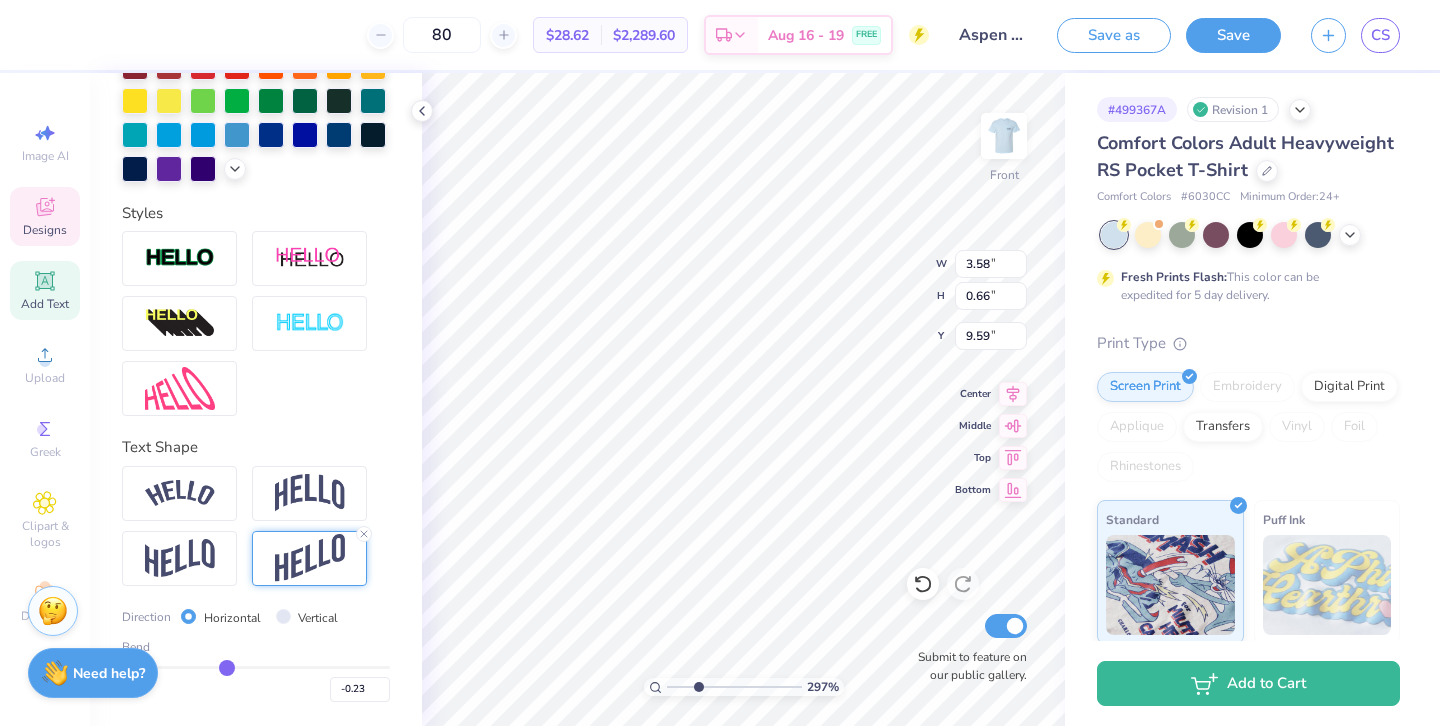 type on "-0.25" 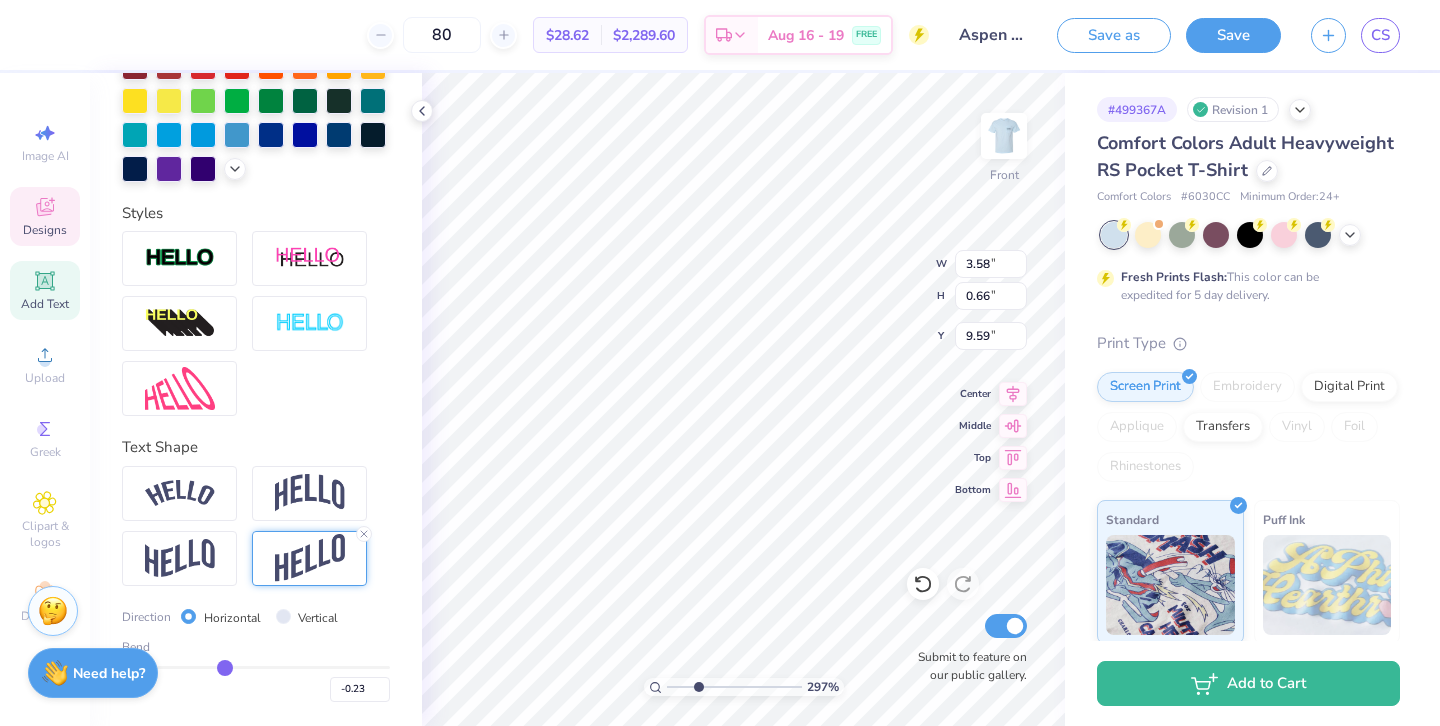 type on "-0.25" 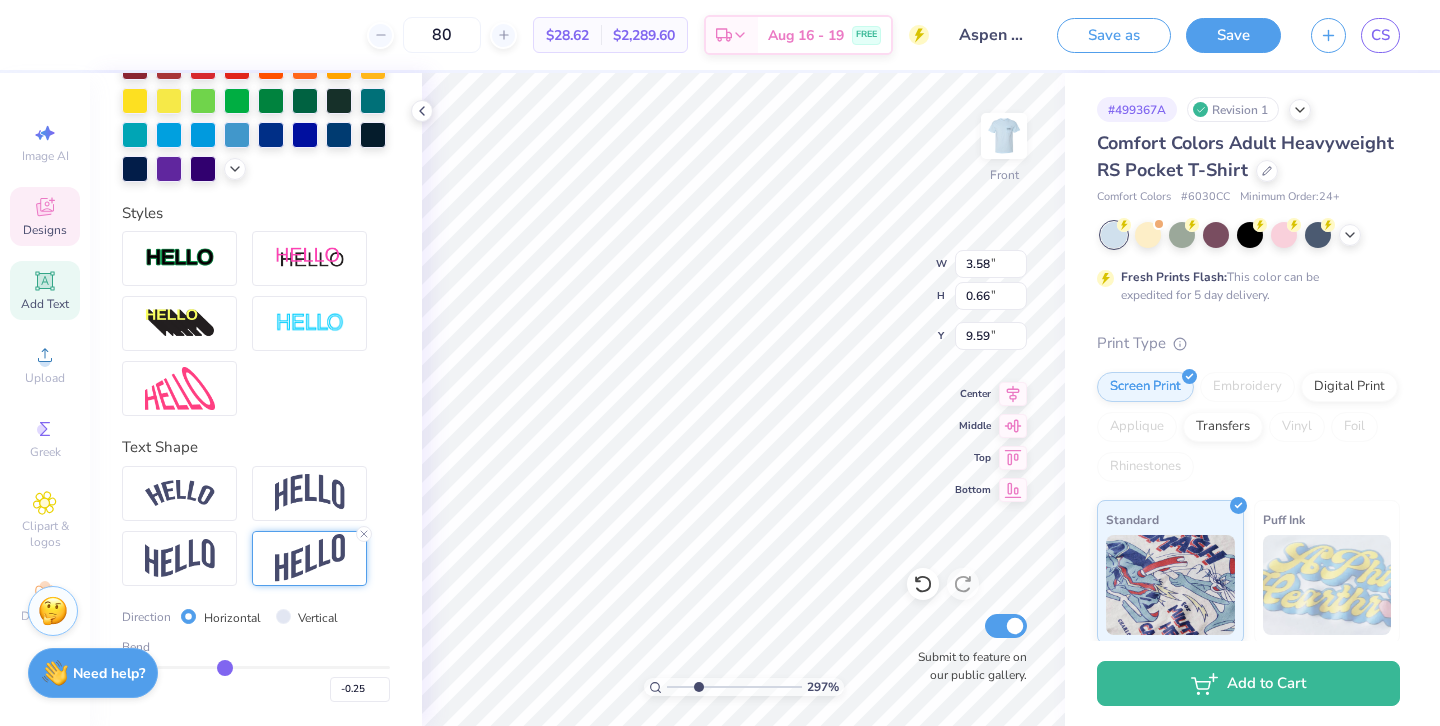 type on "-0.26" 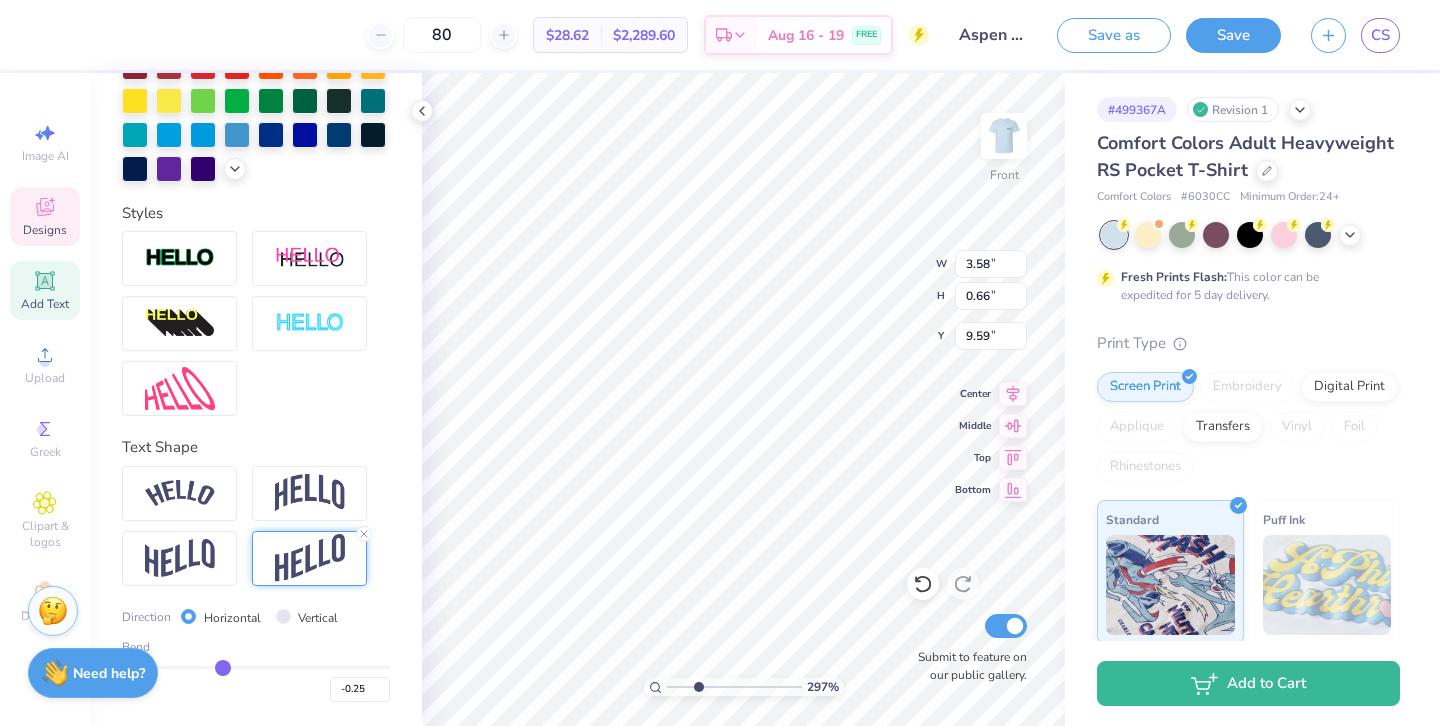 type on "-0.26" 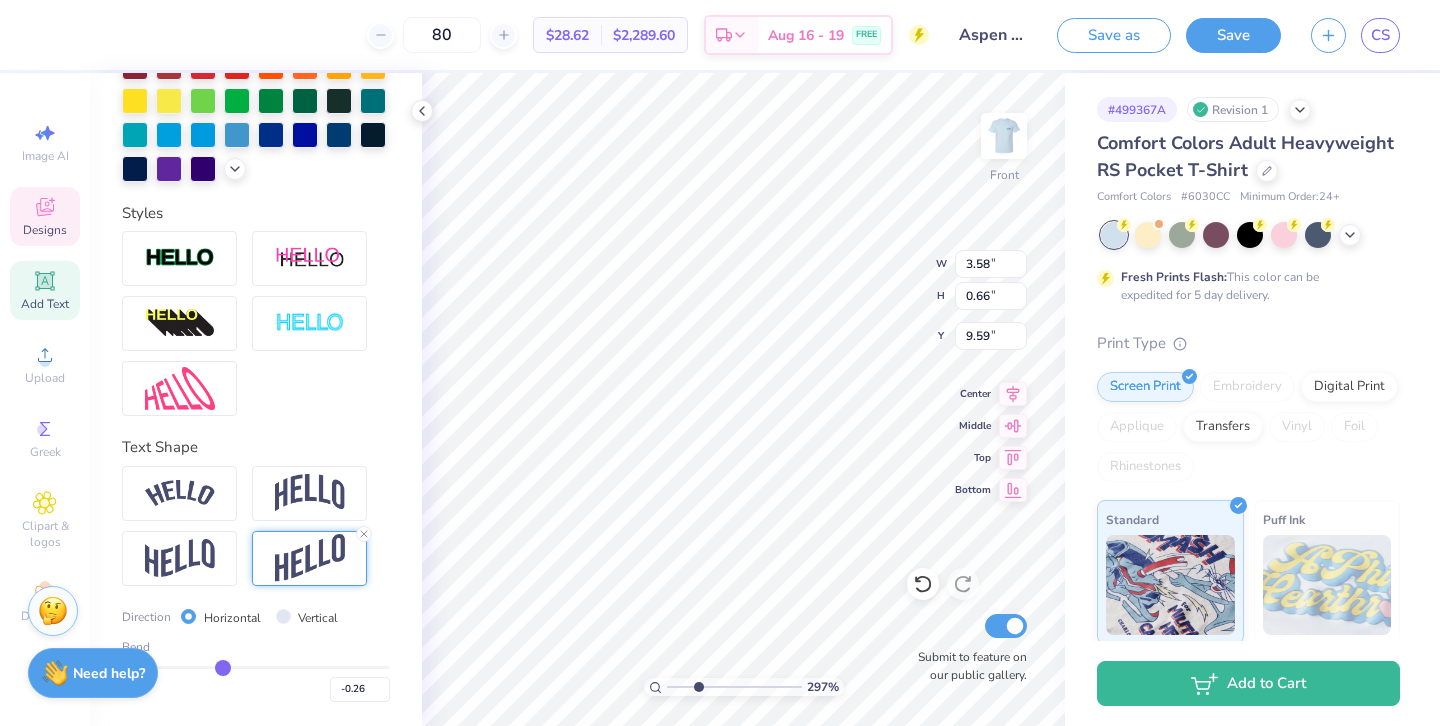 type on "-0.28" 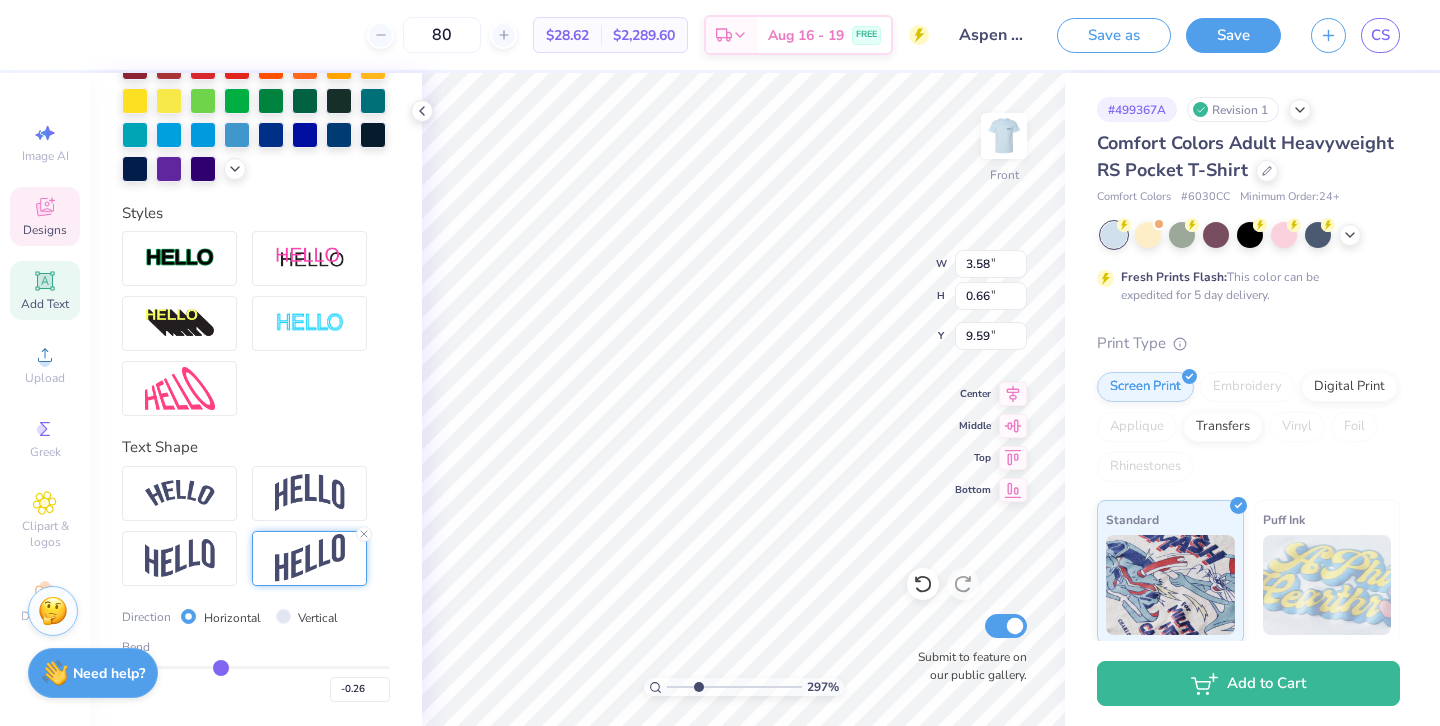 type on "-0.28" 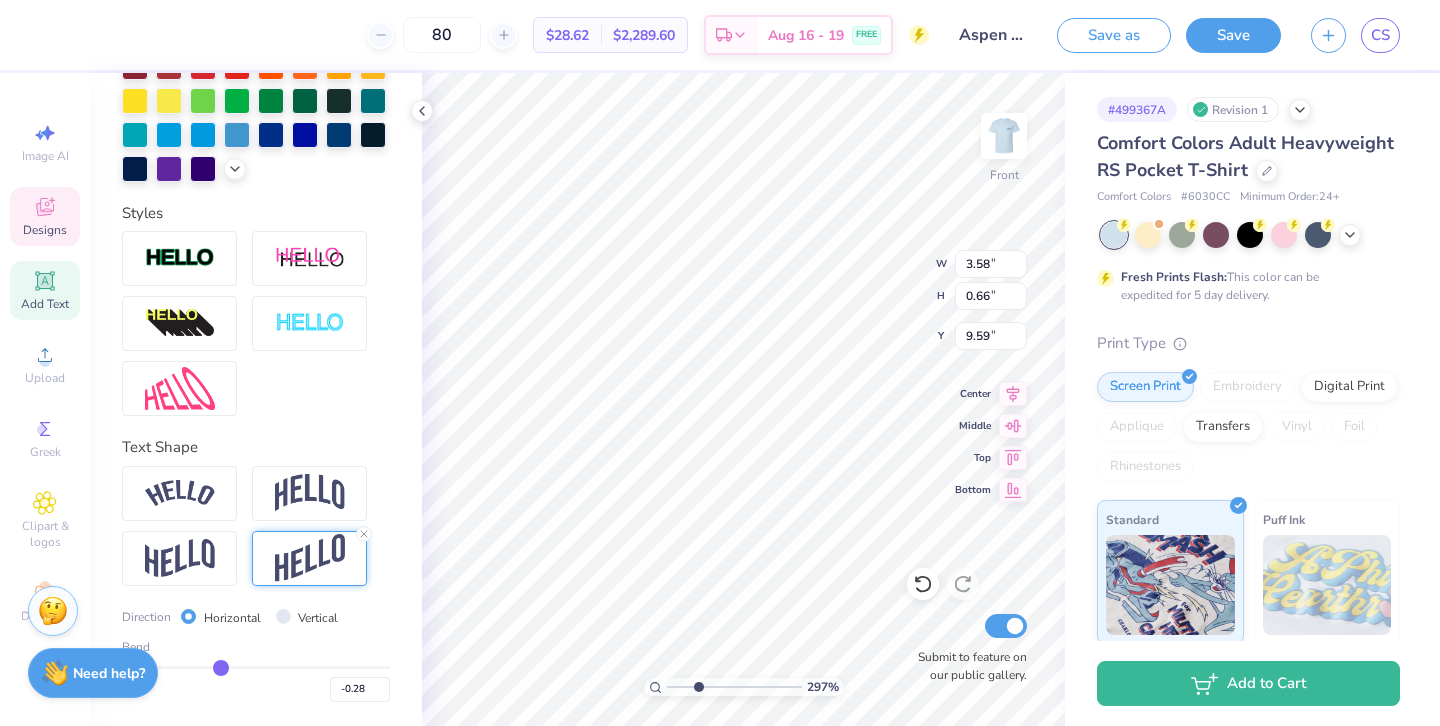 type on "-0.29" 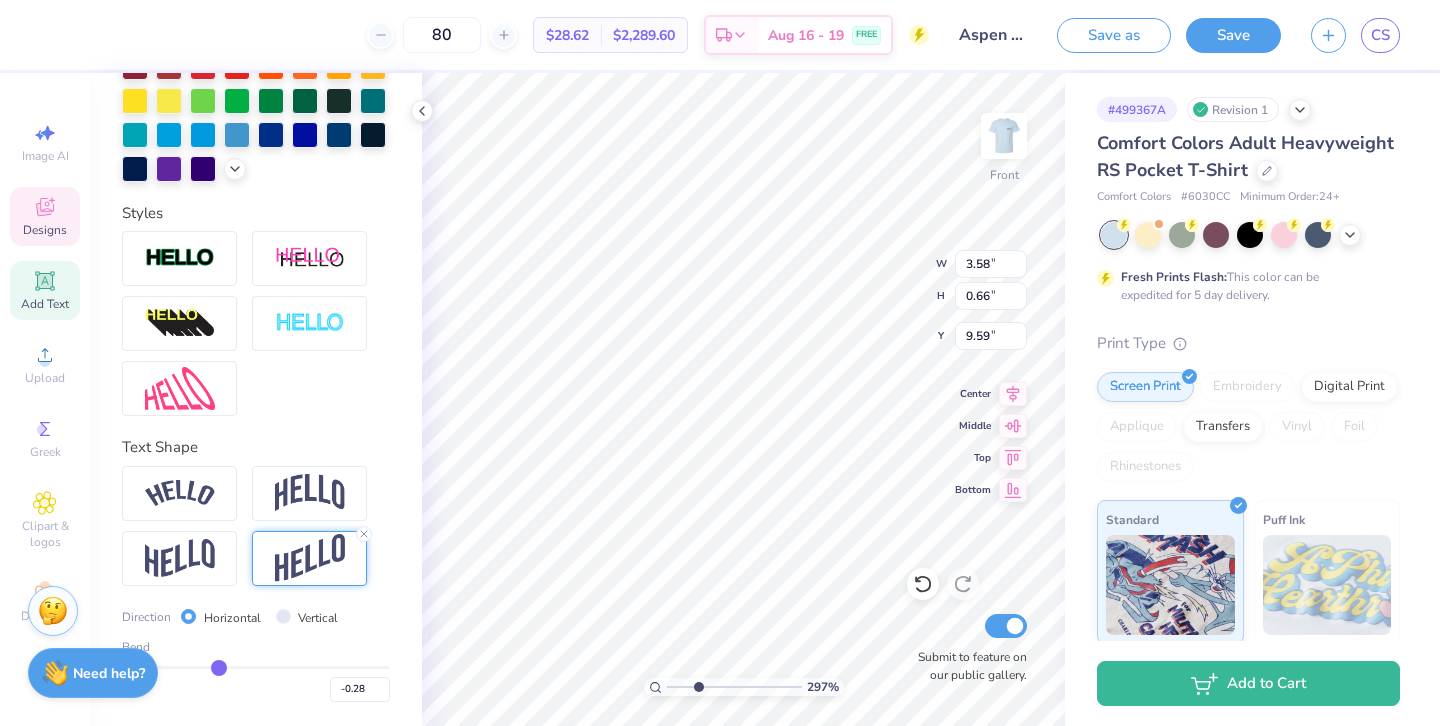 type on "-0.29" 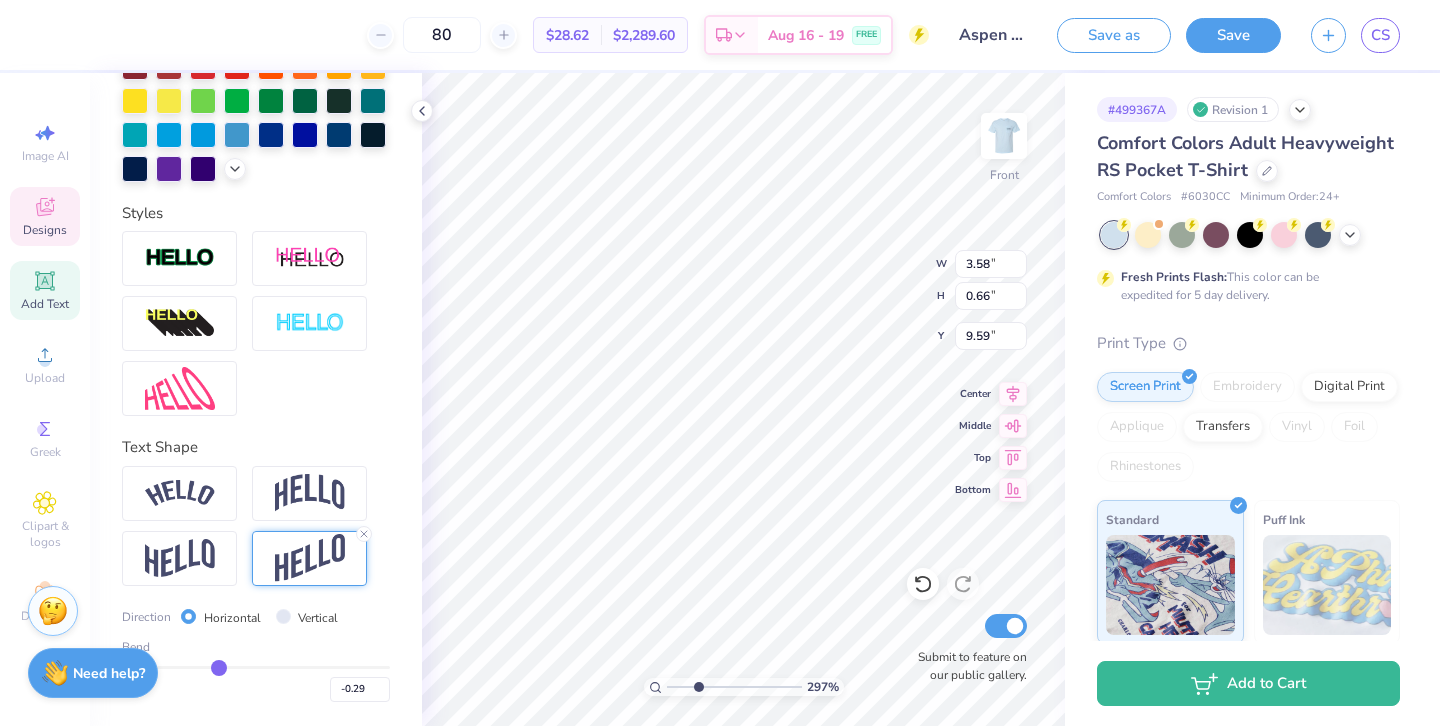 type on "-0.3" 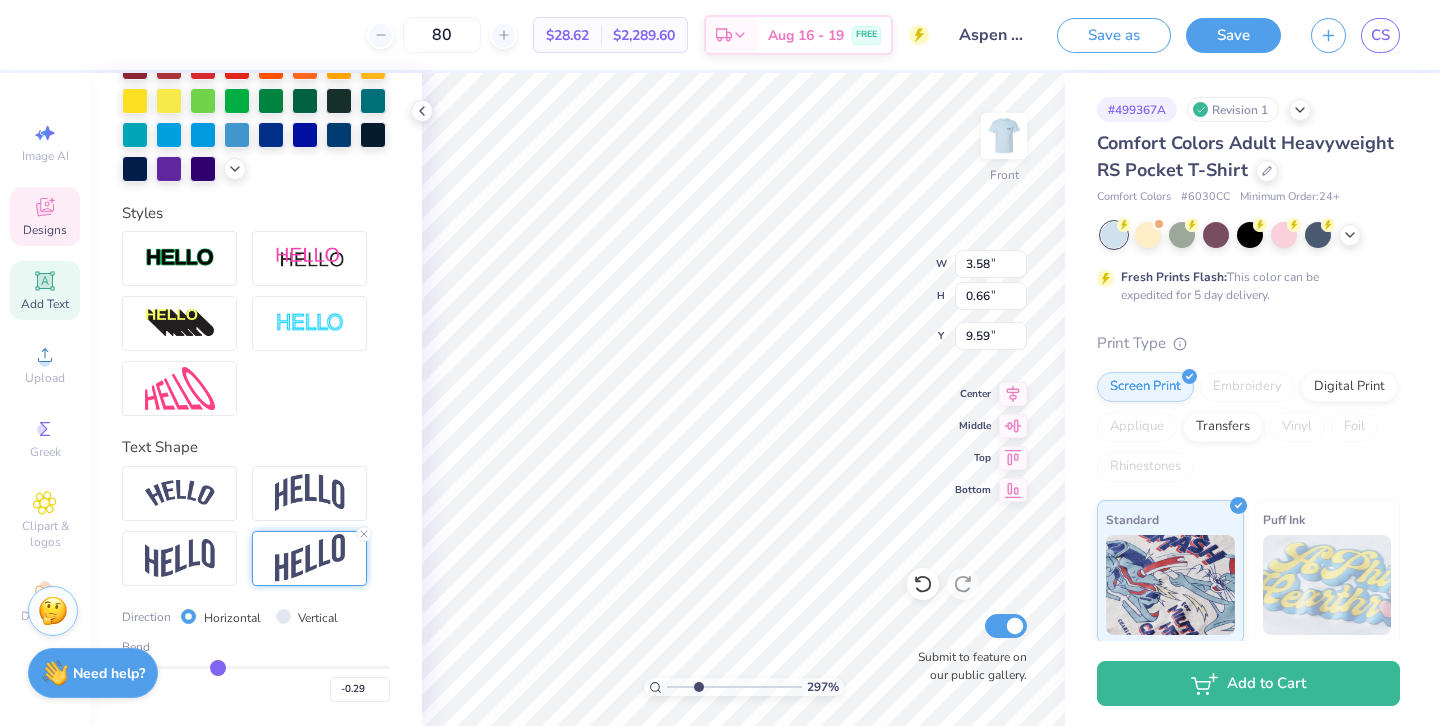 type on "-0.30" 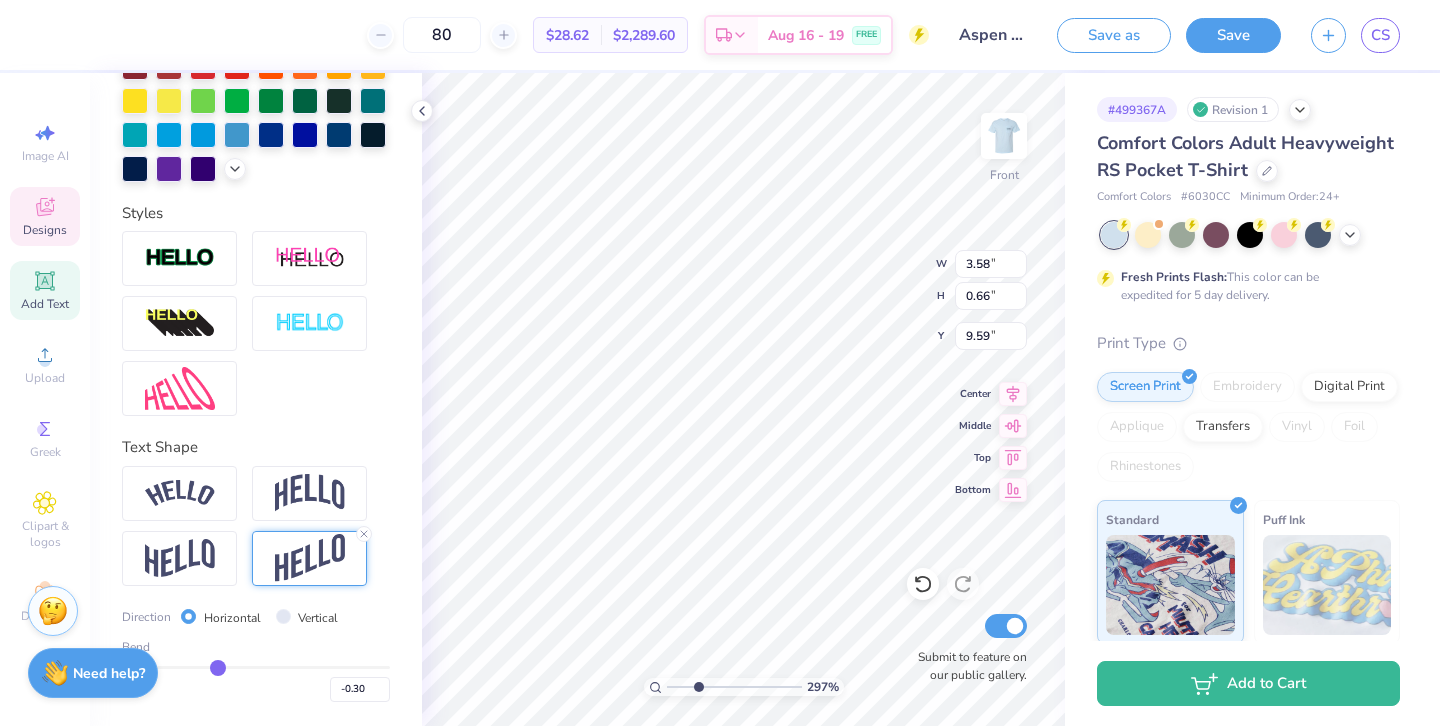 type on "-0.31" 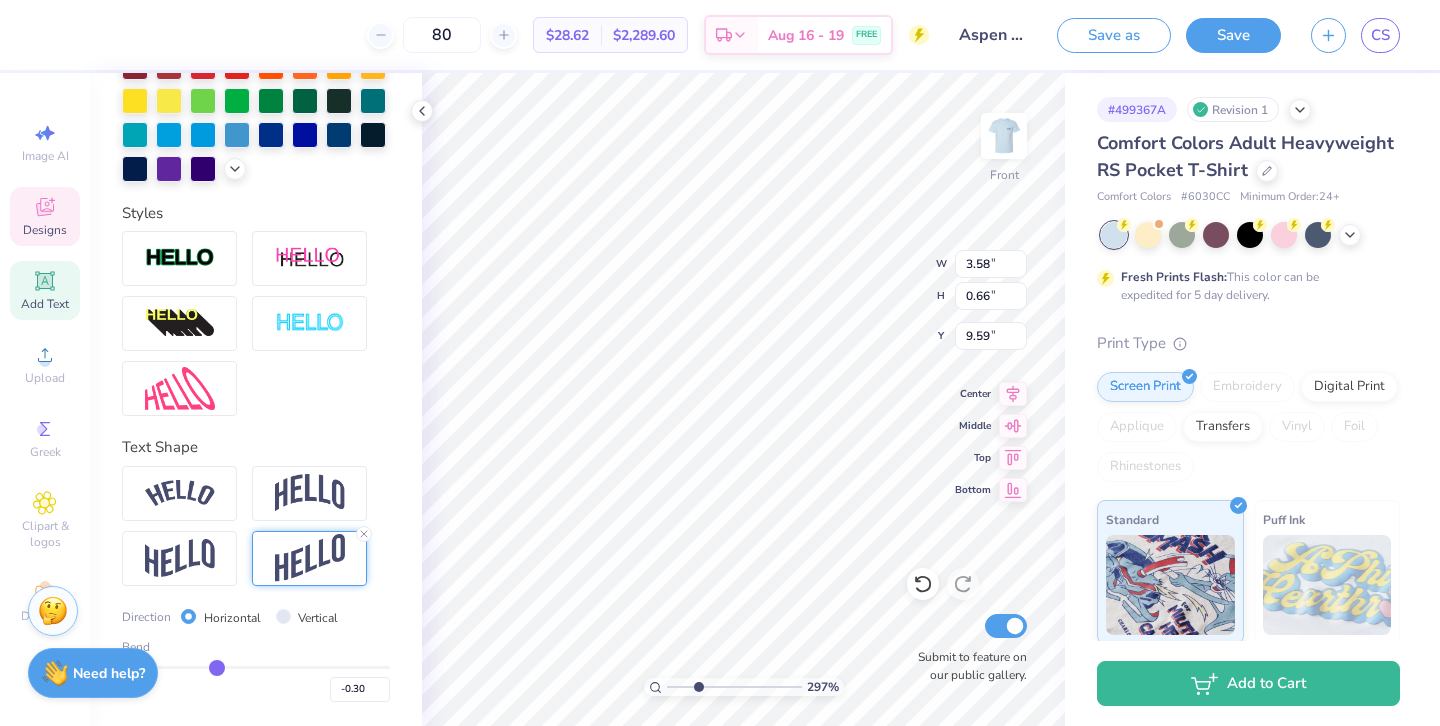 type on "-0.31" 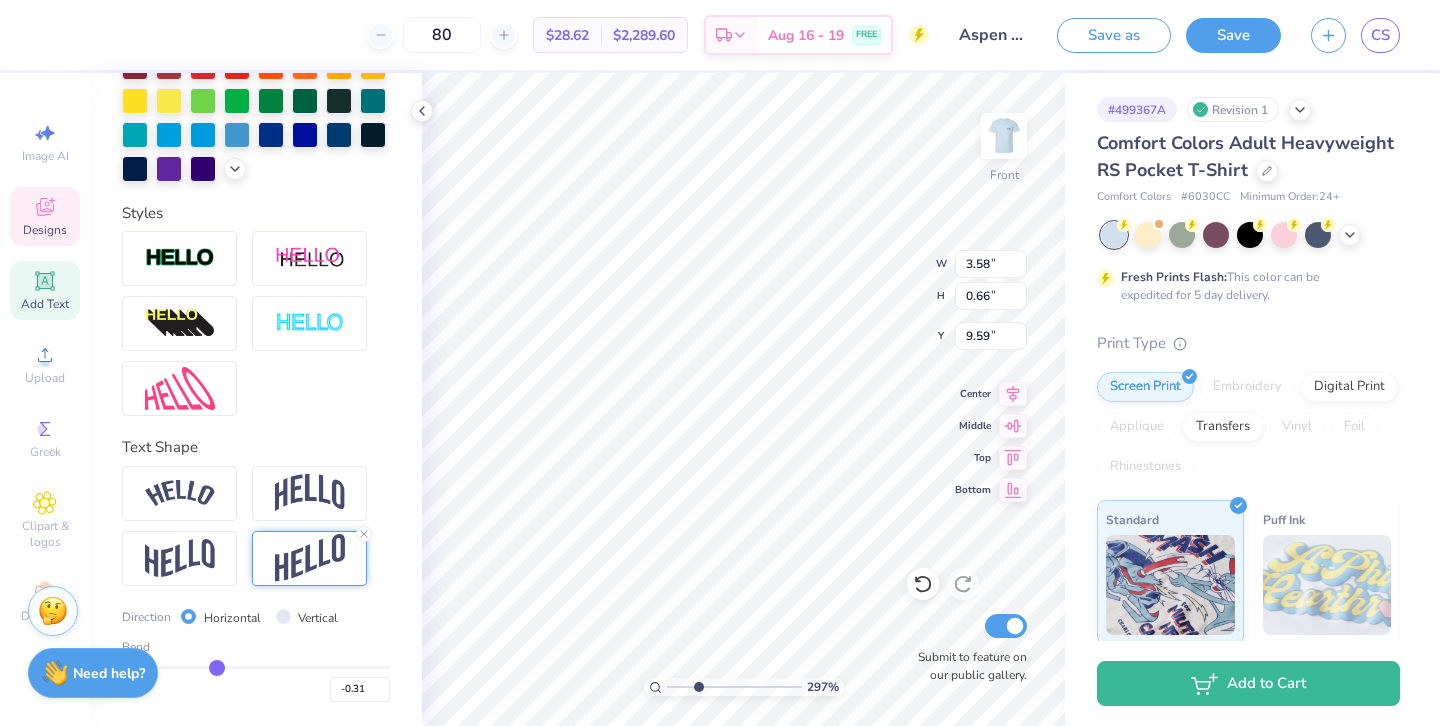 type on "-0.32" 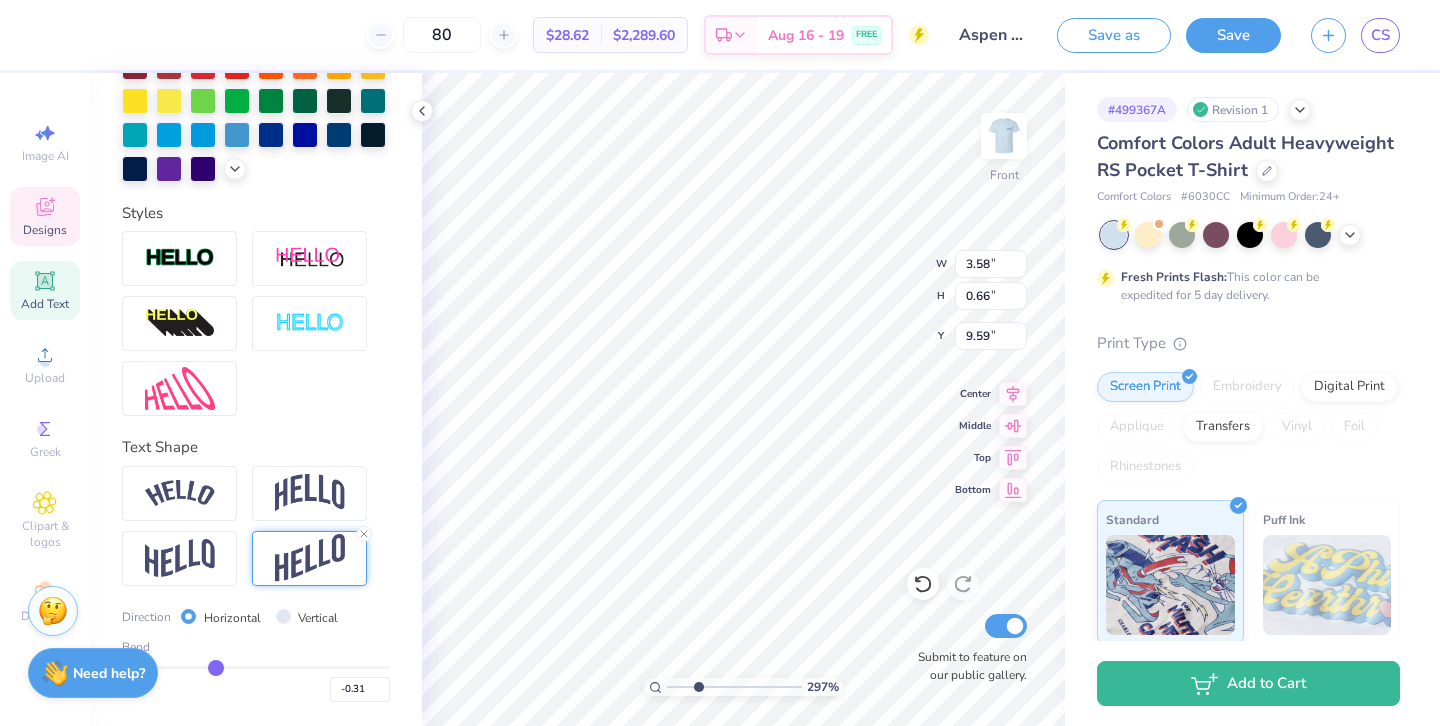 type on "-0.32" 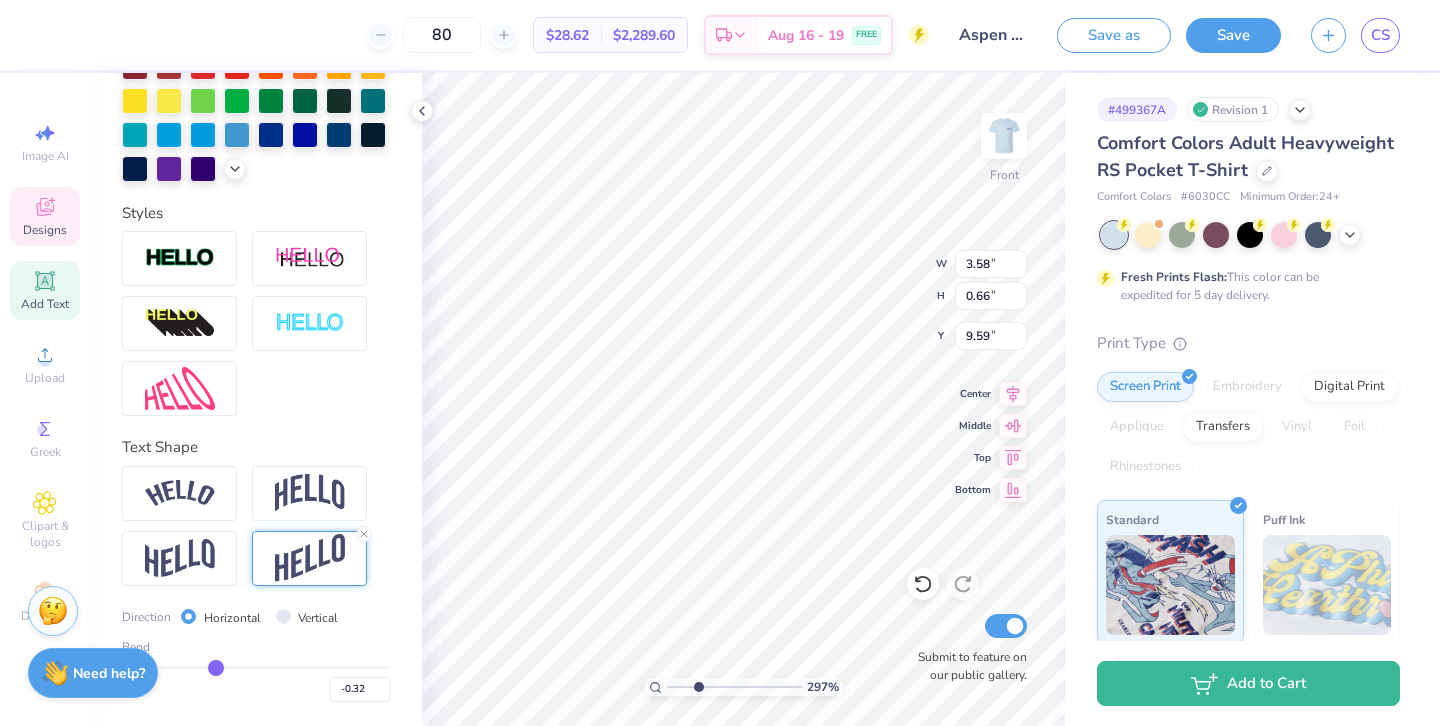 type on "-0.33" 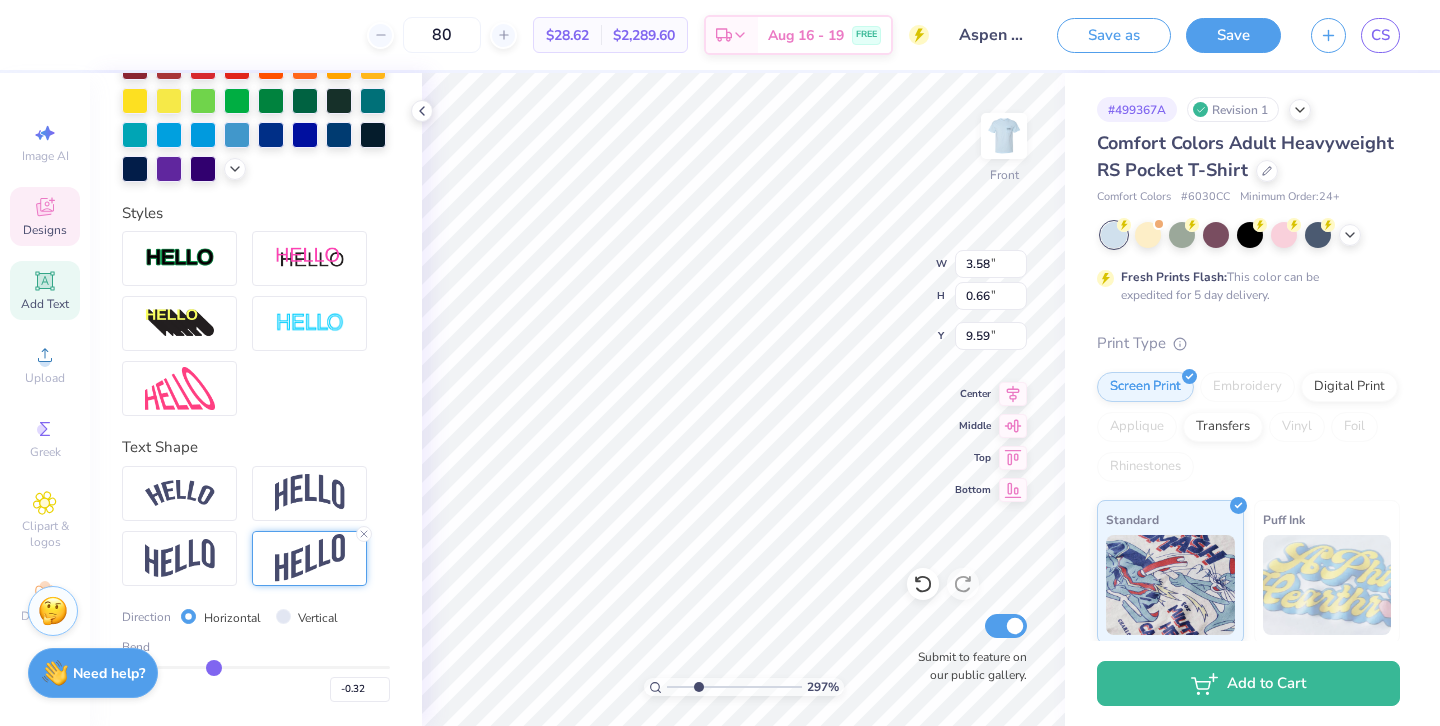 type on "-0.33" 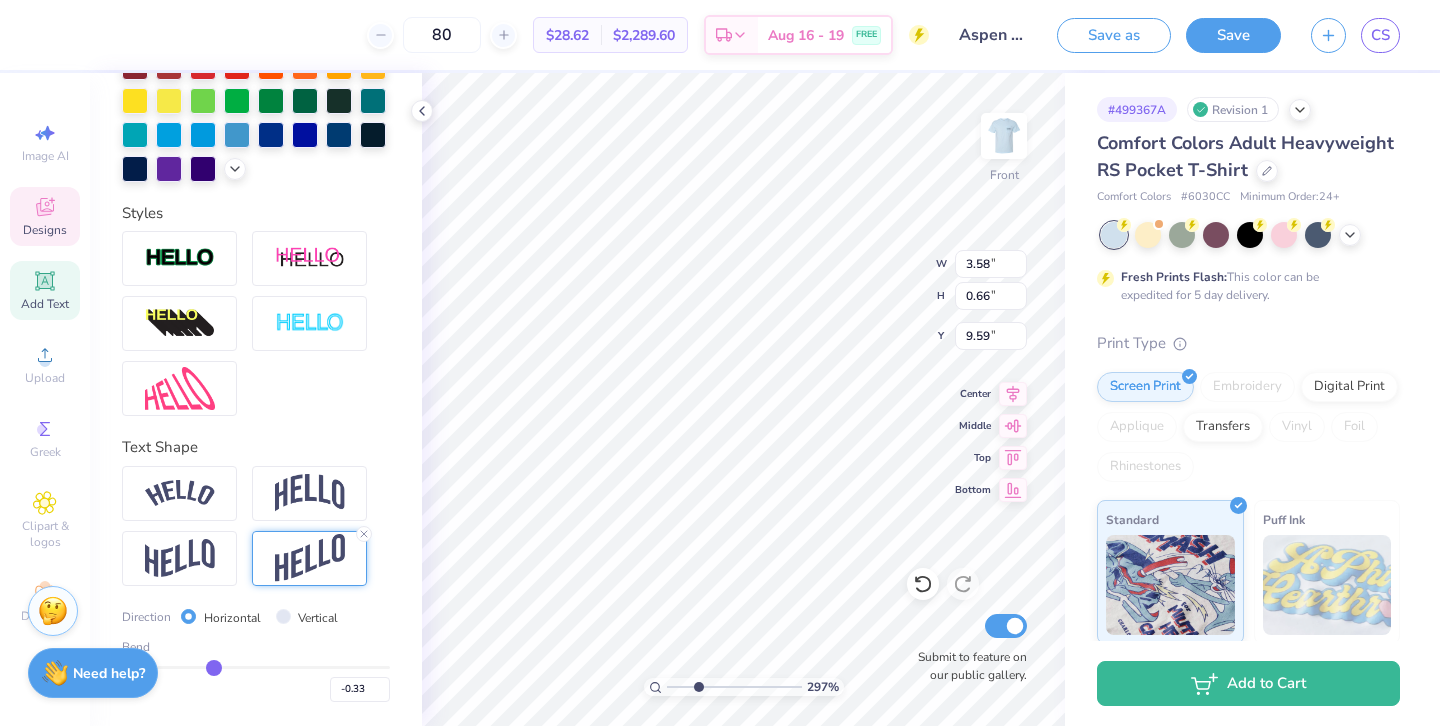 type on "-0.34" 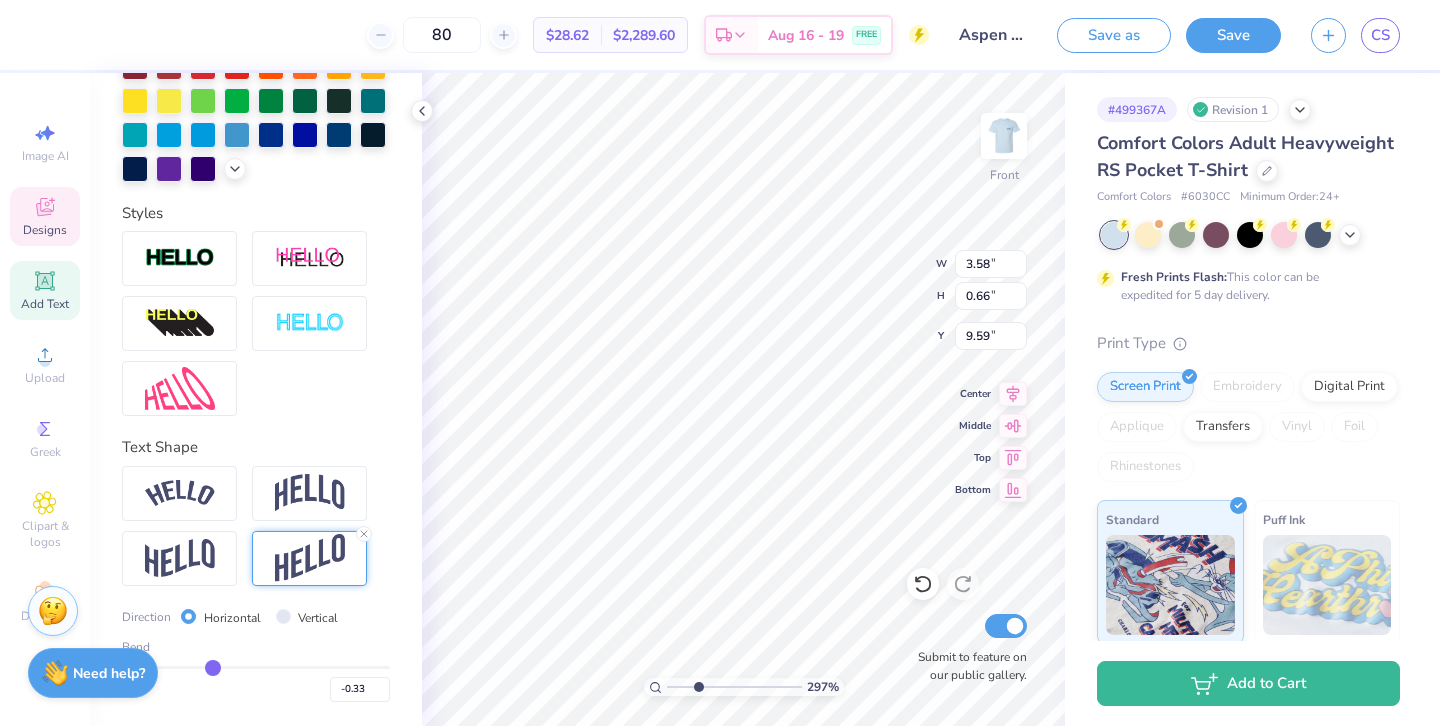 type on "-0.34" 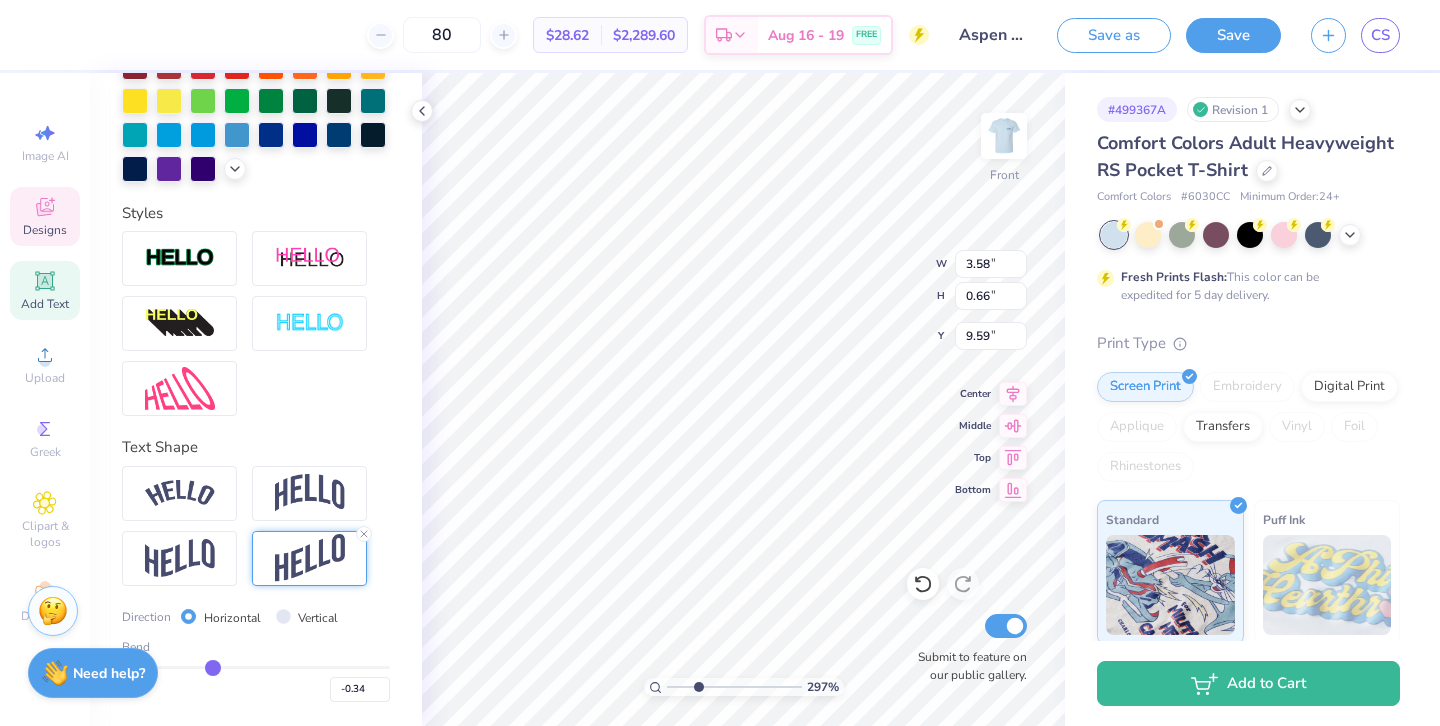 type on "-0.36" 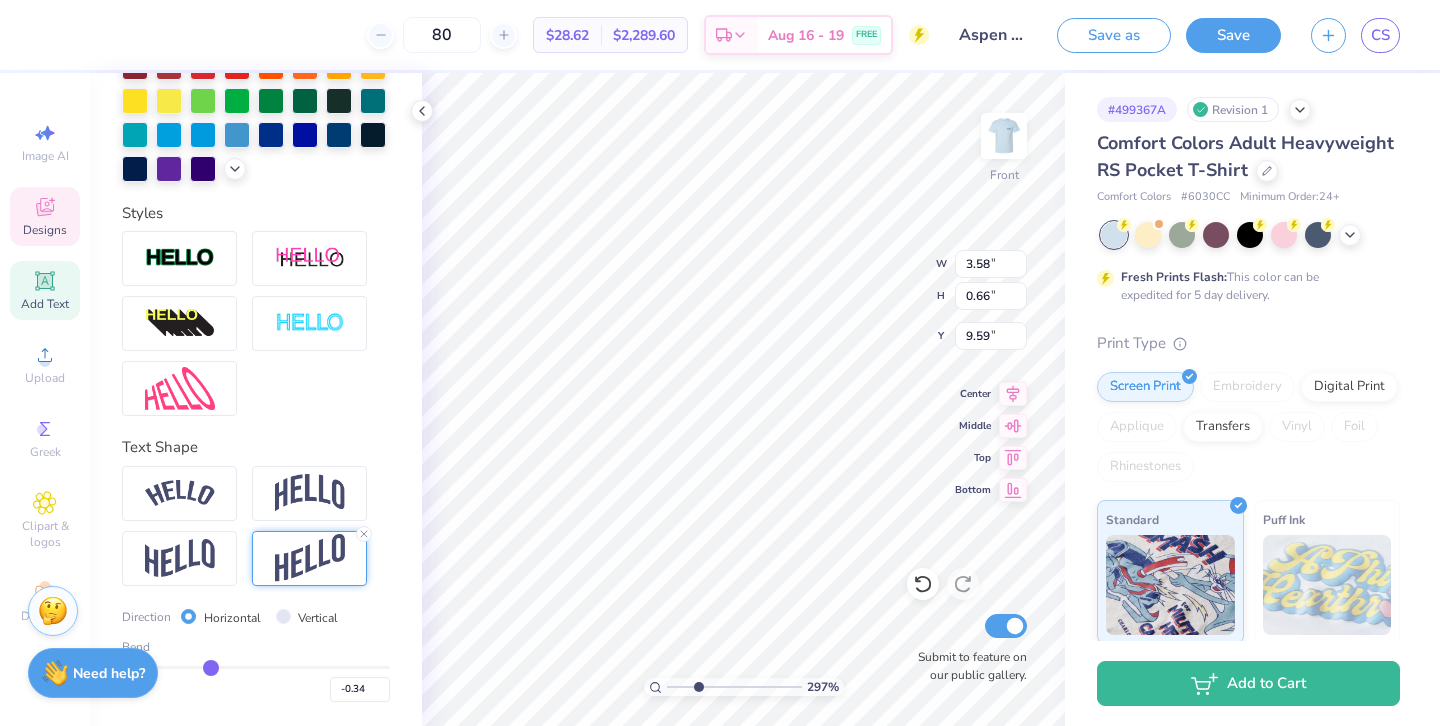 type on "-0.36" 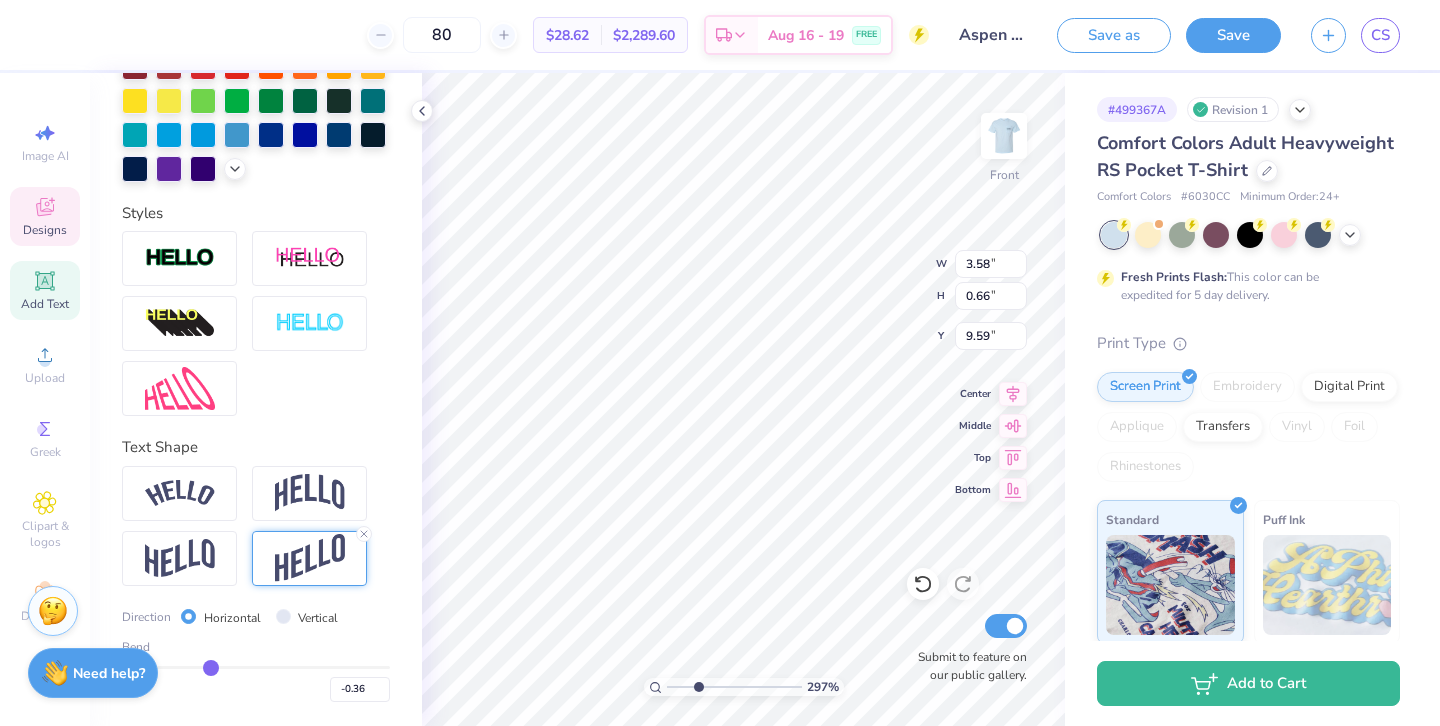 type on "-0.37" 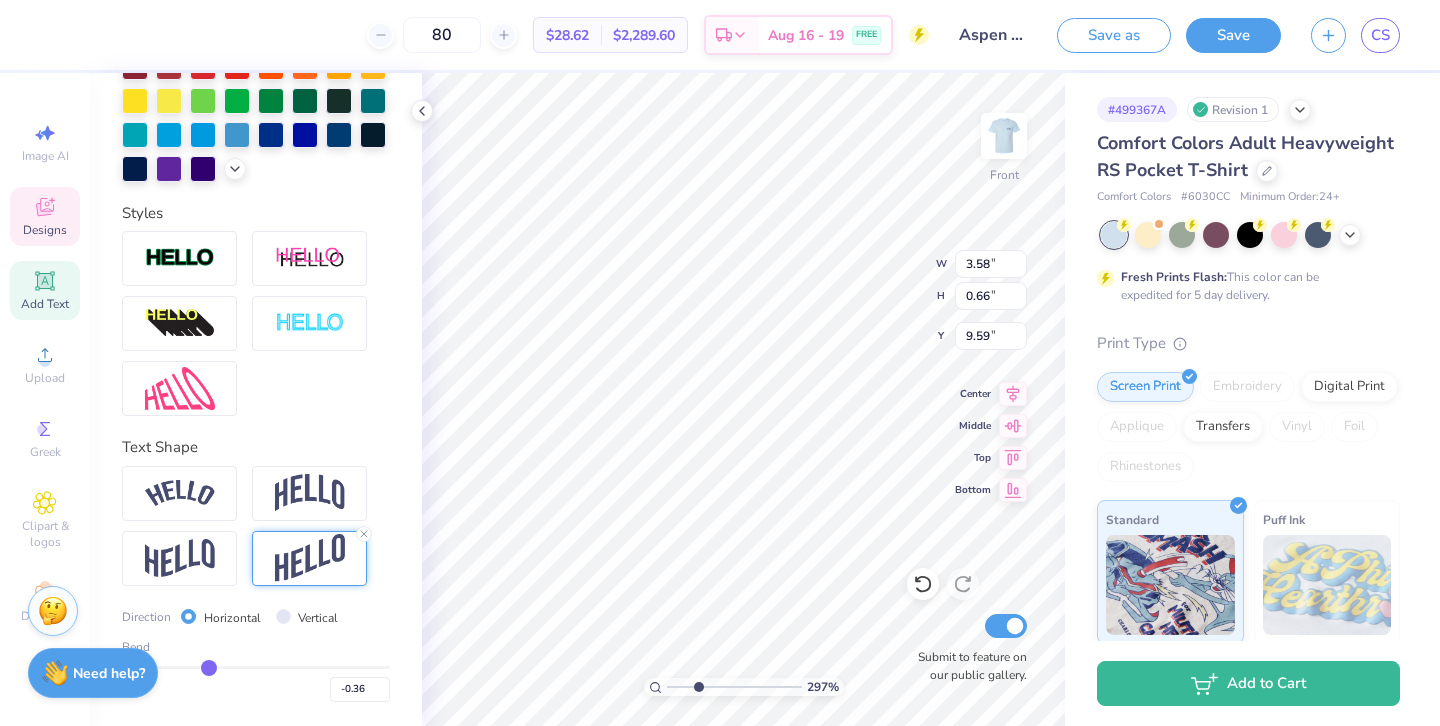 type on "-0.37" 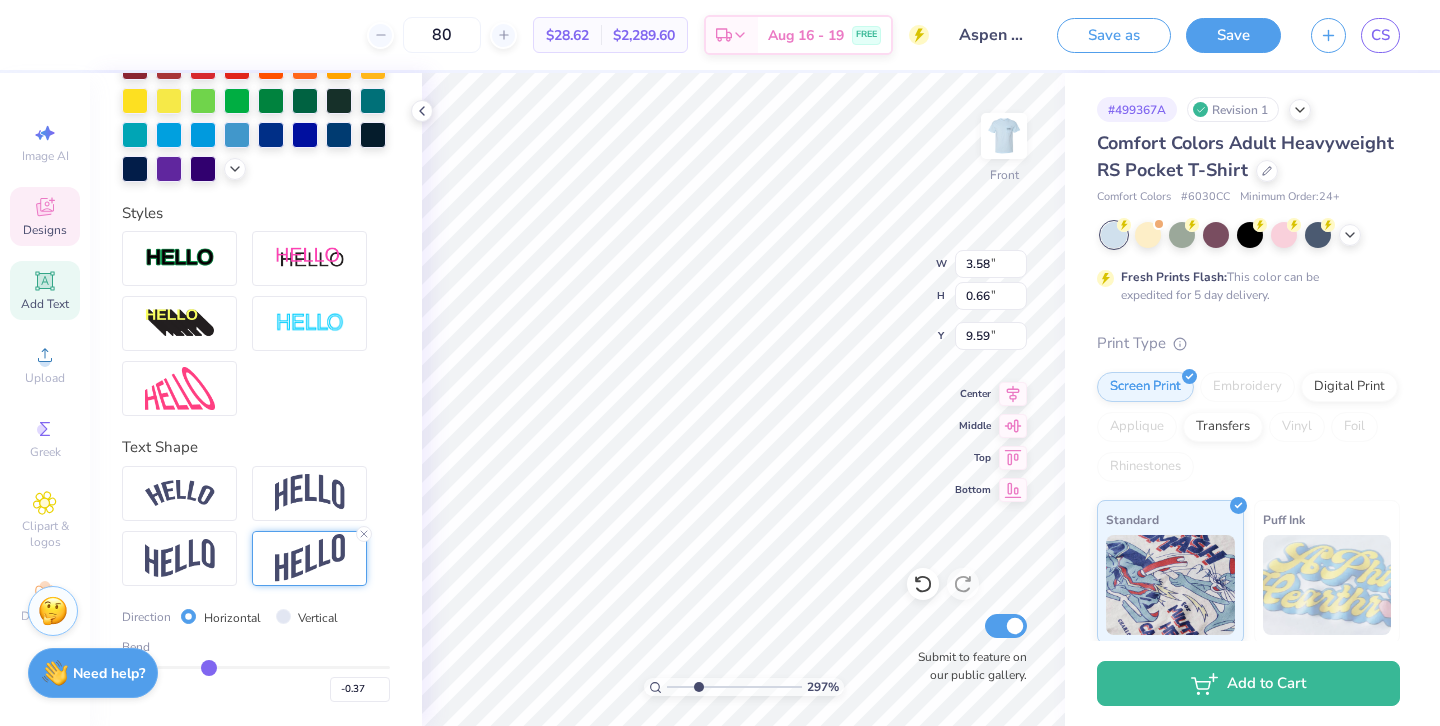 type on "-0.38" 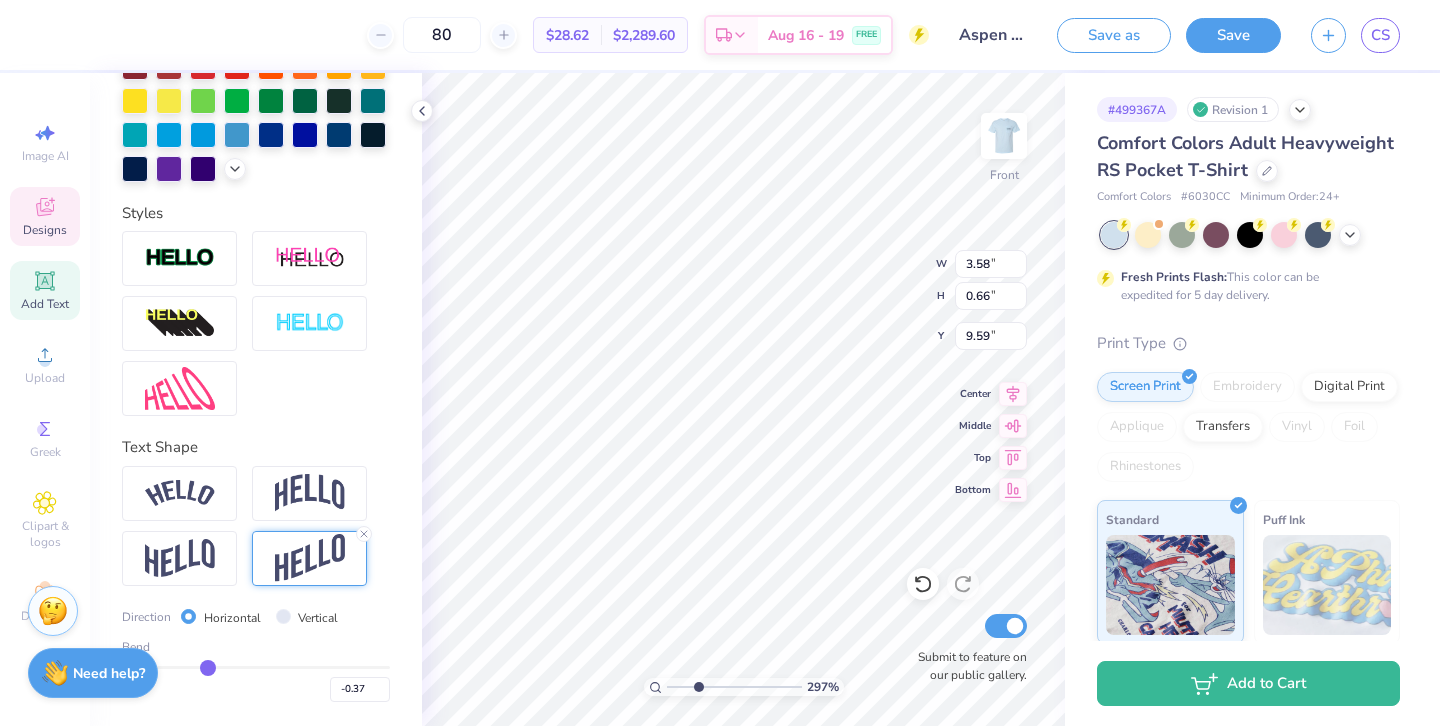 type on "-0.38" 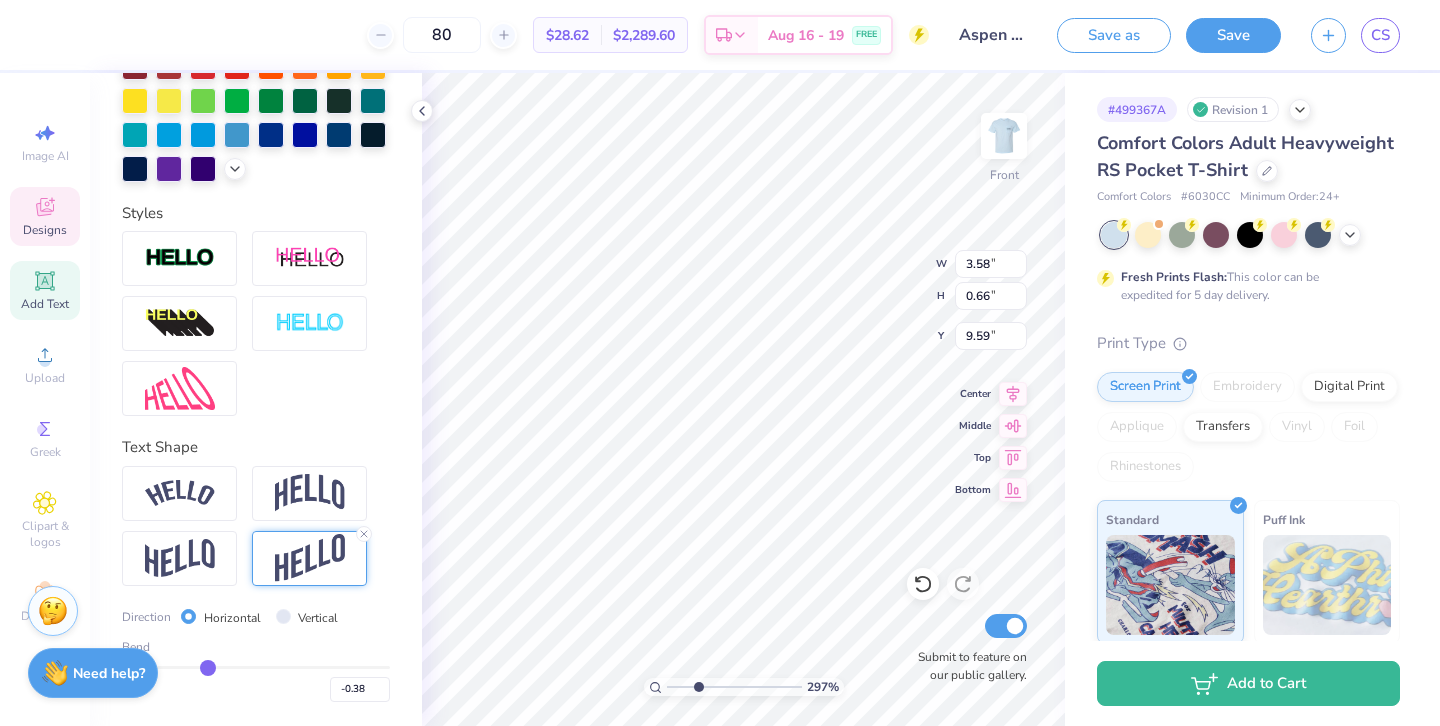 type on "-0.39" 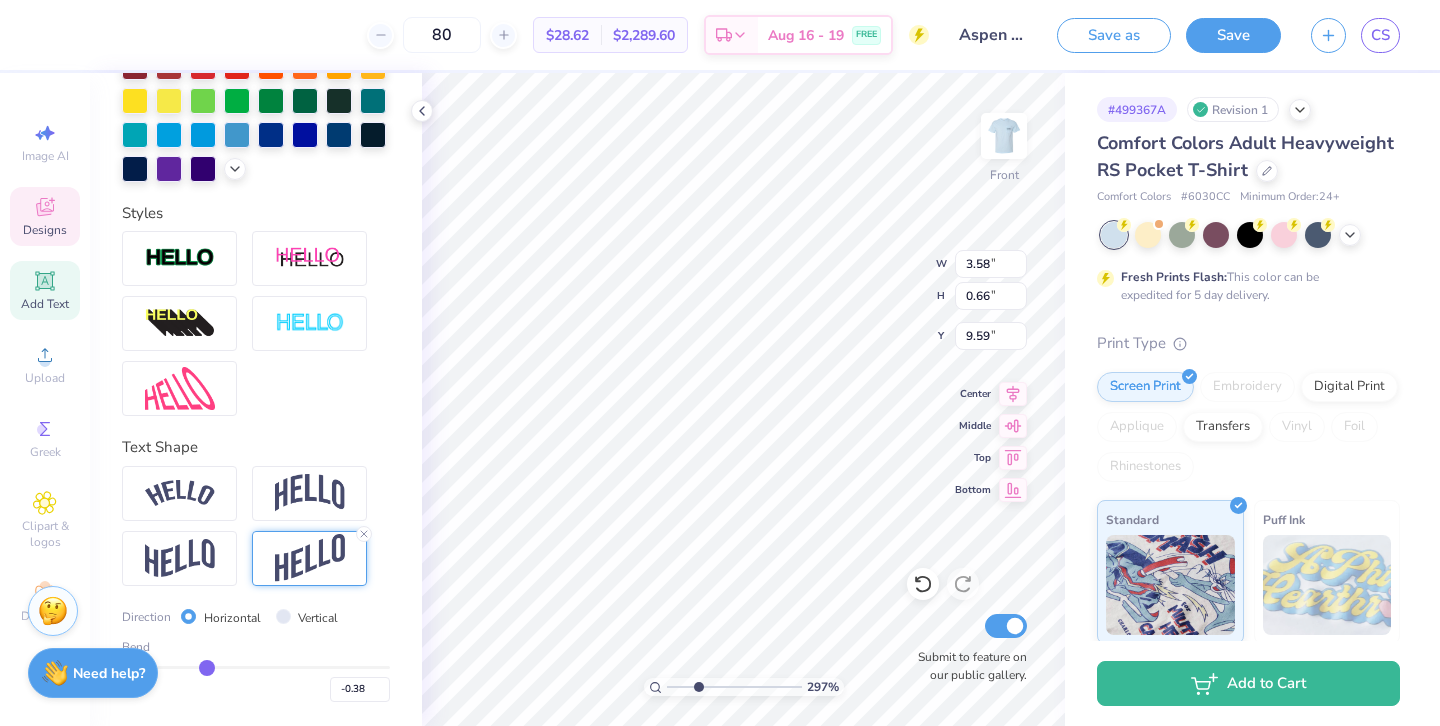 type on "-0.39" 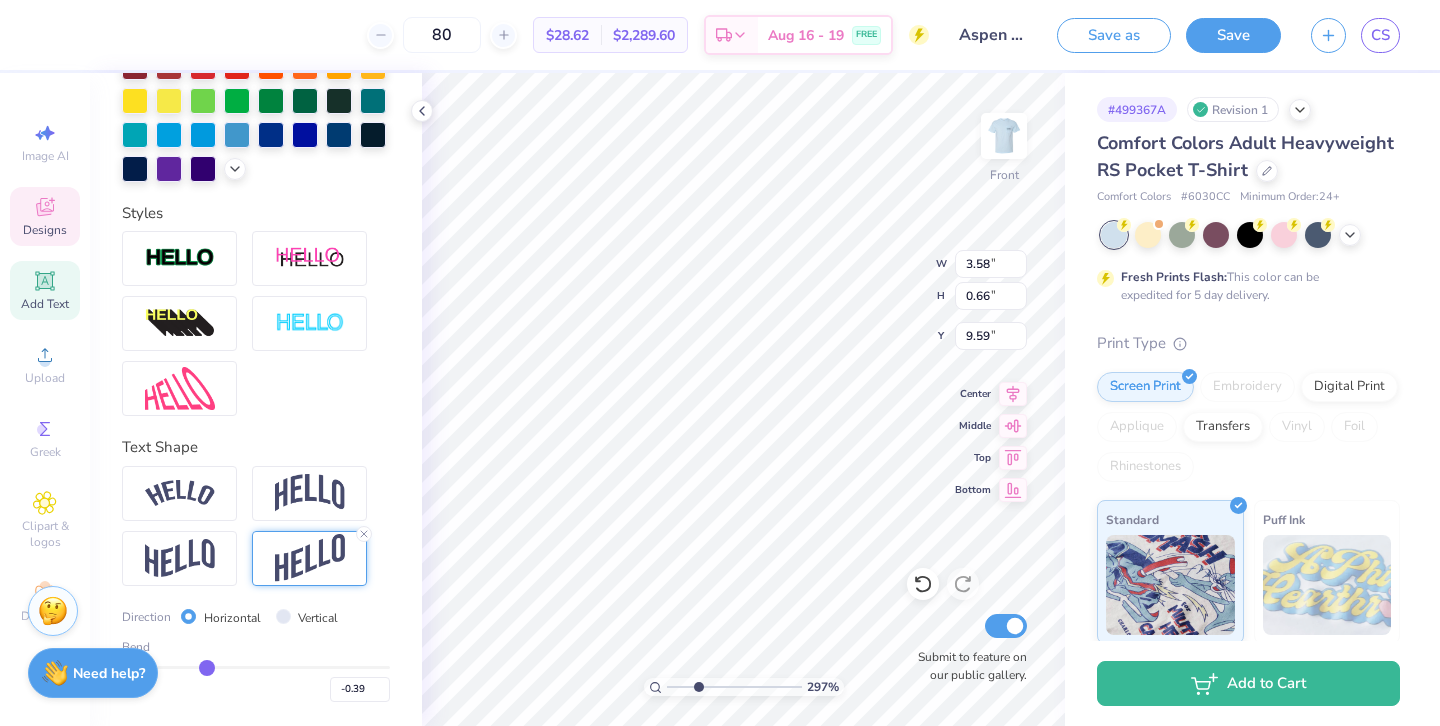 type on "-0.4" 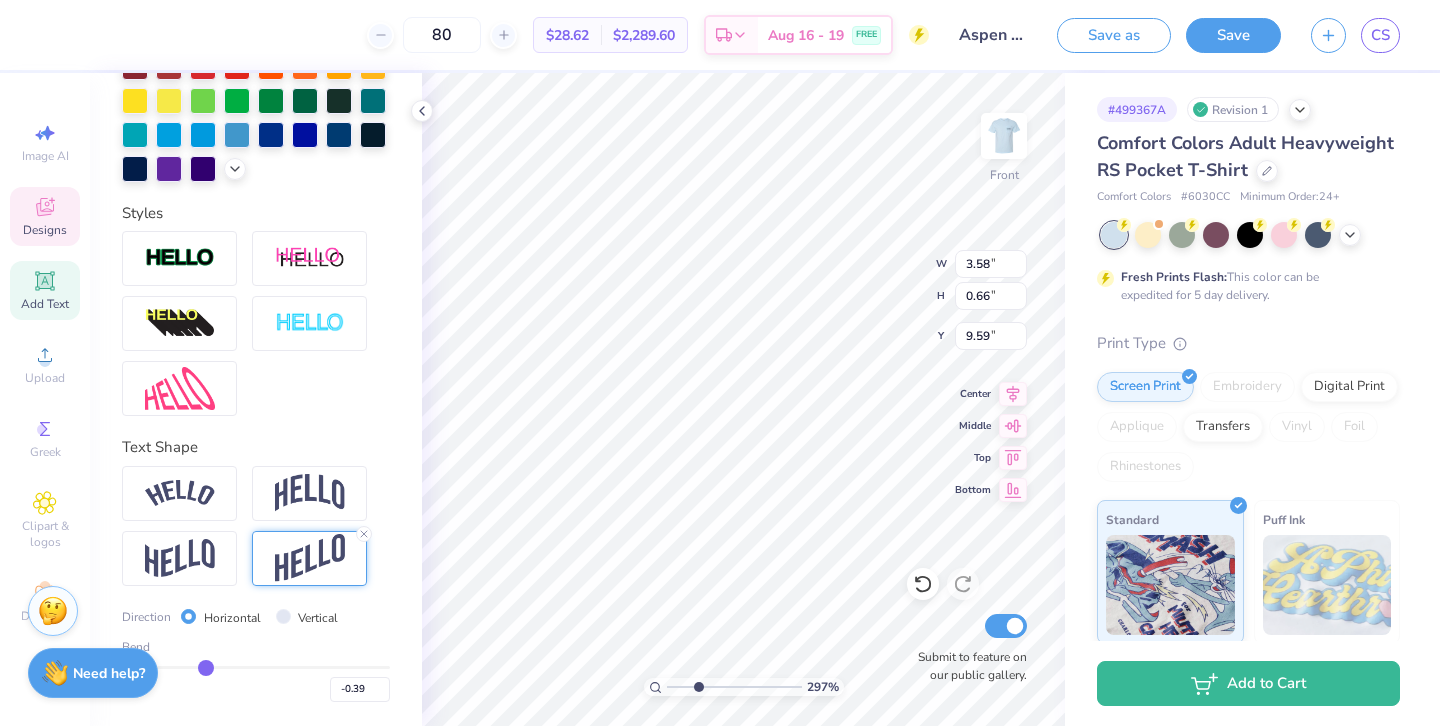 type on "-0.40" 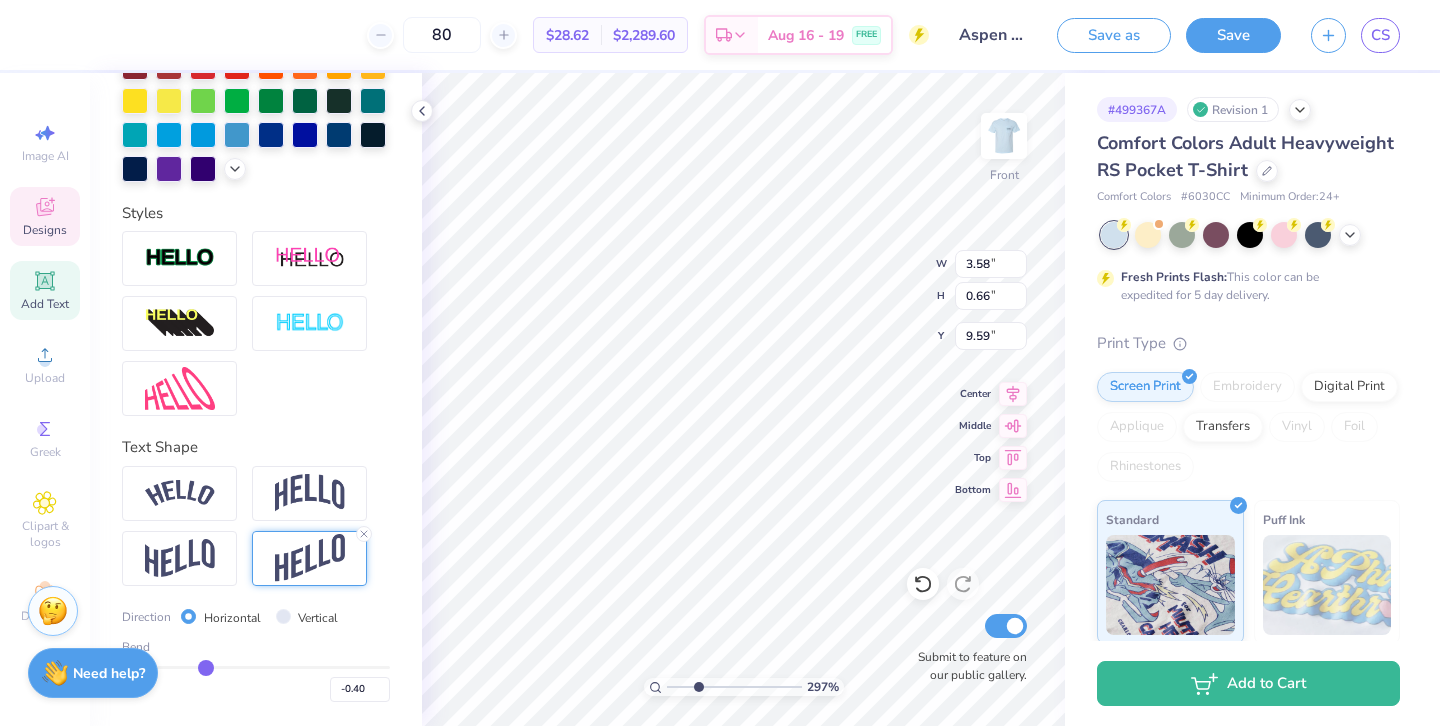 type on "-0.41" 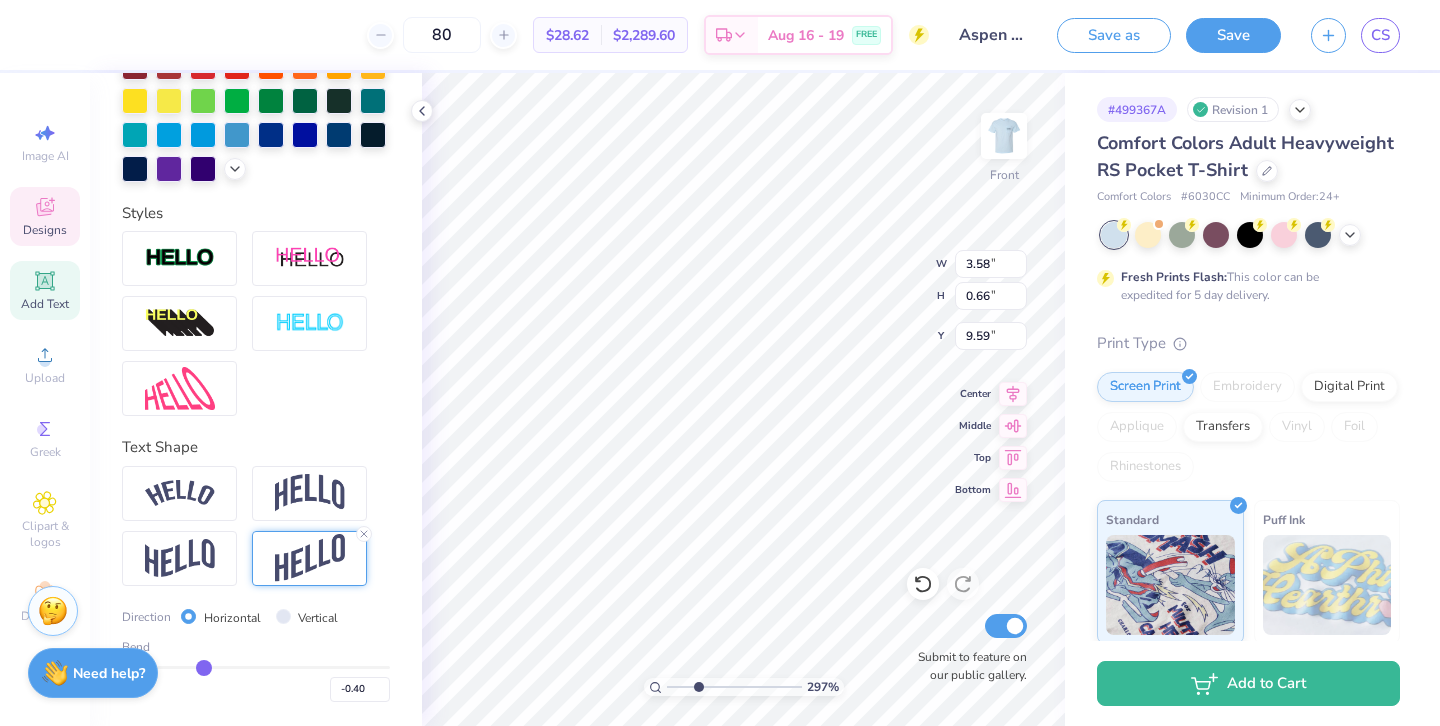 type on "-0.41" 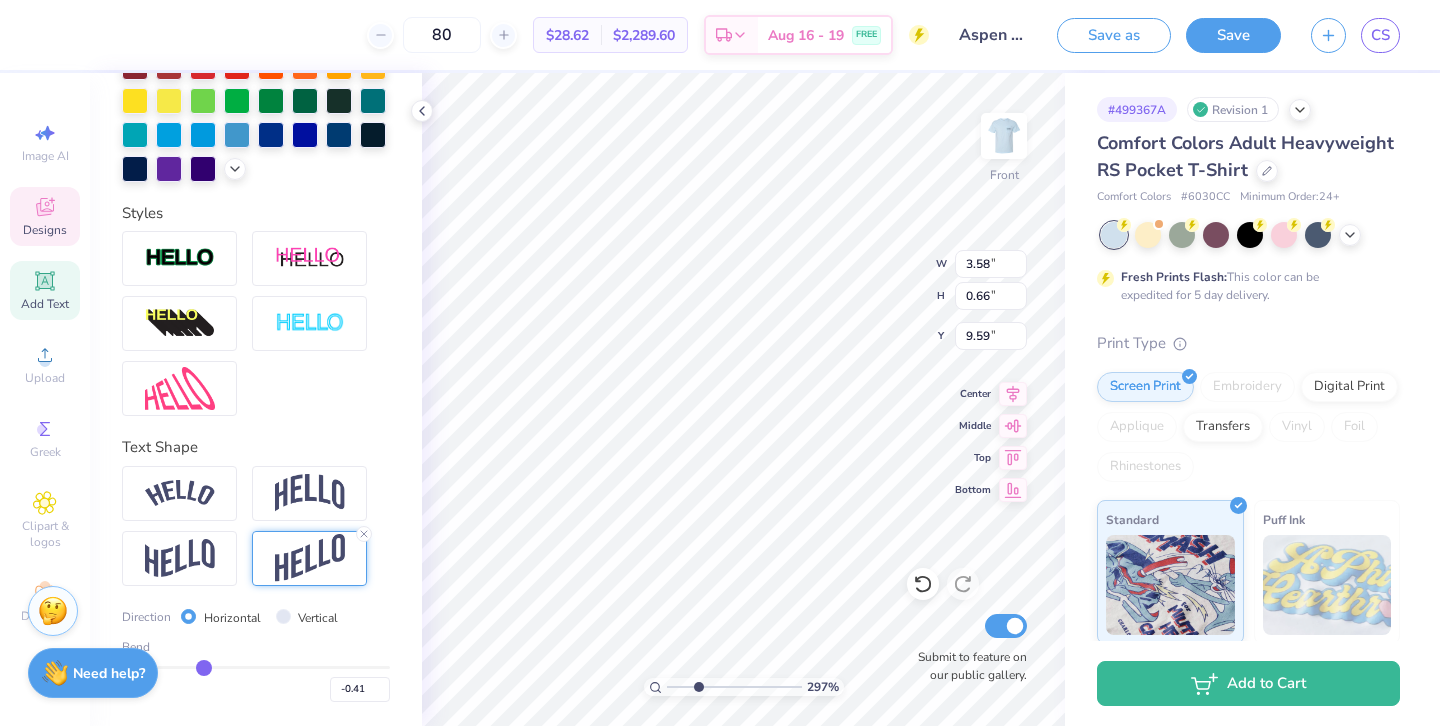 type on "-0.42" 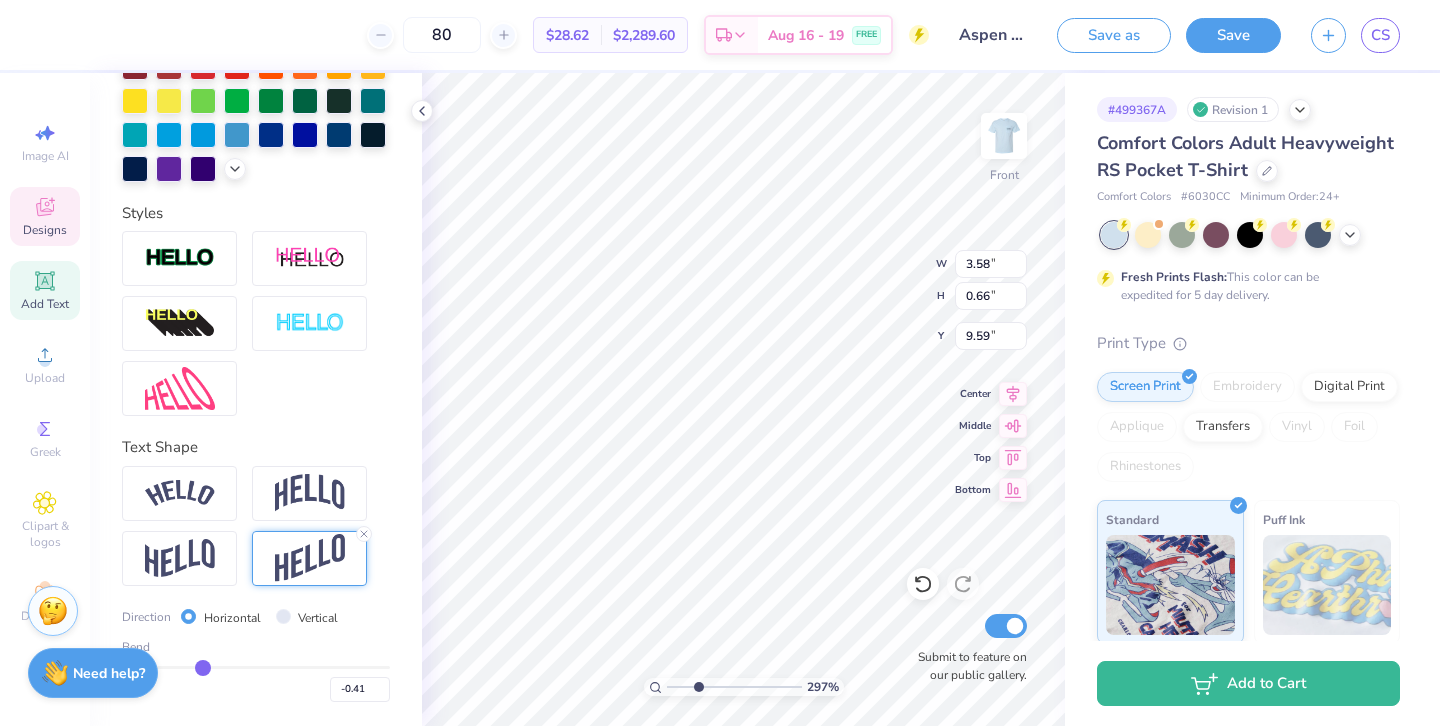 type on "-0.42" 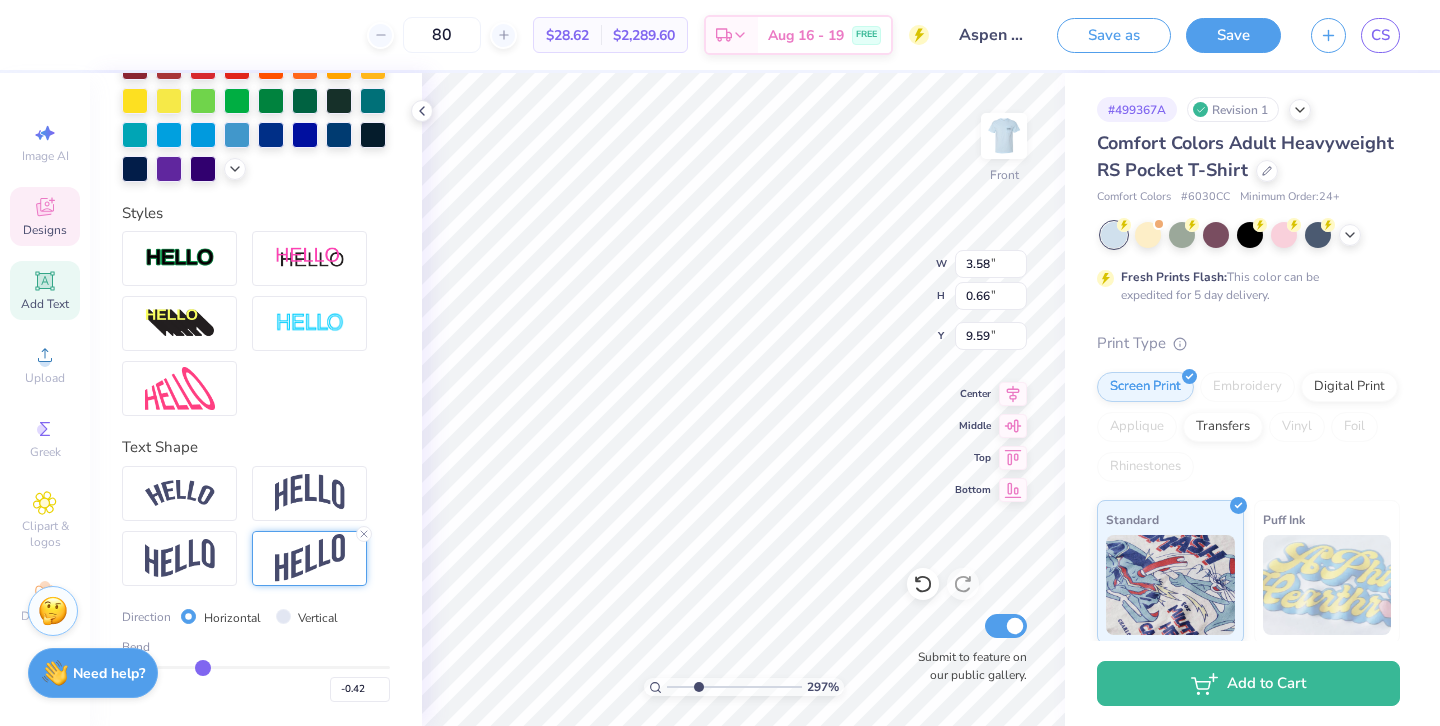 type on "-0.43" 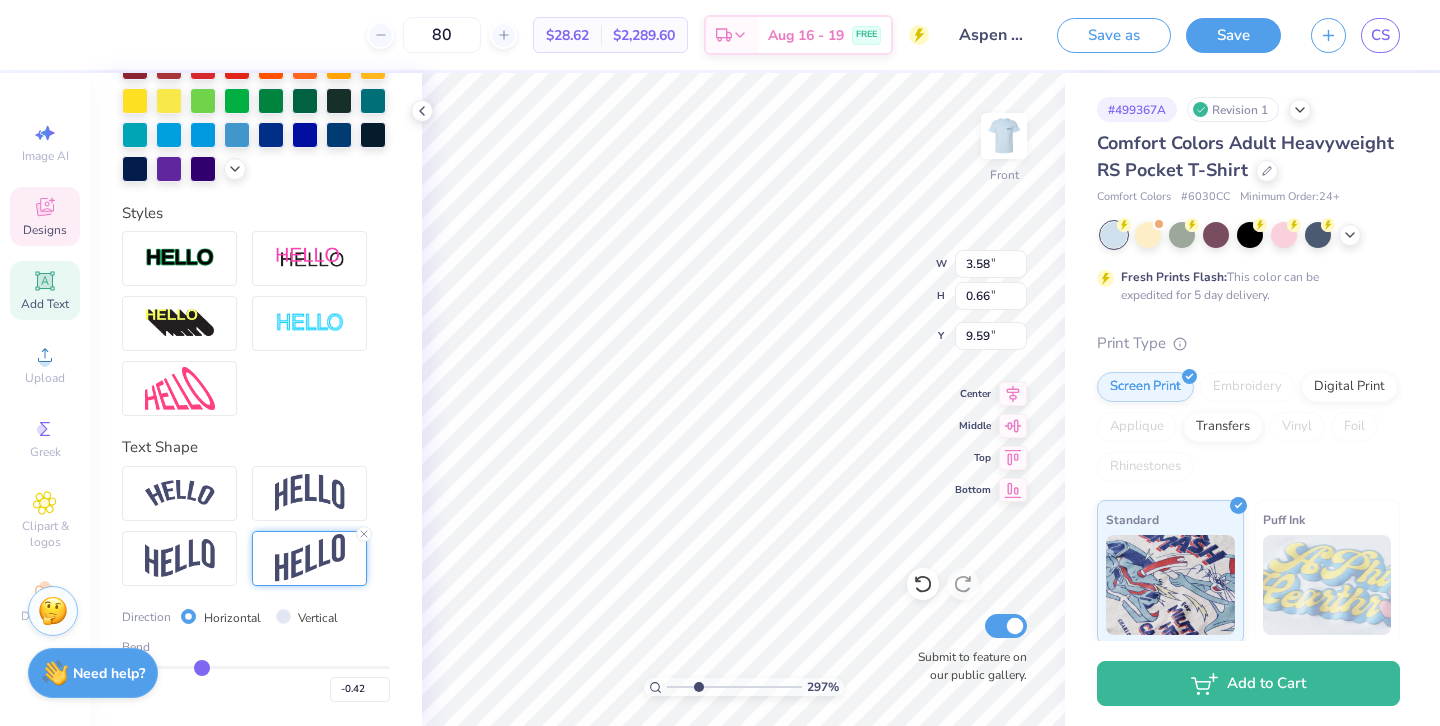 type on "-0.43" 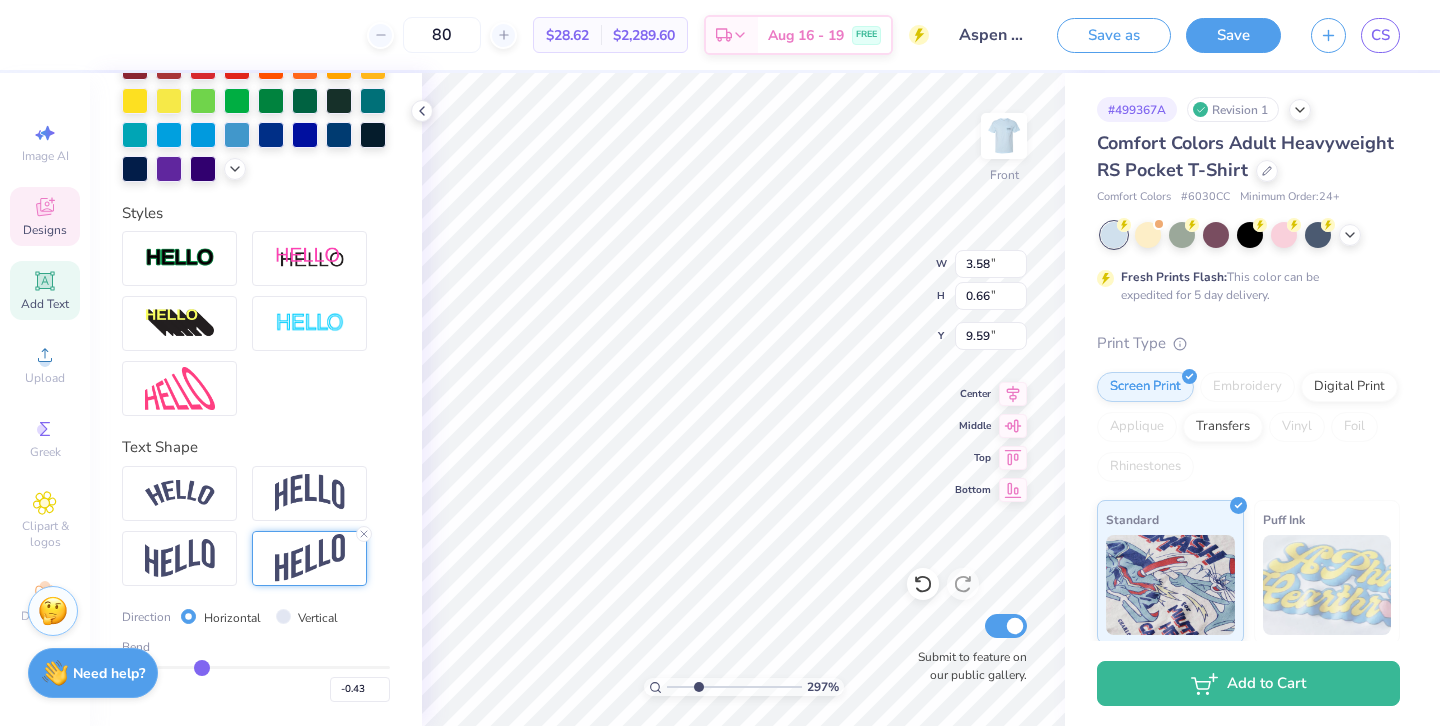 type on "-0.44" 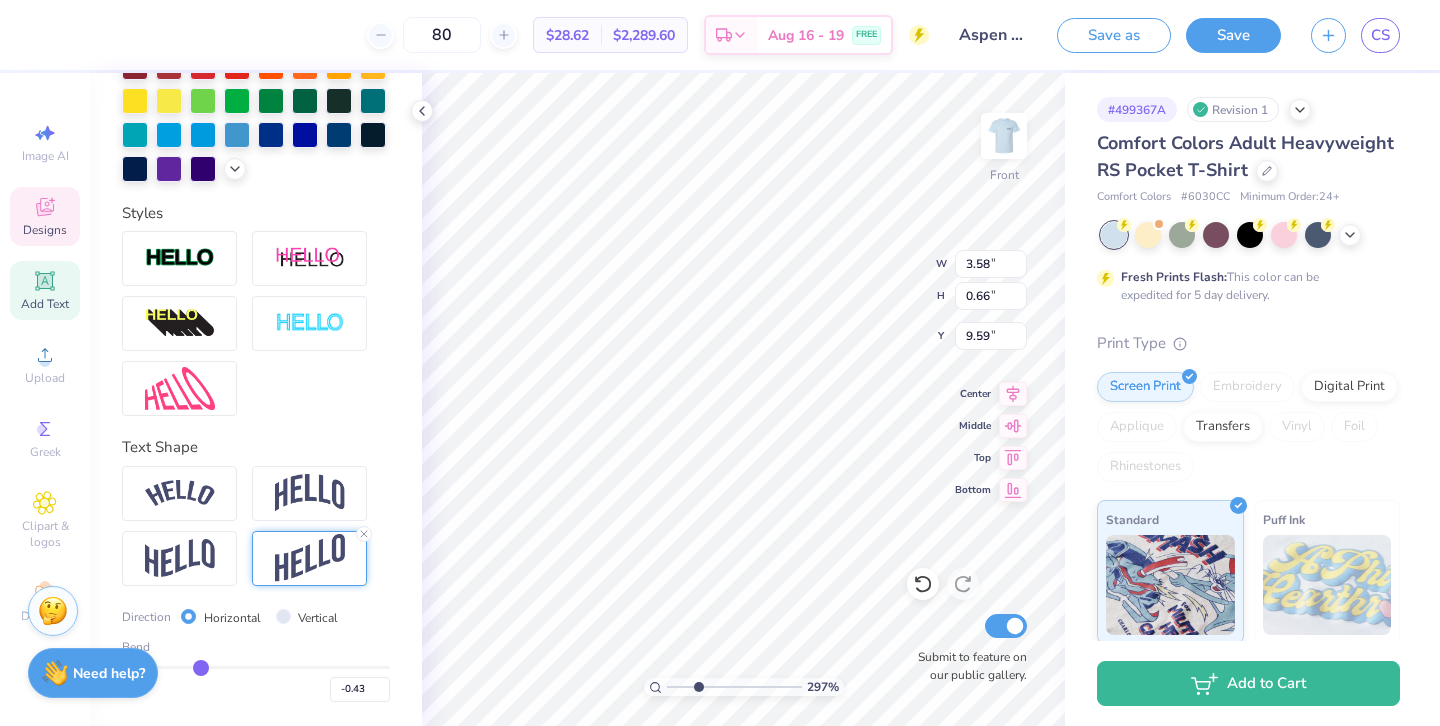 type on "-0.44" 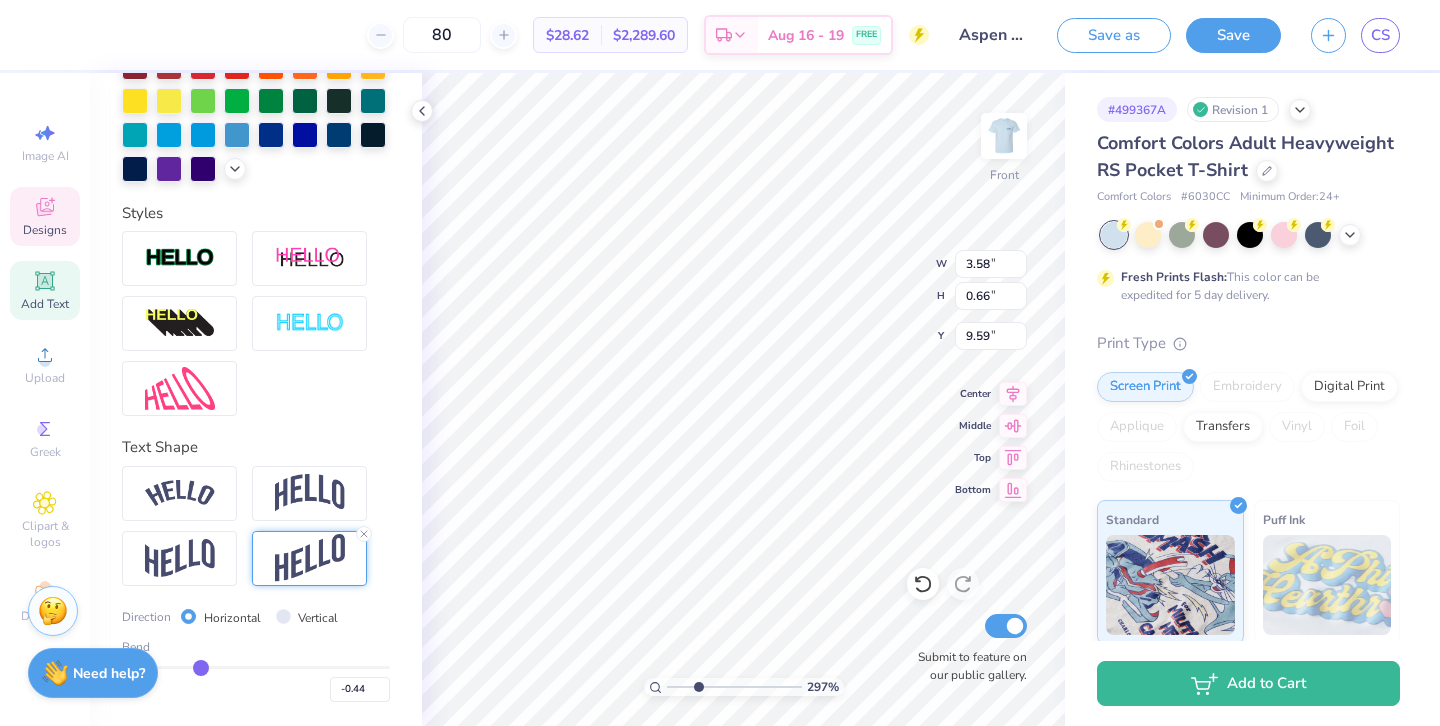 drag, startPoint x: 241, startPoint y: 666, endPoint x: 201, endPoint y: 665, distance: 40.012497 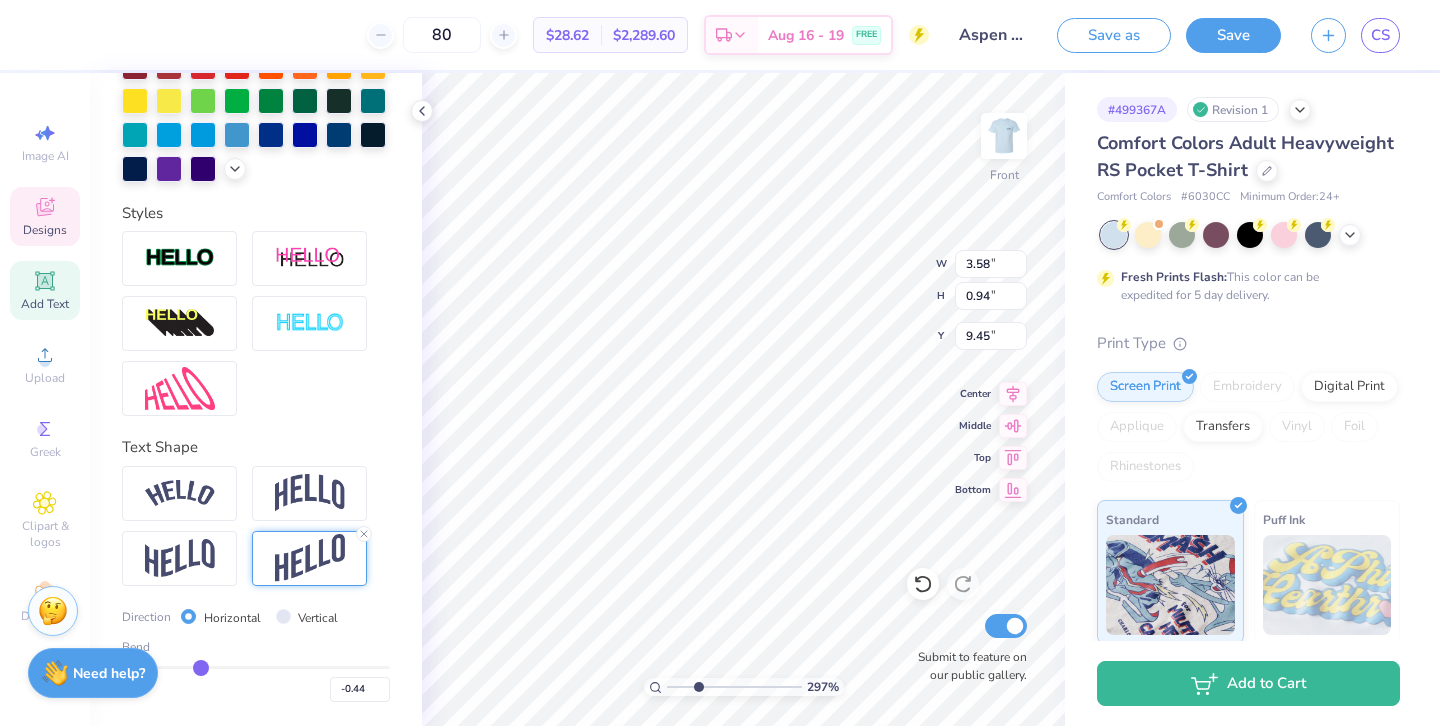 type on "10.01" 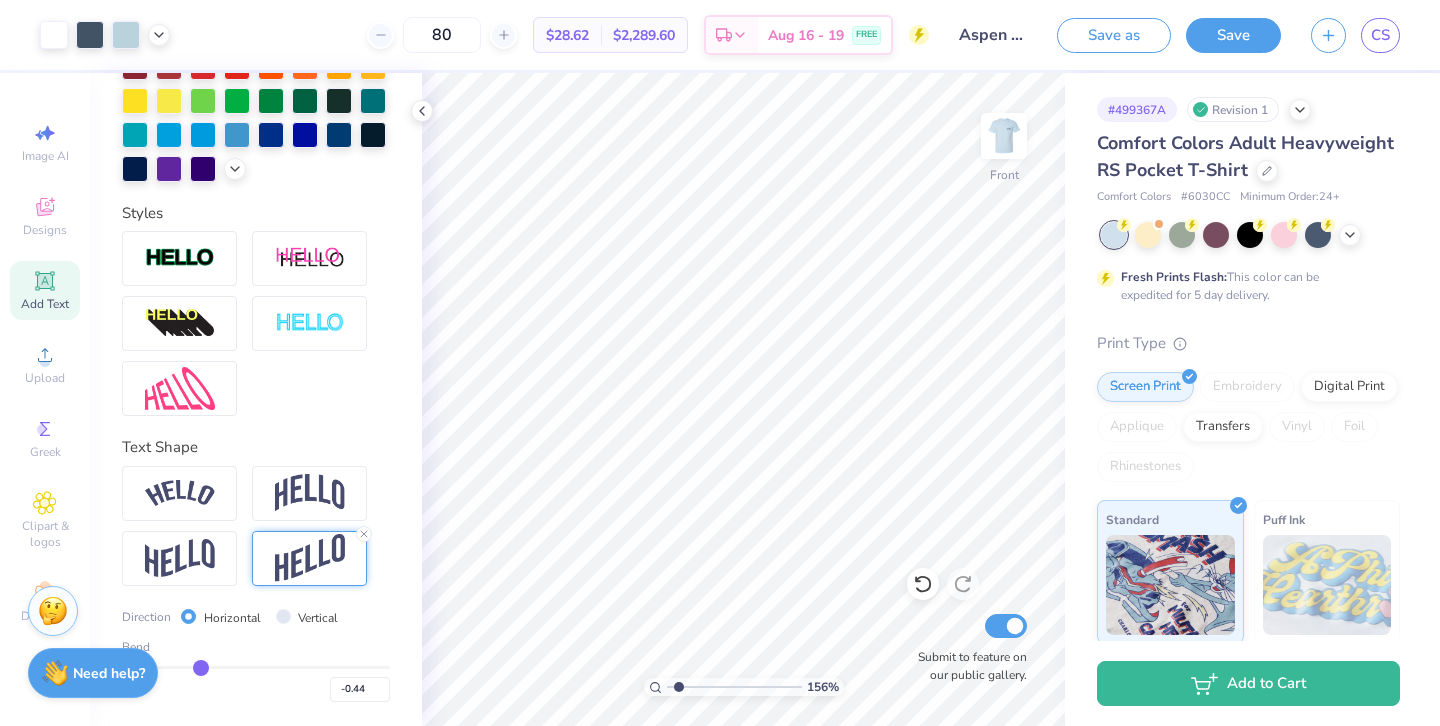 type on "1.63" 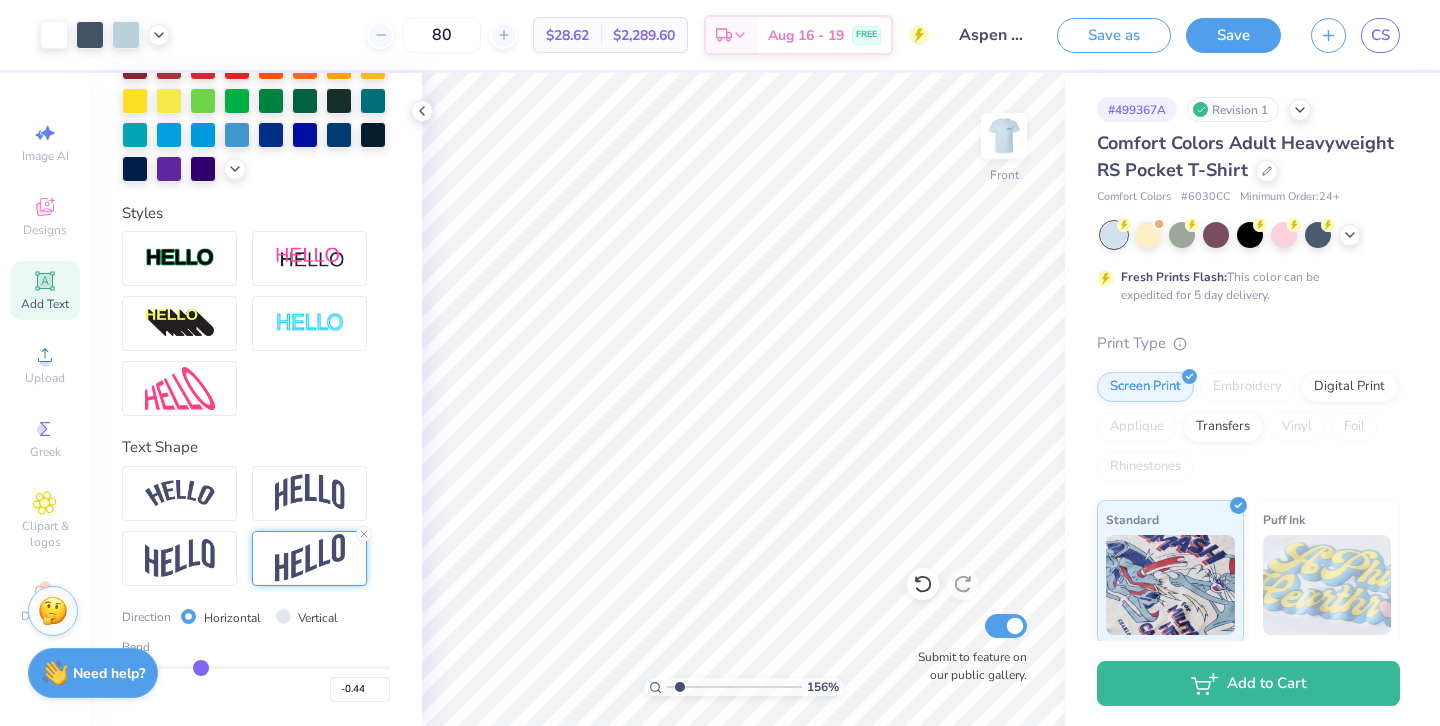 drag, startPoint x: 695, startPoint y: 689, endPoint x: 681, endPoint y: 685, distance: 14.56022 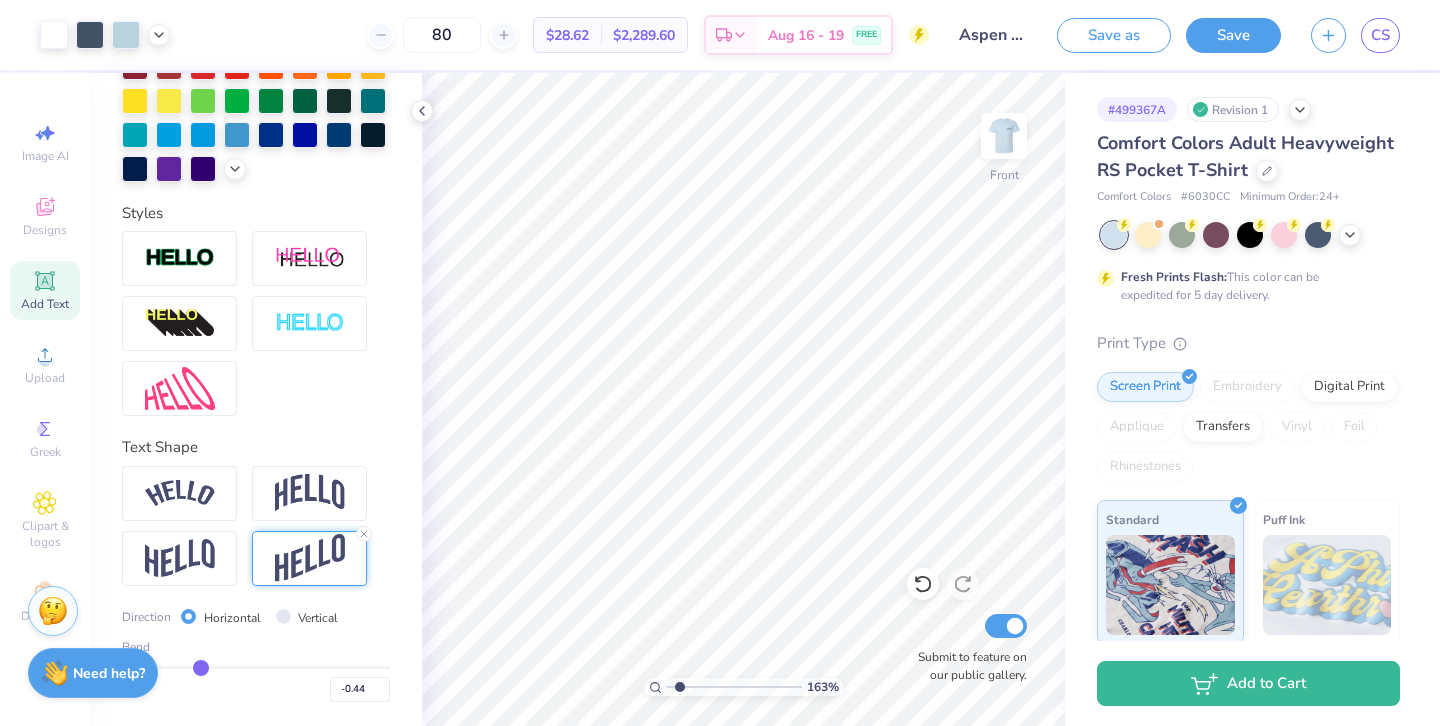 click at bounding box center (734, 687) 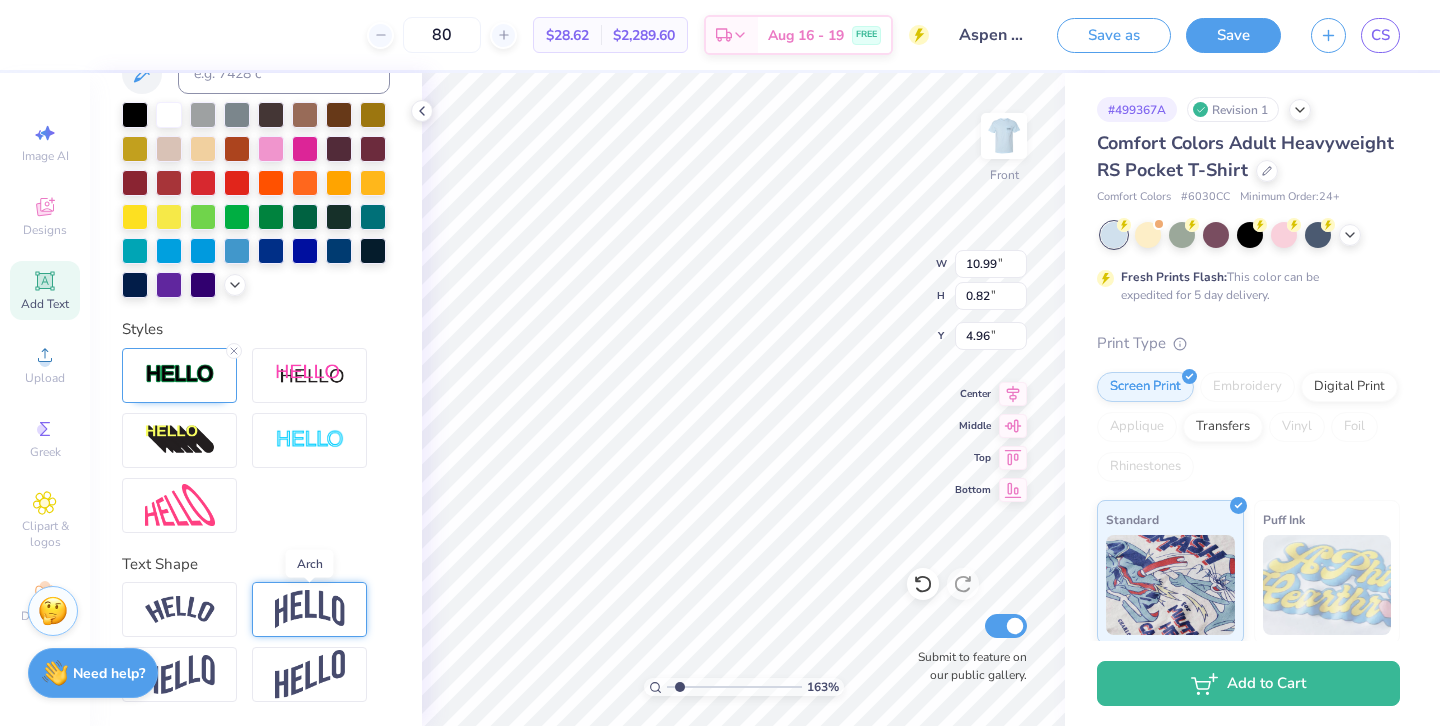 scroll, scrollTop: 514, scrollLeft: 0, axis: vertical 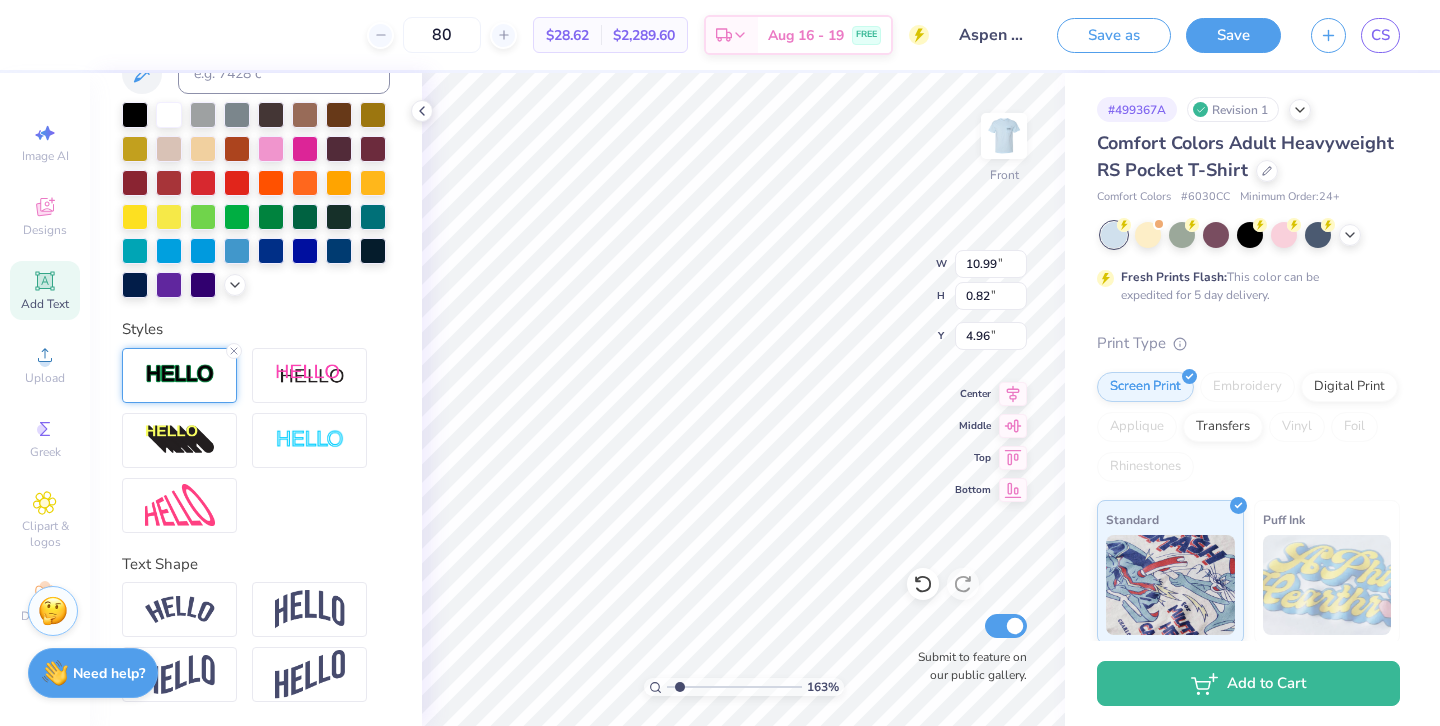 click at bounding box center [180, 374] 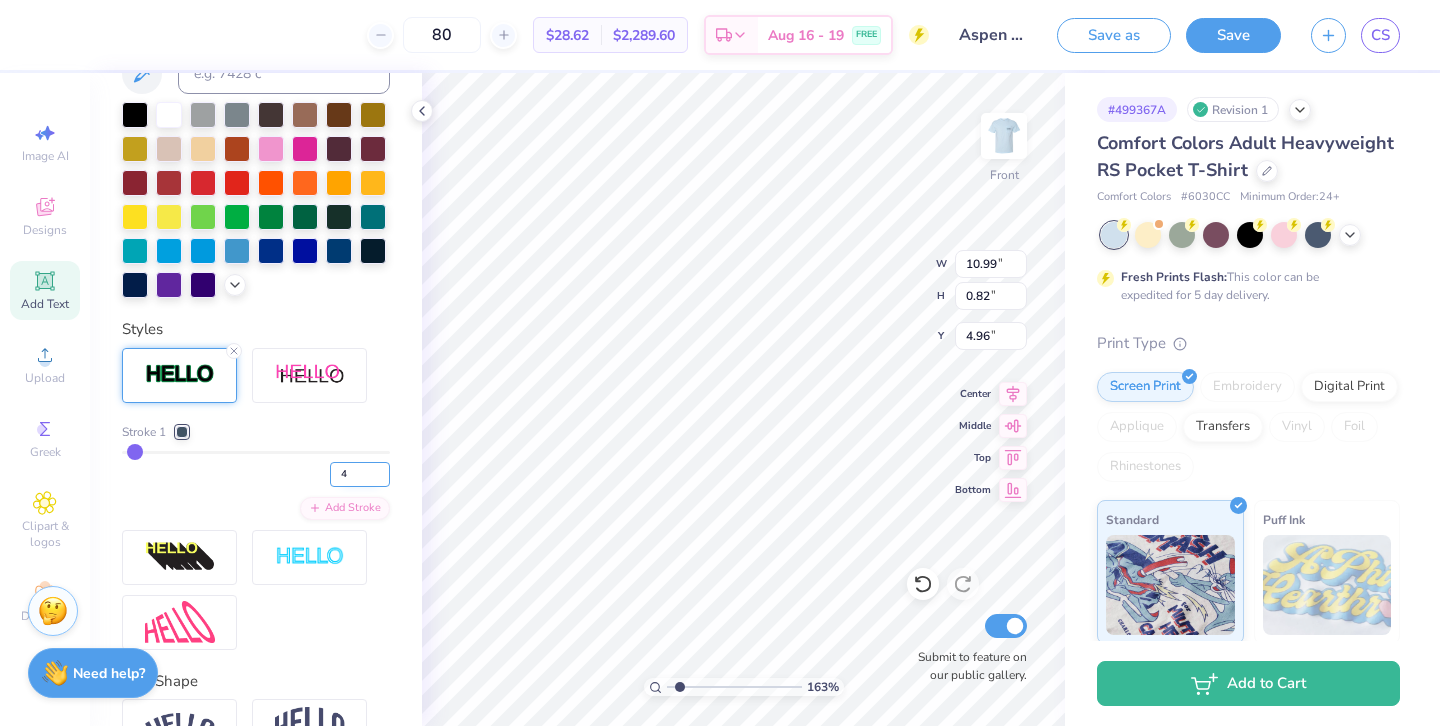 click on "4" at bounding box center (360, 474) 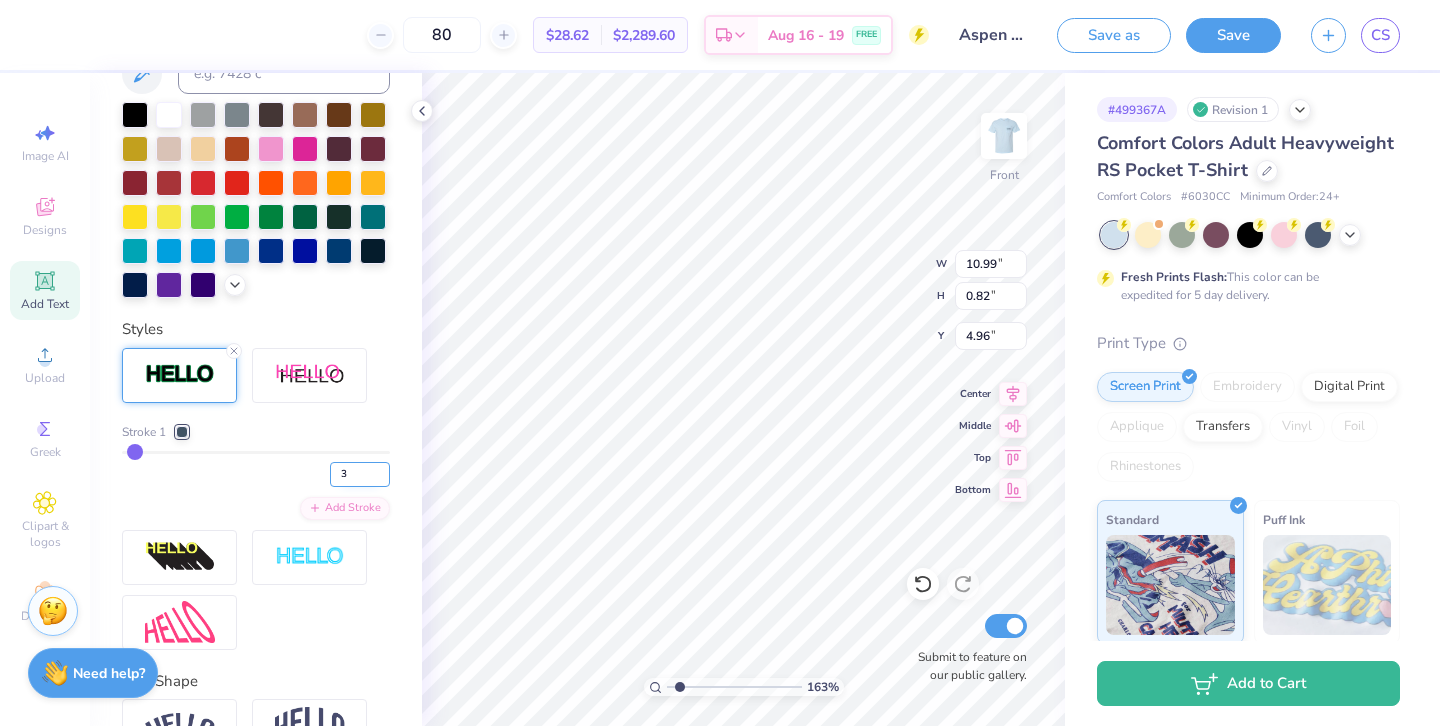 click on "3" at bounding box center [360, 474] 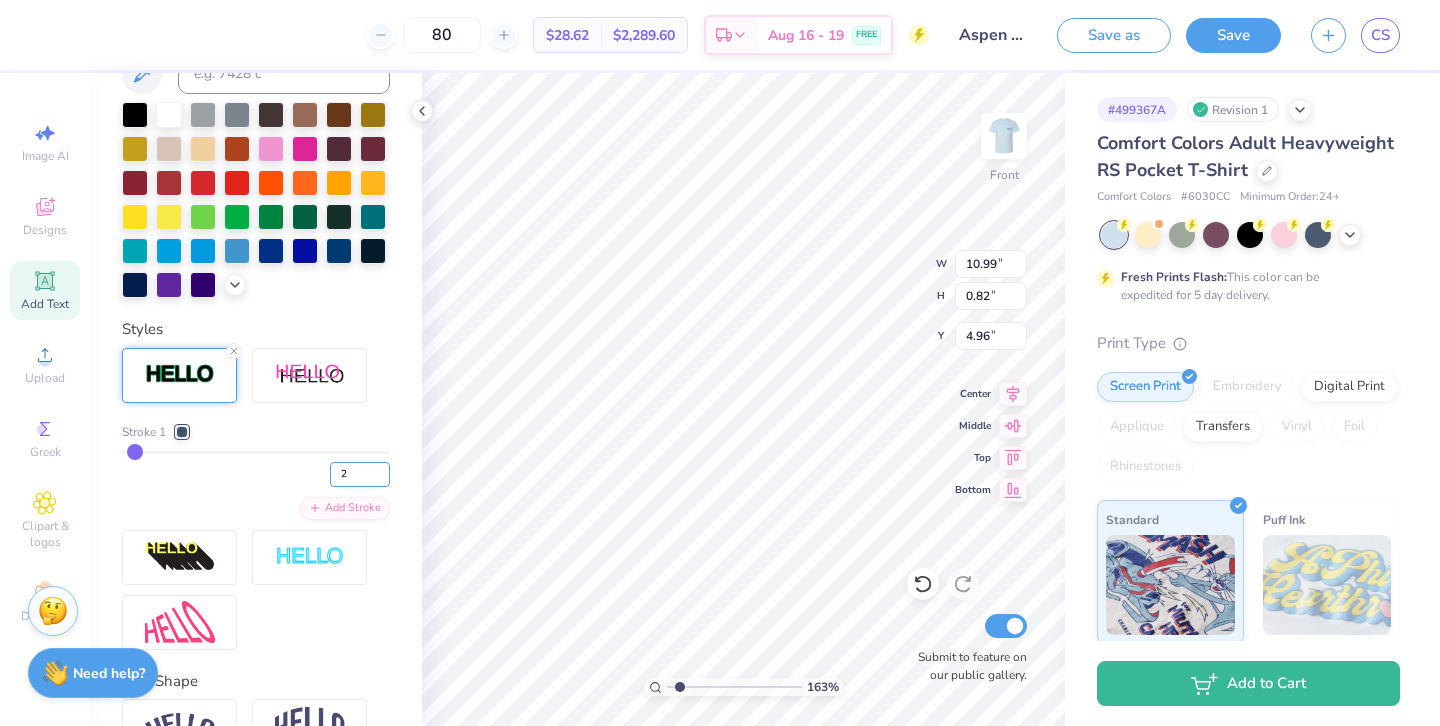 click on "2" at bounding box center [360, 474] 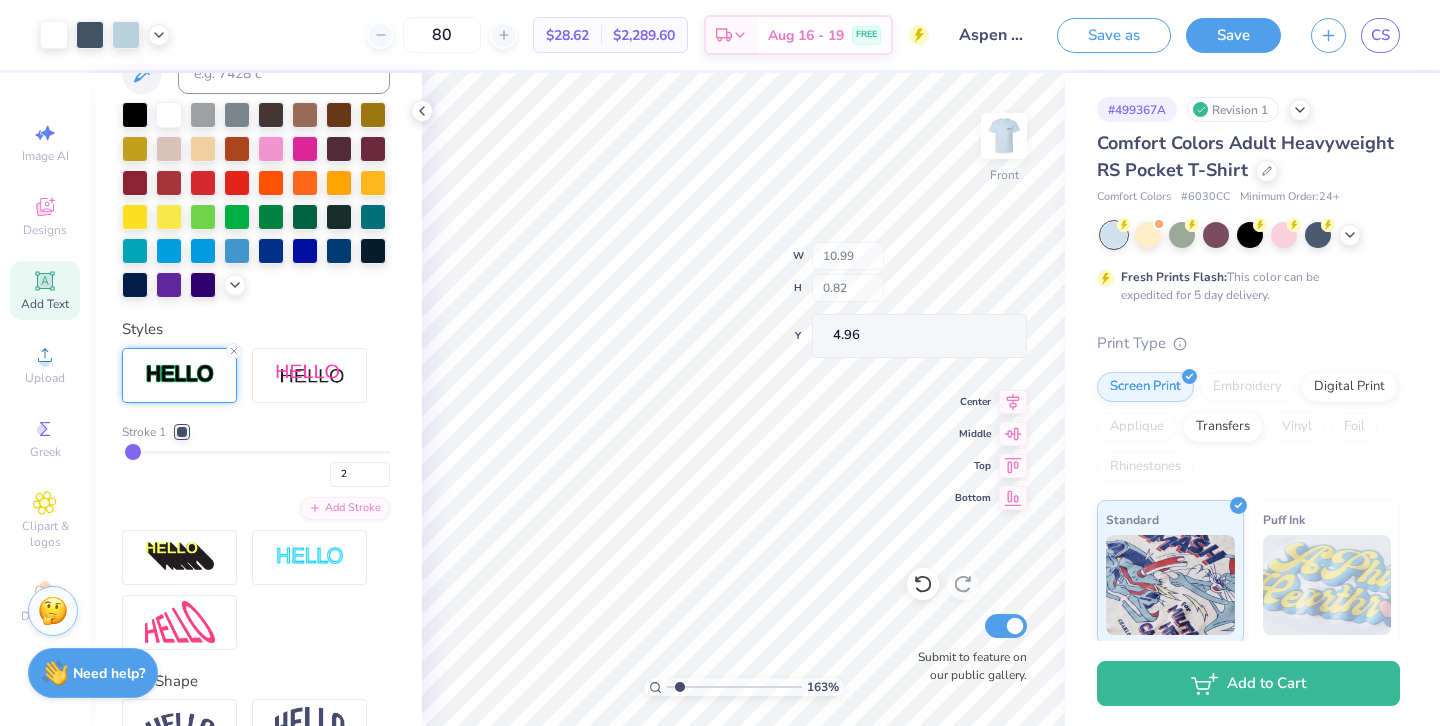 type on "2" 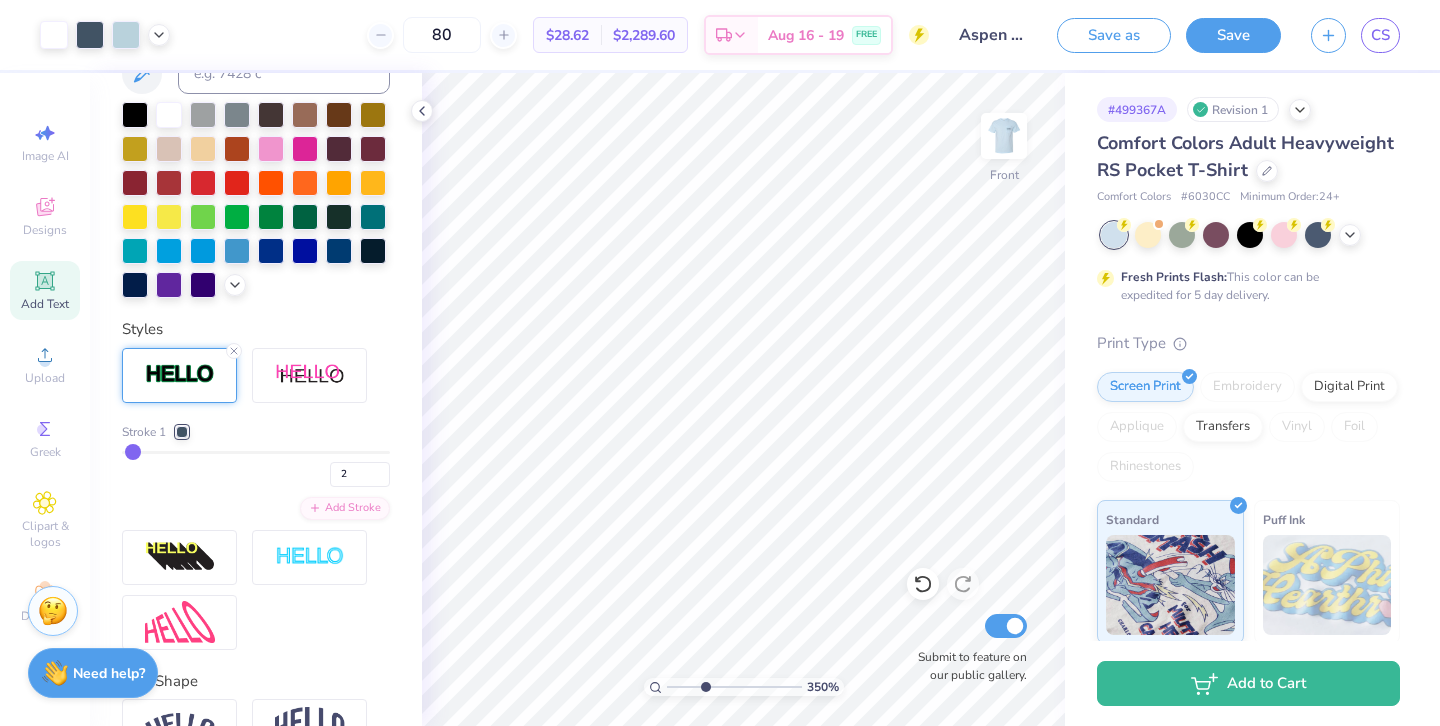 type on "3.5" 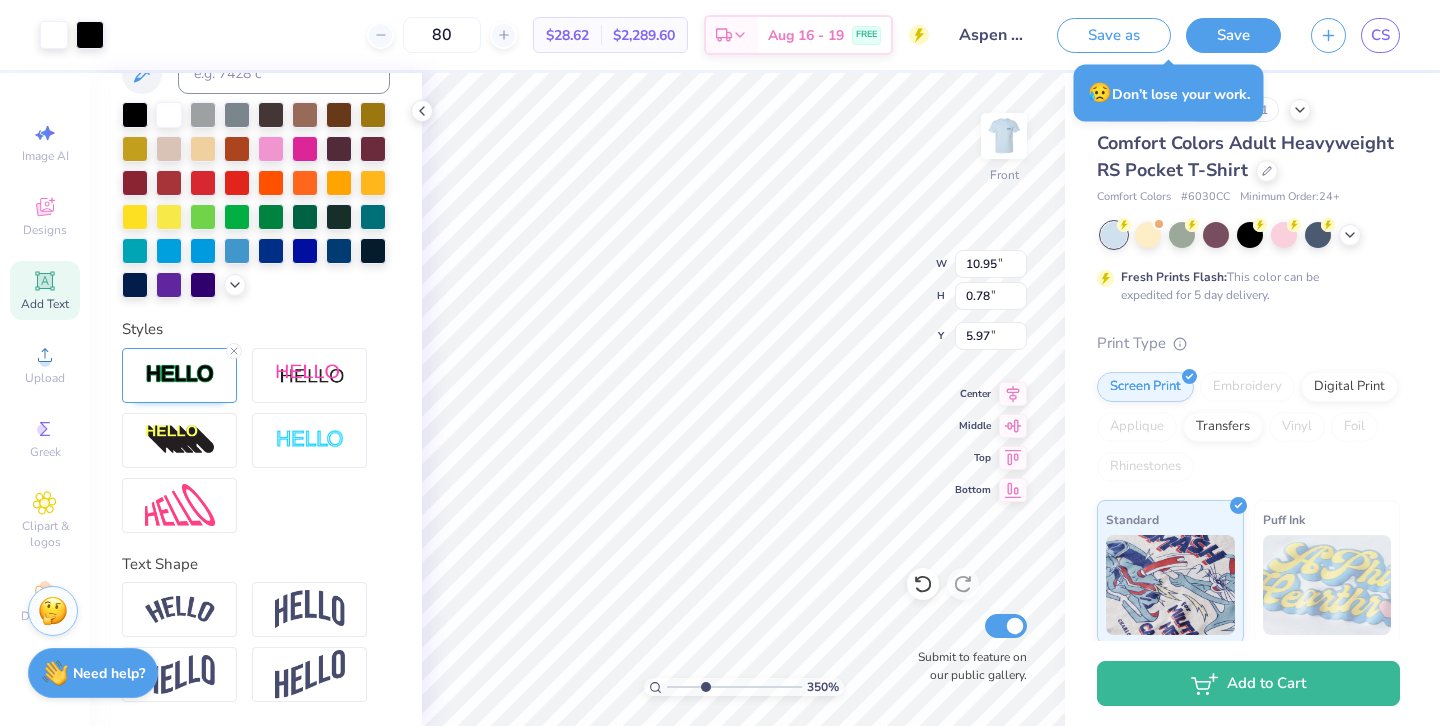 type on "10.97" 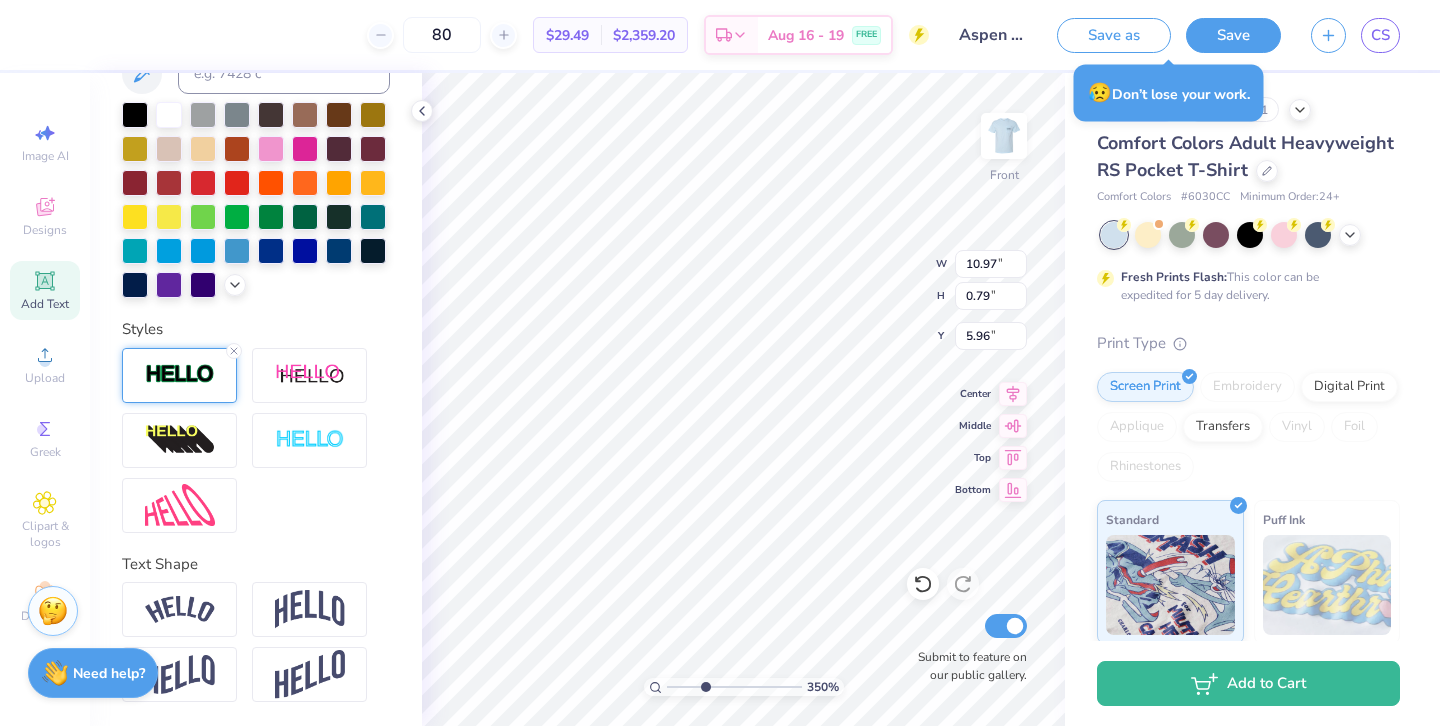 click at bounding box center (180, 374) 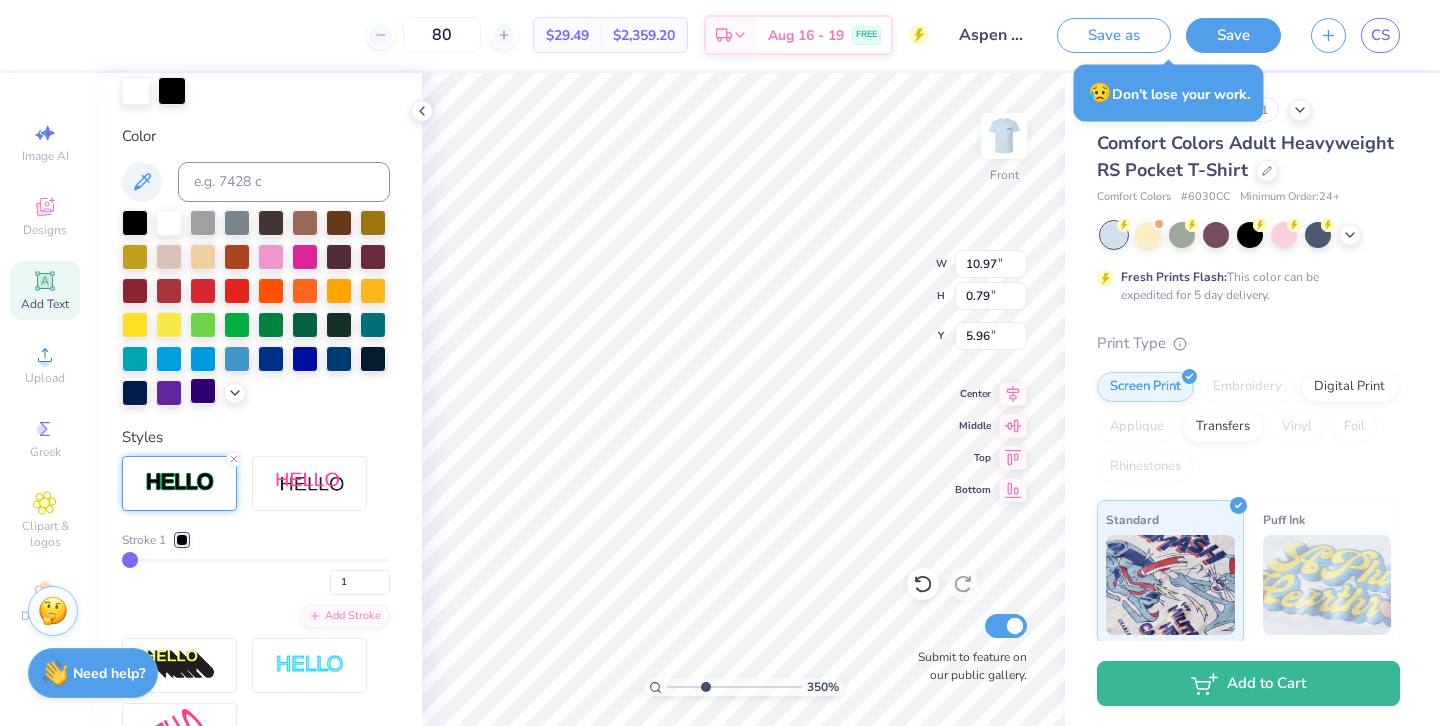 scroll, scrollTop: 224, scrollLeft: 0, axis: vertical 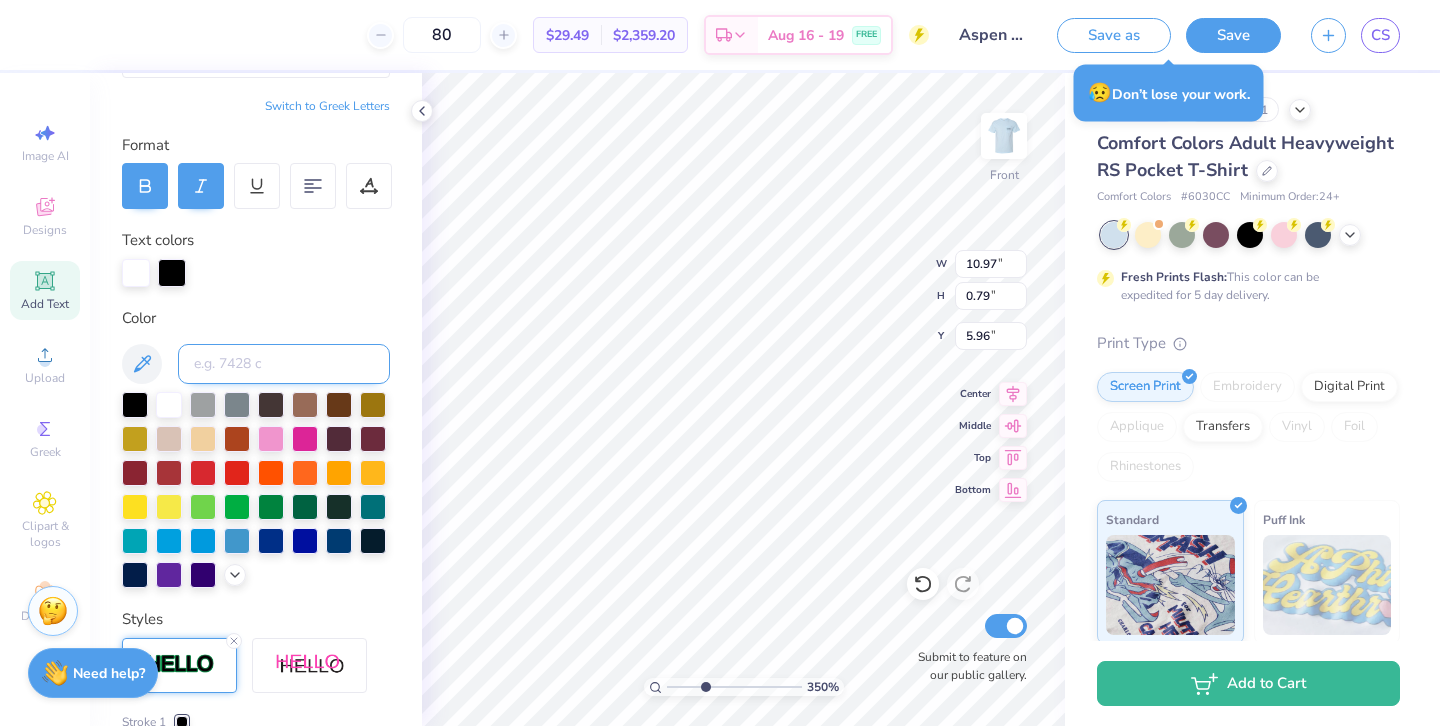 click at bounding box center (284, 364) 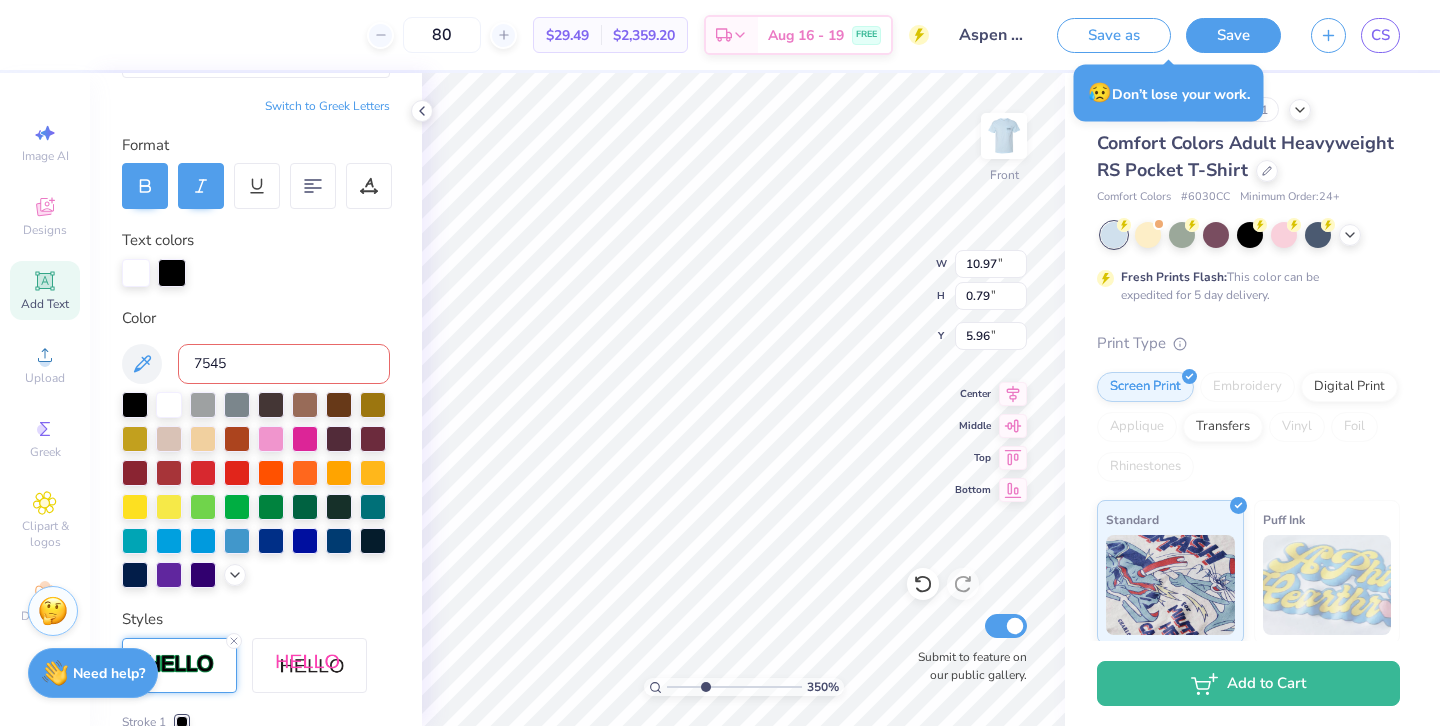 type 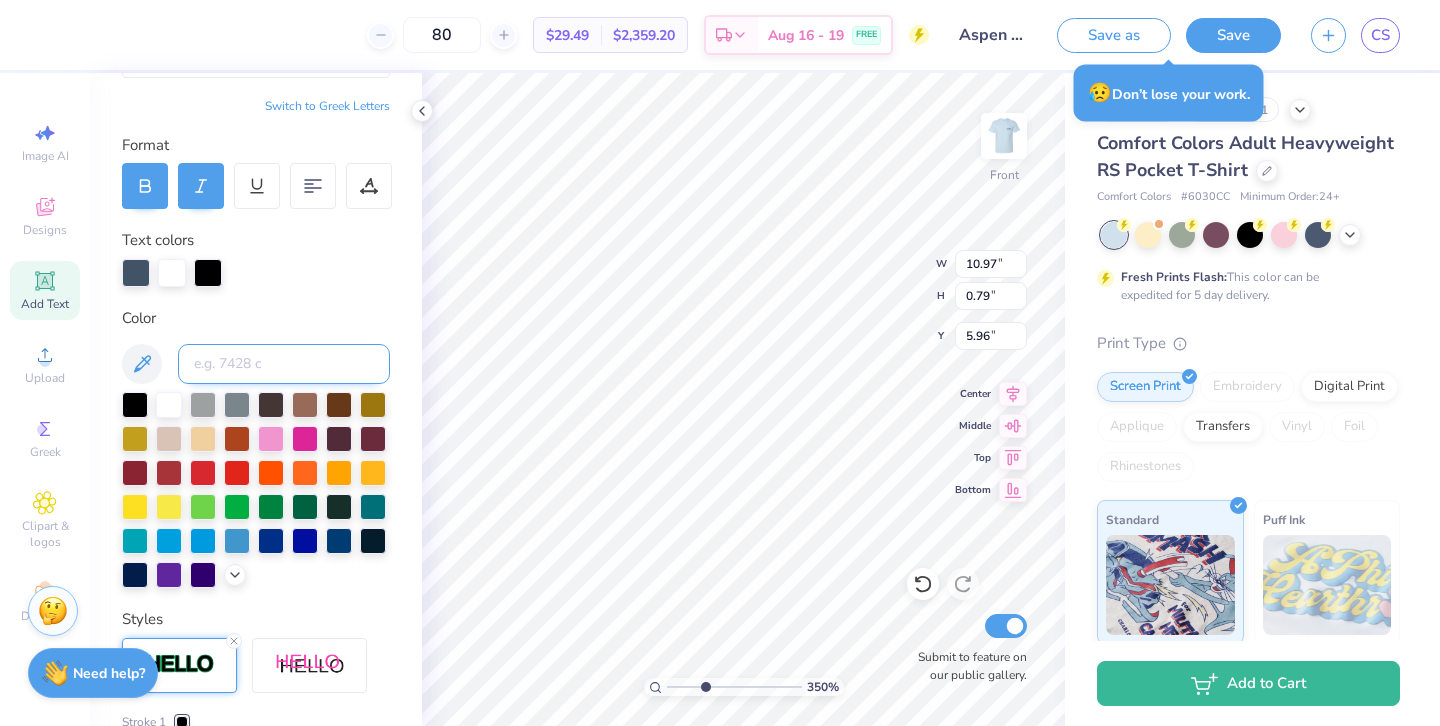 scroll, scrollTop: 194, scrollLeft: 0, axis: vertical 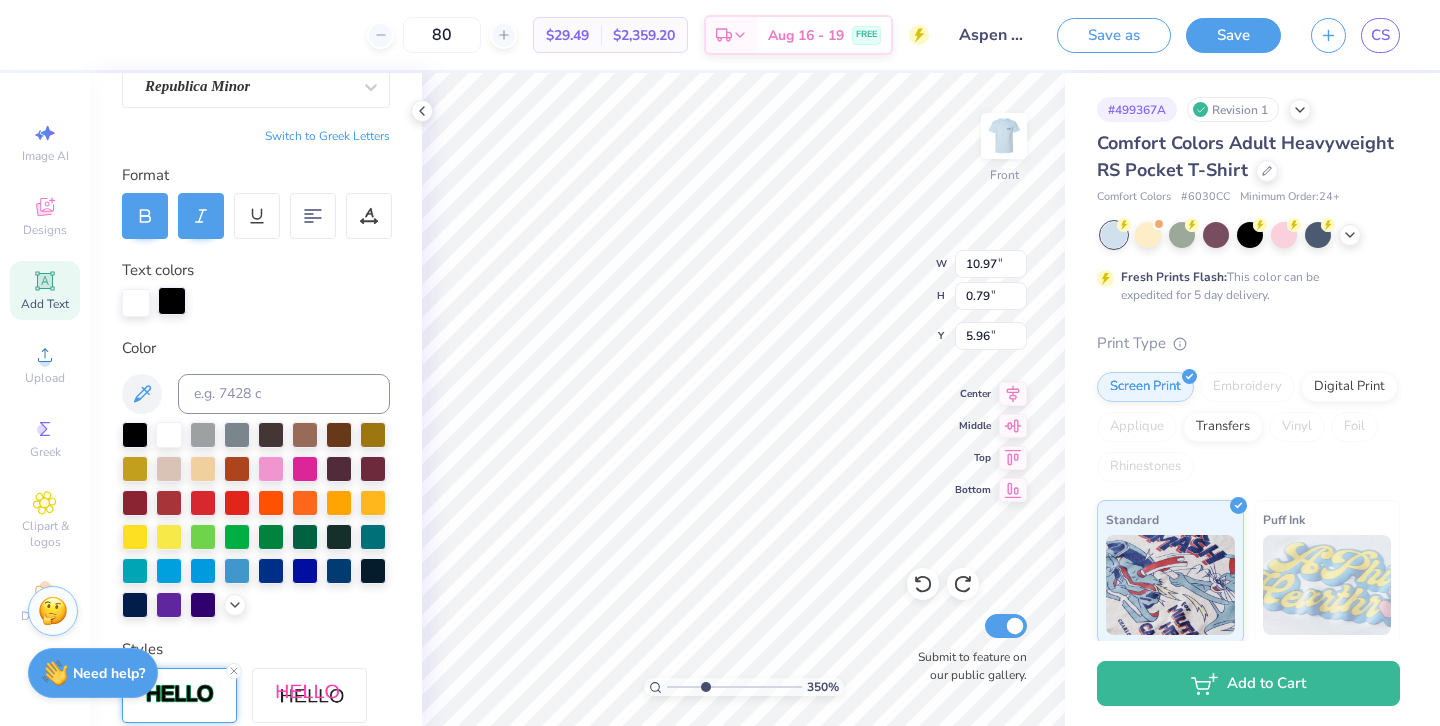 click at bounding box center [172, 301] 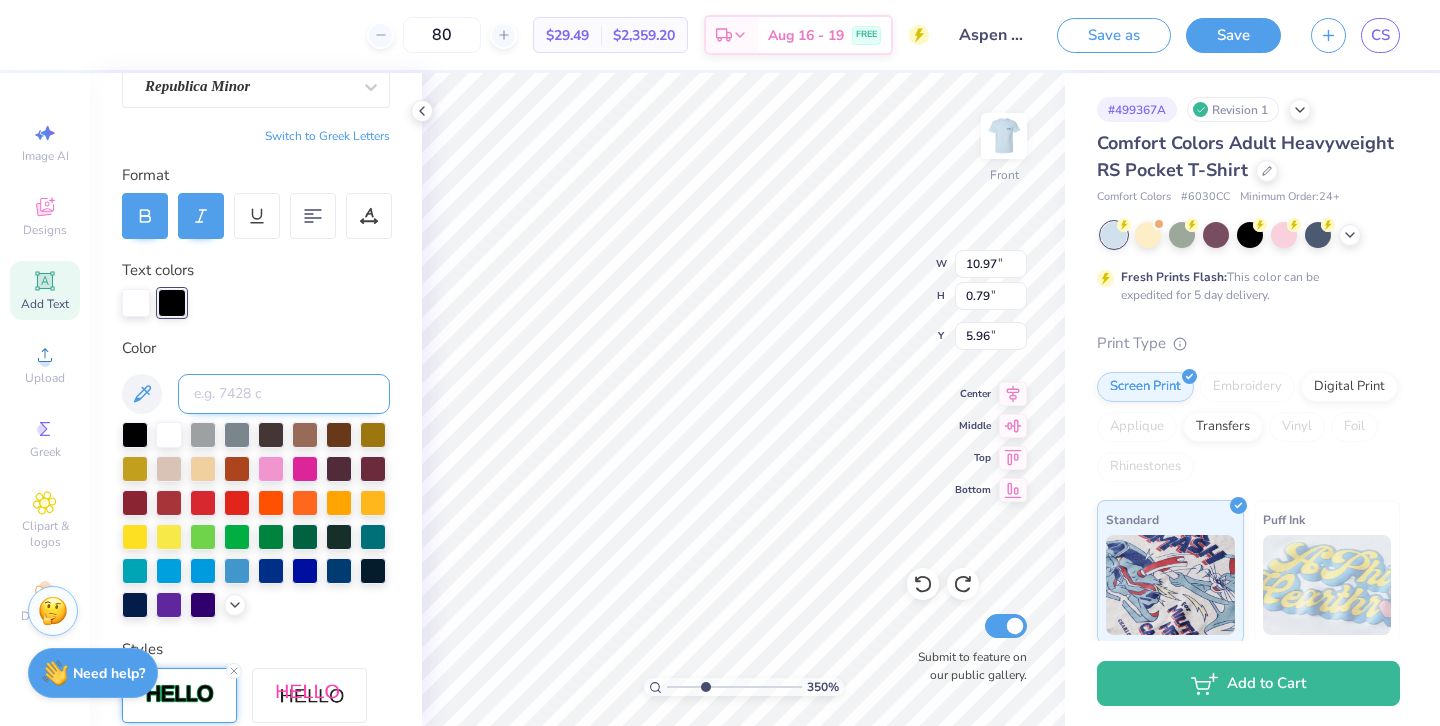 click at bounding box center [284, 394] 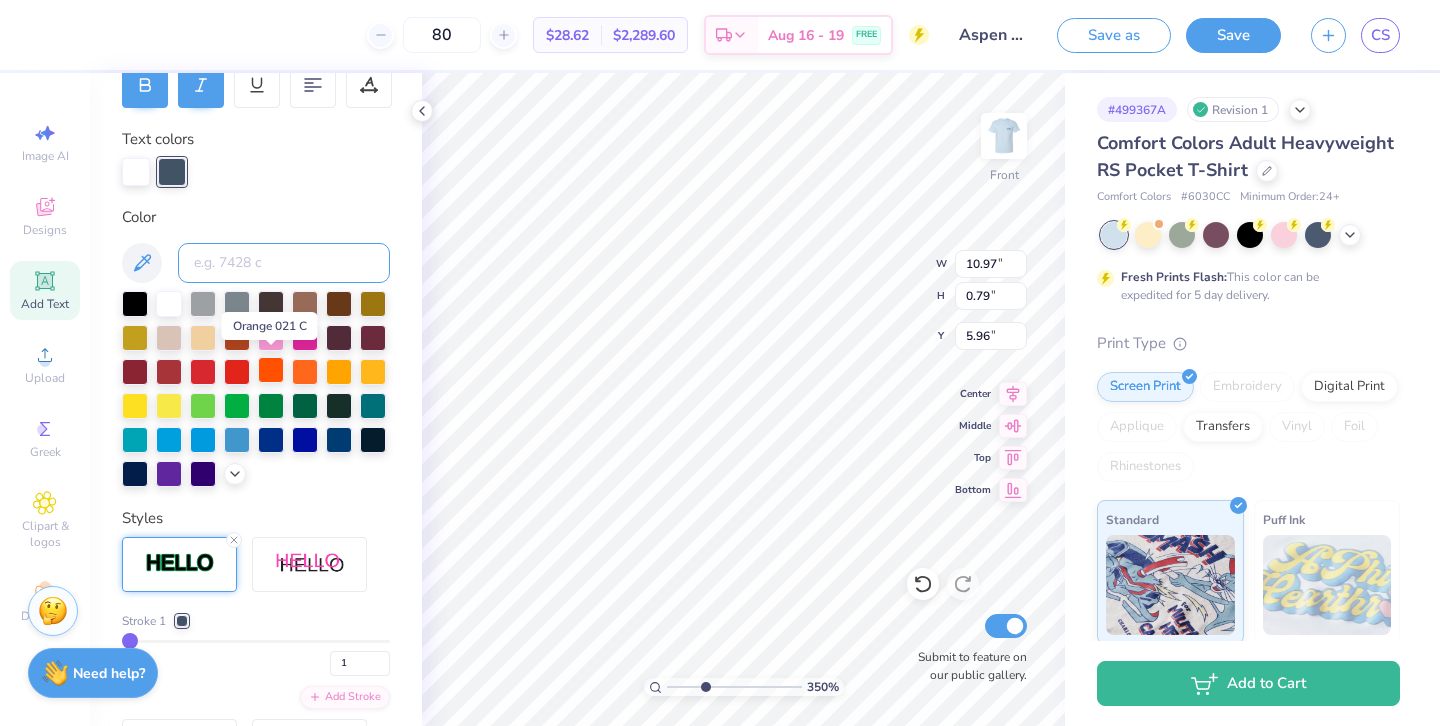 scroll, scrollTop: 331, scrollLeft: 0, axis: vertical 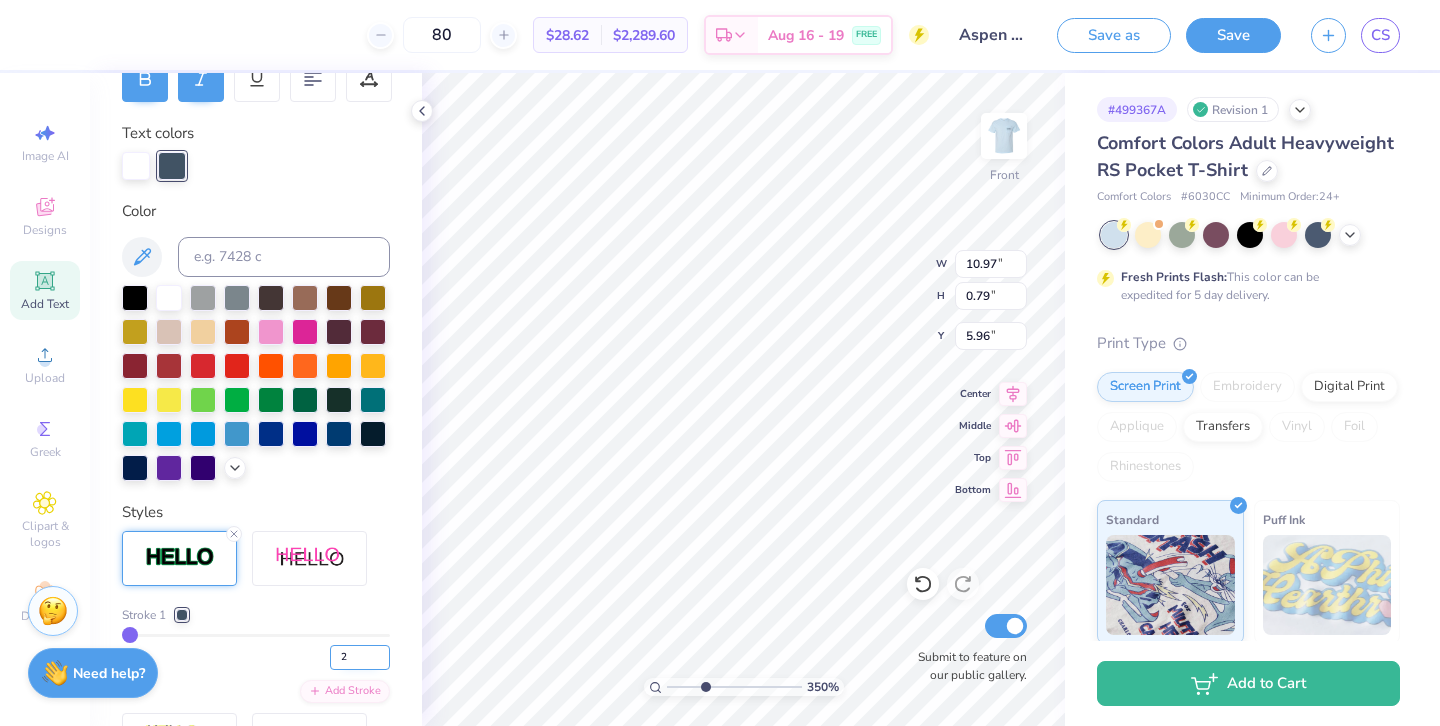 click on "2" at bounding box center (360, 657) 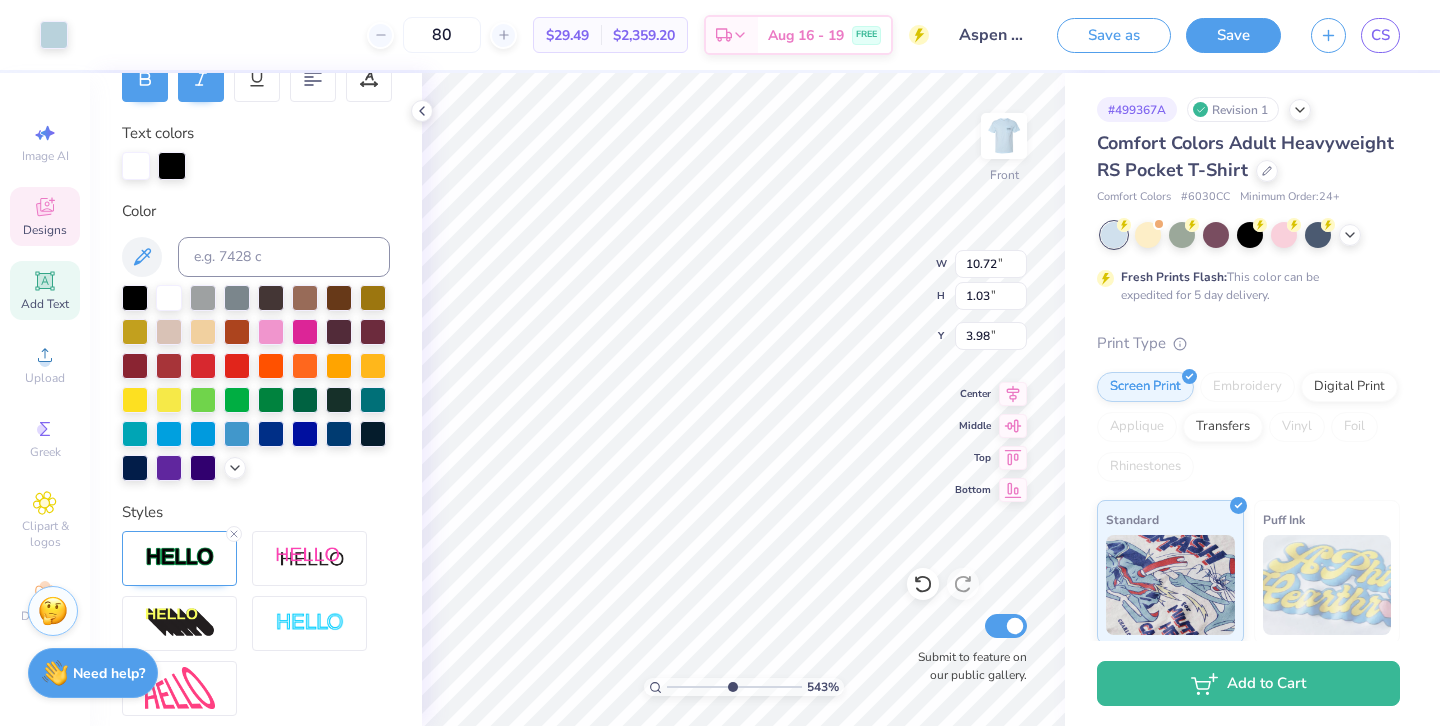 drag, startPoint x: 702, startPoint y: 686, endPoint x: 731, endPoint y: 686, distance: 29 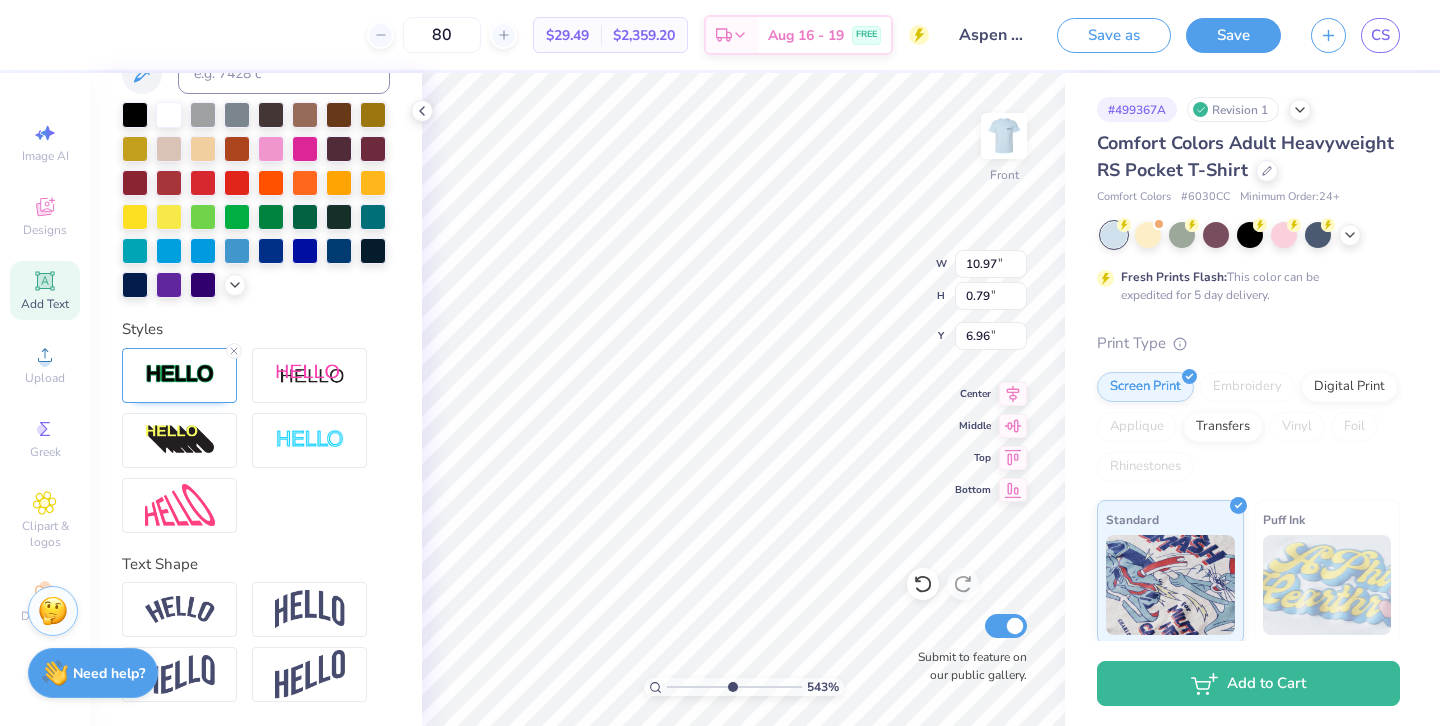 scroll, scrollTop: 514, scrollLeft: 0, axis: vertical 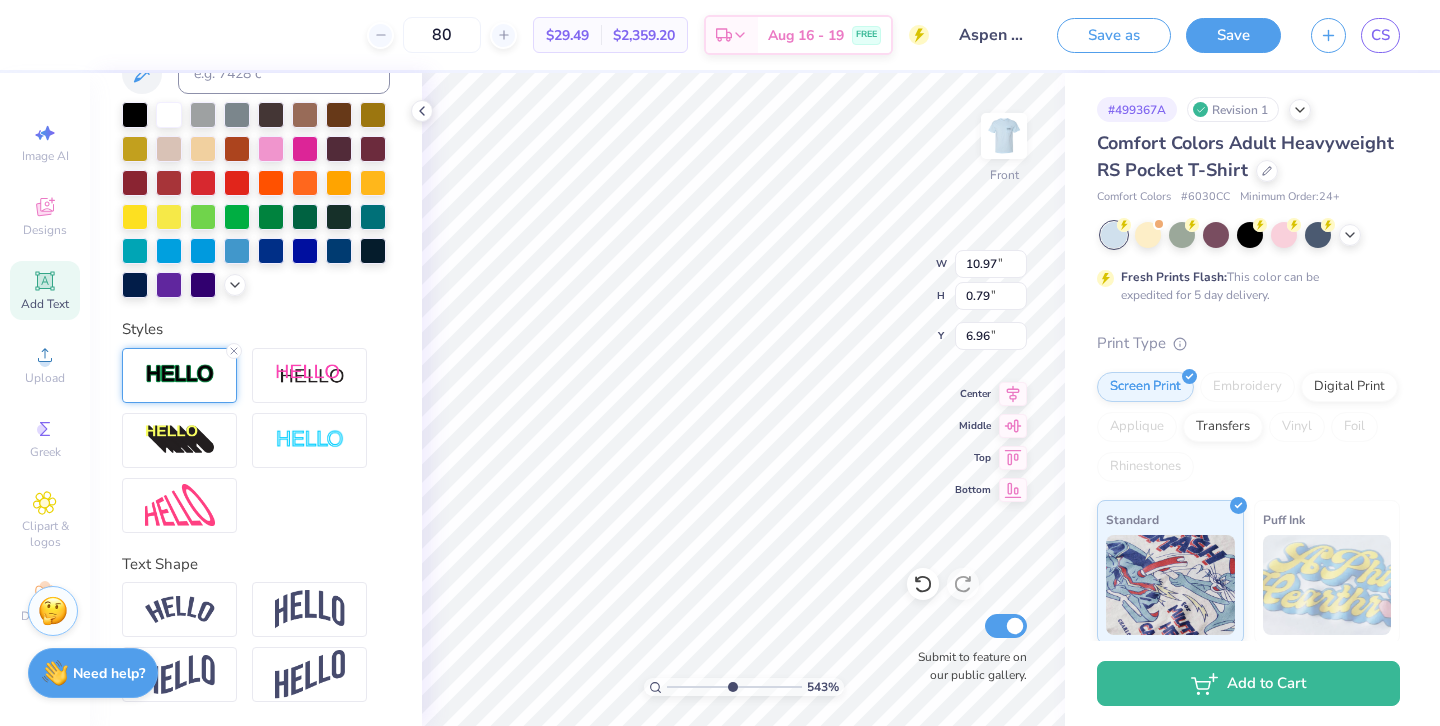 click at bounding box center (180, 374) 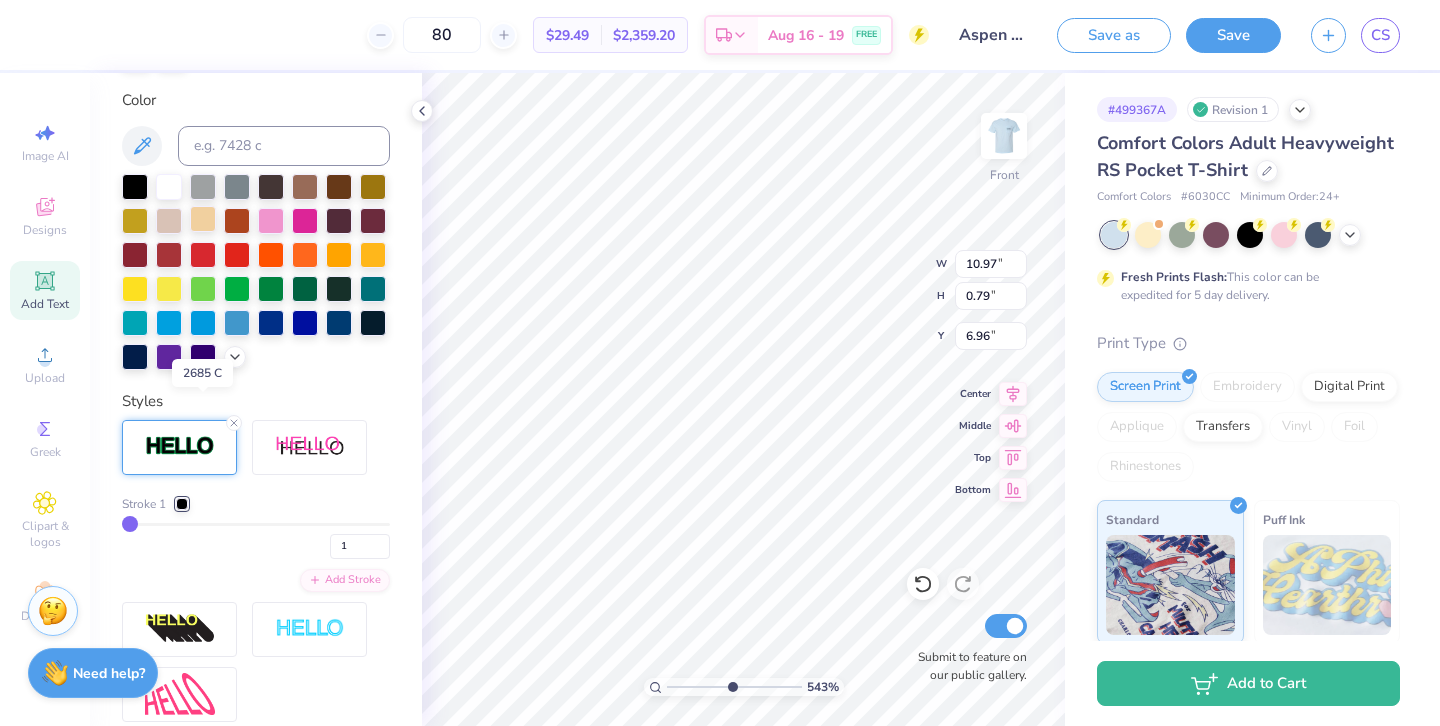 scroll, scrollTop: 386, scrollLeft: 0, axis: vertical 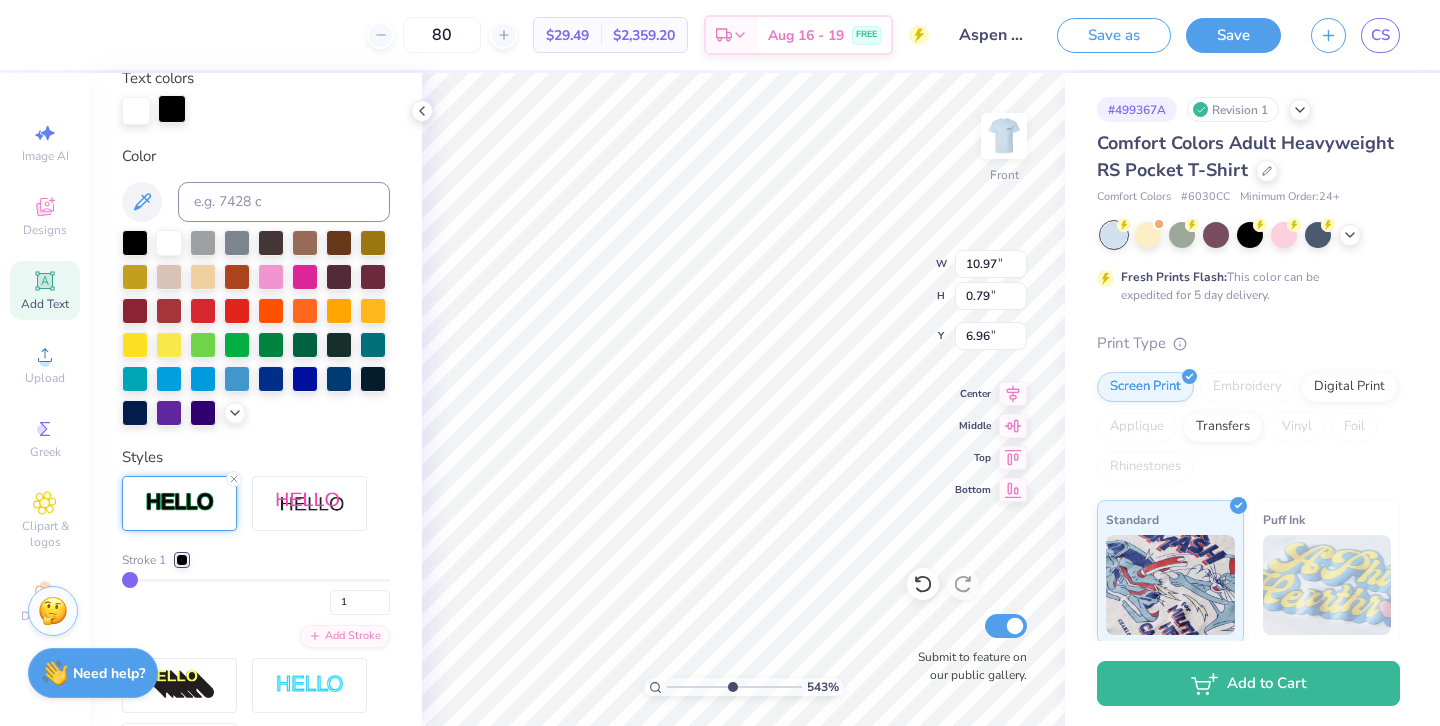 click at bounding box center (172, 109) 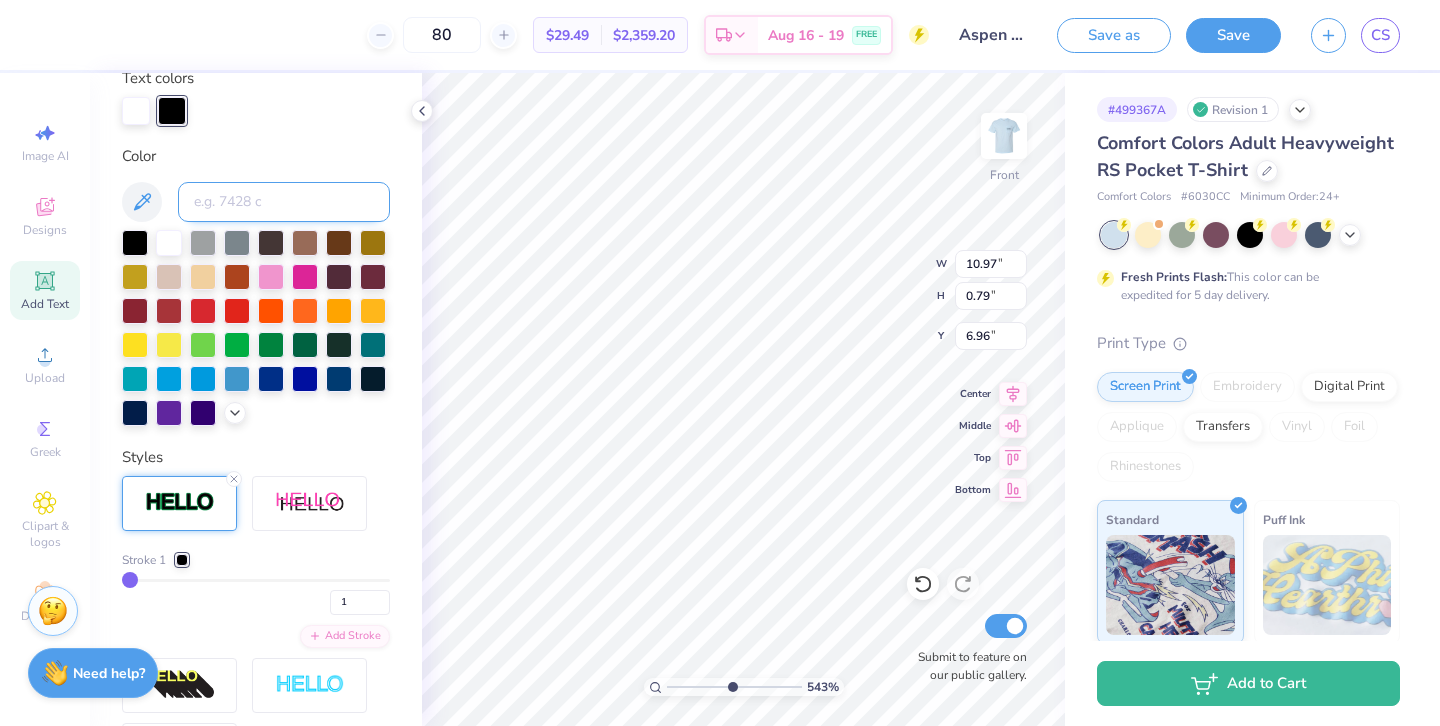click at bounding box center [284, 202] 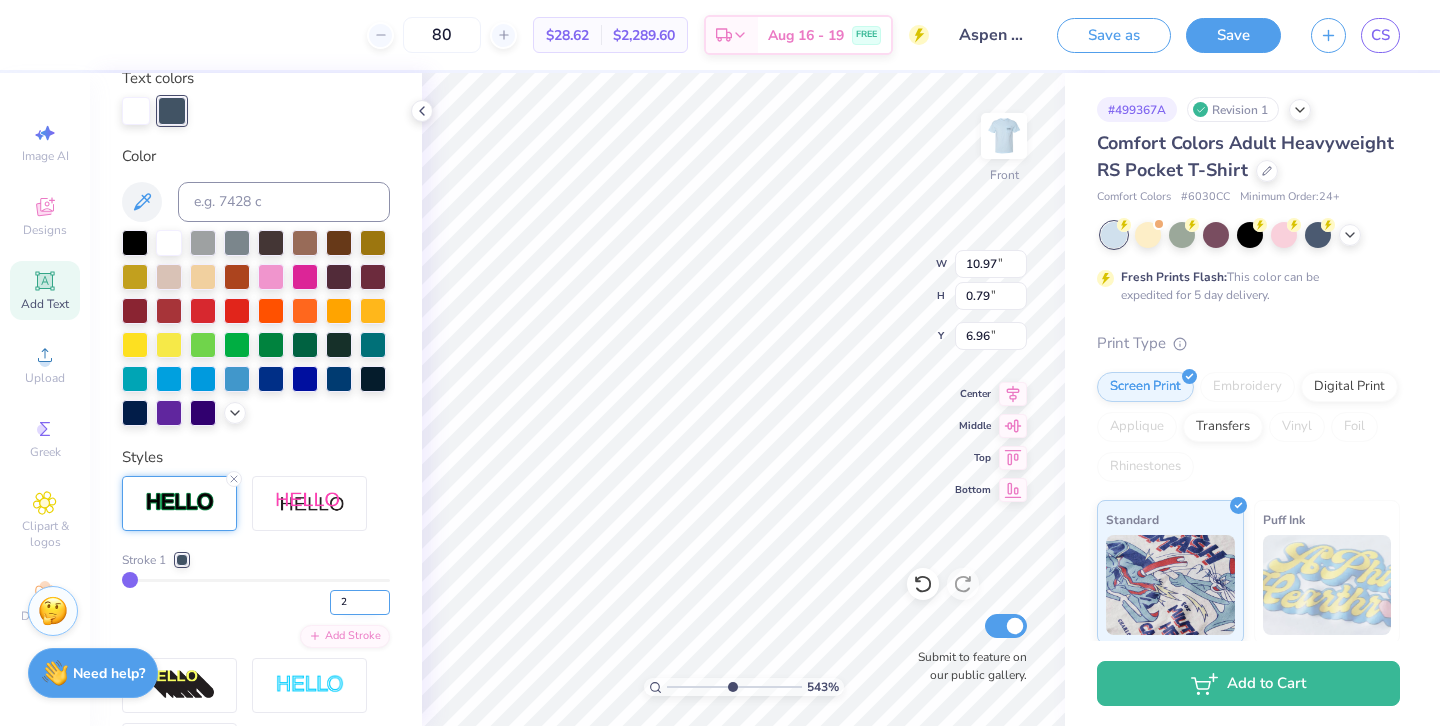 click on "2" at bounding box center (360, 602) 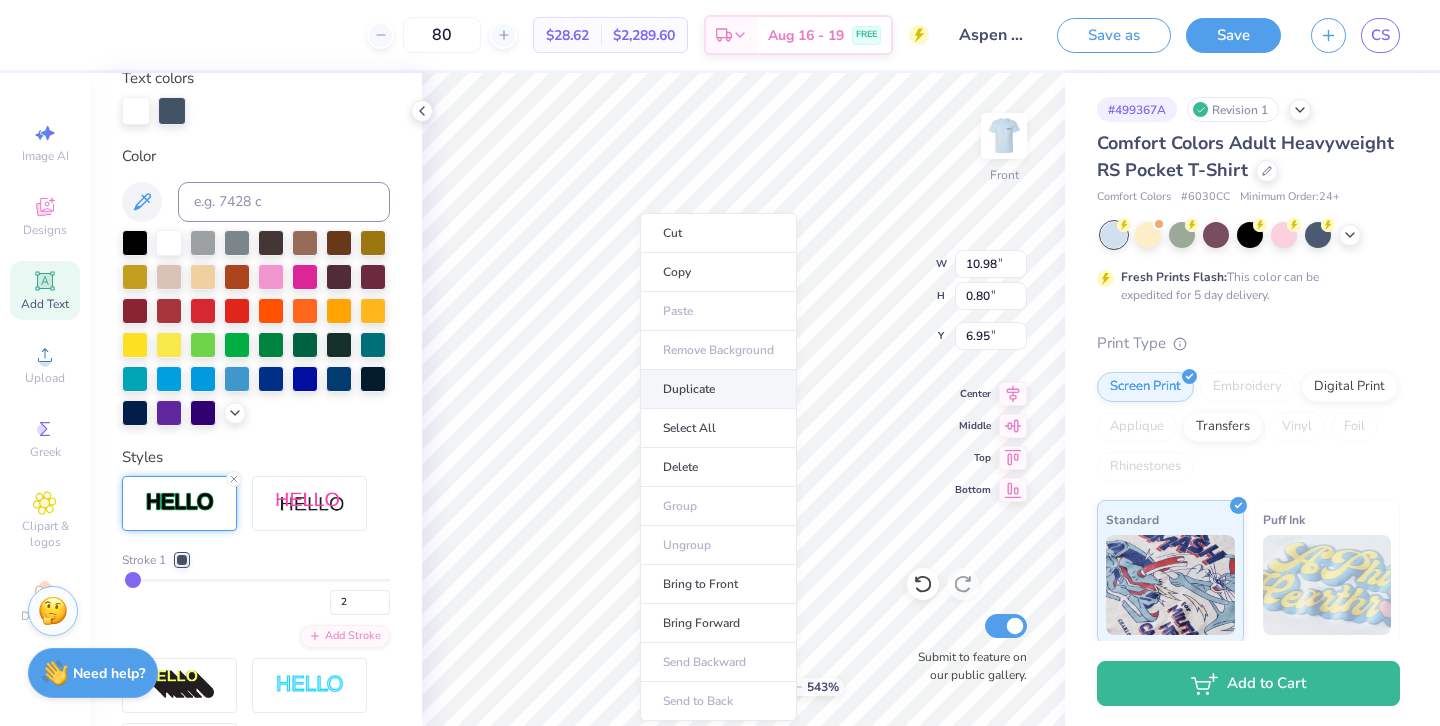 click on "Duplicate" at bounding box center [718, 389] 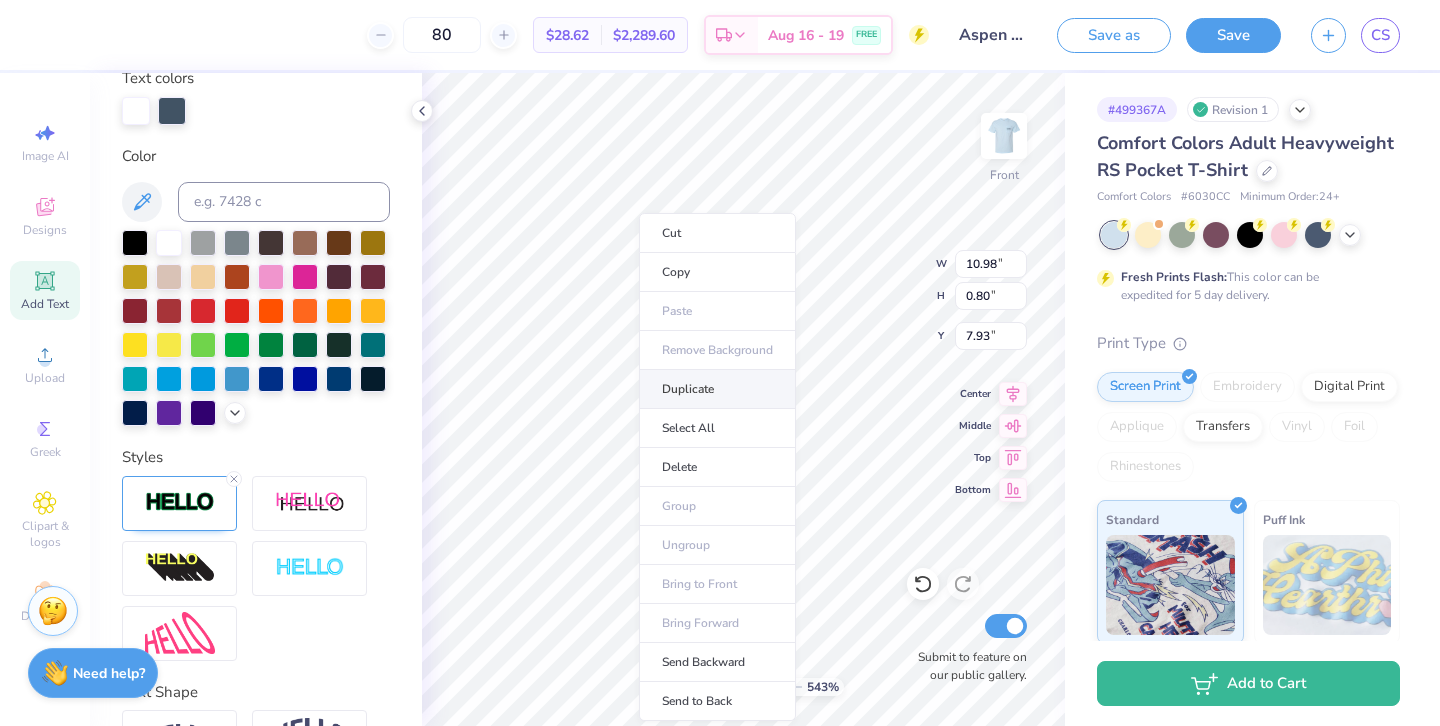 click on "Duplicate" at bounding box center [717, 389] 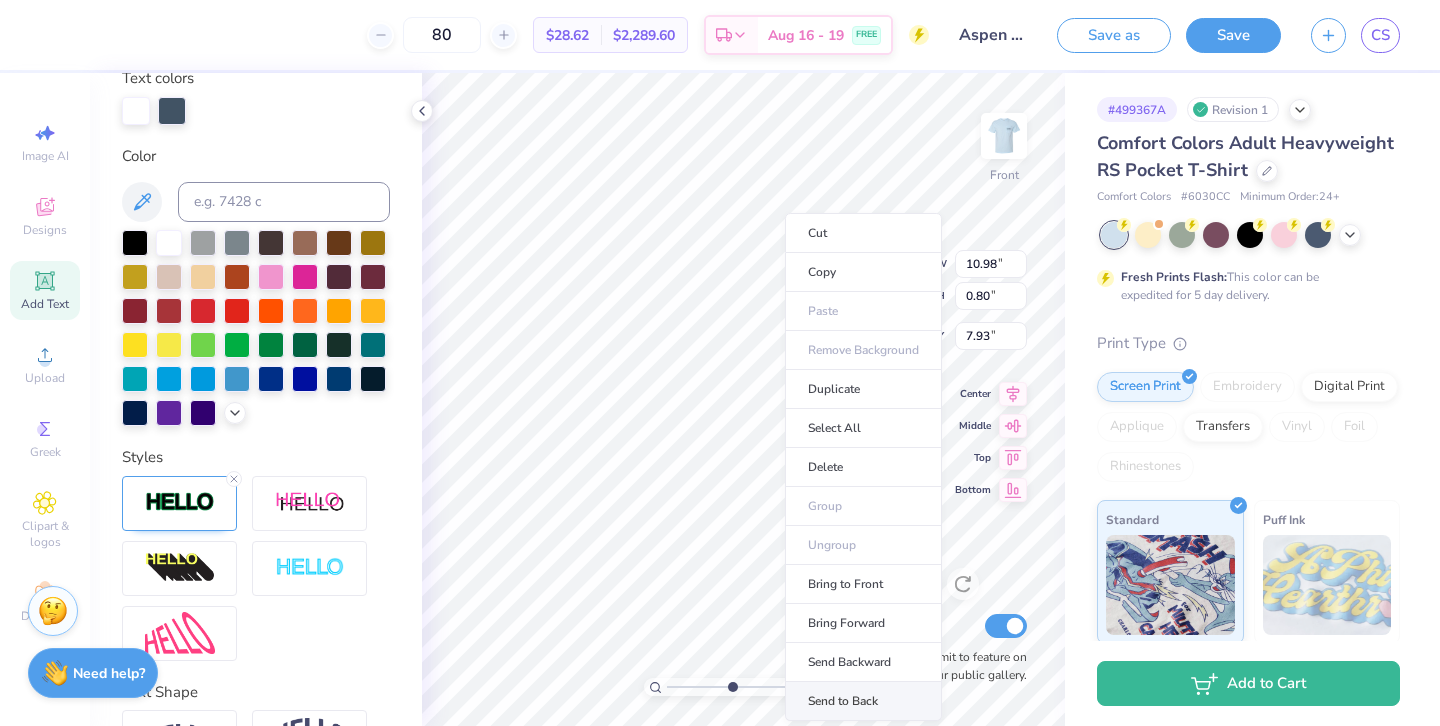 click on "Send to Back" at bounding box center (863, 701) 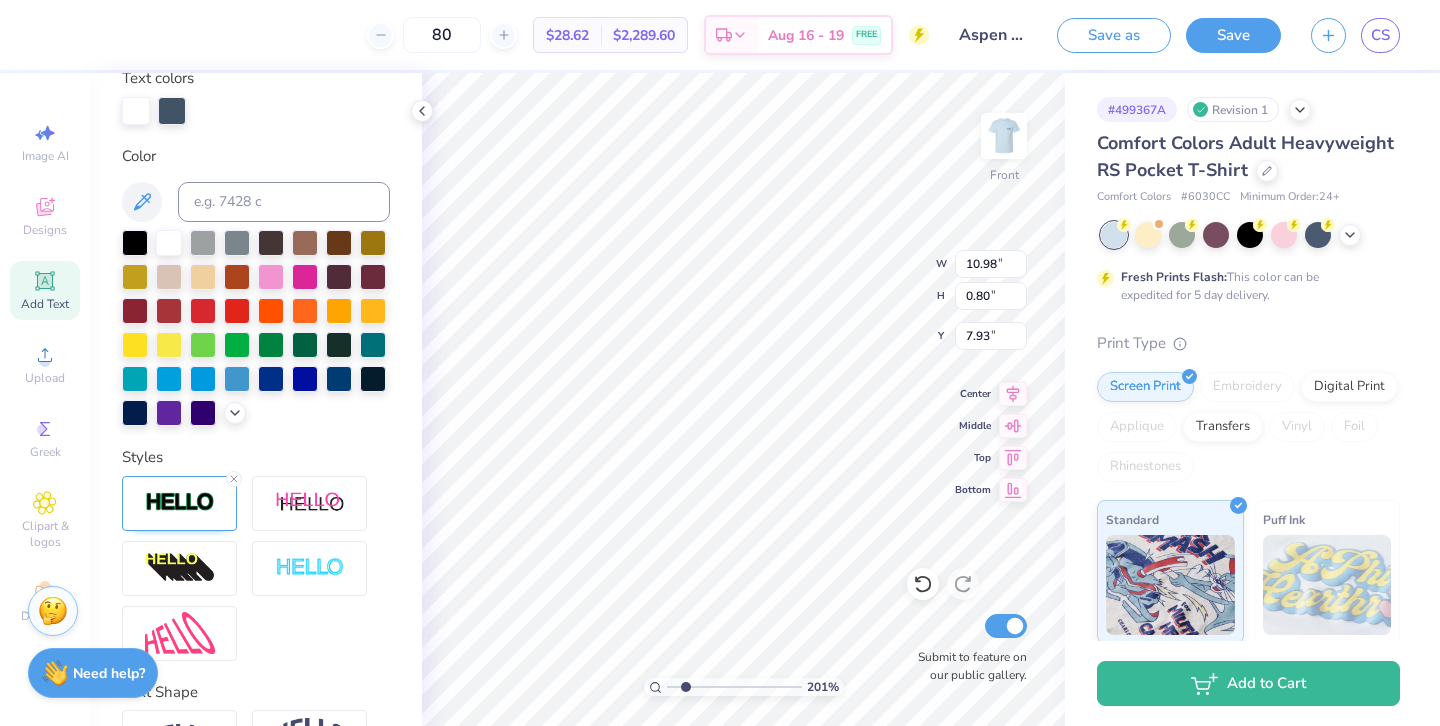 drag, startPoint x: 729, startPoint y: 684, endPoint x: 685, endPoint y: 684, distance: 44 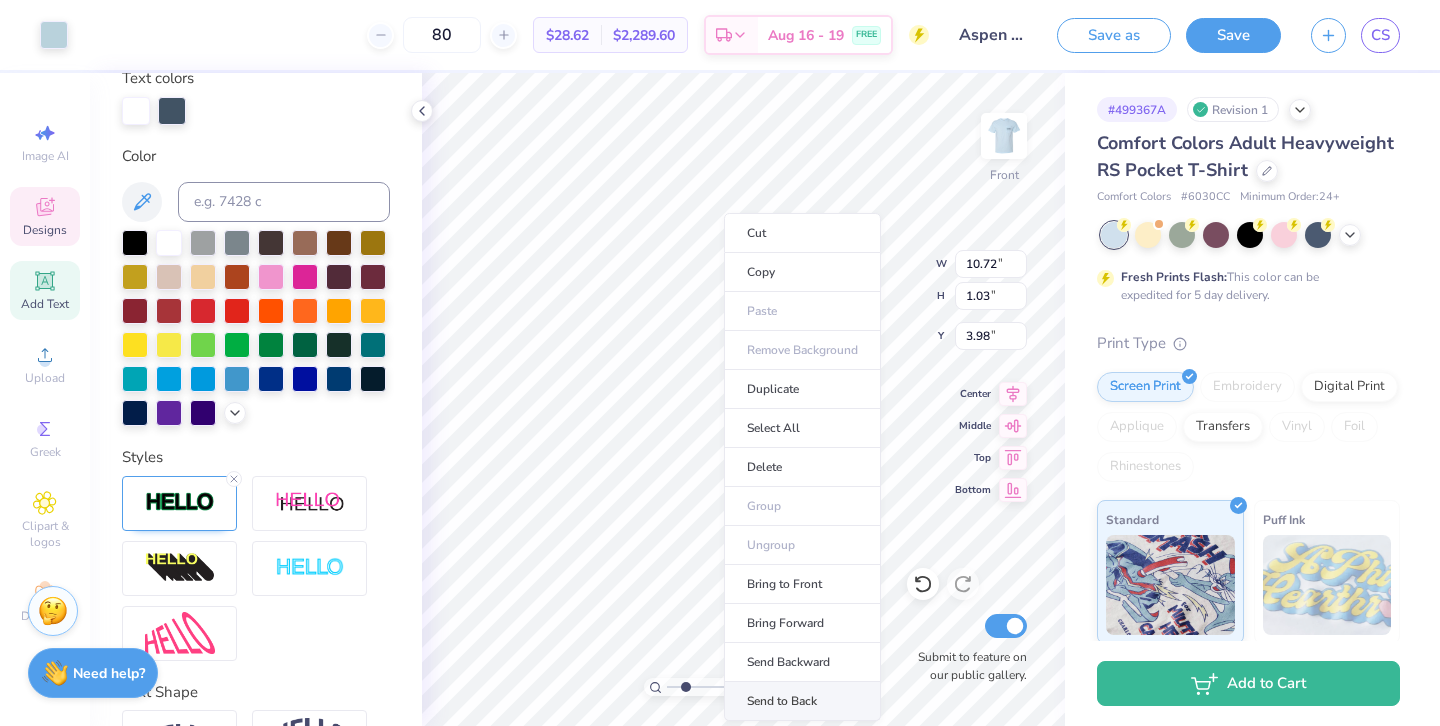 click on "Send to Back" at bounding box center [802, 701] 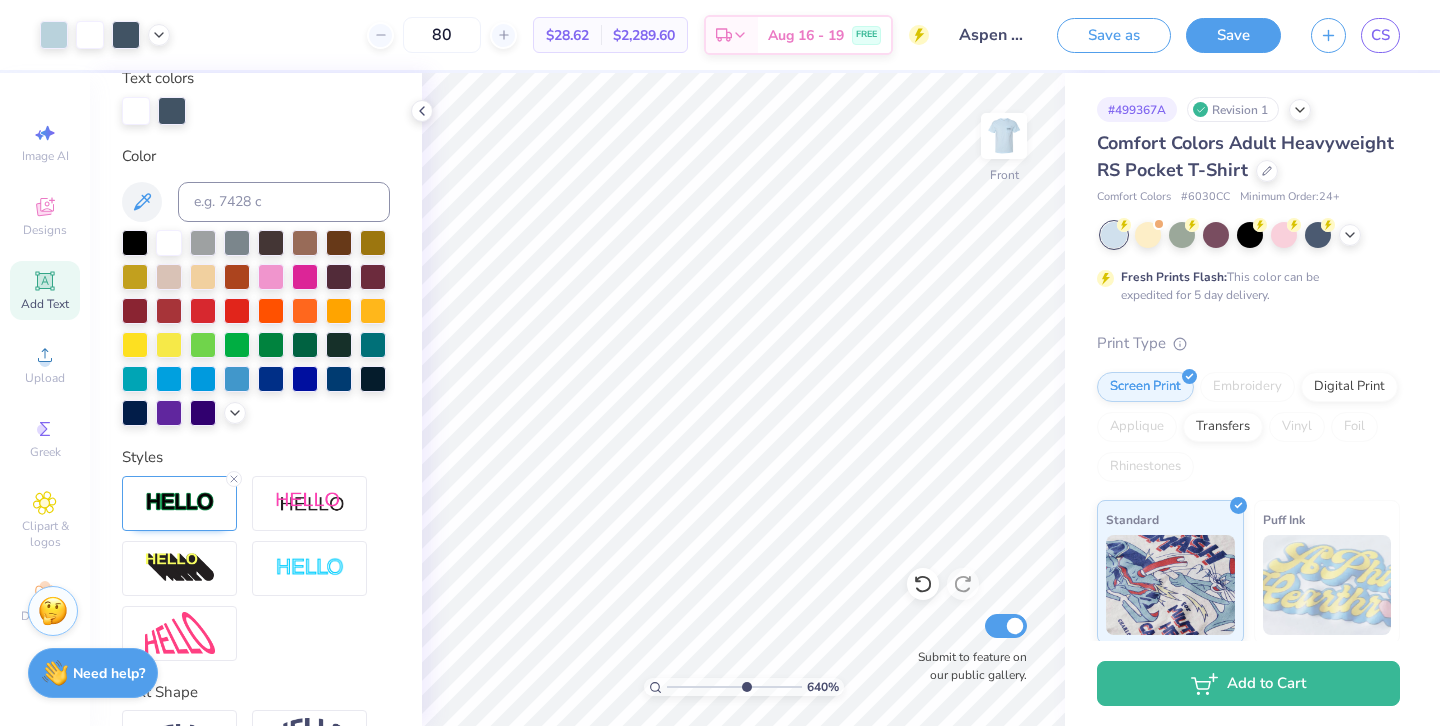 drag, startPoint x: 686, startPoint y: 683, endPoint x: 744, endPoint y: 677, distance: 58.30952 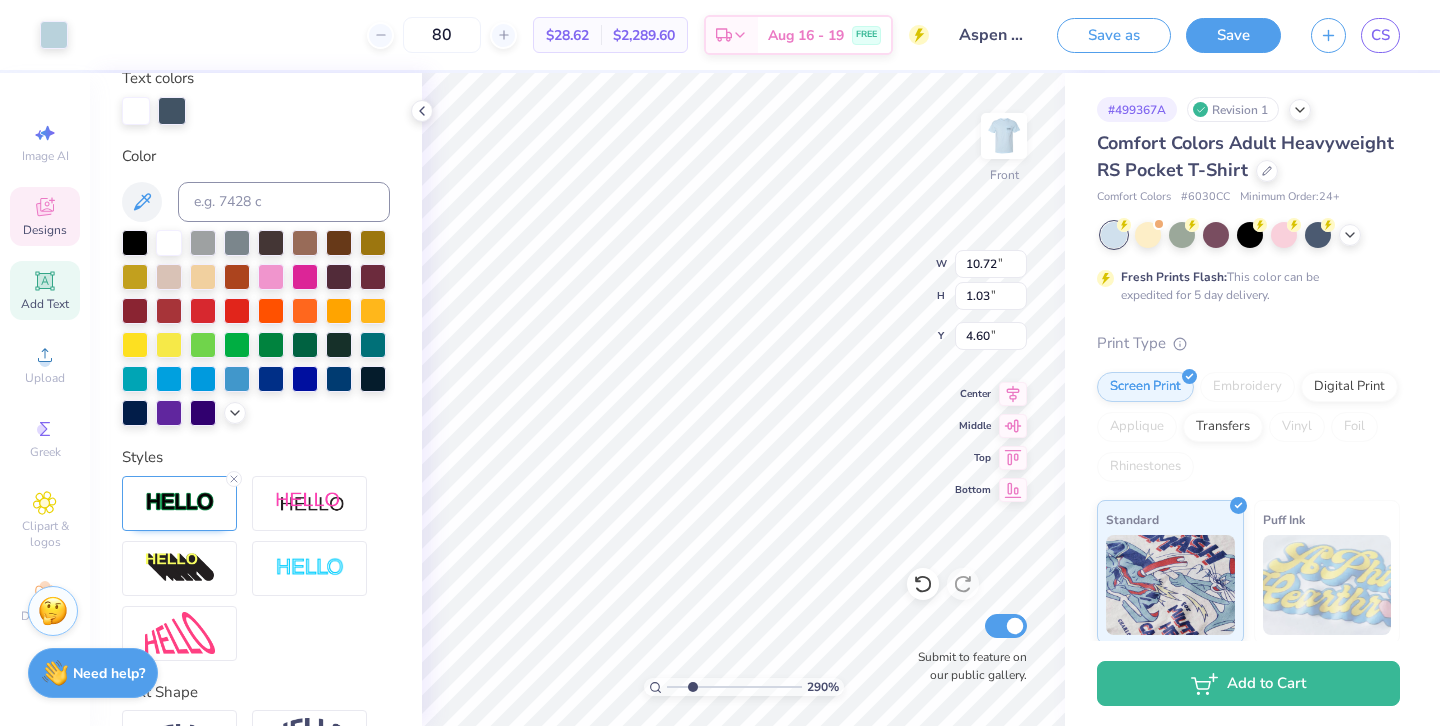 drag, startPoint x: 741, startPoint y: 686, endPoint x: 692, endPoint y: 685, distance: 49.010204 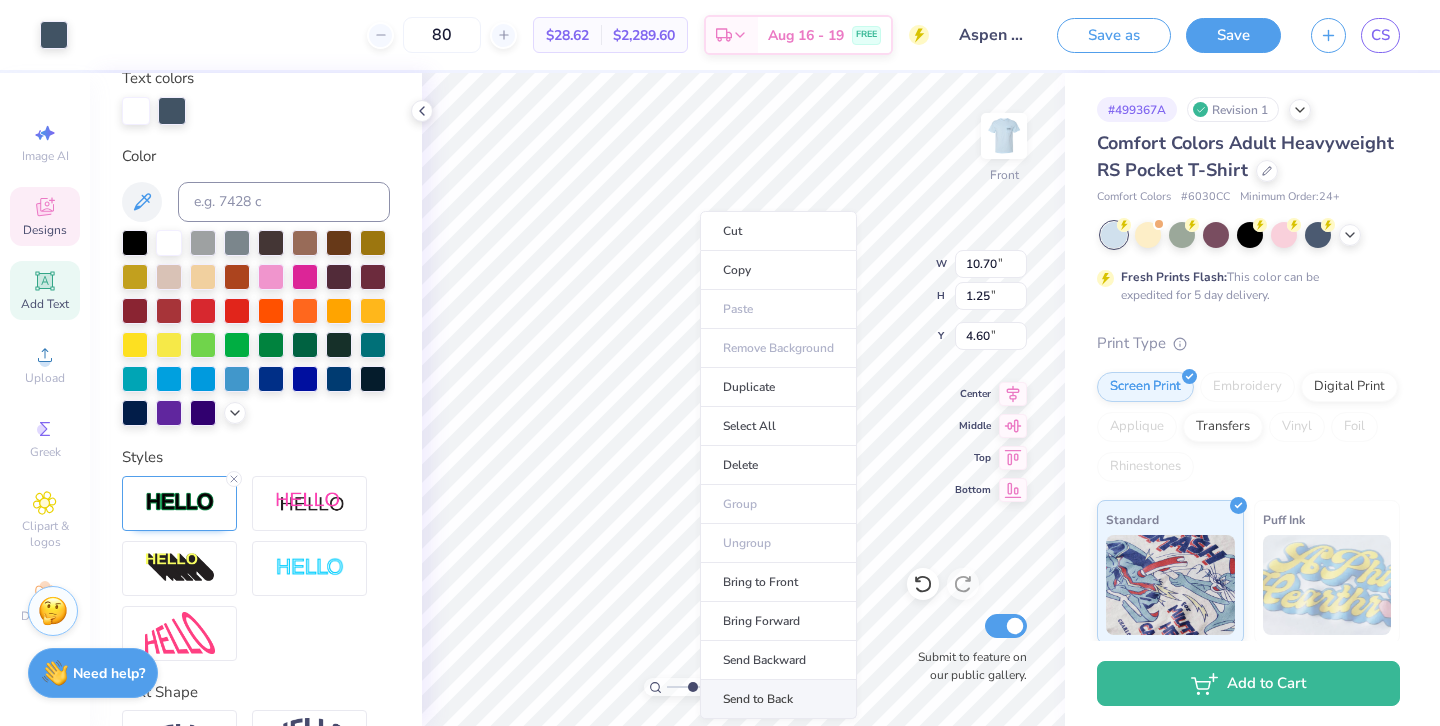 click on "Send to Back" at bounding box center (778, 699) 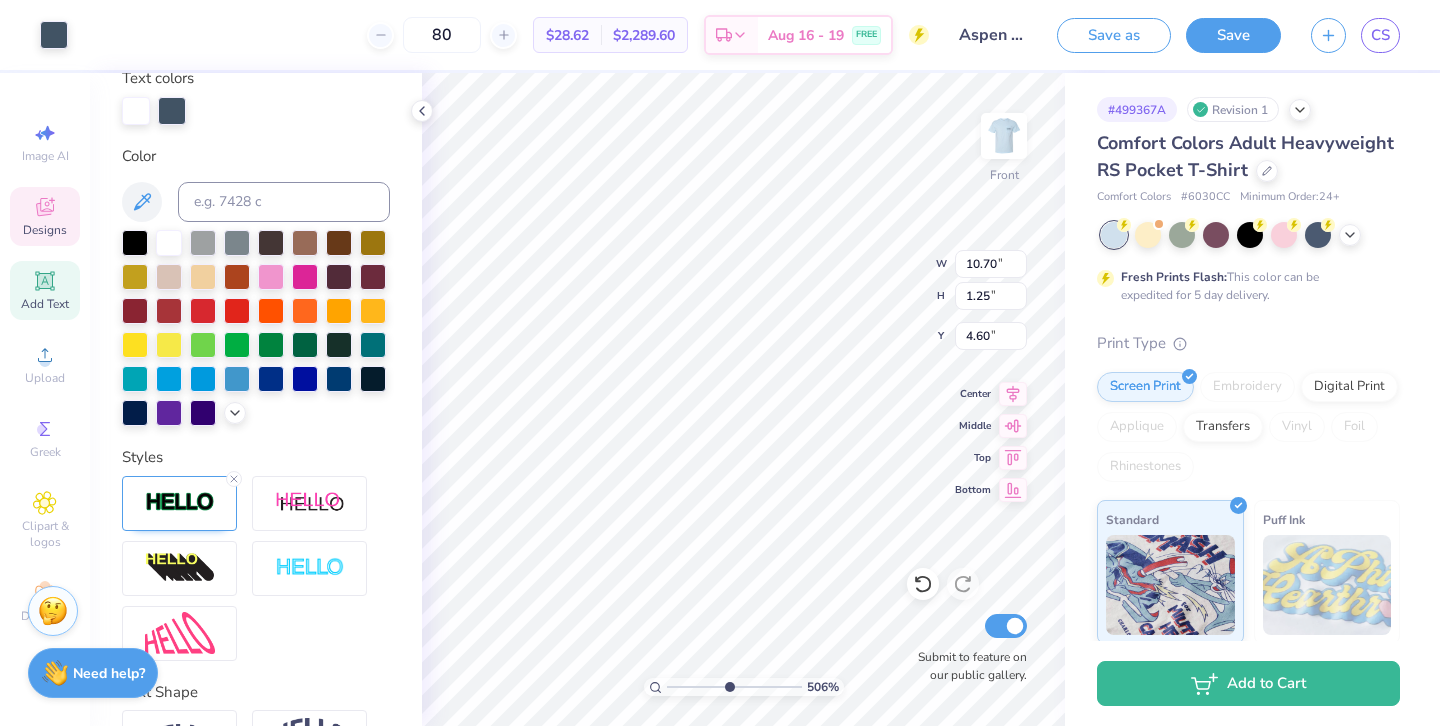 drag, startPoint x: 689, startPoint y: 688, endPoint x: 728, endPoint y: 679, distance: 40.024994 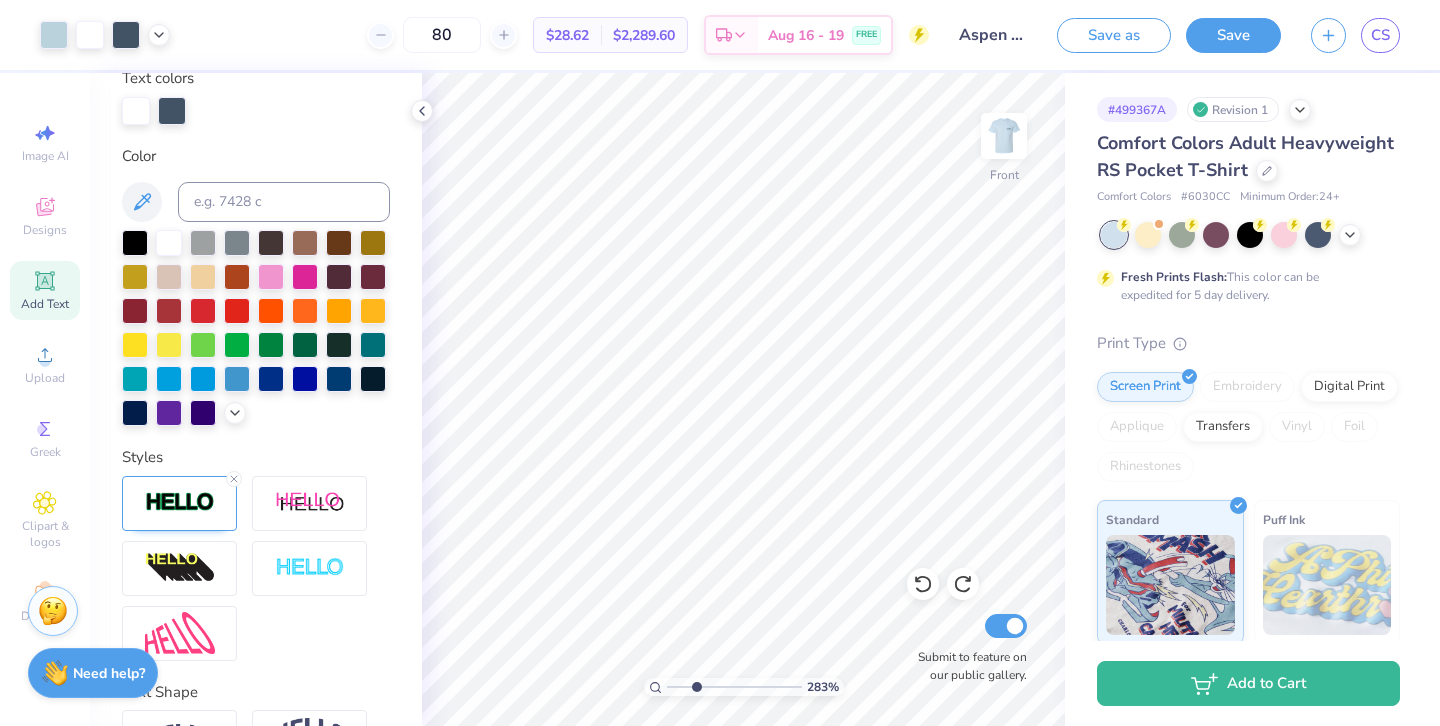 drag, startPoint x: 726, startPoint y: 684, endPoint x: 696, endPoint y: 682, distance: 30.066593 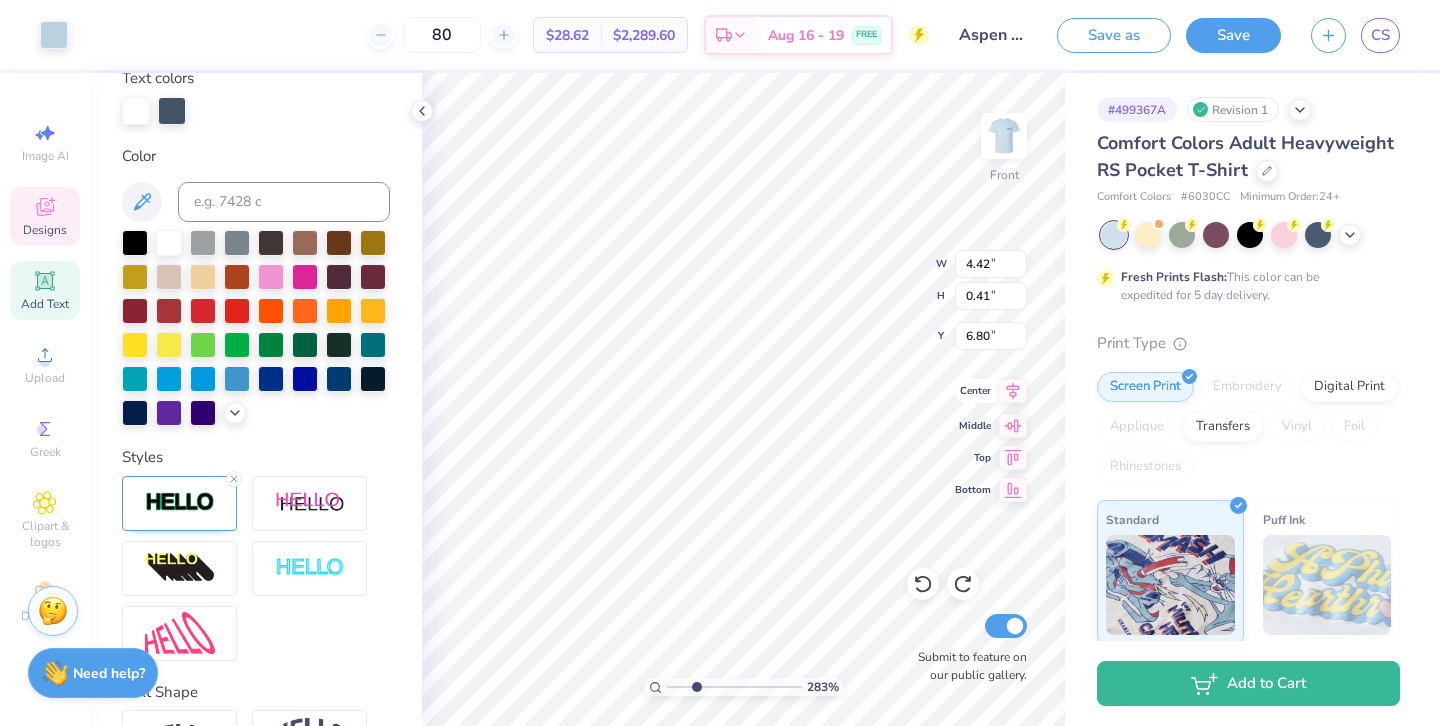 click on "283  % Front W 4.42 4.42 " H 0.41 0.41 " Y 6.80 6.80 " Center Middle Top Bottom Submit to feature on our public gallery." at bounding box center (743, 399) 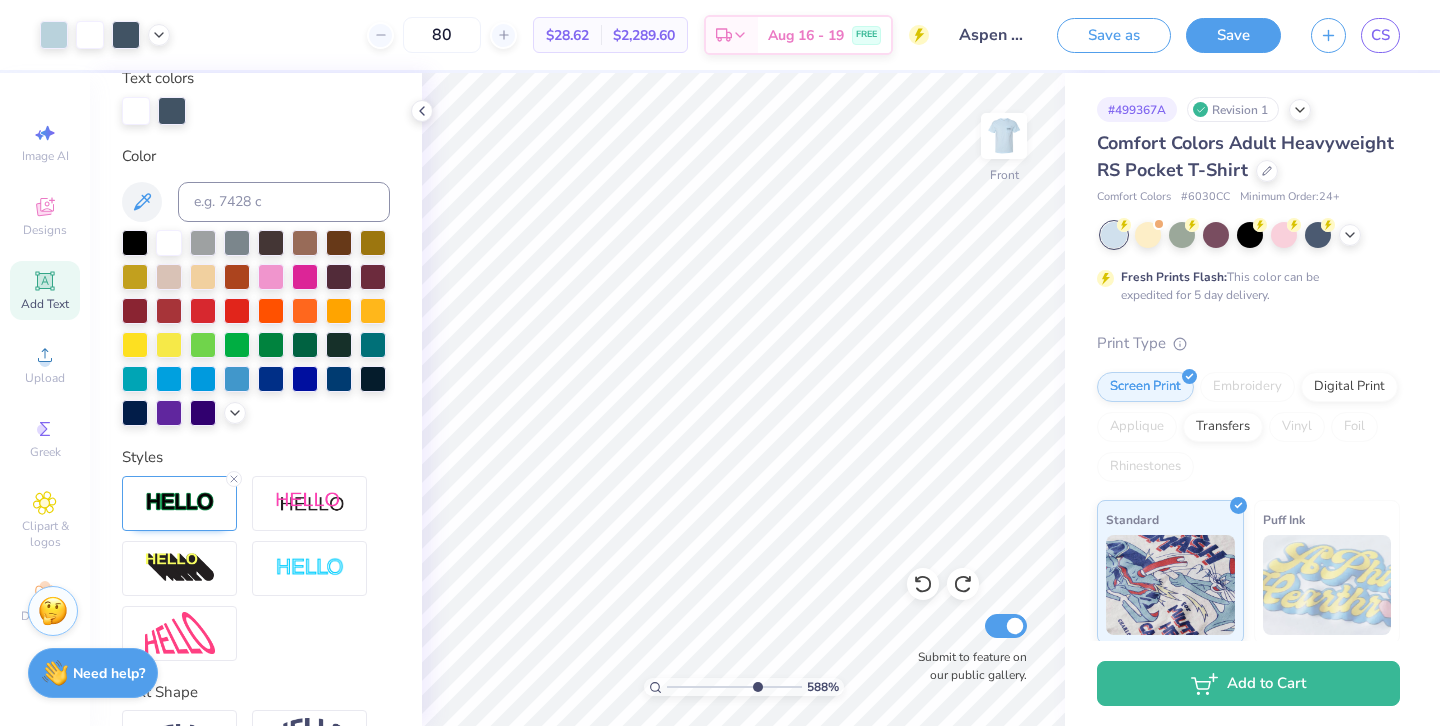 drag, startPoint x: 695, startPoint y: 684, endPoint x: 755, endPoint y: 680, distance: 60.133186 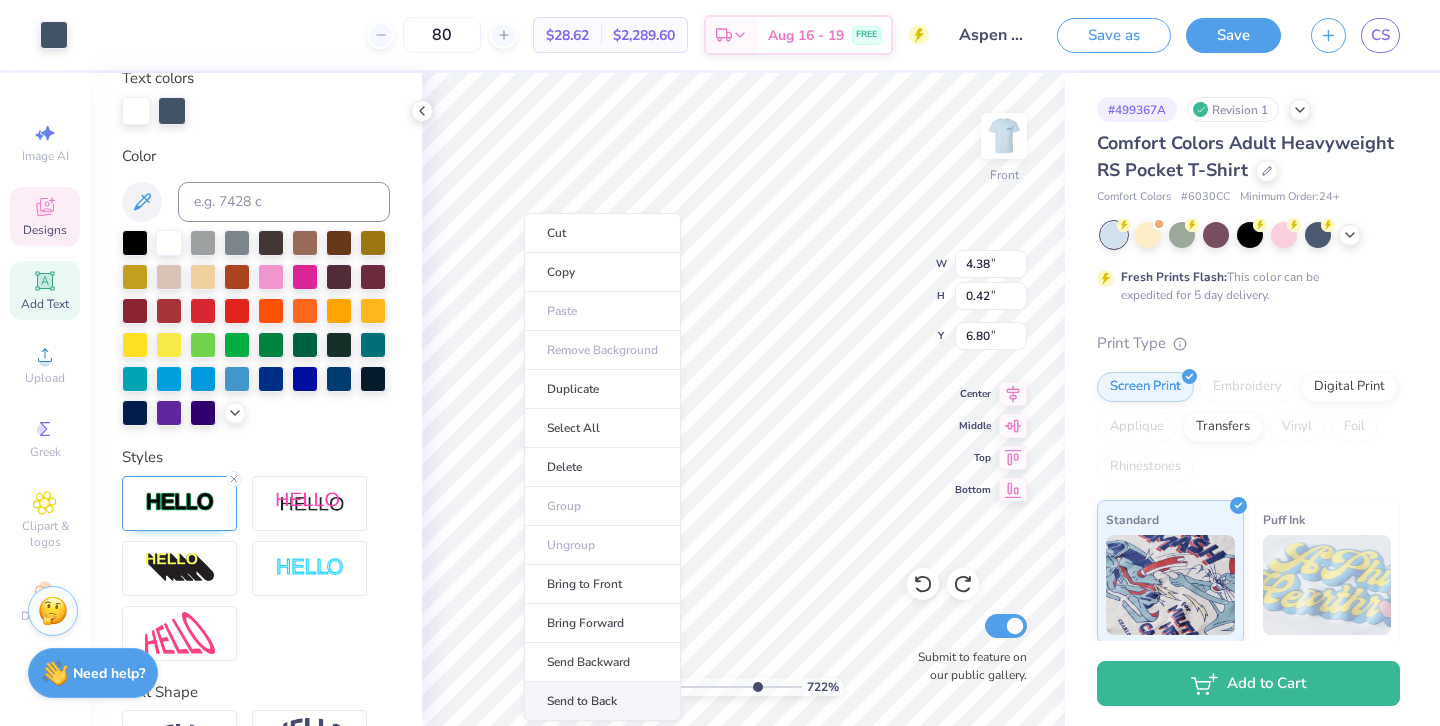 click on "Send to Back" at bounding box center [602, 701] 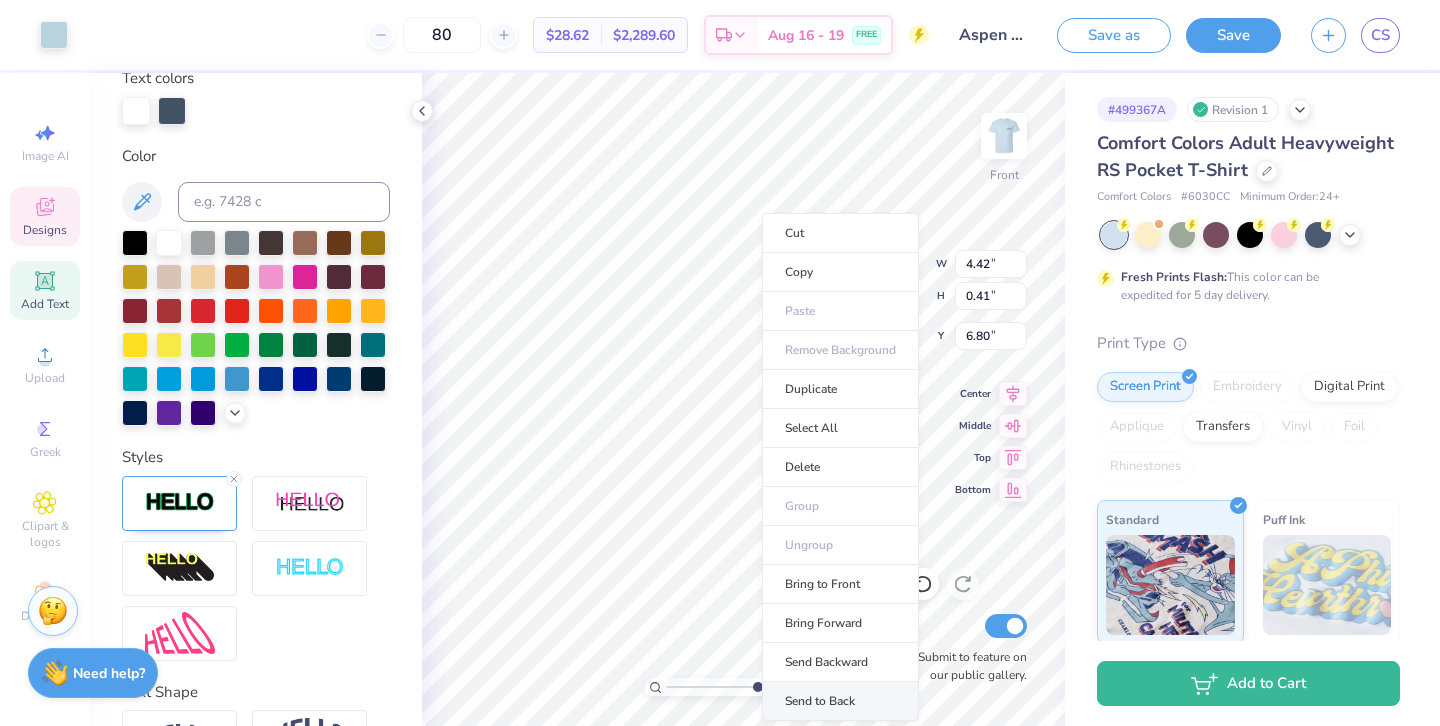 click on "Send to Back" at bounding box center (840, 701) 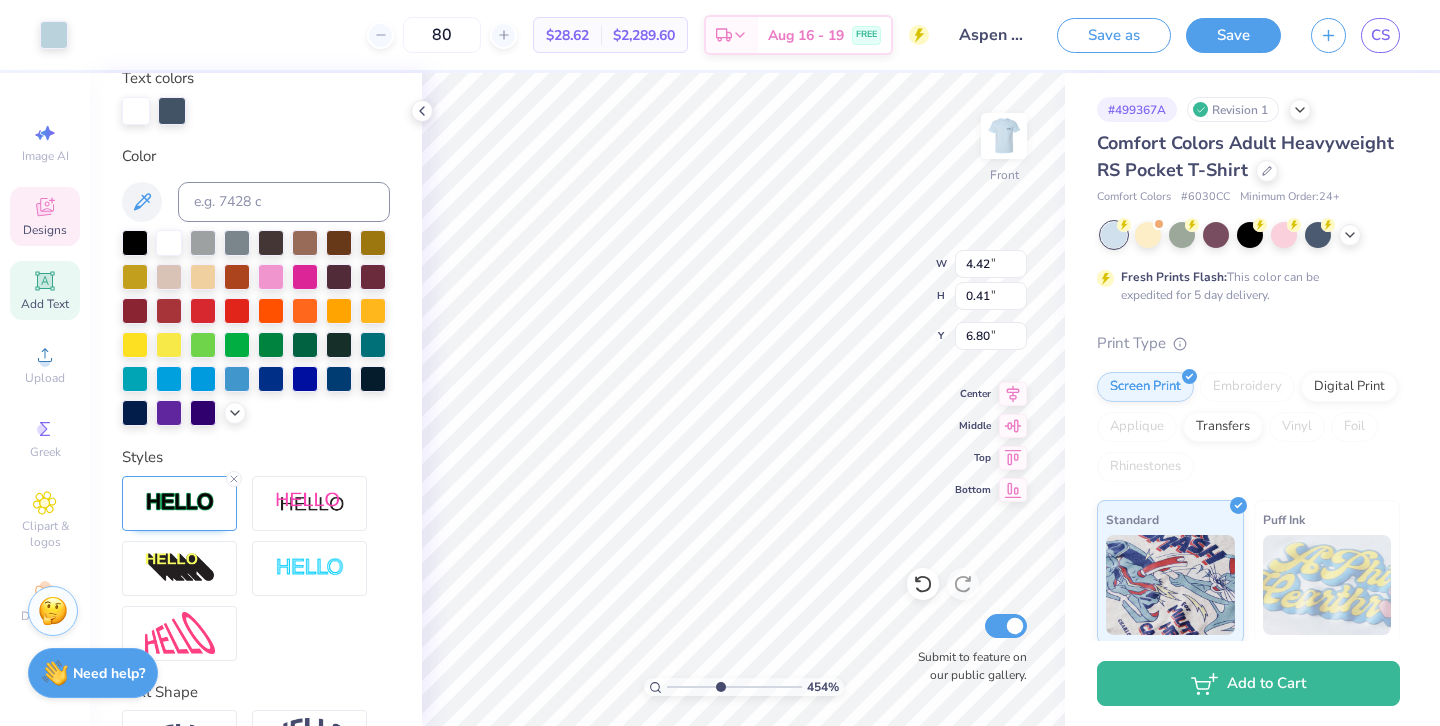 drag, startPoint x: 756, startPoint y: 687, endPoint x: 719, endPoint y: 687, distance: 37 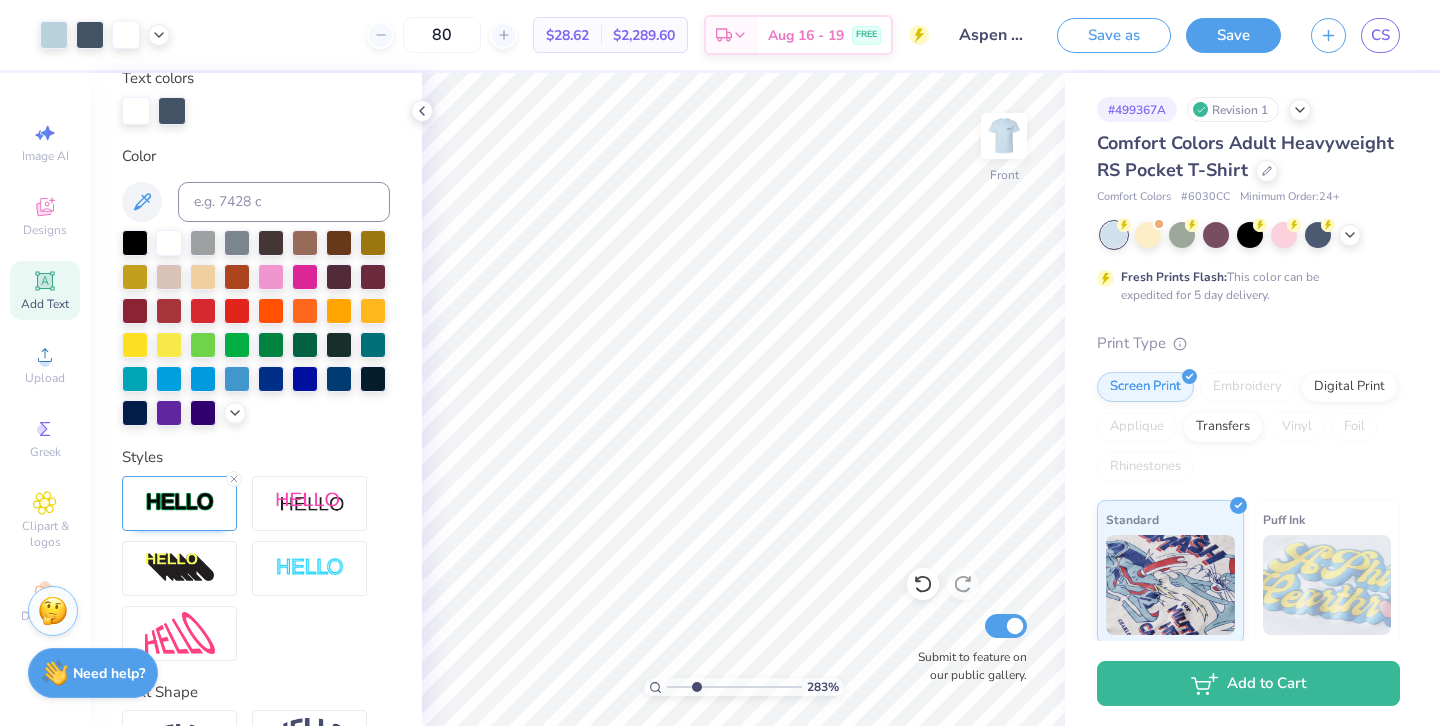 drag, startPoint x: 719, startPoint y: 686, endPoint x: 696, endPoint y: 686, distance: 23 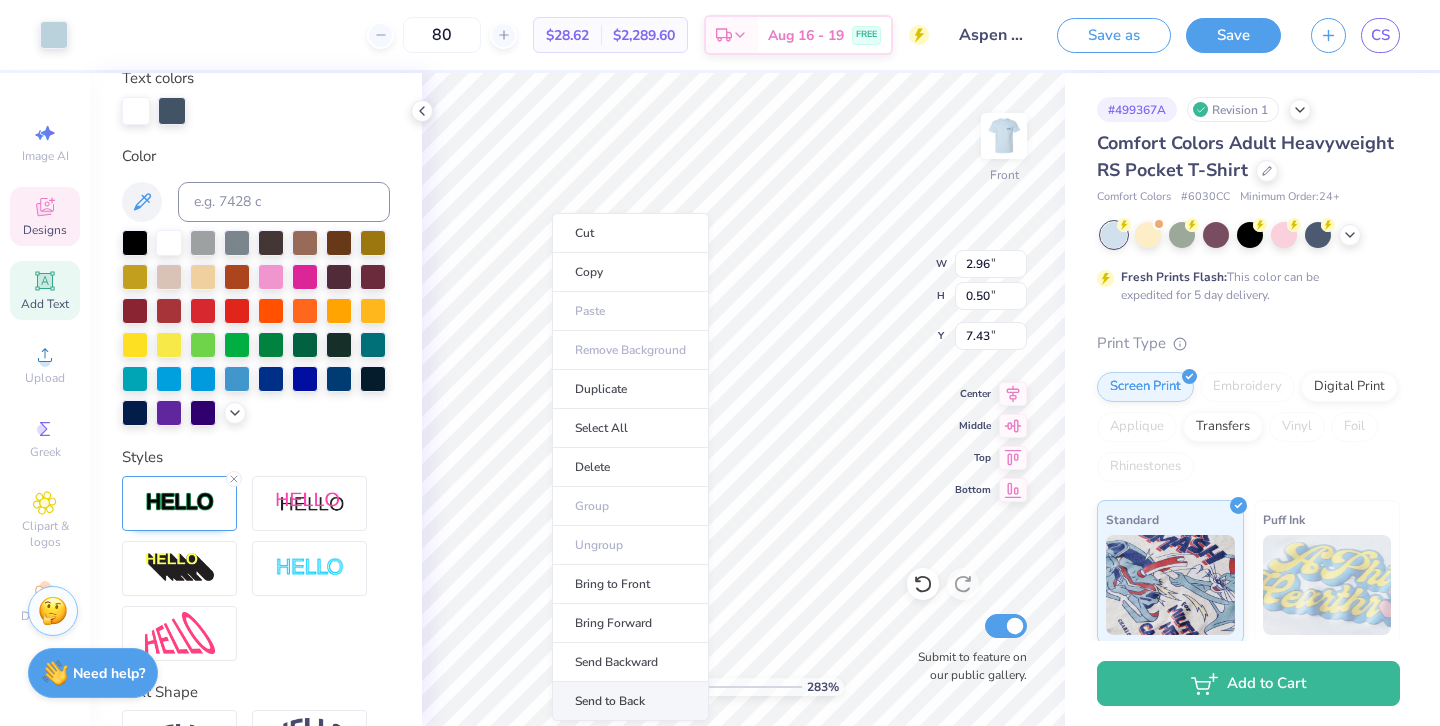 click on "Send to Back" at bounding box center (630, 701) 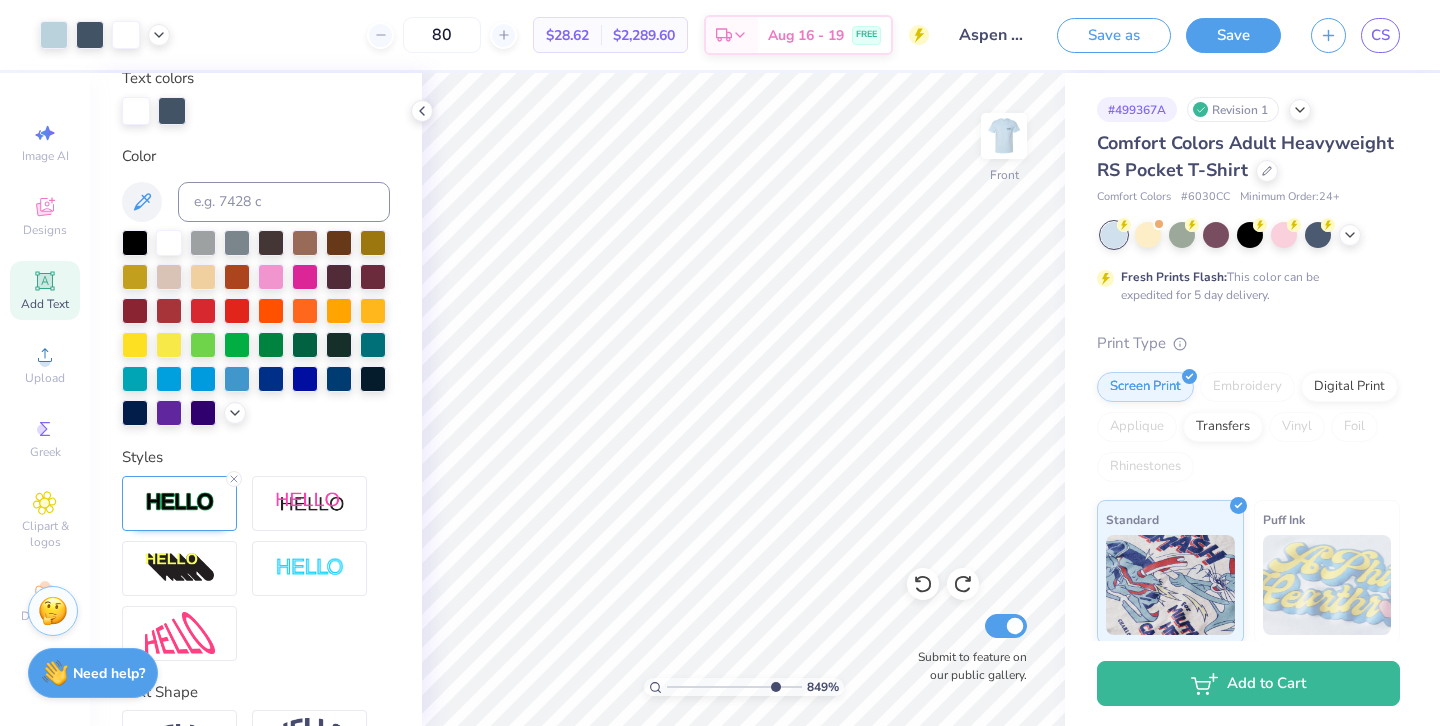 drag, startPoint x: 697, startPoint y: 685, endPoint x: 772, endPoint y: 687, distance: 75.026665 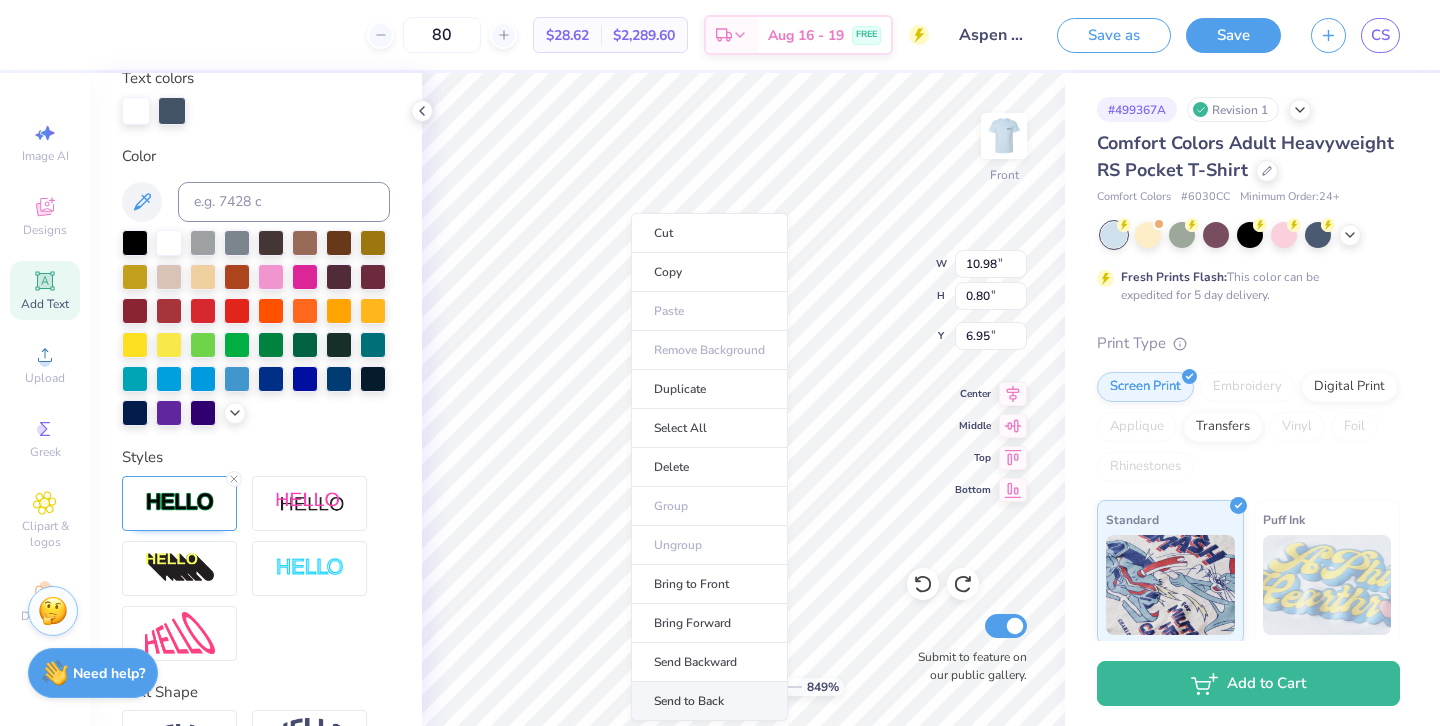 click on "Send to Back" at bounding box center [709, 701] 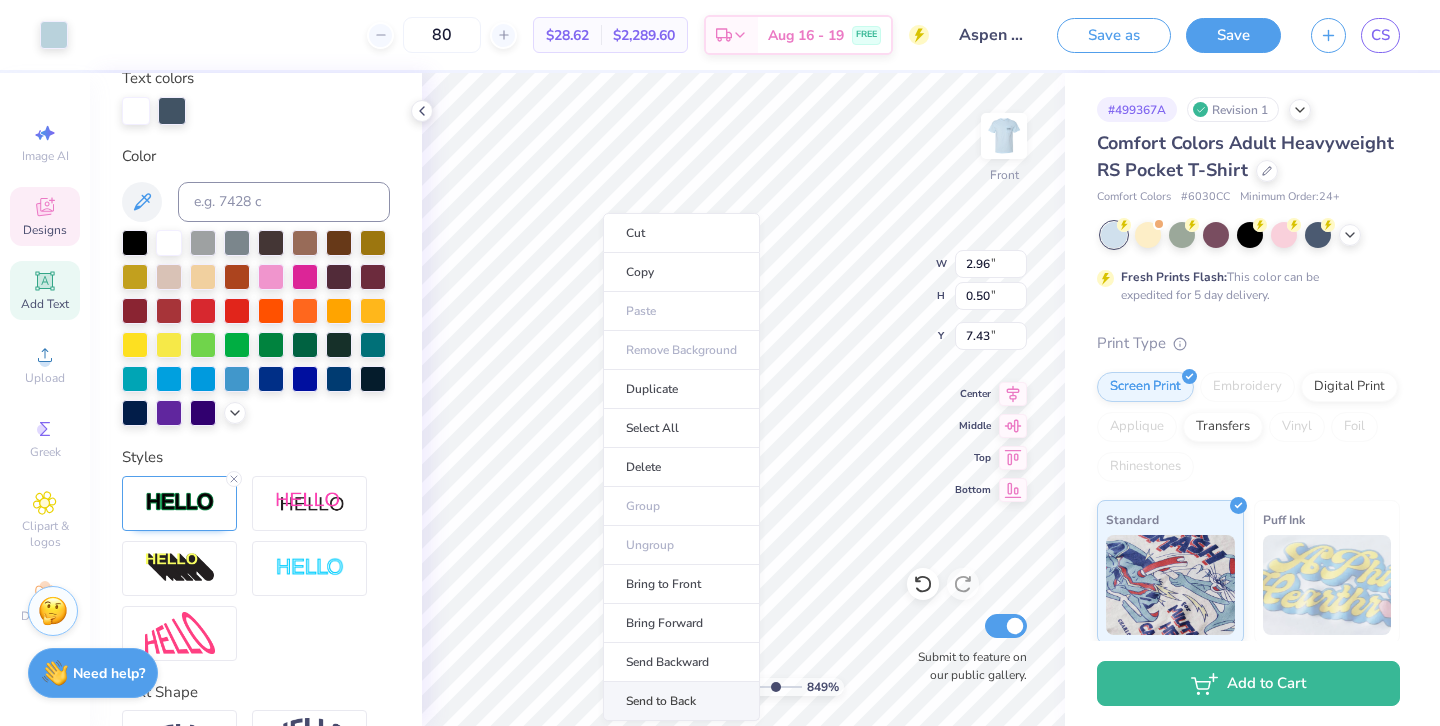 click on "Send to Back" at bounding box center (681, 701) 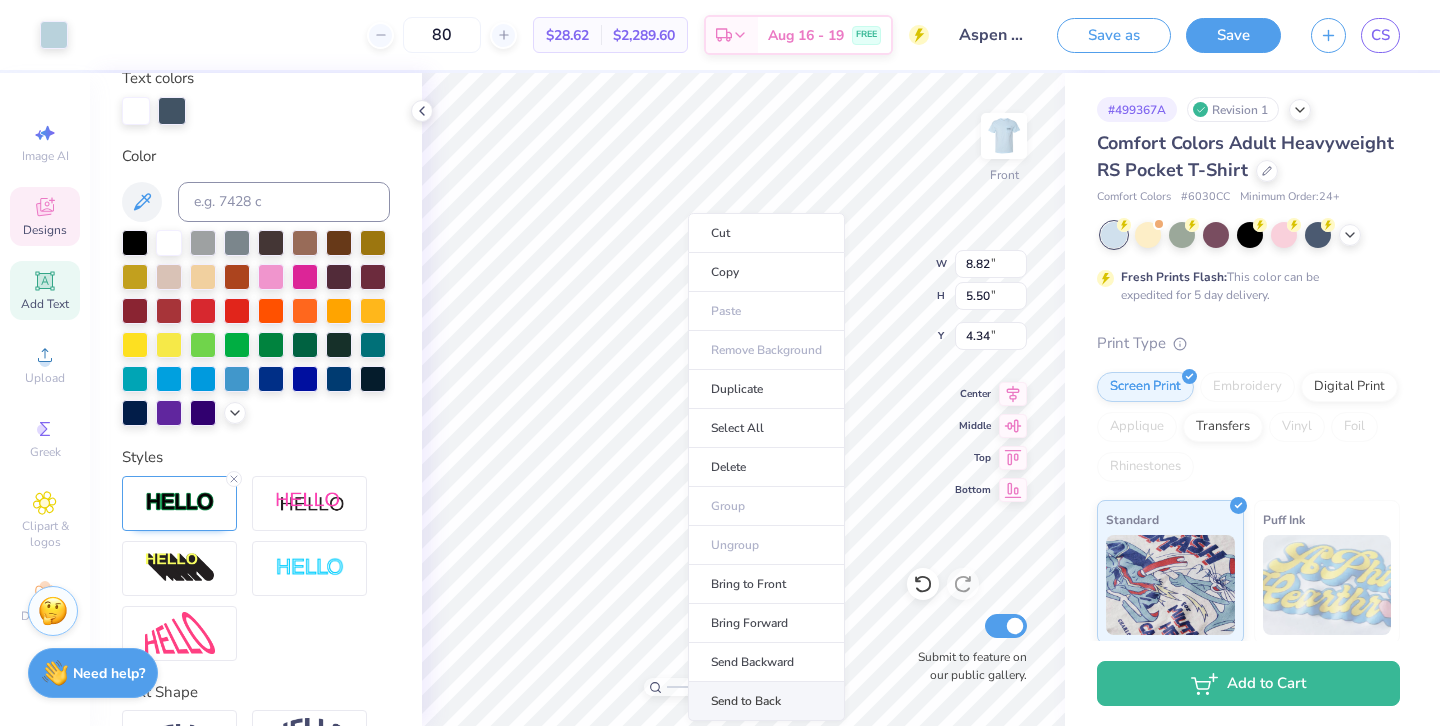 click on "Send to Back" at bounding box center [766, 701] 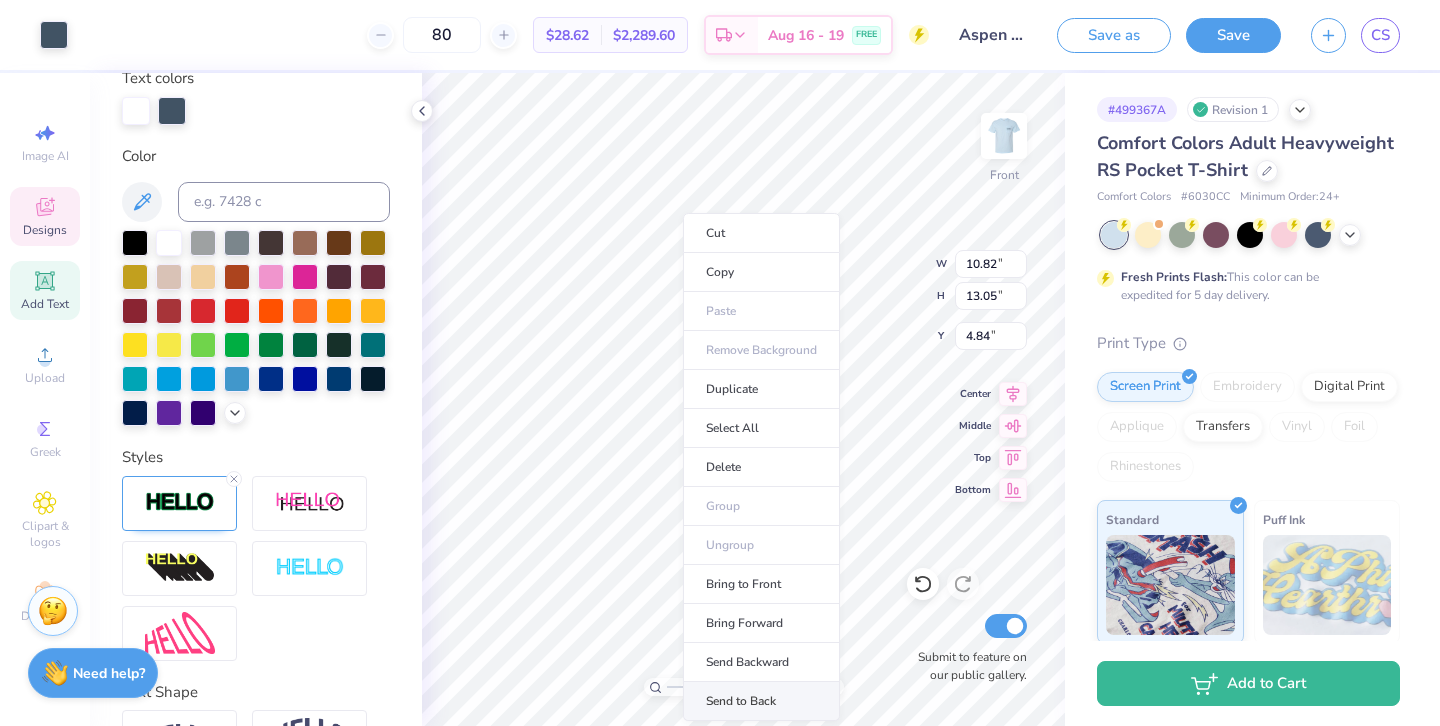 click on "Send to Back" at bounding box center [761, 701] 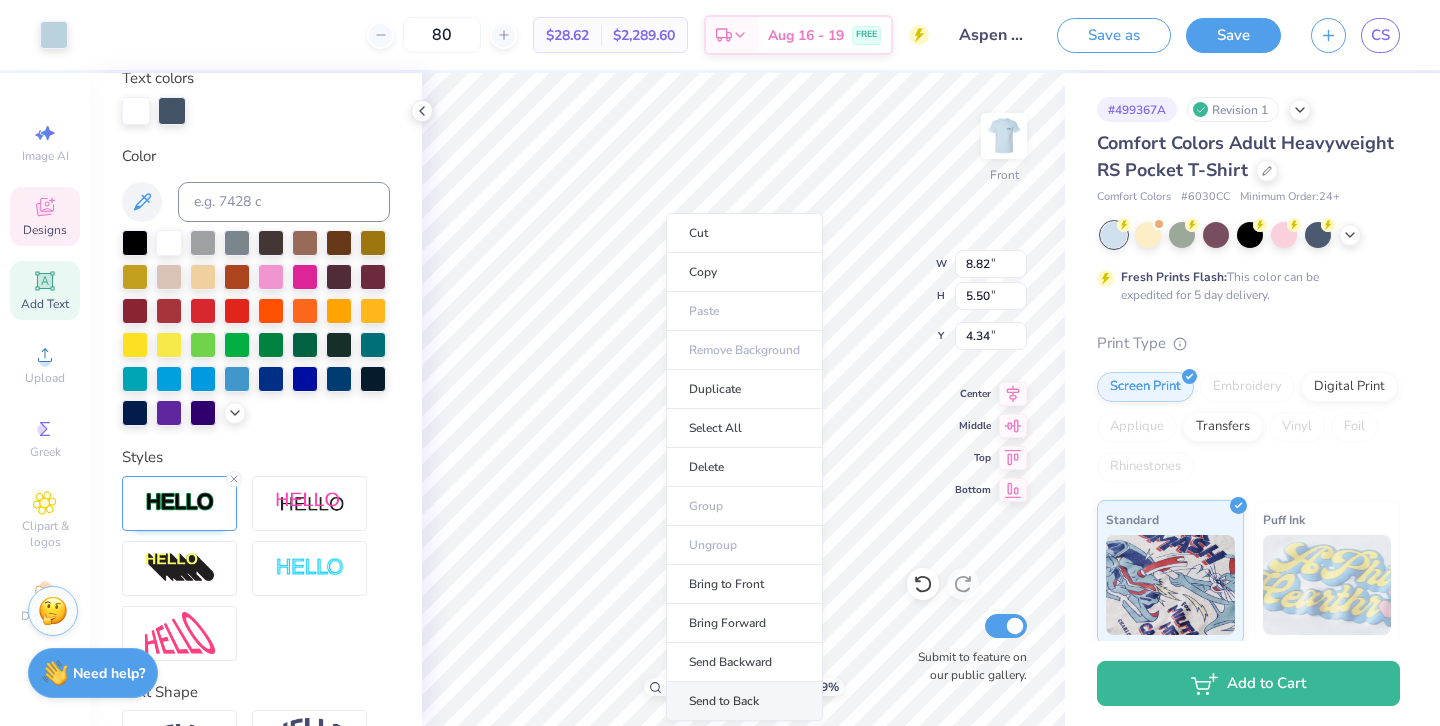 click on "Send to Back" at bounding box center (744, 701) 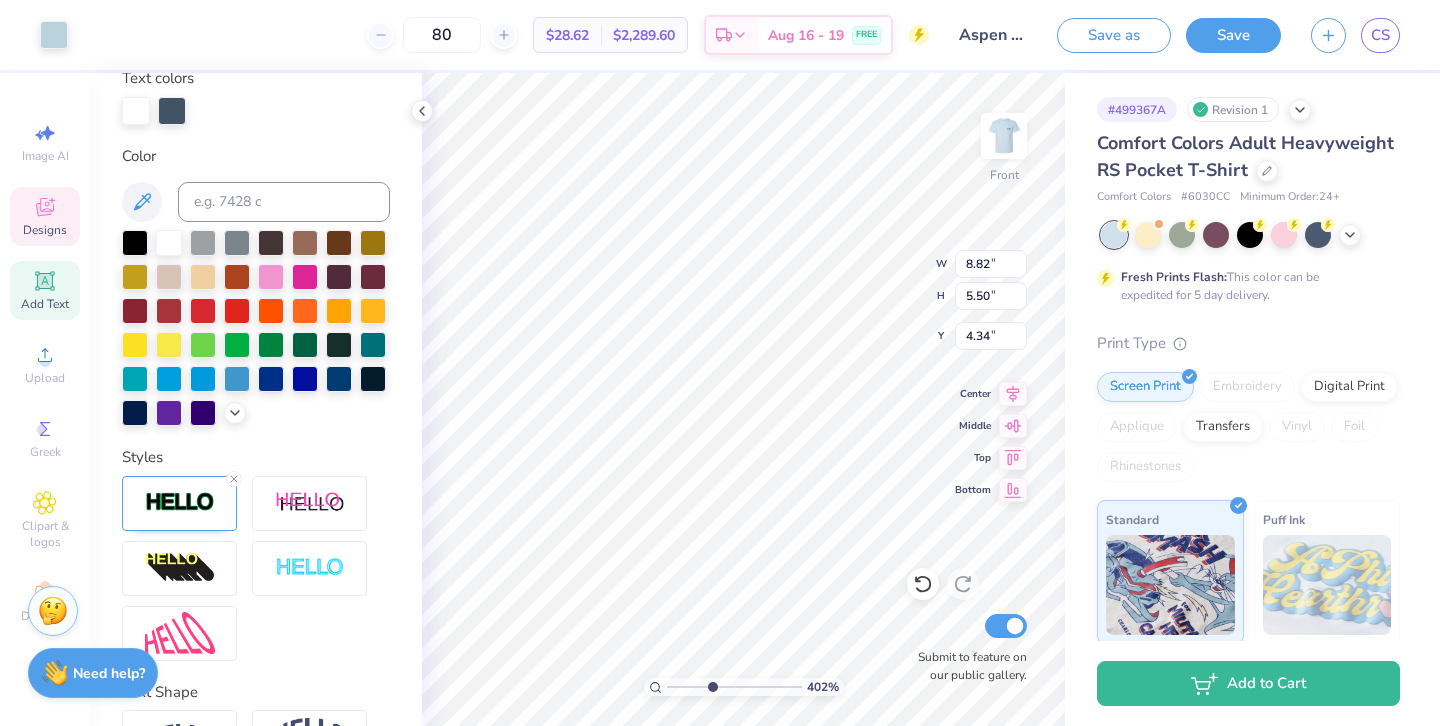 drag, startPoint x: 772, startPoint y: 686, endPoint x: 712, endPoint y: 683, distance: 60.074955 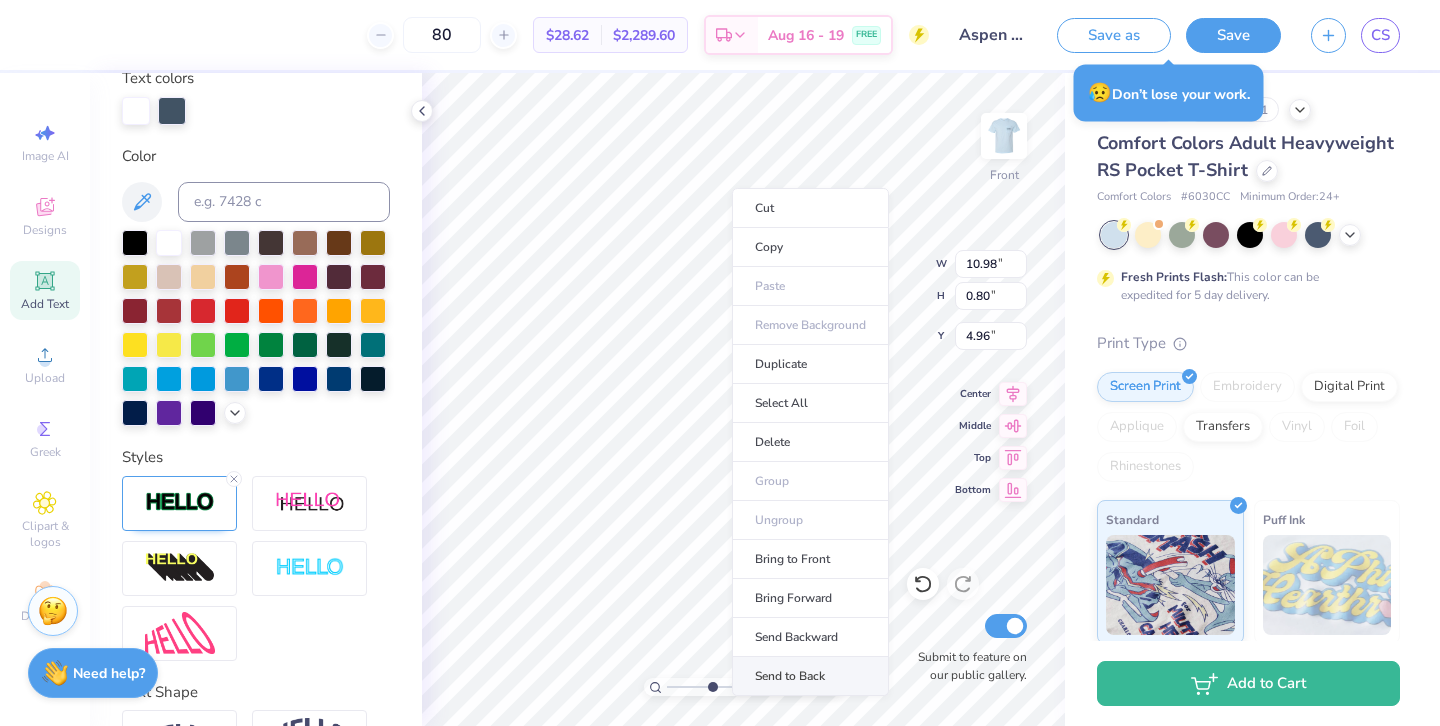click on "Send to Back" at bounding box center (810, 676) 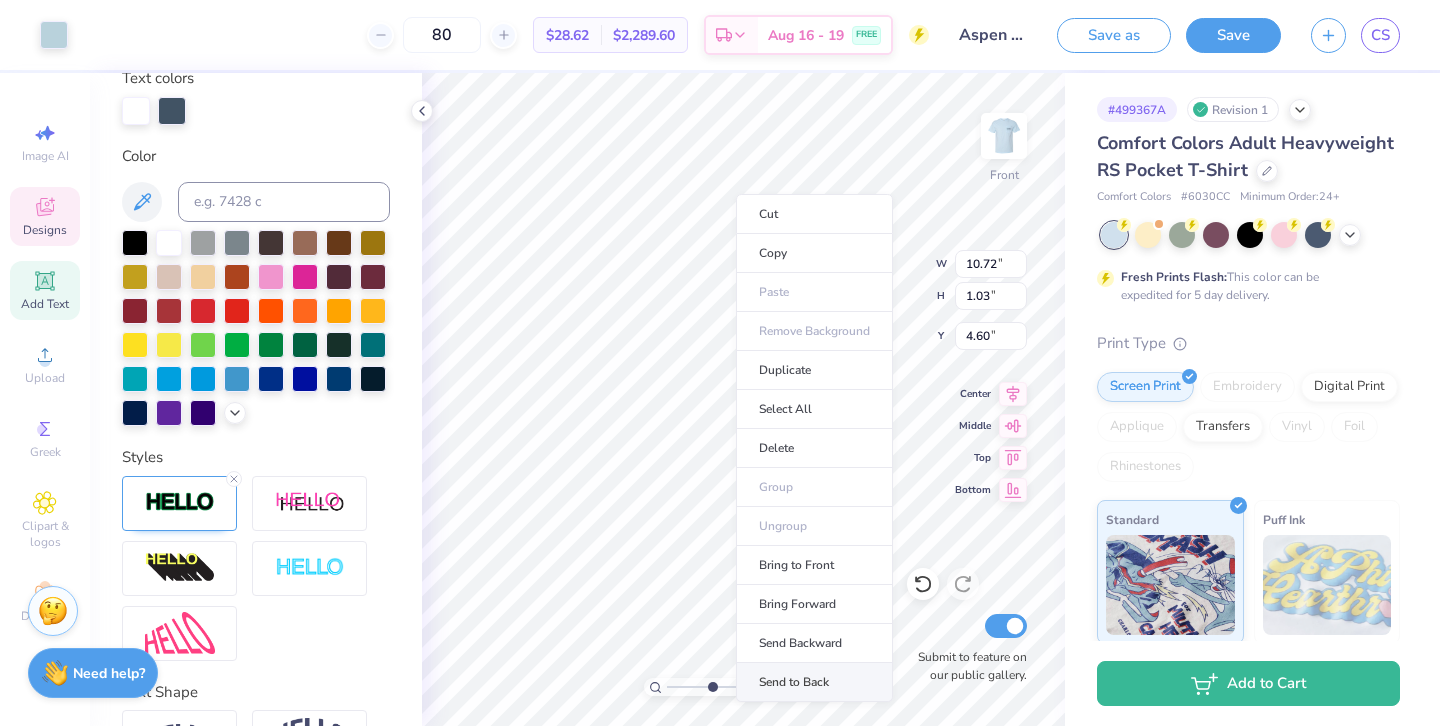 click on "Send to Back" at bounding box center (814, 682) 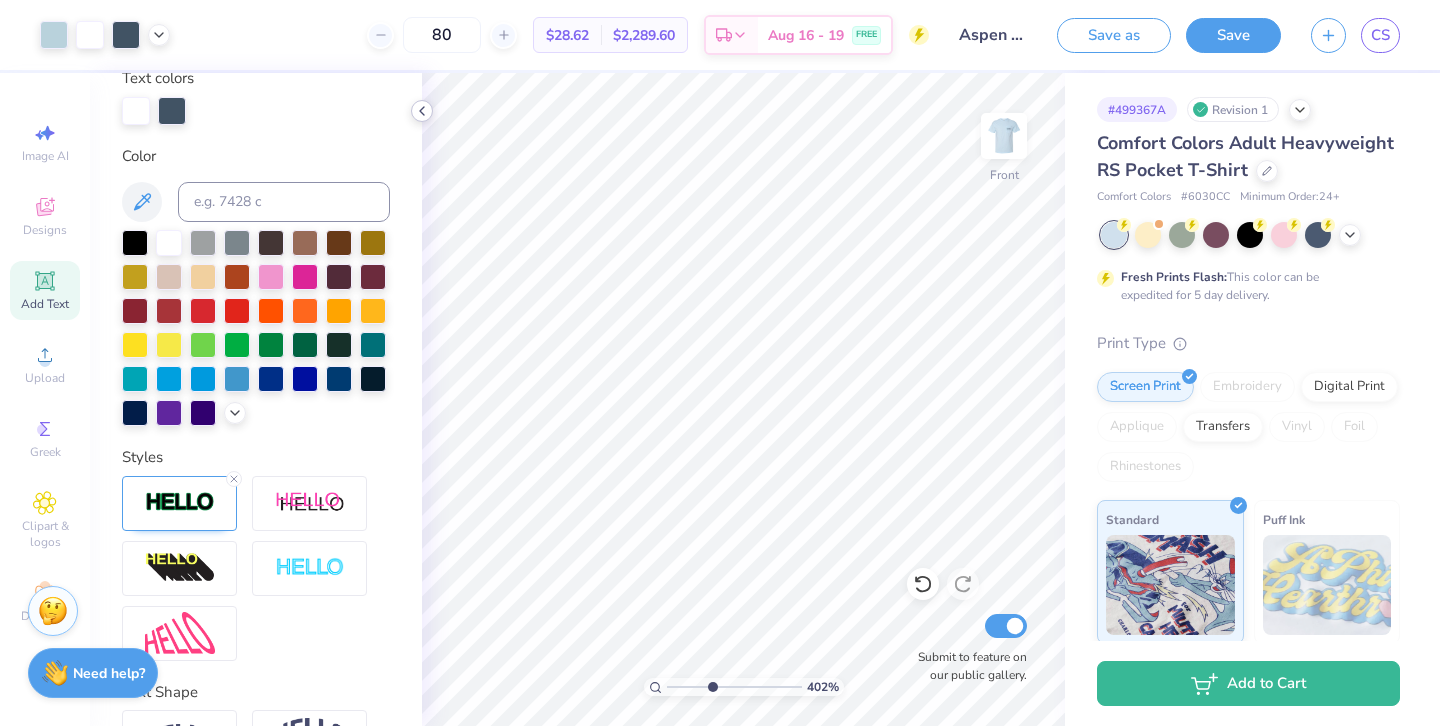 click 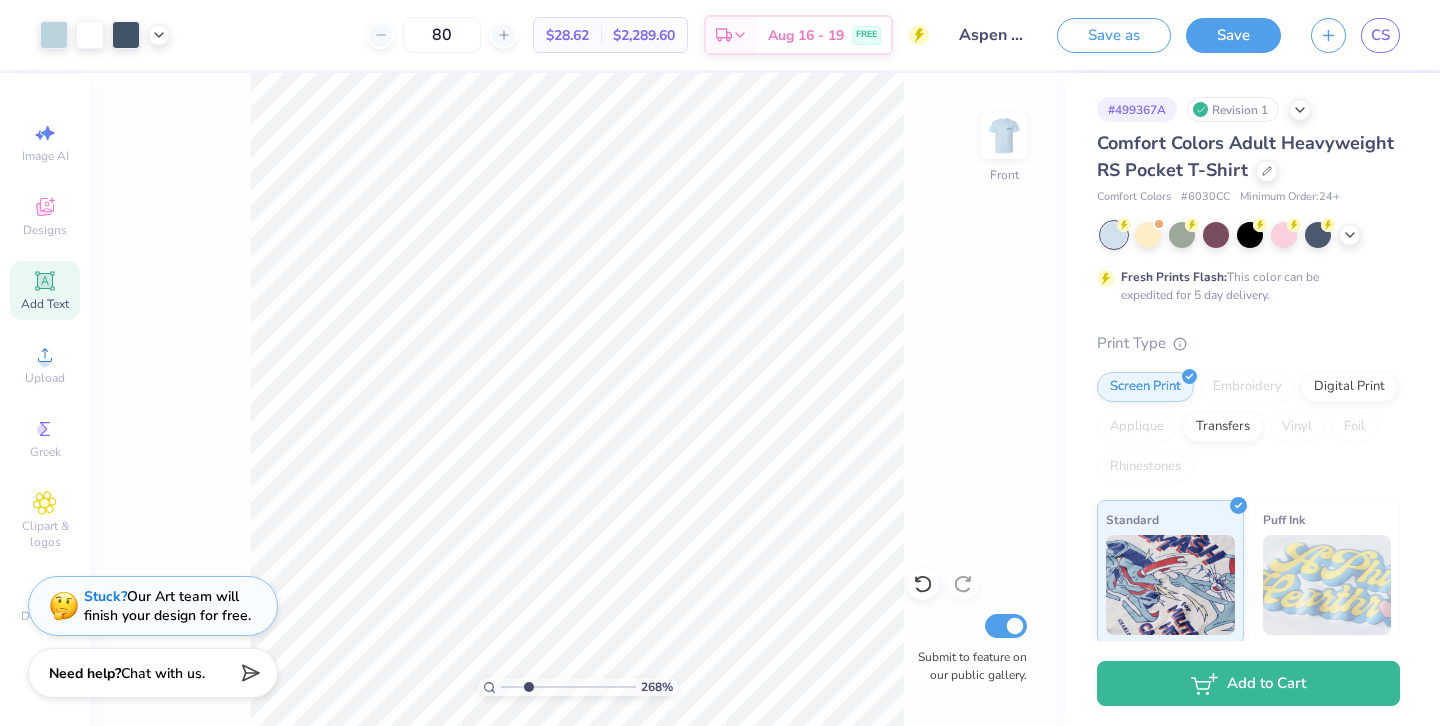 drag, startPoint x: 543, startPoint y: 686, endPoint x: 528, endPoint y: 686, distance: 15 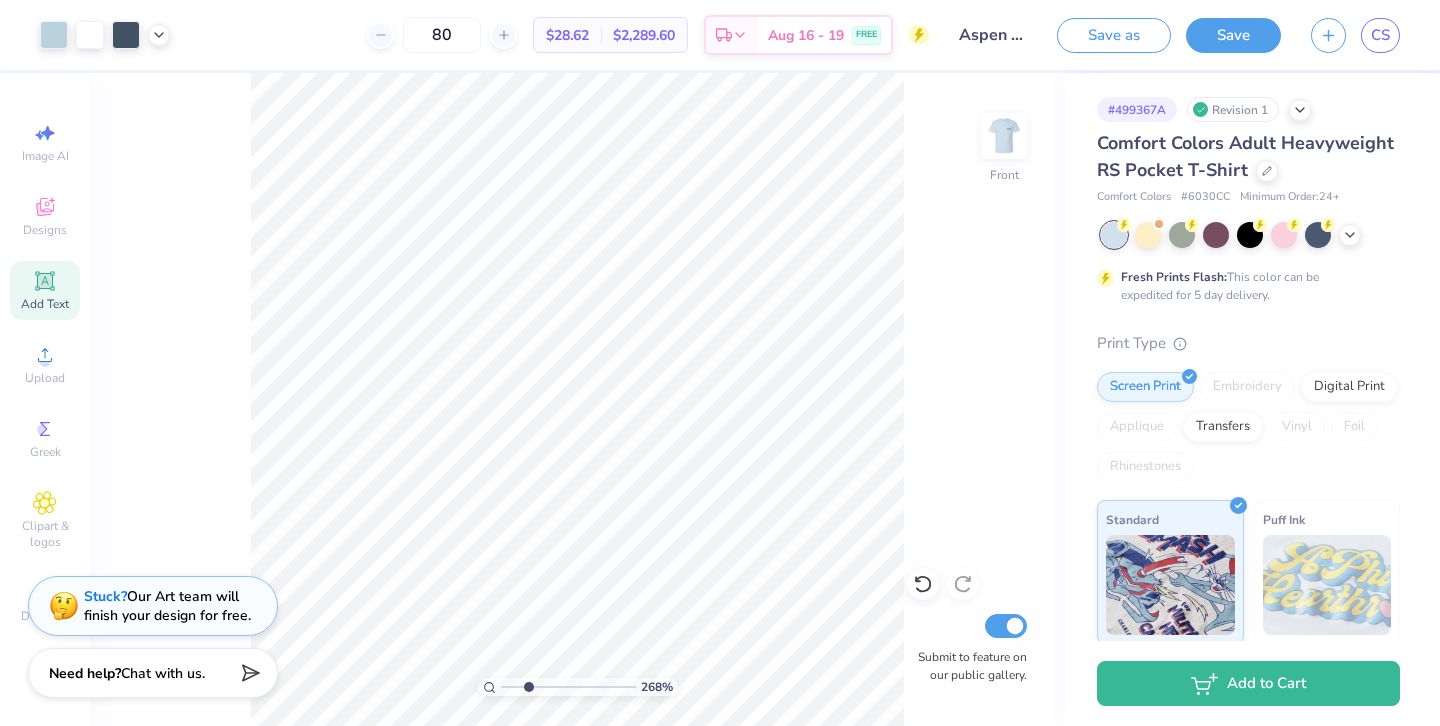 click 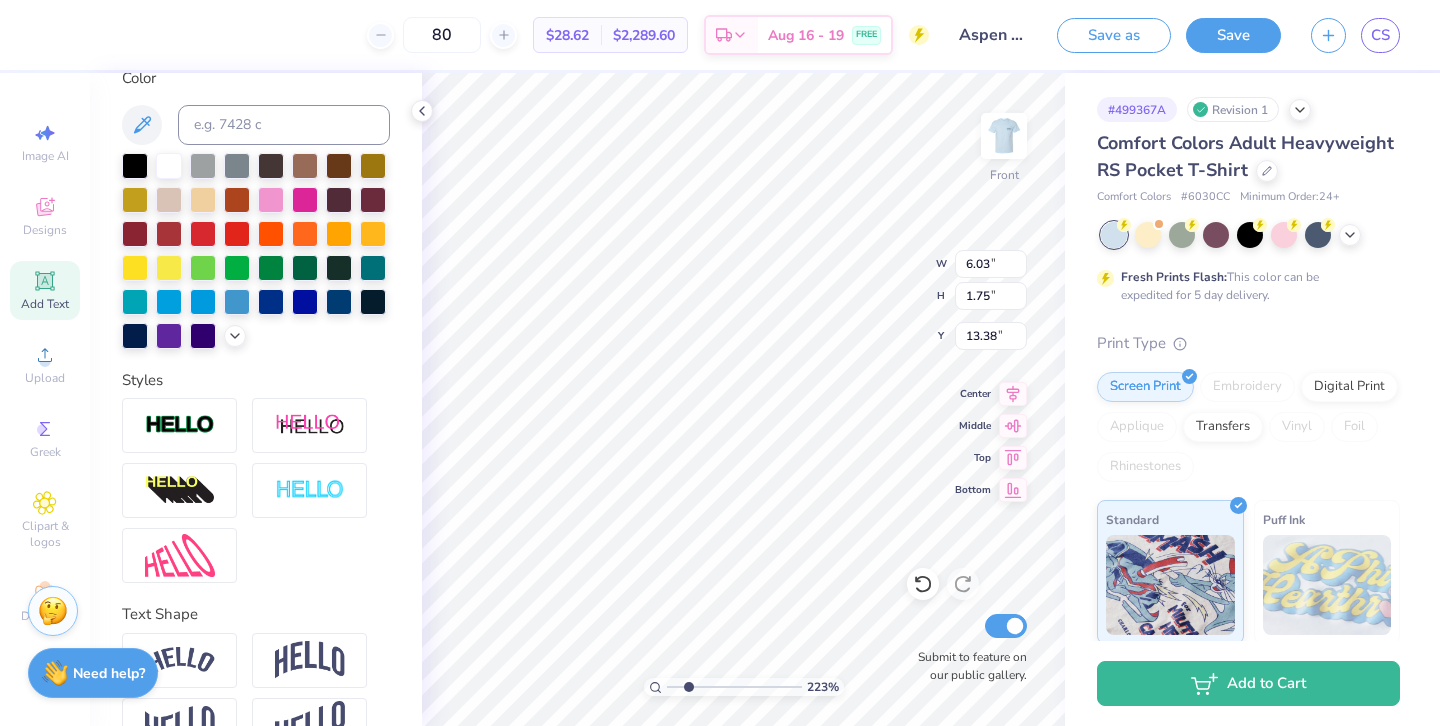 click at bounding box center (734, 687) 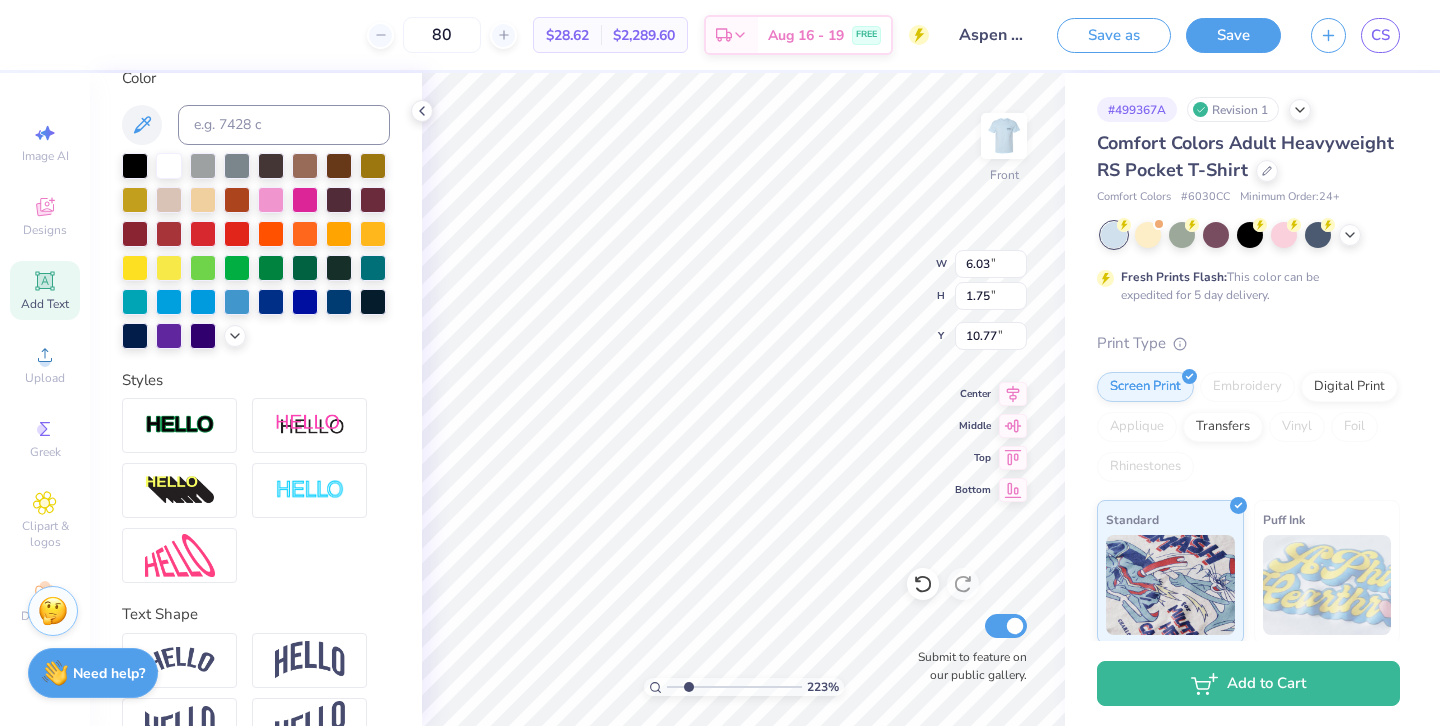scroll, scrollTop: 0, scrollLeft: 2, axis: horizontal 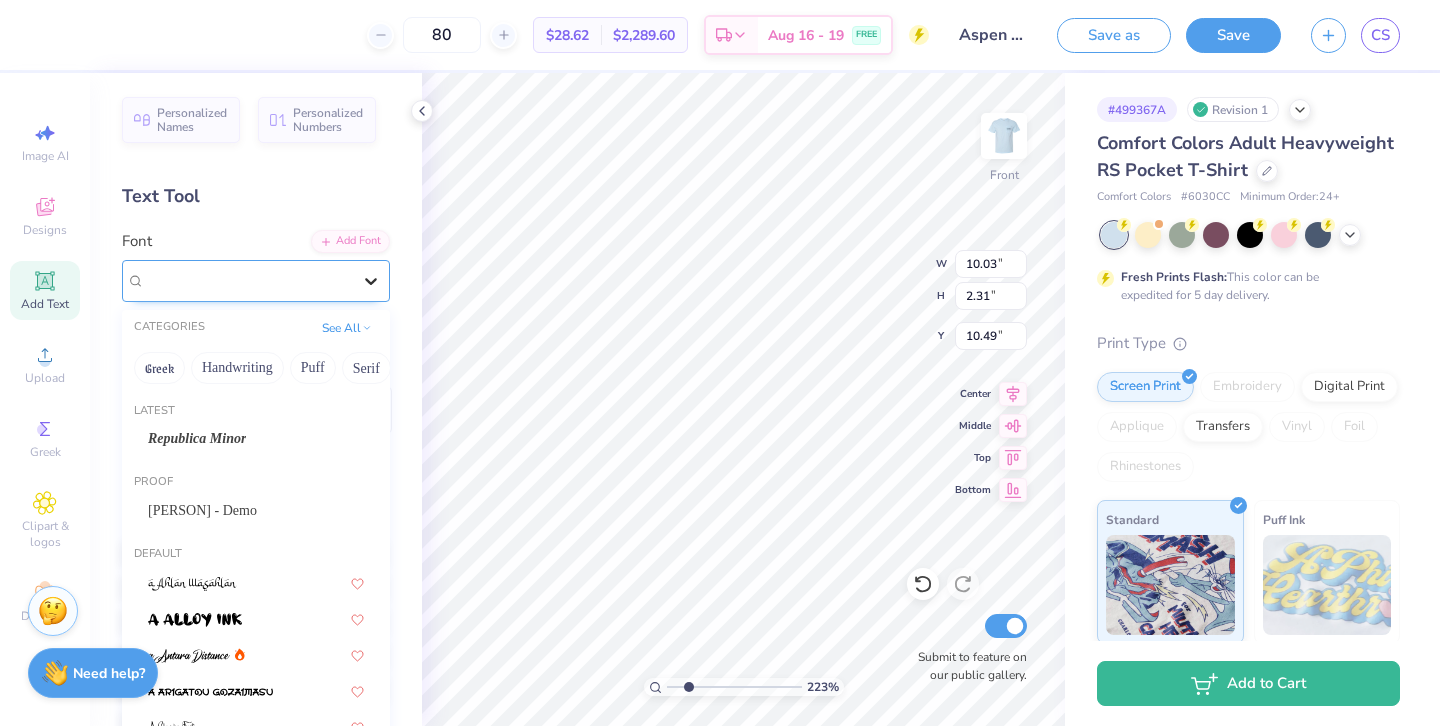 click 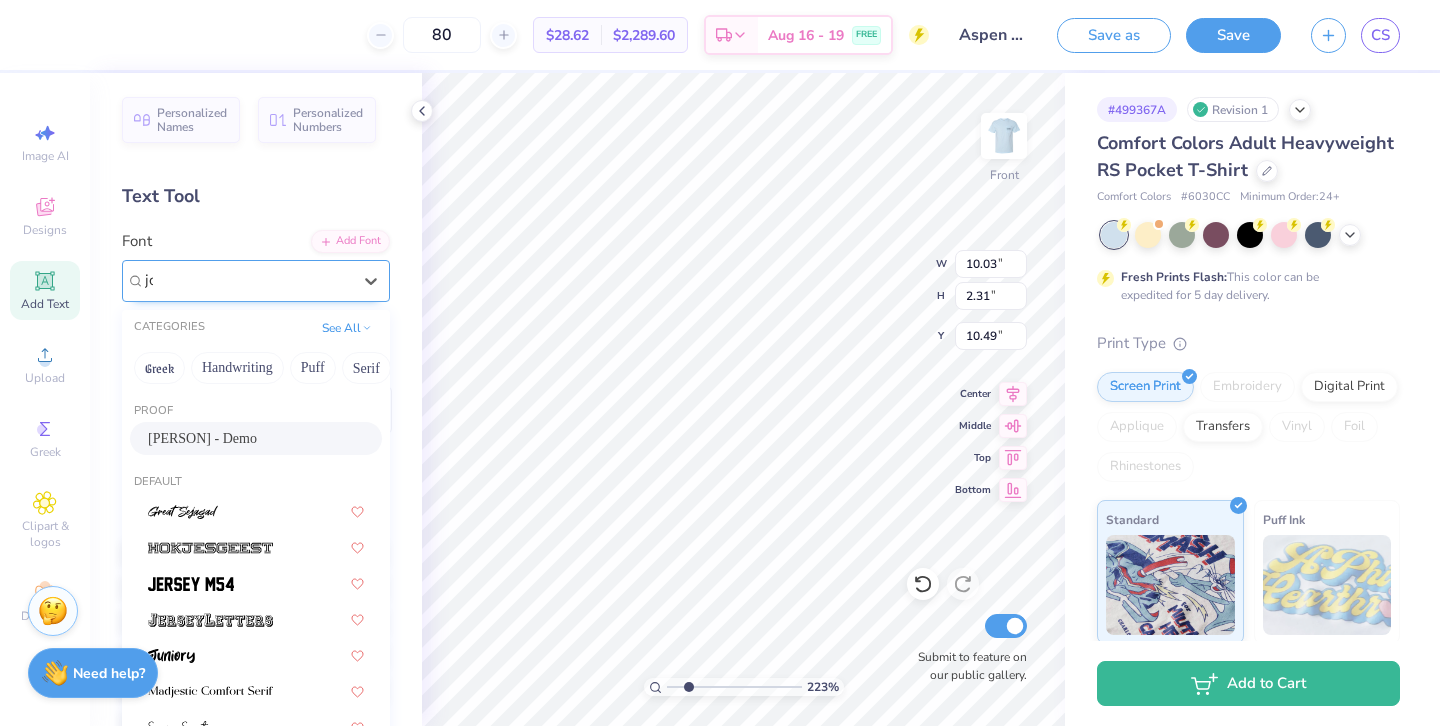 scroll, scrollTop: 0, scrollLeft: 0, axis: both 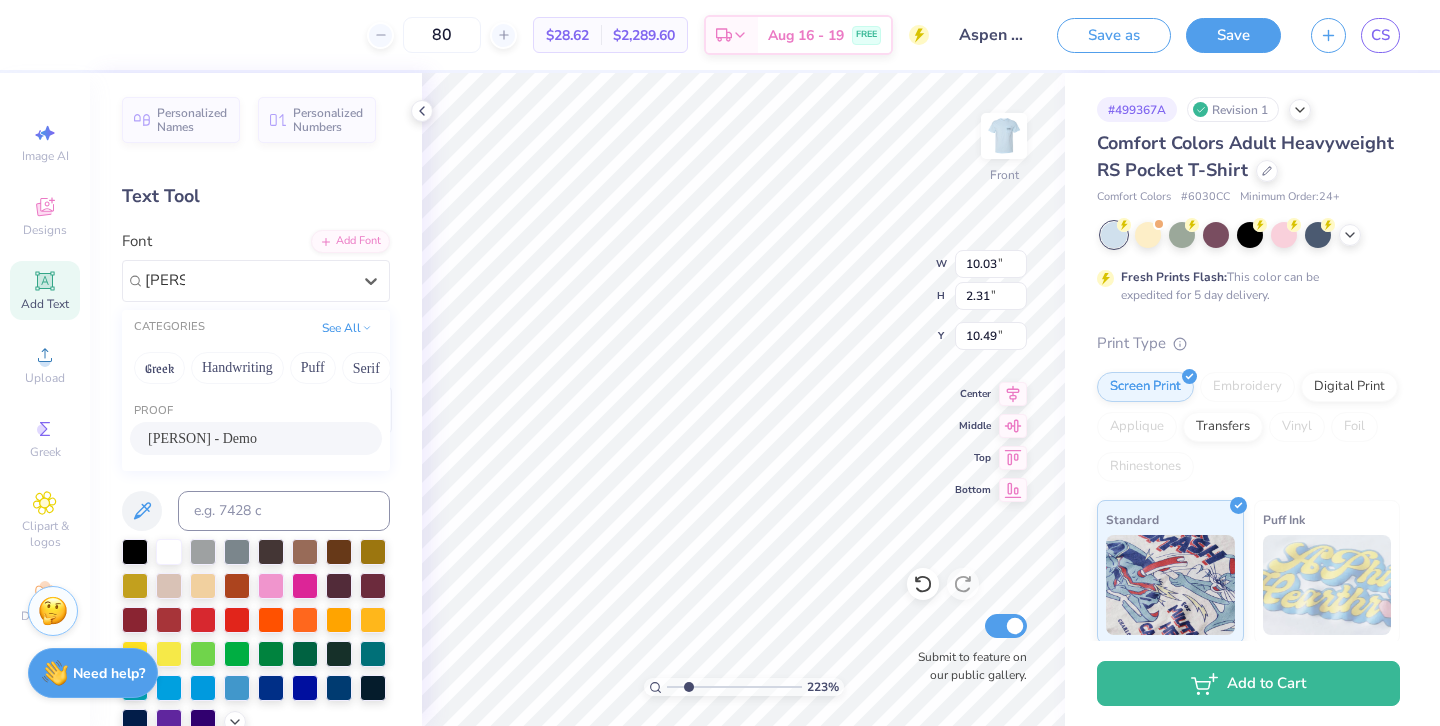 click on "[PERSON] - Demo" at bounding box center [202, 438] 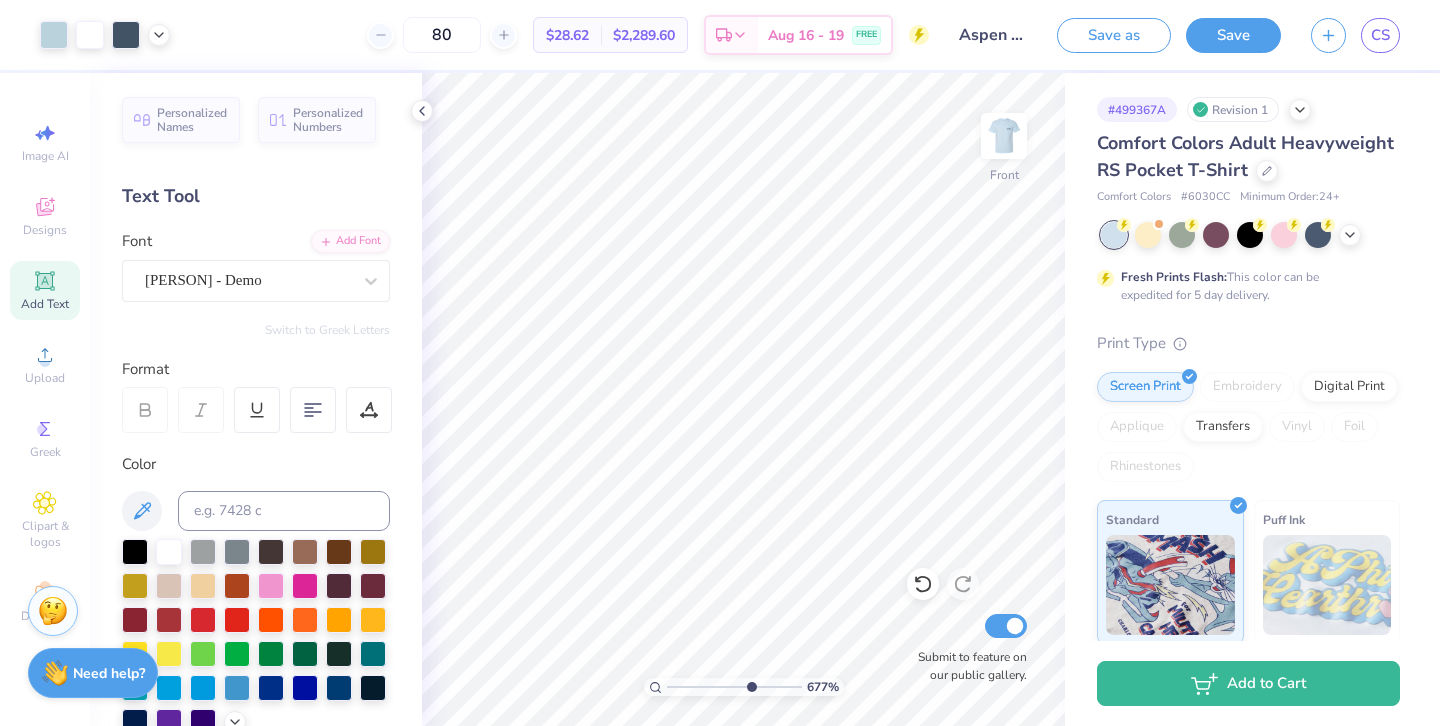 drag, startPoint x: 690, startPoint y: 687, endPoint x: 749, endPoint y: 687, distance: 59 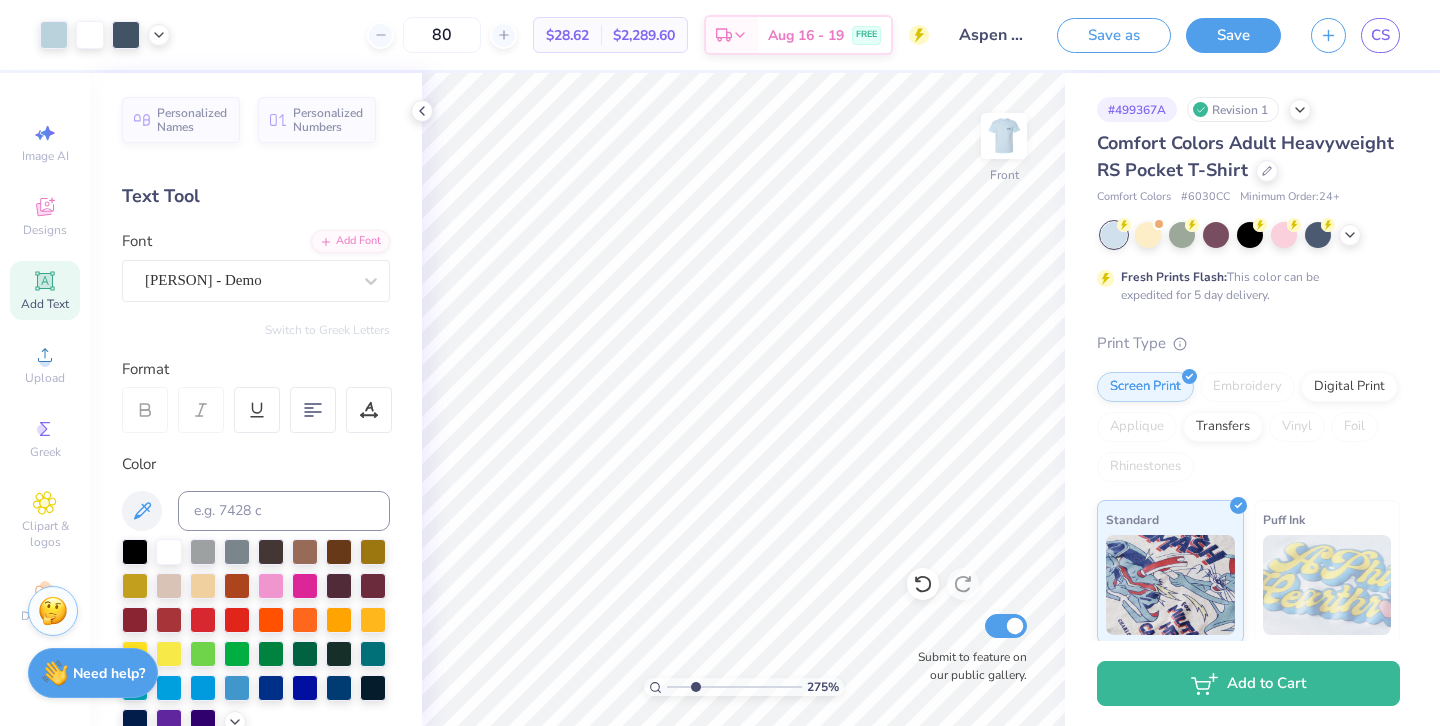 drag, startPoint x: 751, startPoint y: 685, endPoint x: 695, endPoint y: 680, distance: 56.22277 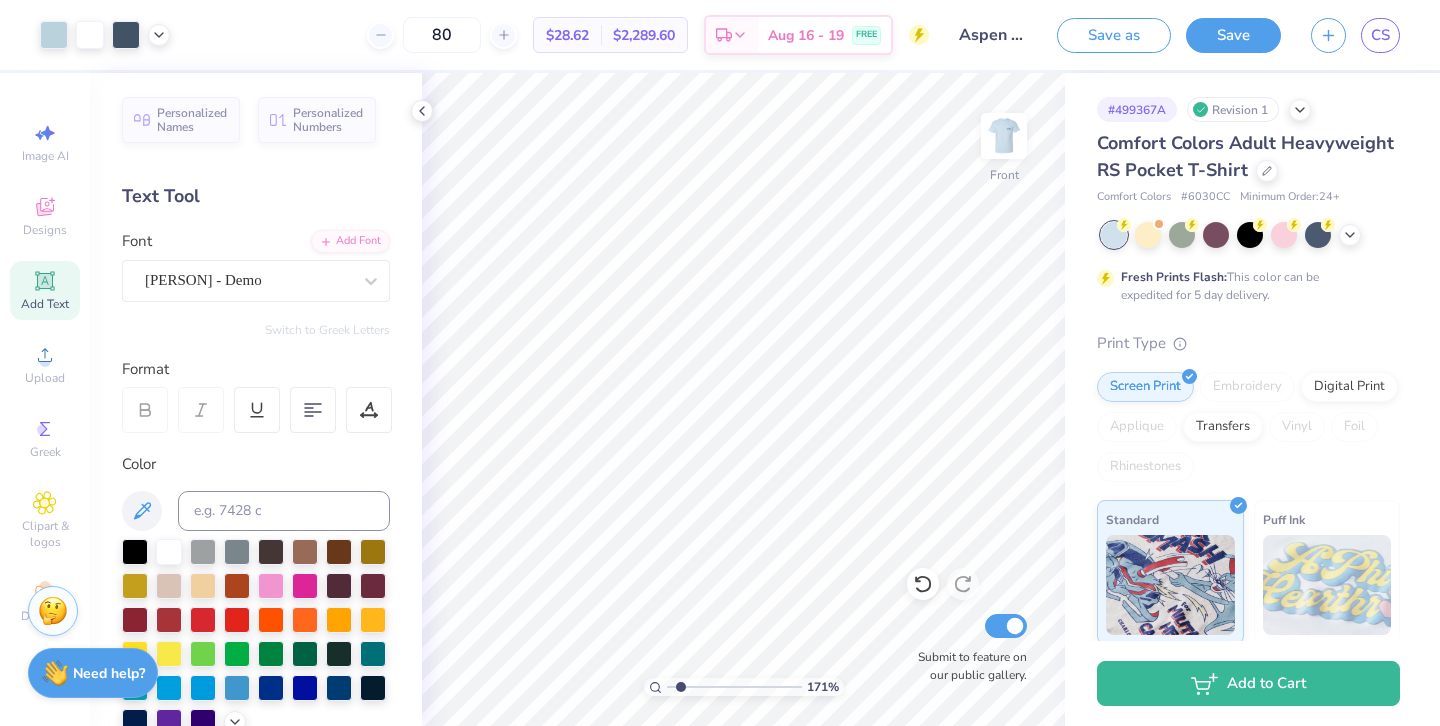 click at bounding box center [734, 687] 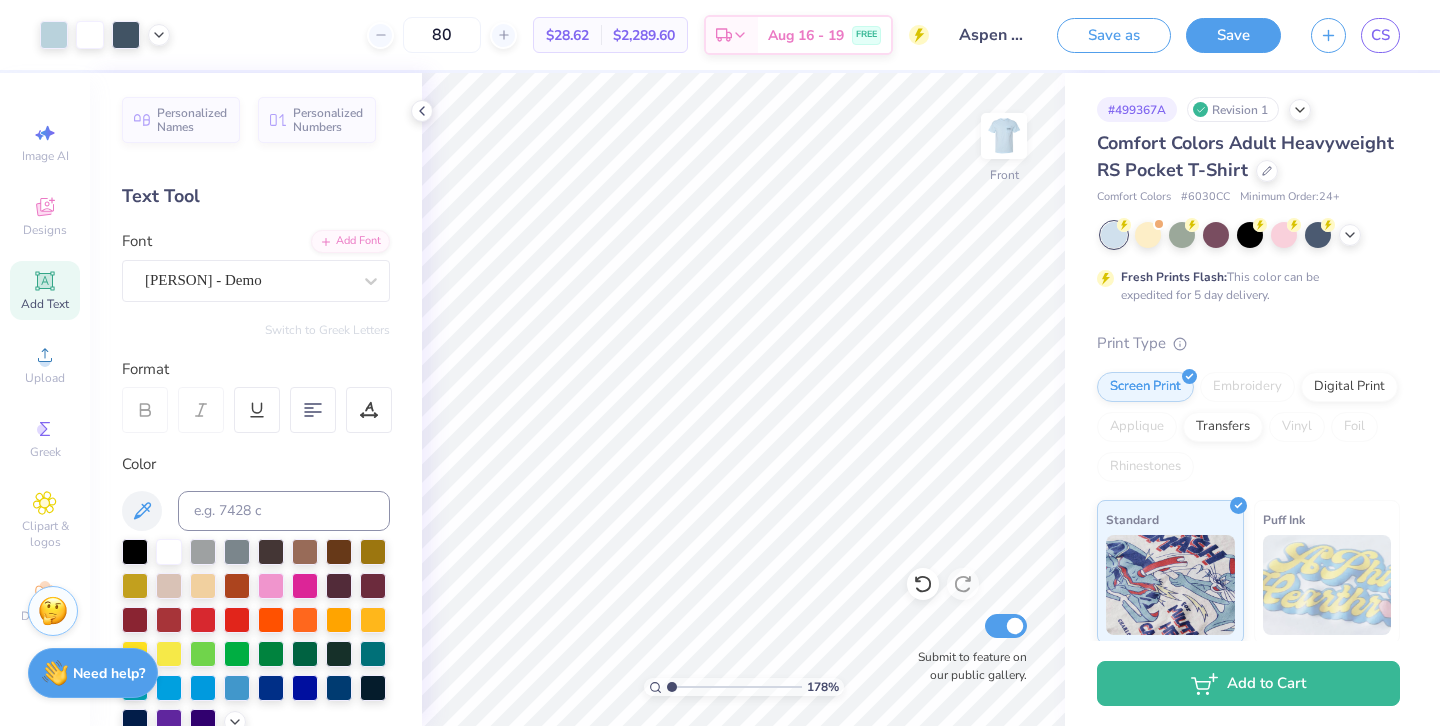drag, startPoint x: 682, startPoint y: 687, endPoint x: 659, endPoint y: 687, distance: 23 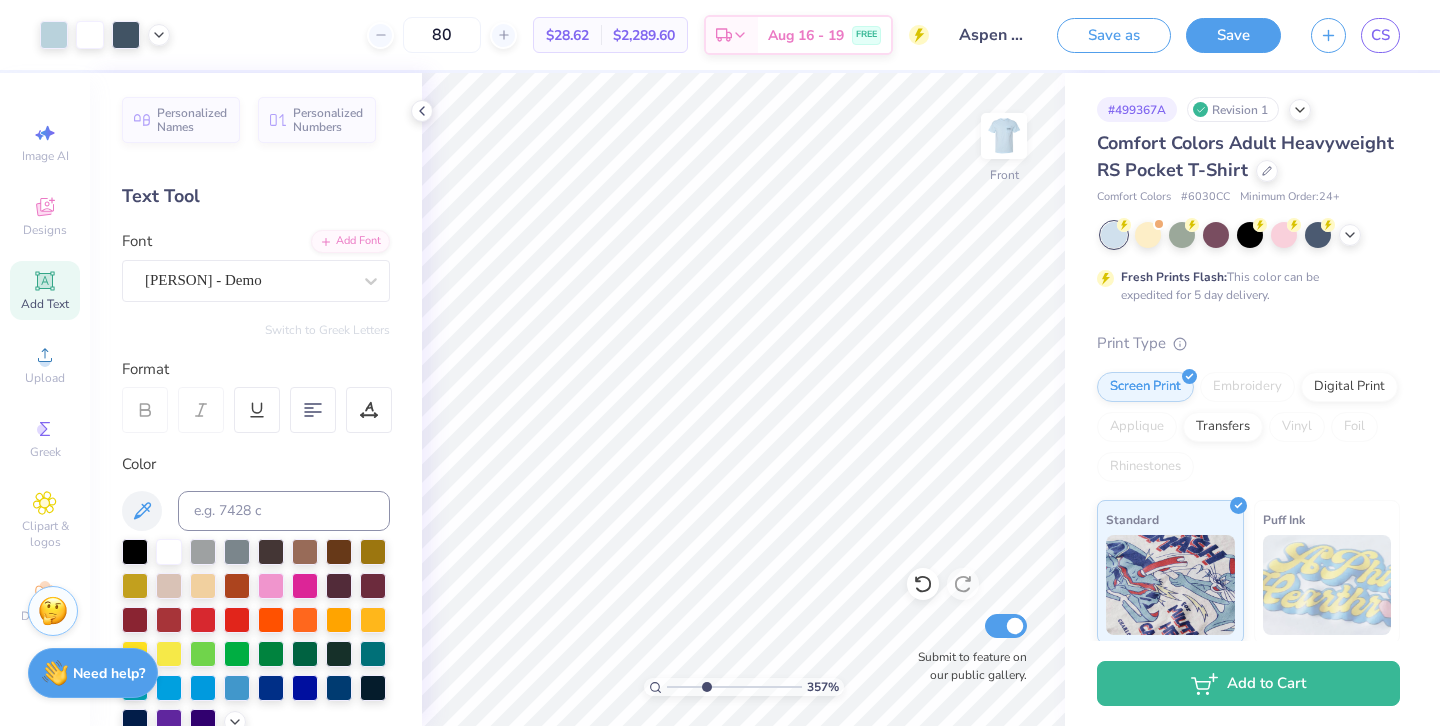 drag, startPoint x: 671, startPoint y: 684, endPoint x: 706, endPoint y: 685, distance: 35.014282 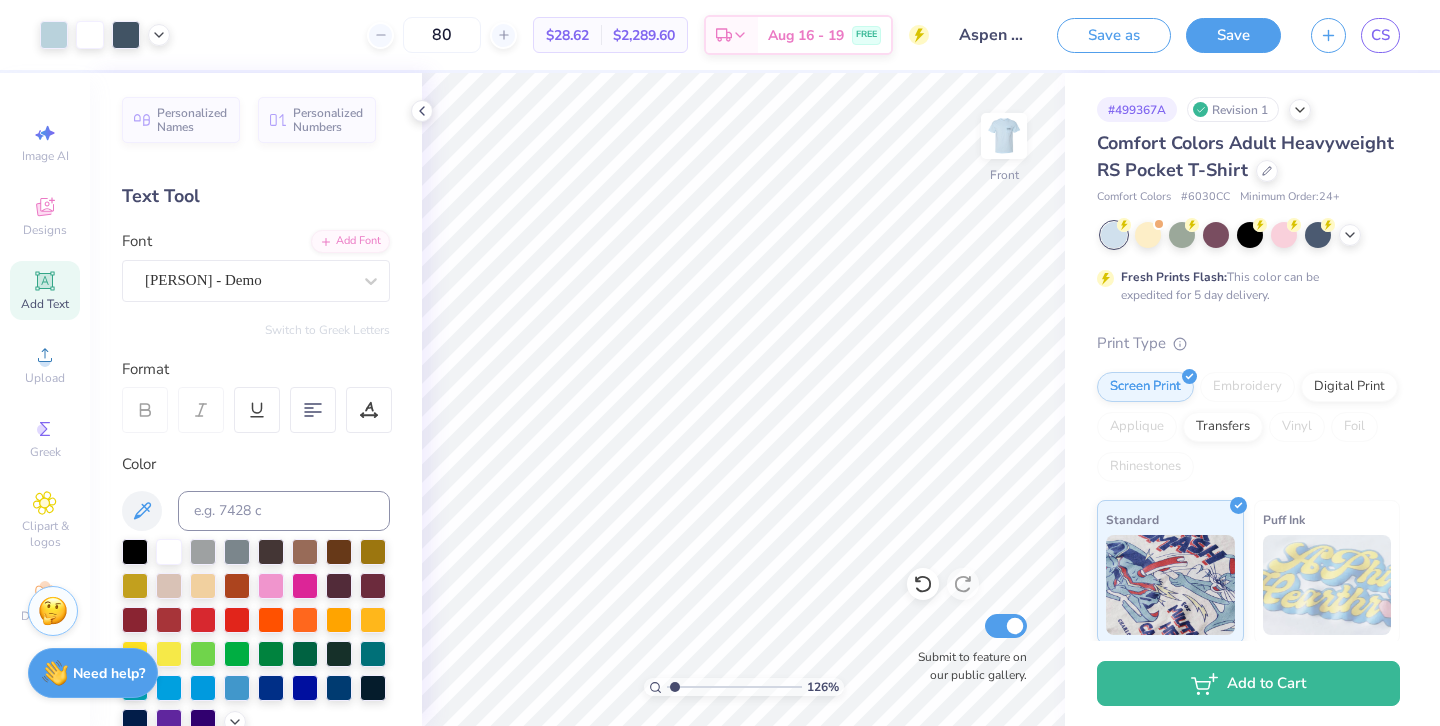 drag, startPoint x: 707, startPoint y: 685, endPoint x: 675, endPoint y: 685, distance: 32 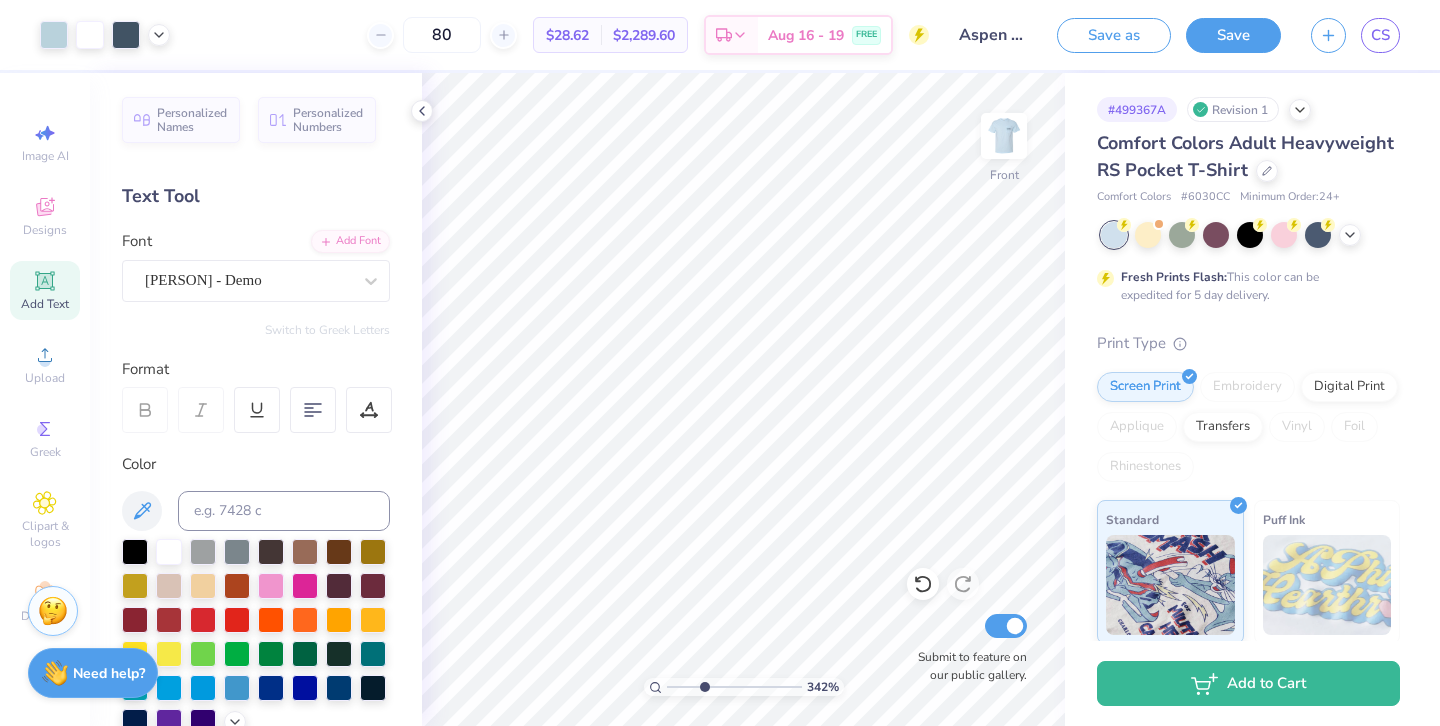 drag, startPoint x: 676, startPoint y: 685, endPoint x: 704, endPoint y: 687, distance: 28.071337 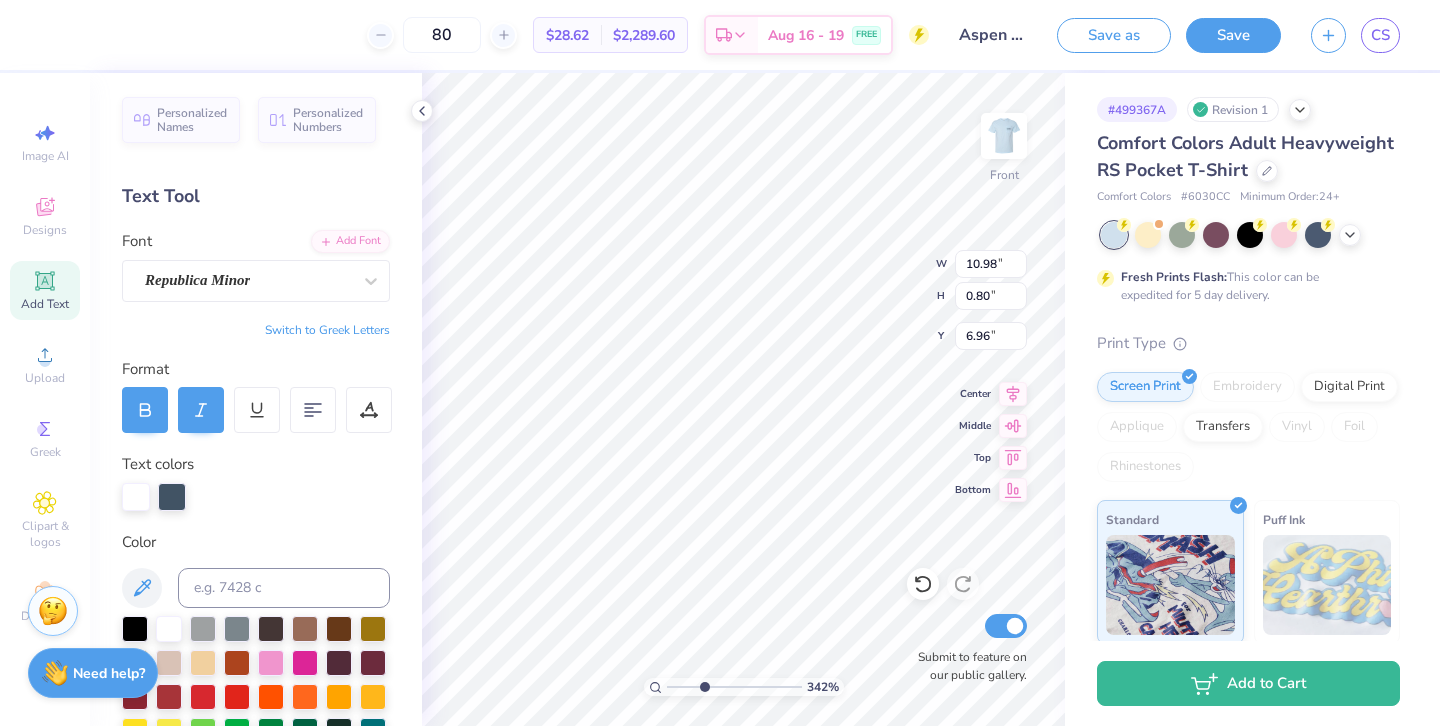 scroll, scrollTop: 0, scrollLeft: 9, axis: horizontal 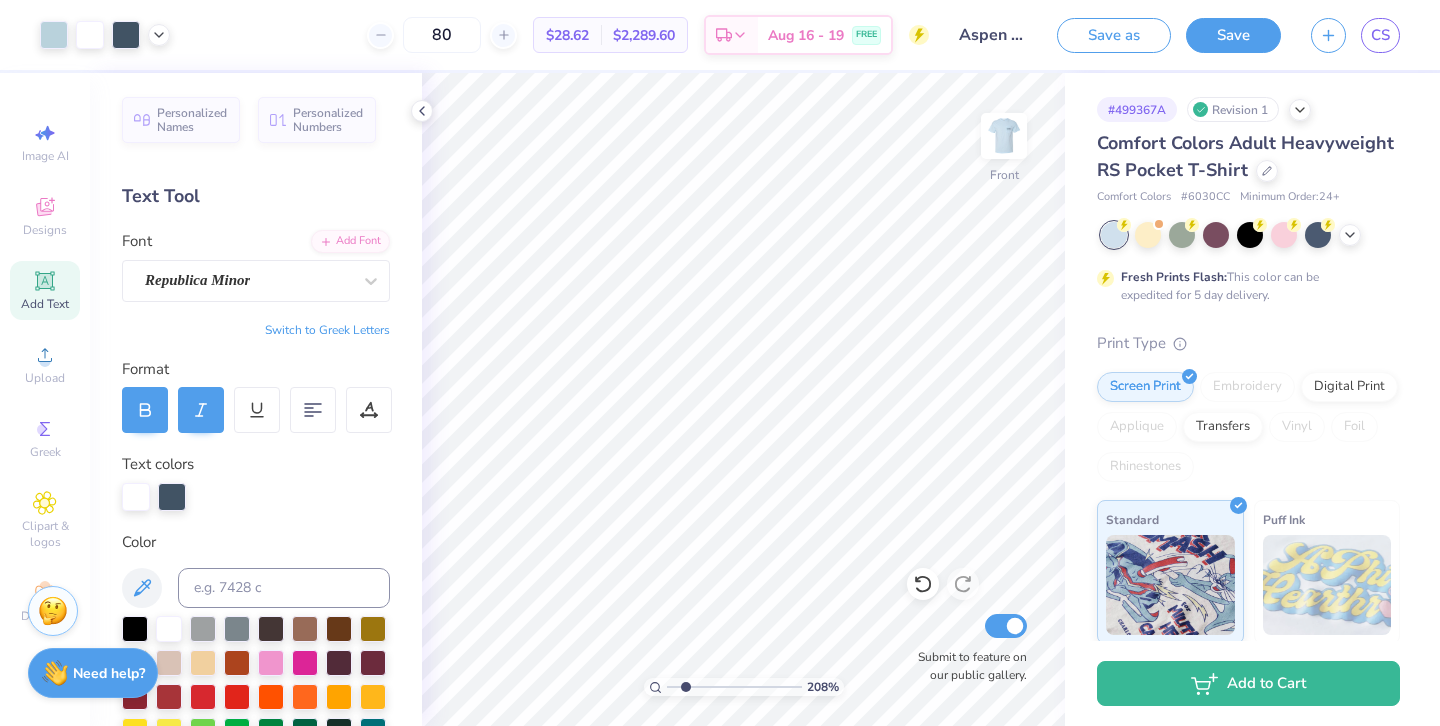 drag, startPoint x: 704, startPoint y: 687, endPoint x: 685, endPoint y: 687, distance: 19 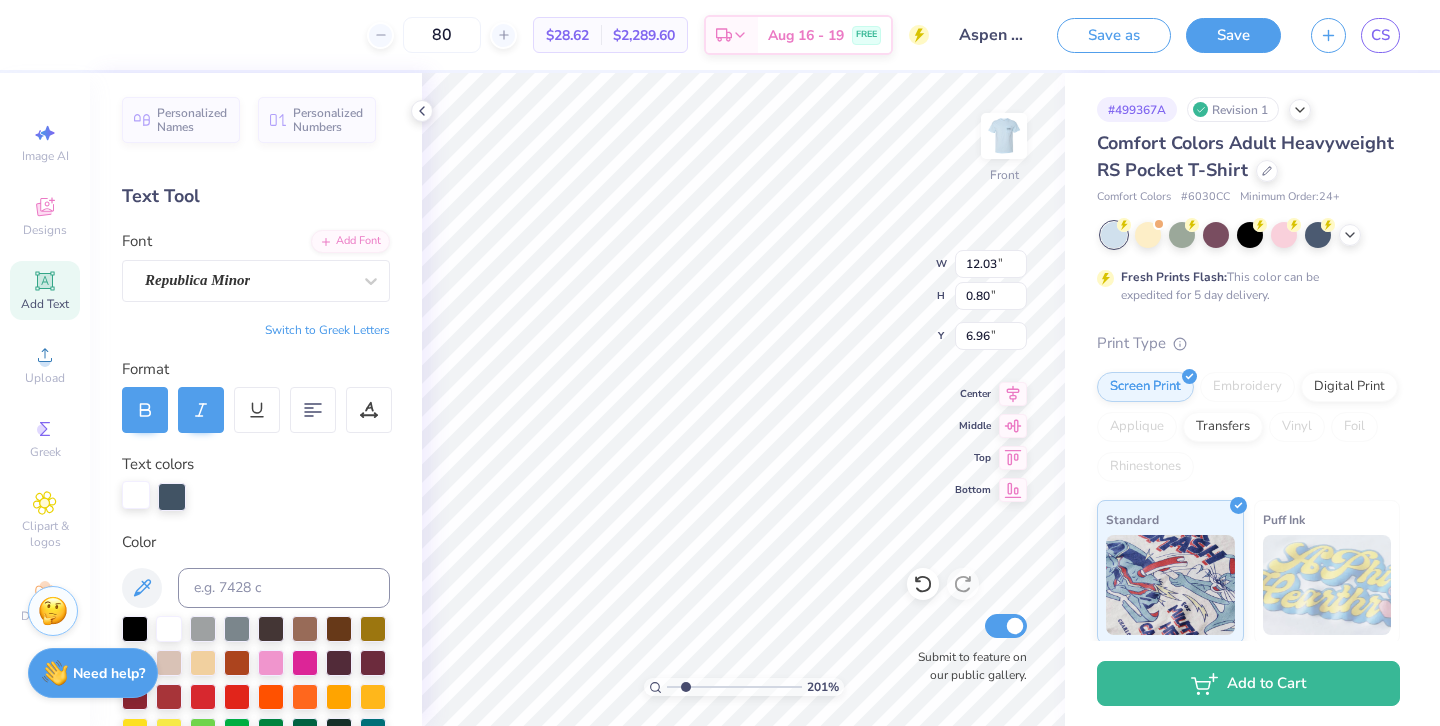 click at bounding box center [136, 495] 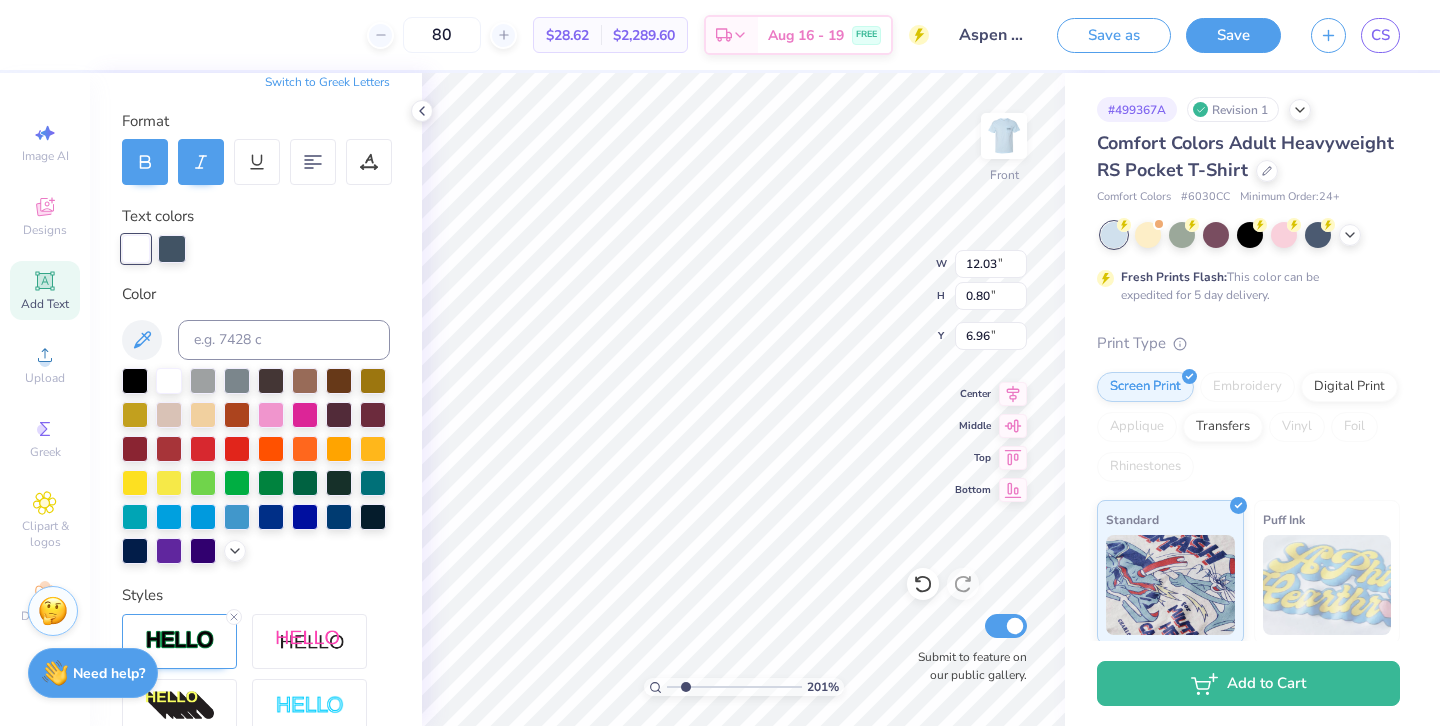 scroll, scrollTop: 259, scrollLeft: 0, axis: vertical 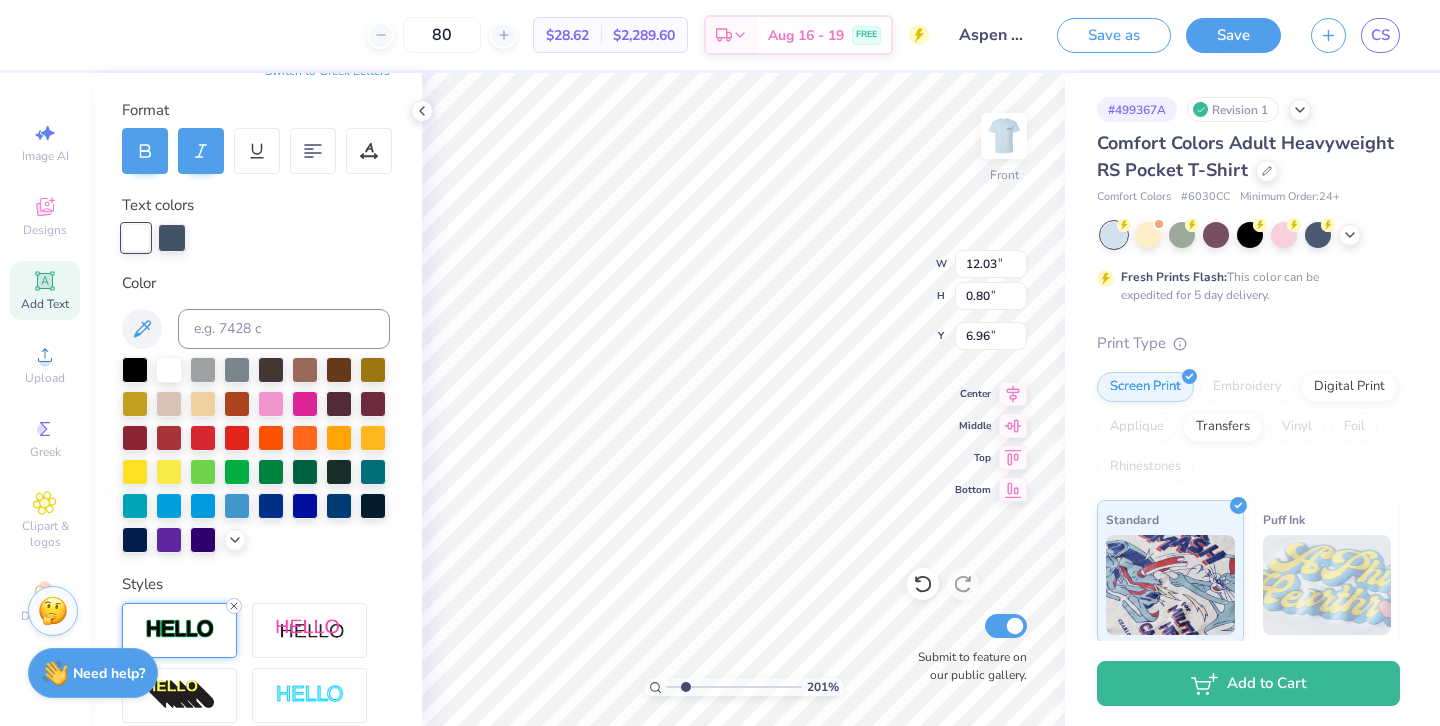 click 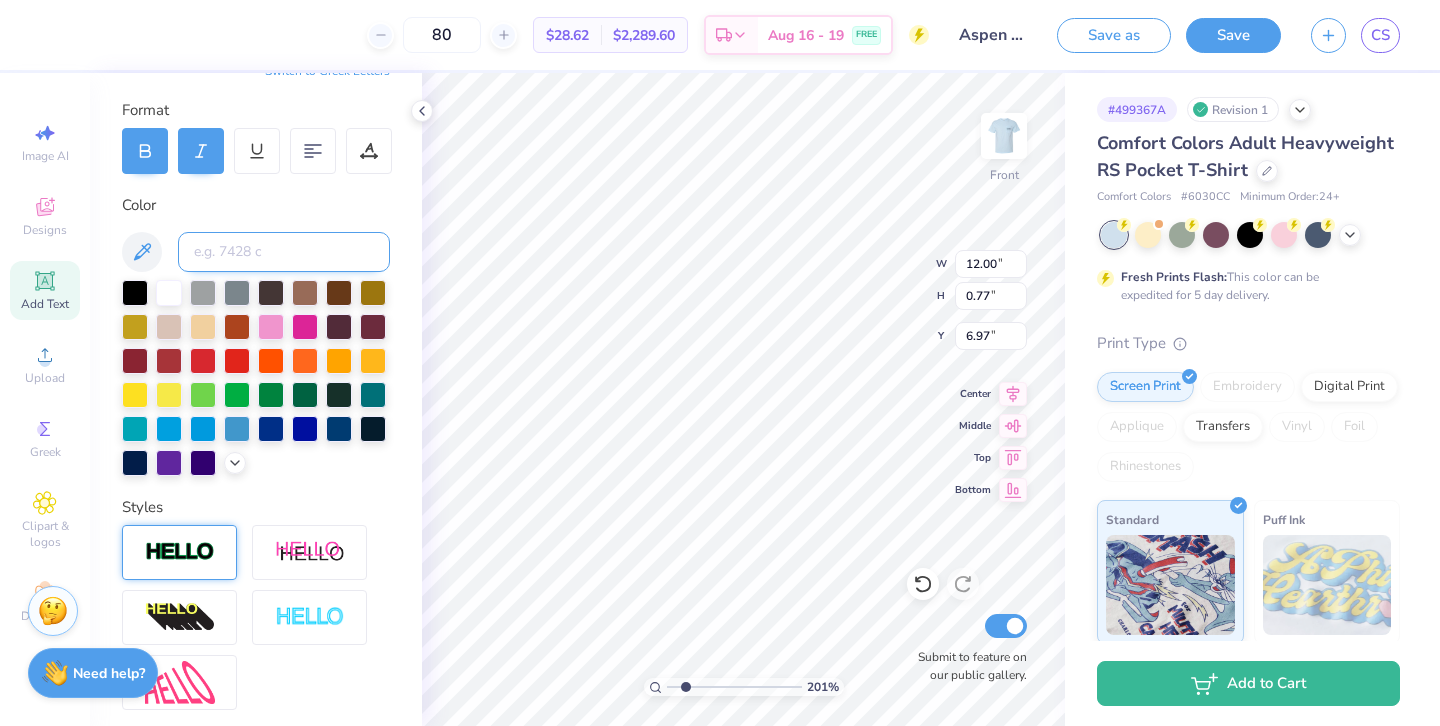 click at bounding box center [284, 252] 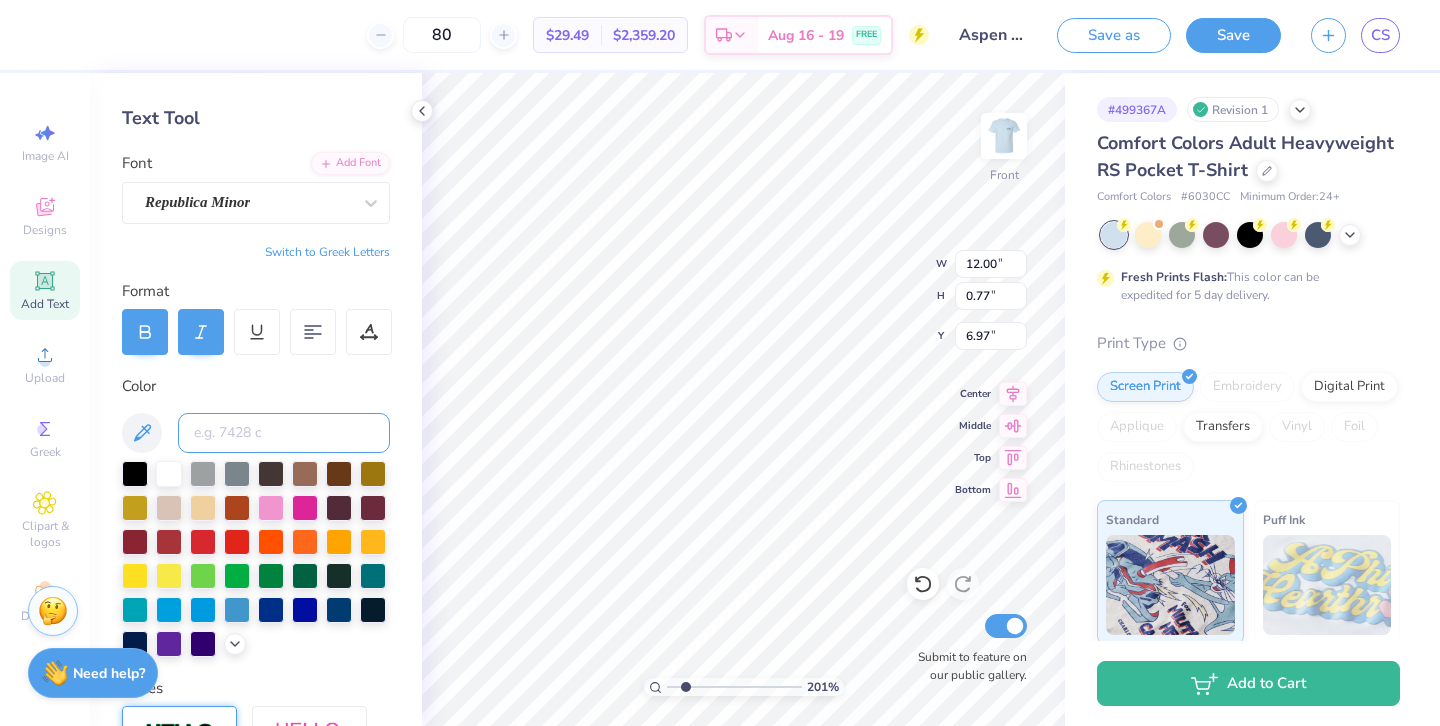 scroll, scrollTop: 98, scrollLeft: 0, axis: vertical 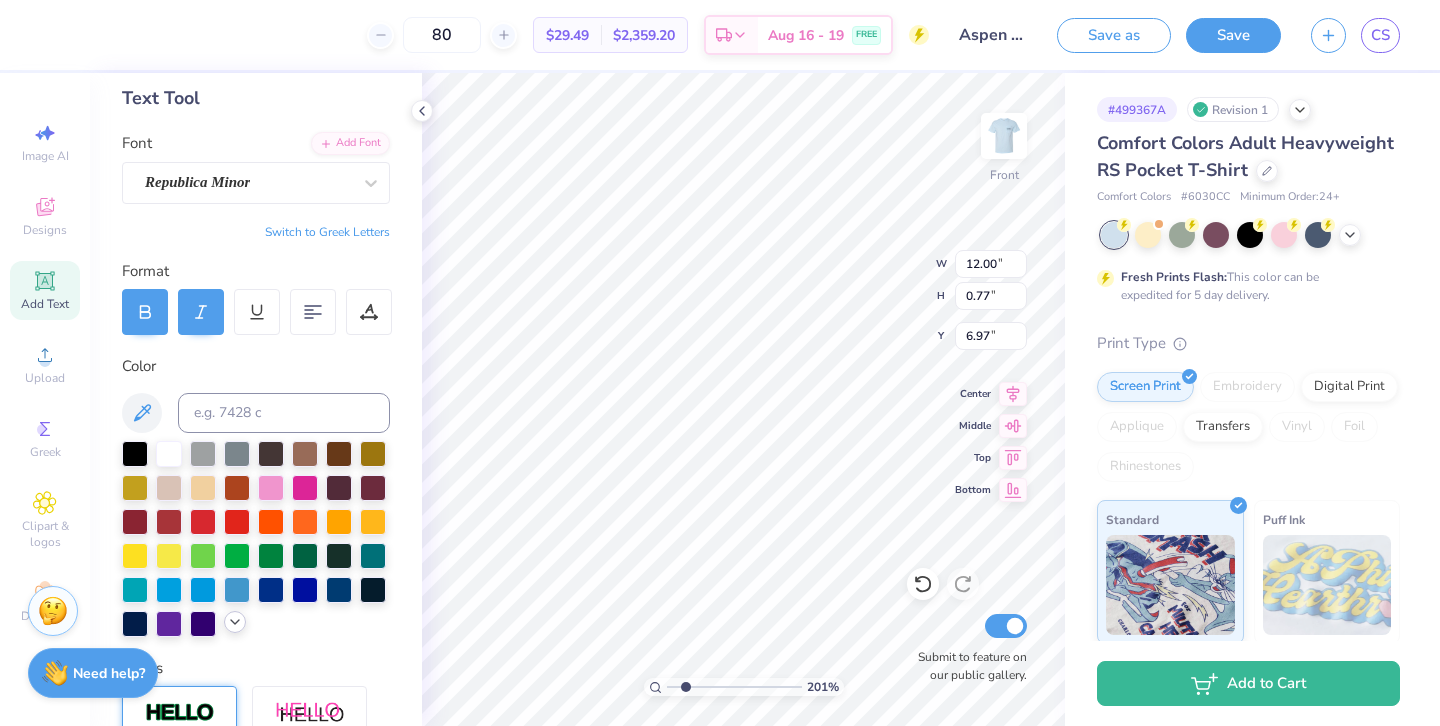 click 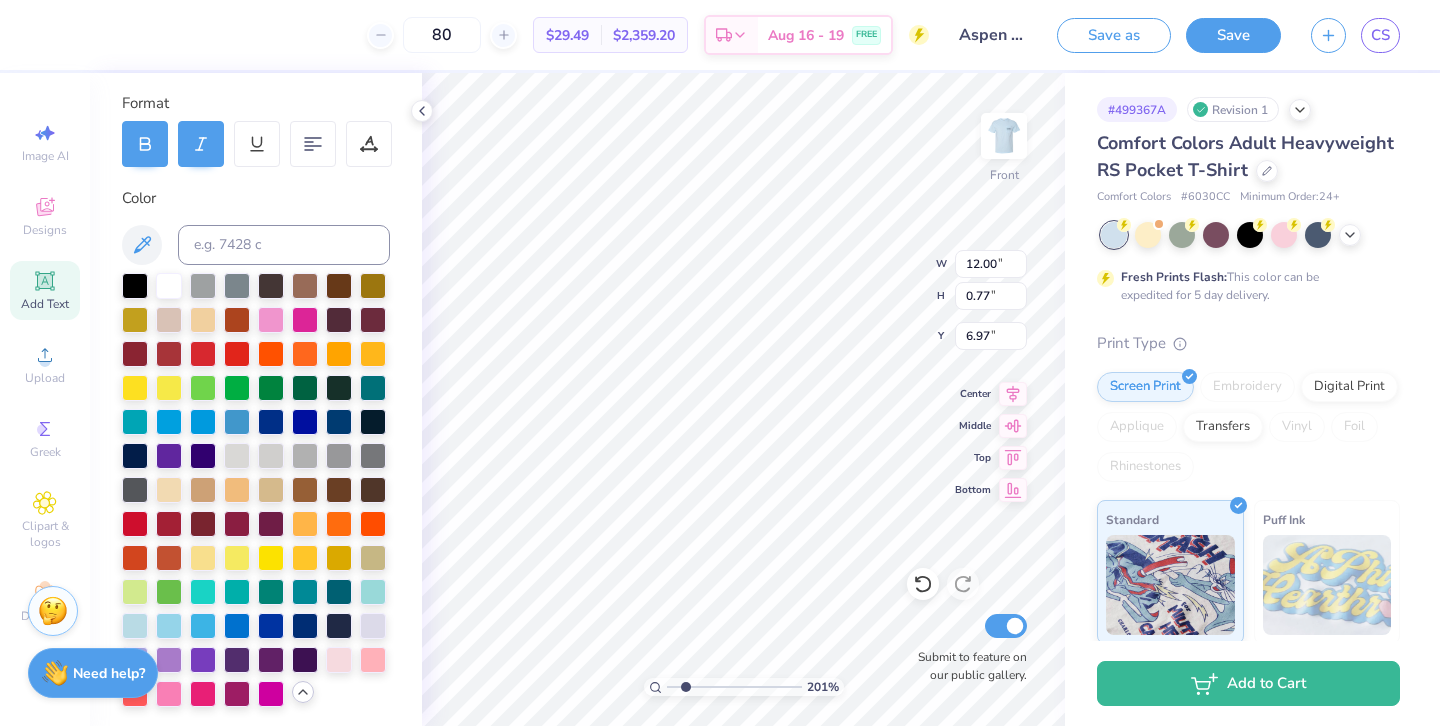 scroll, scrollTop: 273, scrollLeft: 0, axis: vertical 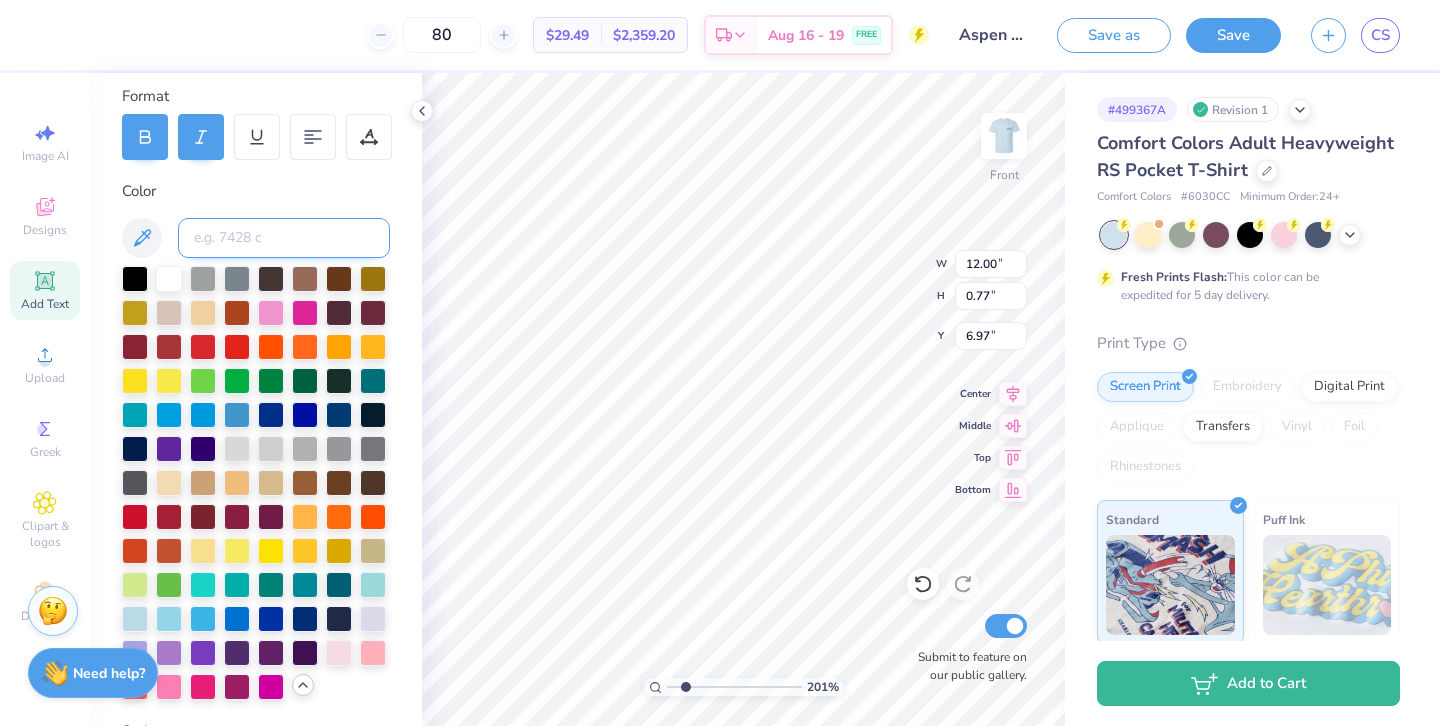 click at bounding box center (284, 238) 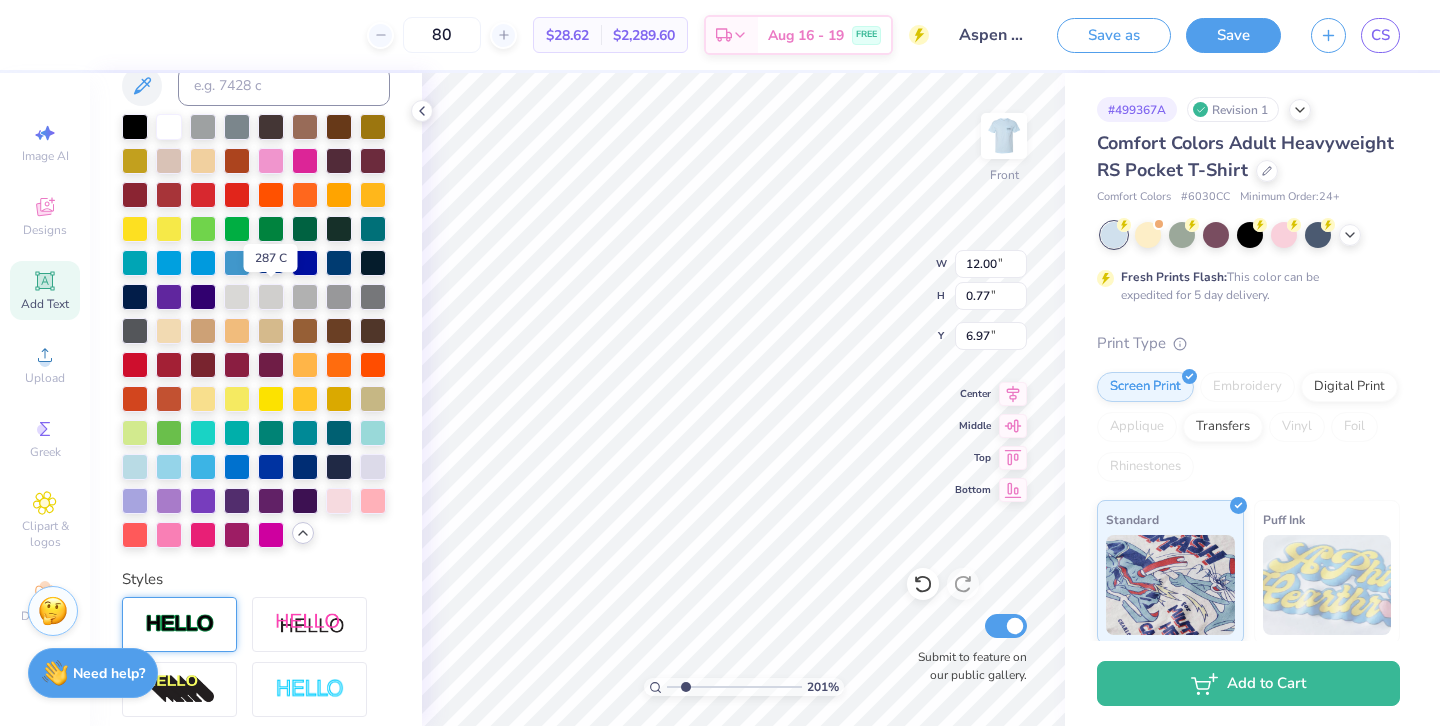 scroll, scrollTop: 437, scrollLeft: 0, axis: vertical 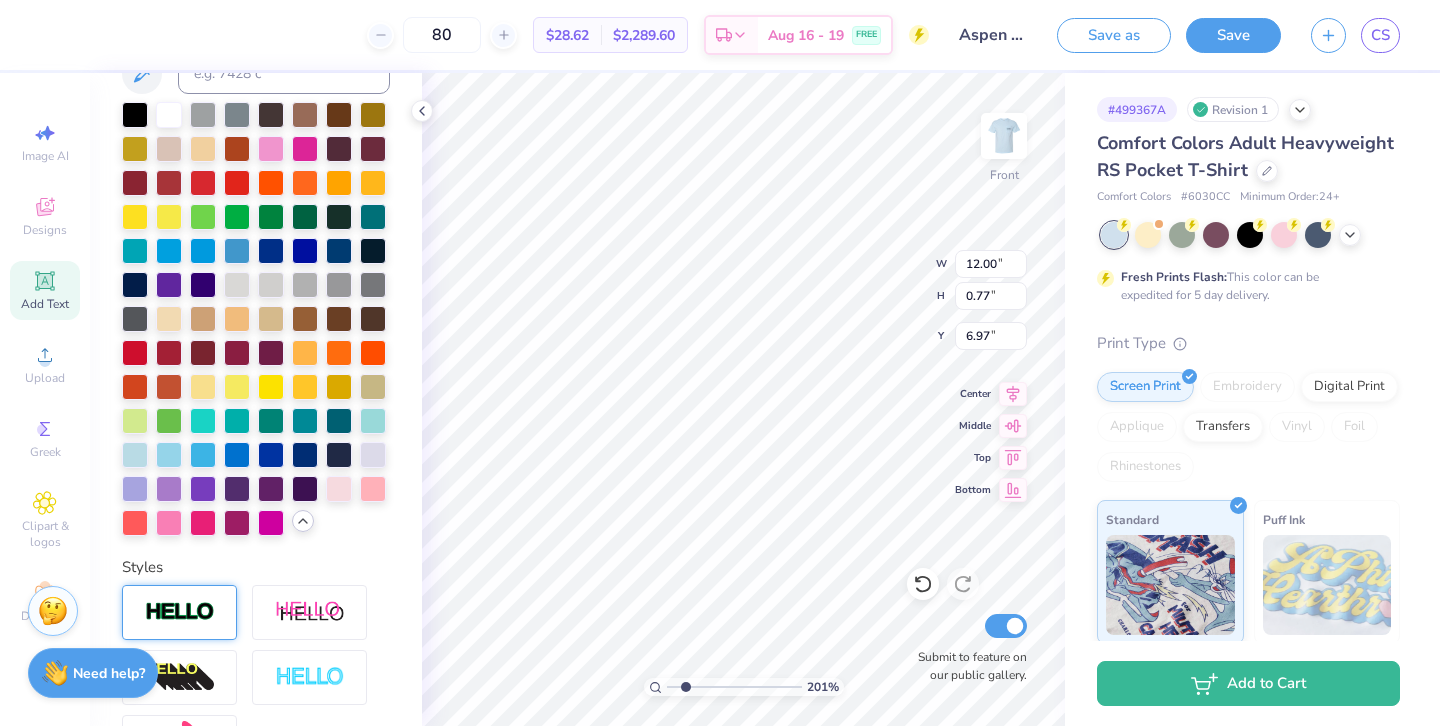 click at bounding box center [179, 612] 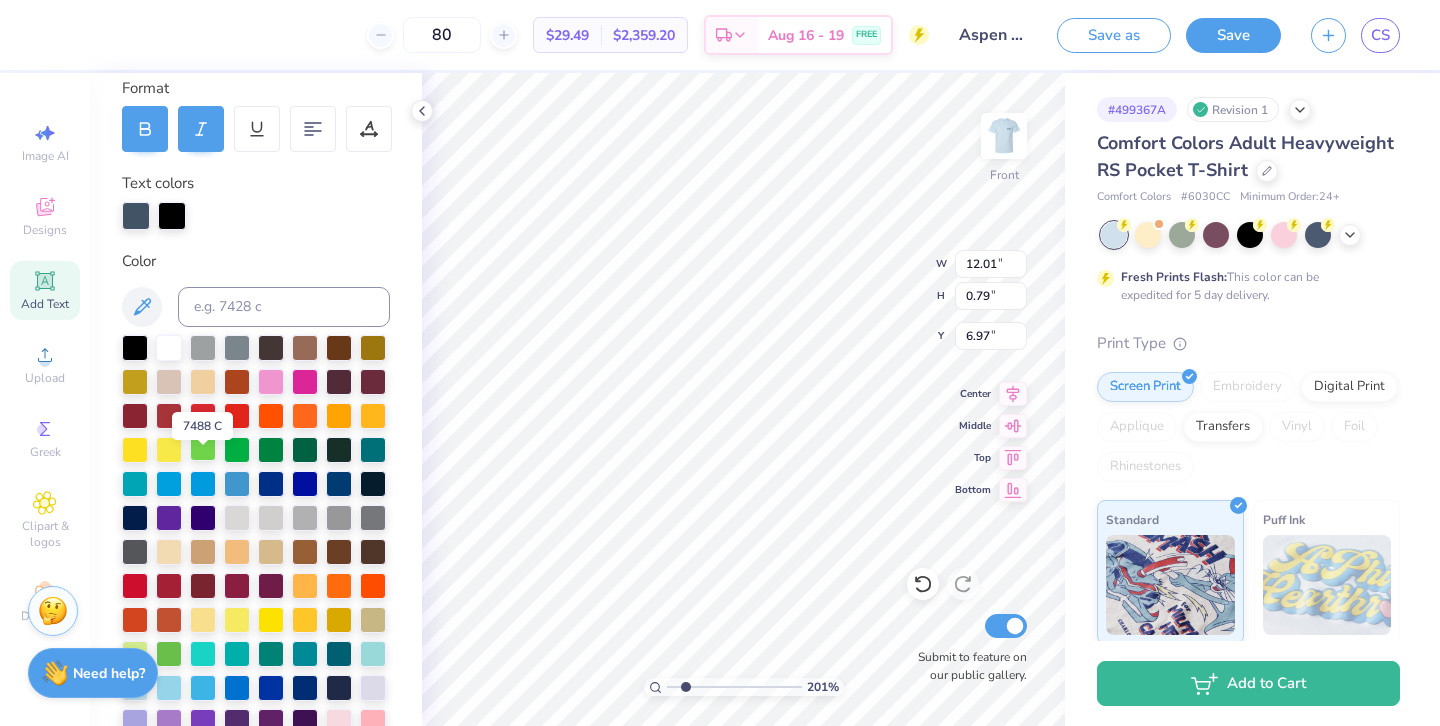 scroll, scrollTop: 259, scrollLeft: 0, axis: vertical 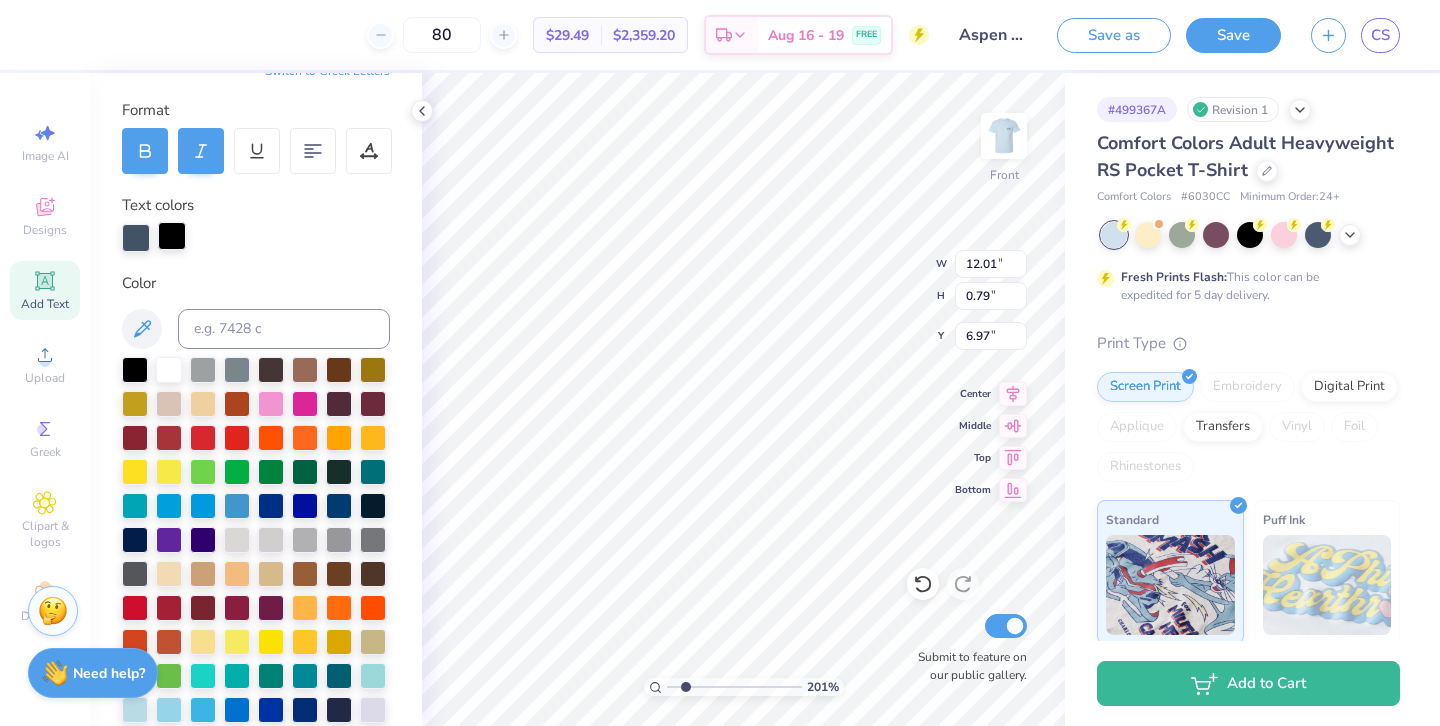 click at bounding box center [172, 236] 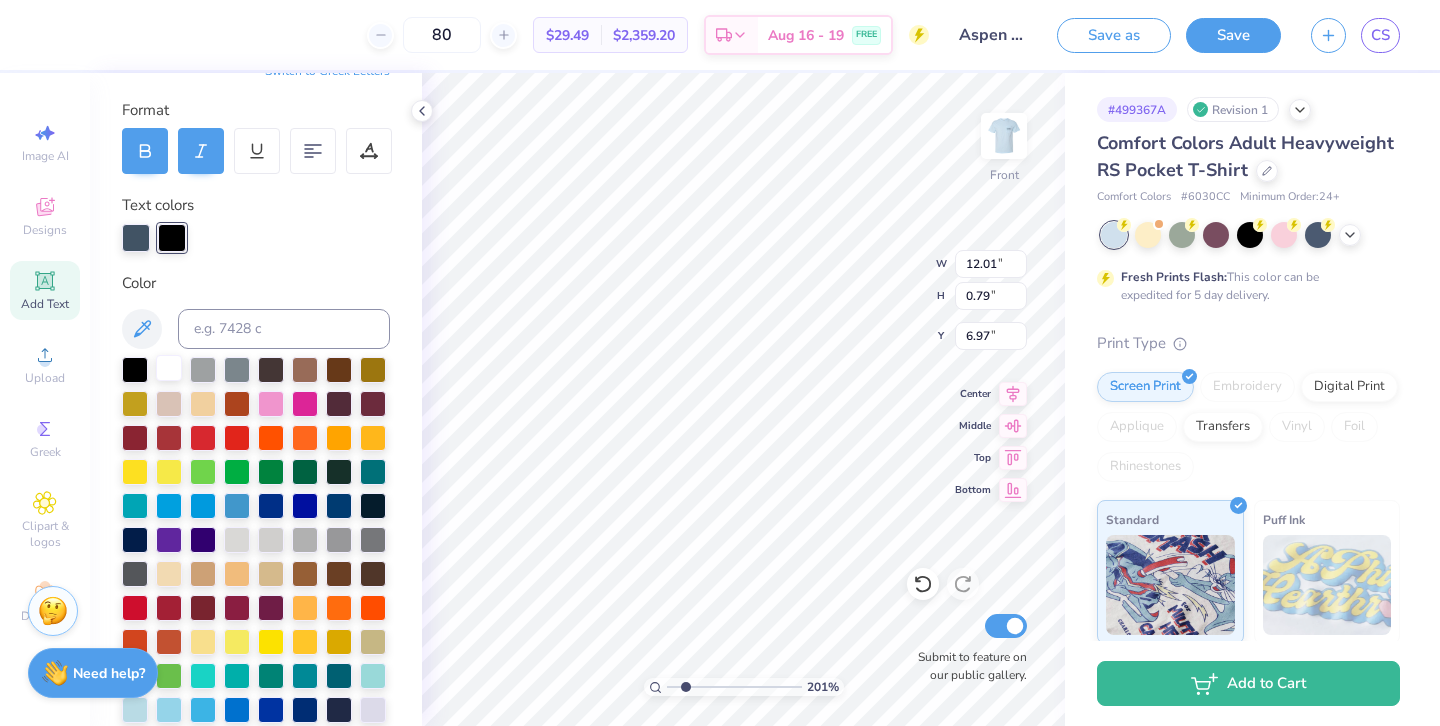 click at bounding box center [169, 368] 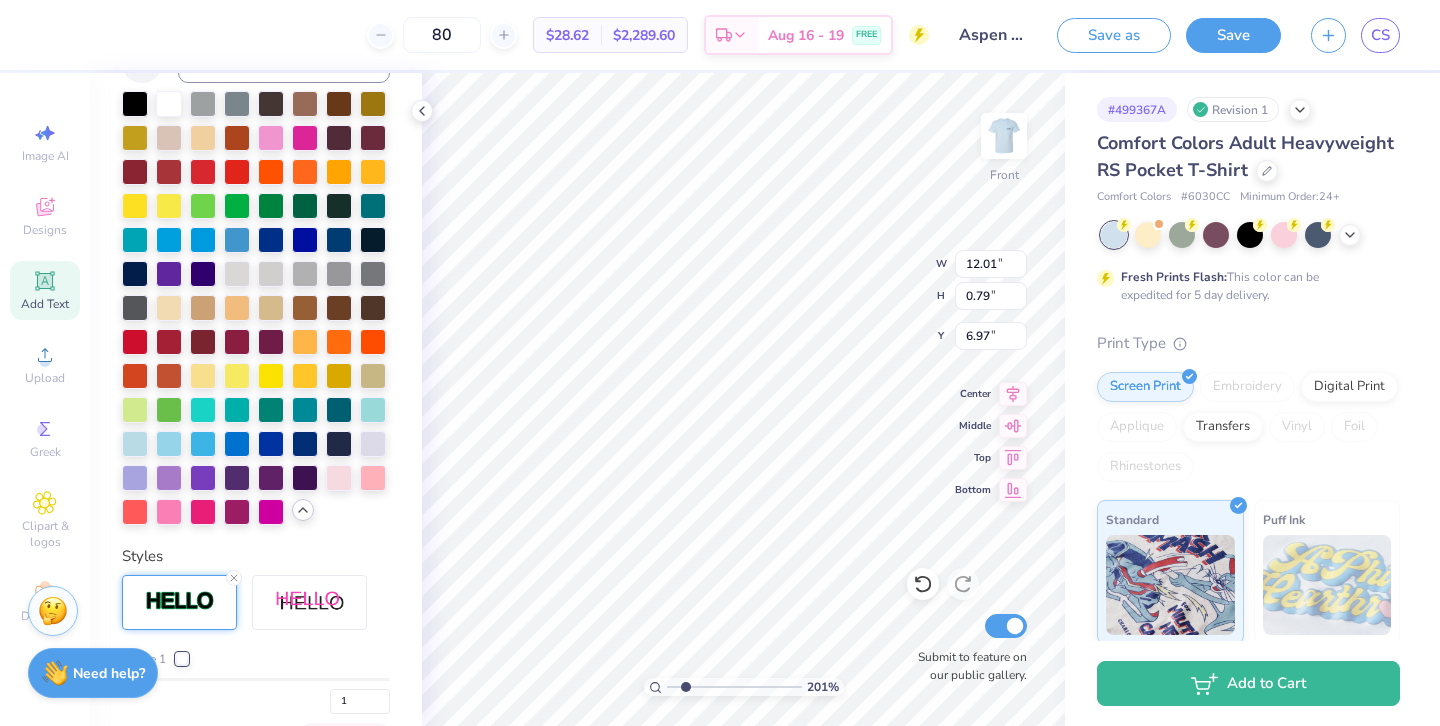 scroll, scrollTop: 603, scrollLeft: 0, axis: vertical 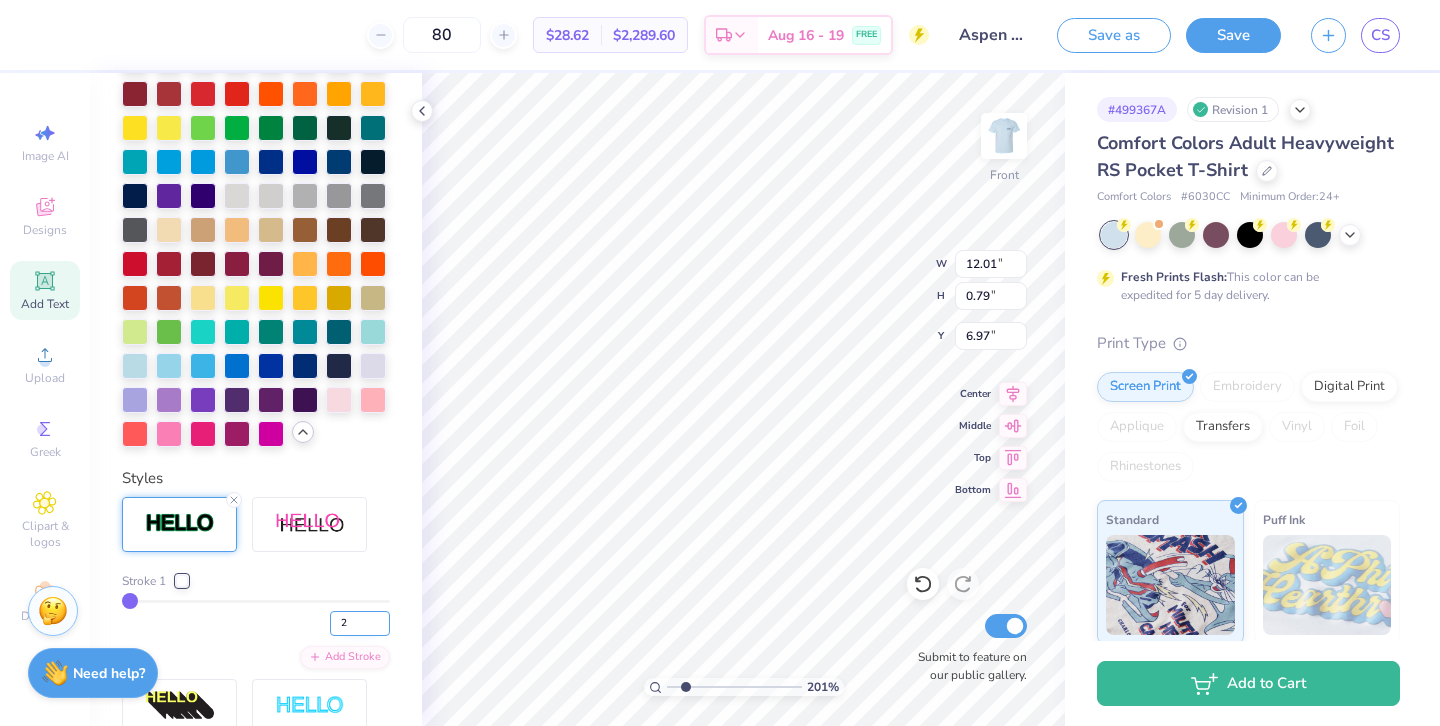click on "2" at bounding box center [360, 623] 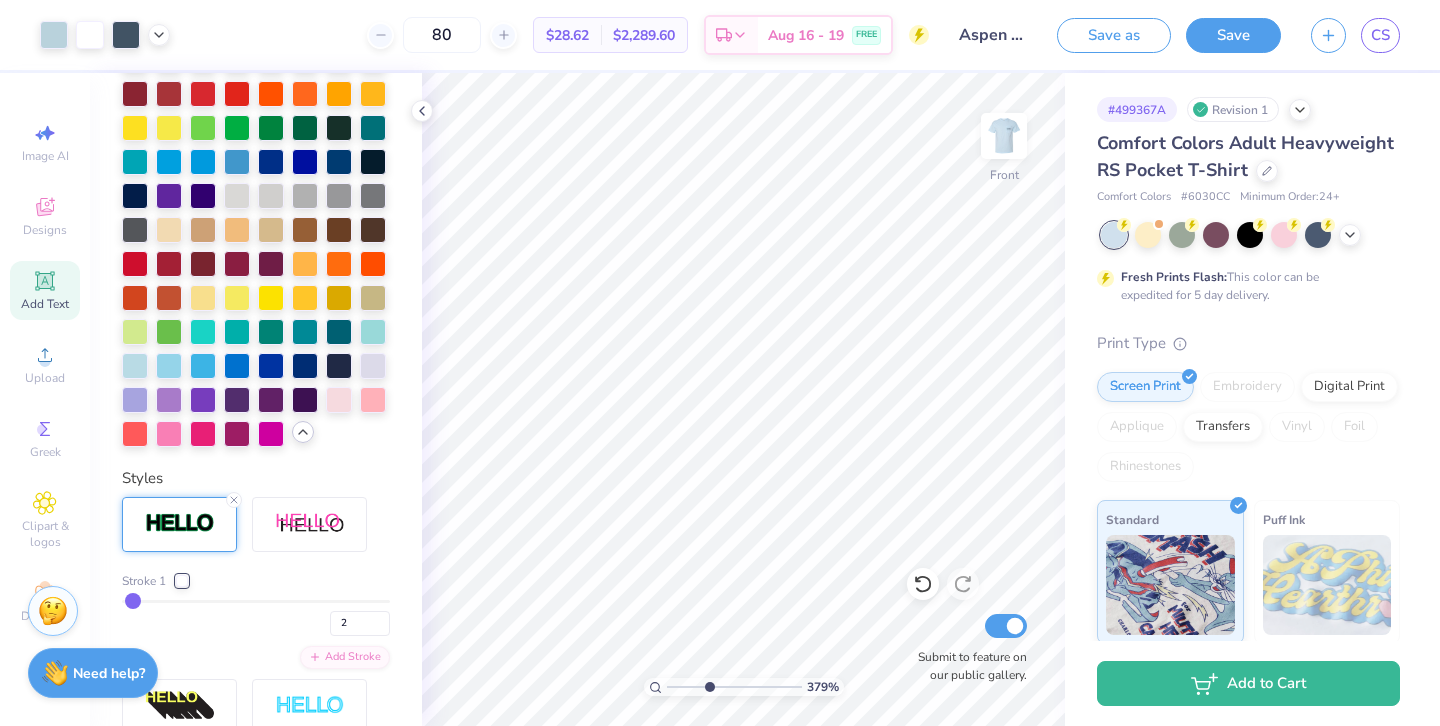 drag, startPoint x: 684, startPoint y: 687, endPoint x: 709, endPoint y: 691, distance: 25.317978 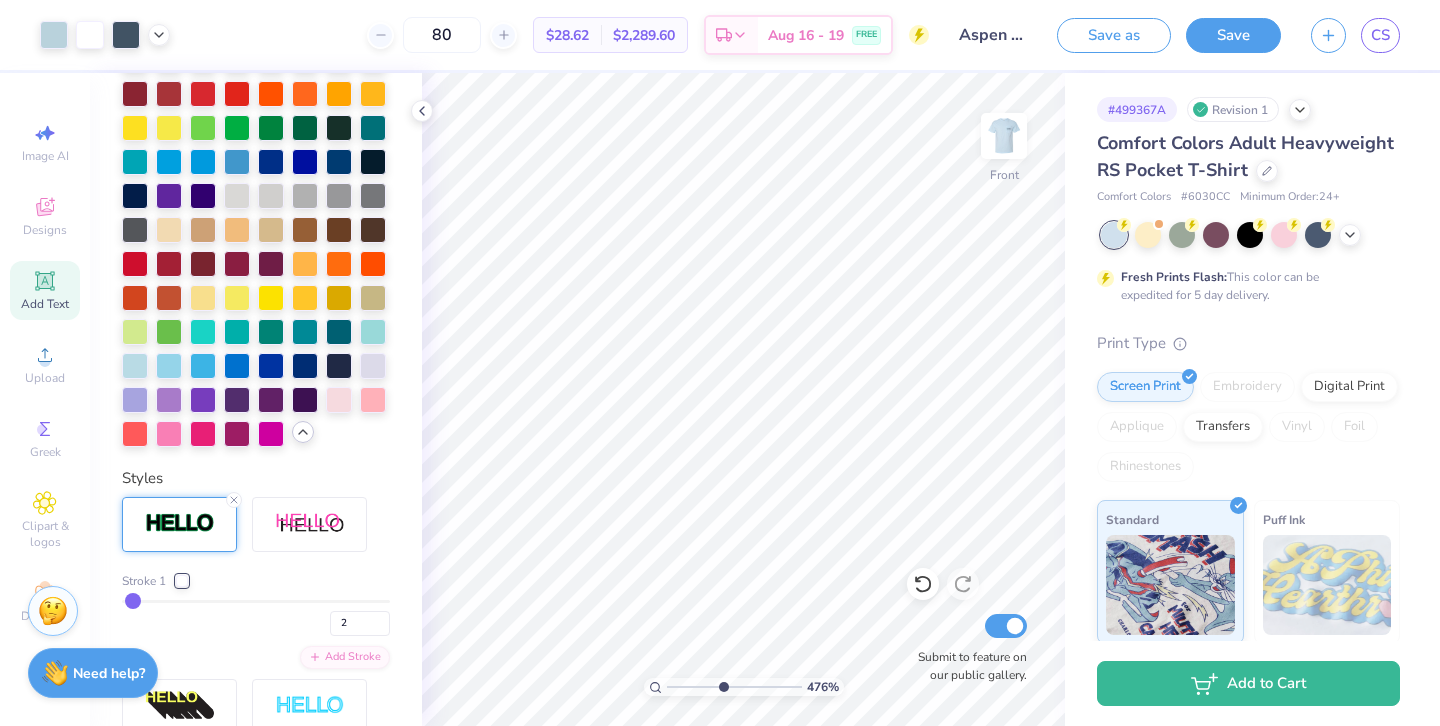drag, startPoint x: 709, startPoint y: 684, endPoint x: 722, endPoint y: 684, distance: 13 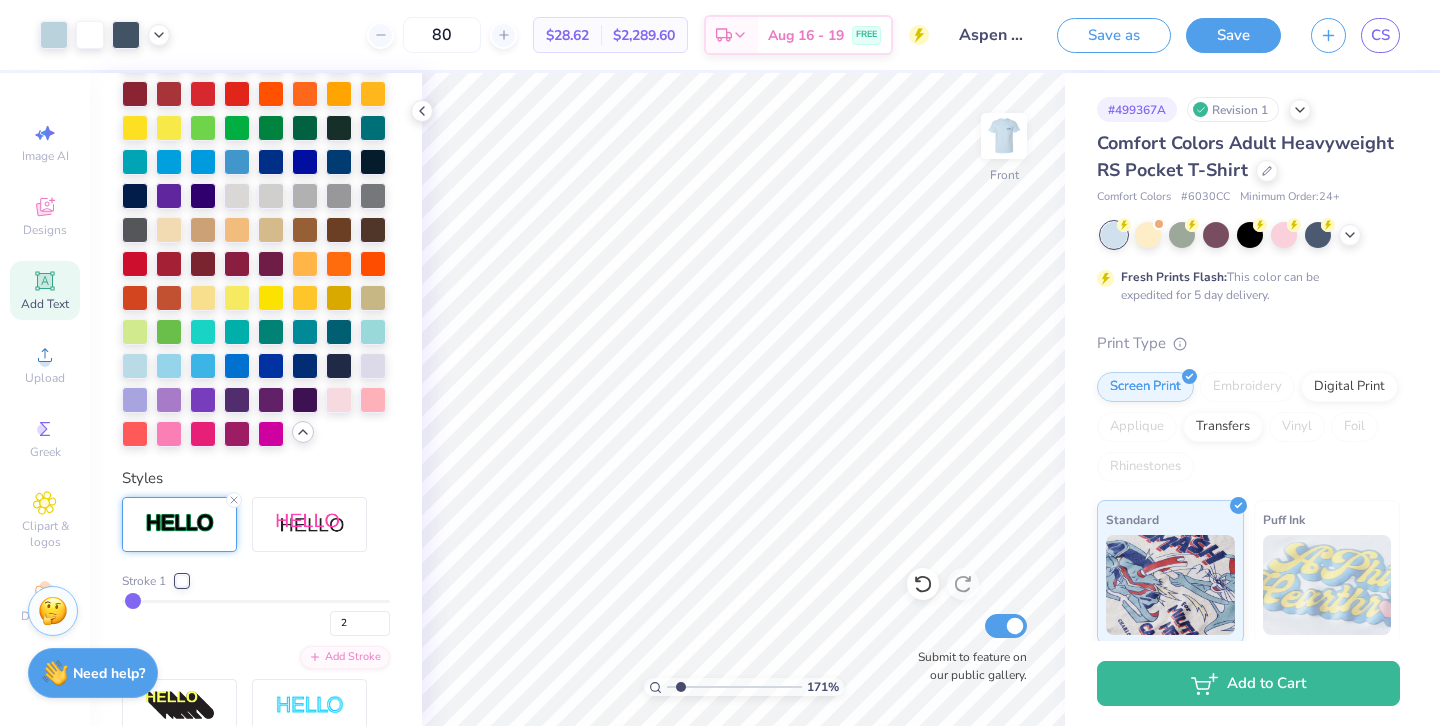 drag, startPoint x: 722, startPoint y: 688, endPoint x: 681, endPoint y: 686, distance: 41.04875 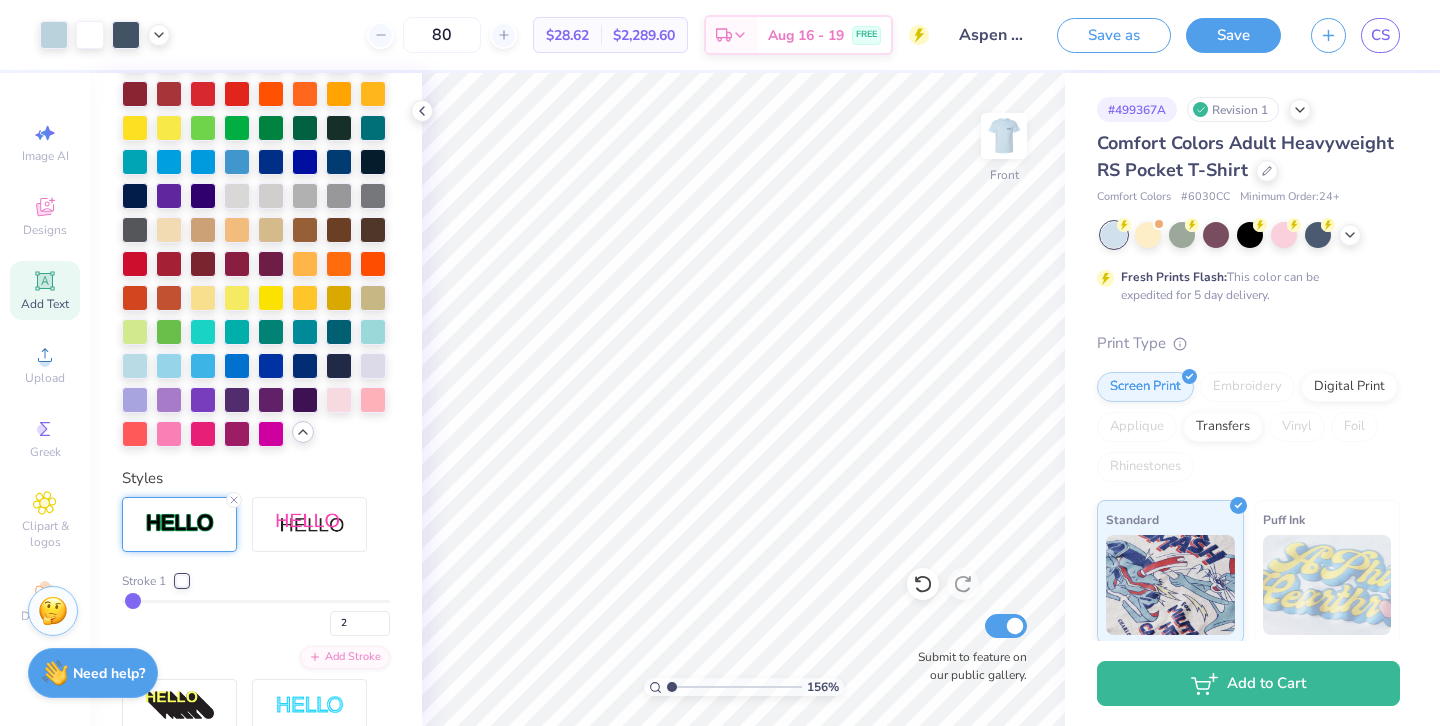 drag, startPoint x: 680, startPoint y: 684, endPoint x: 654, endPoint y: 684, distance: 26 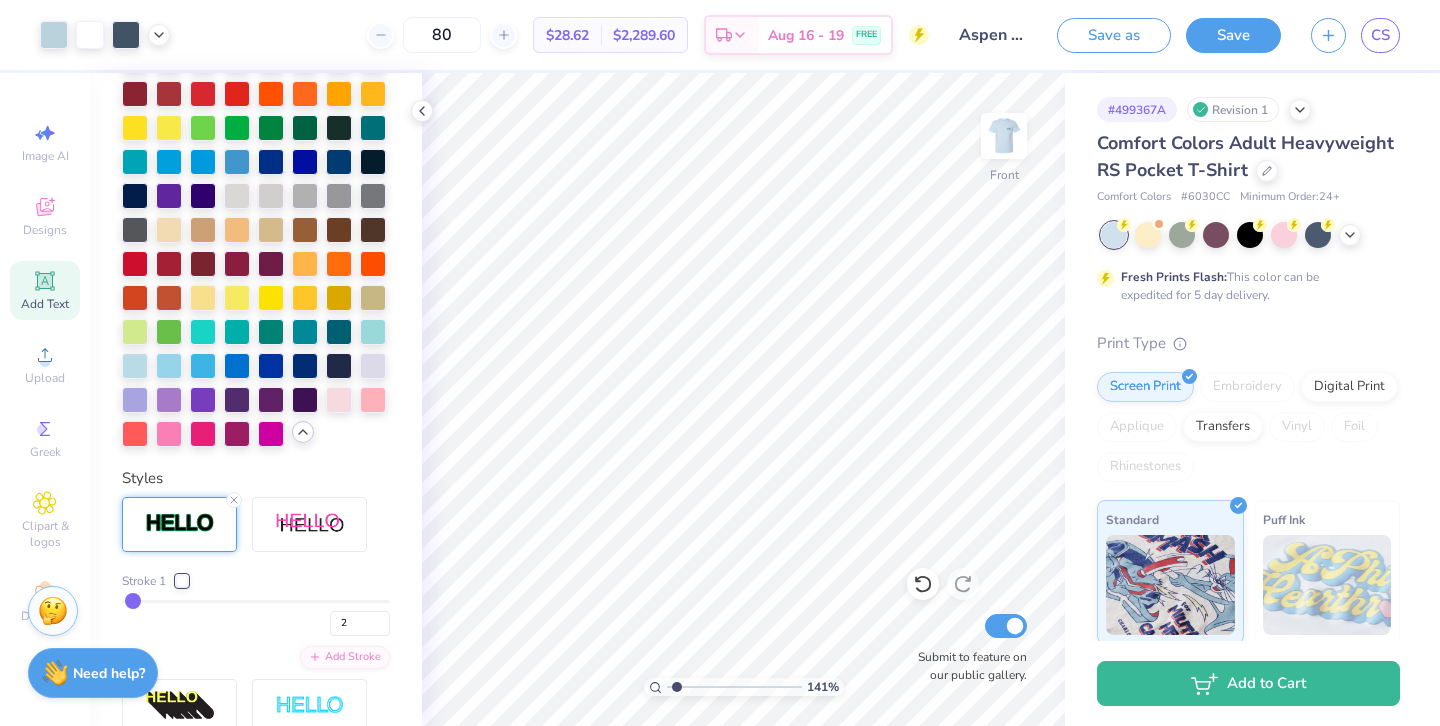 click at bounding box center [734, 687] 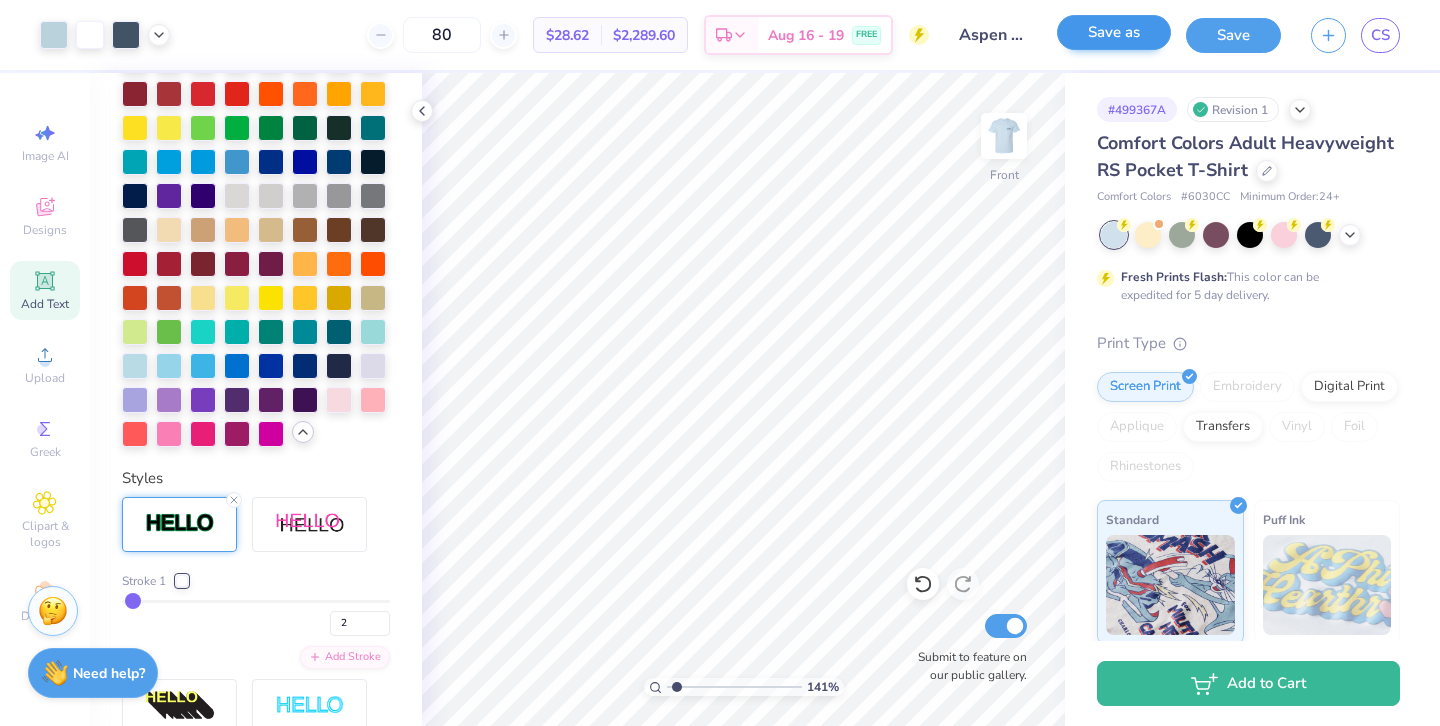 click on "Save as" at bounding box center [1114, 32] 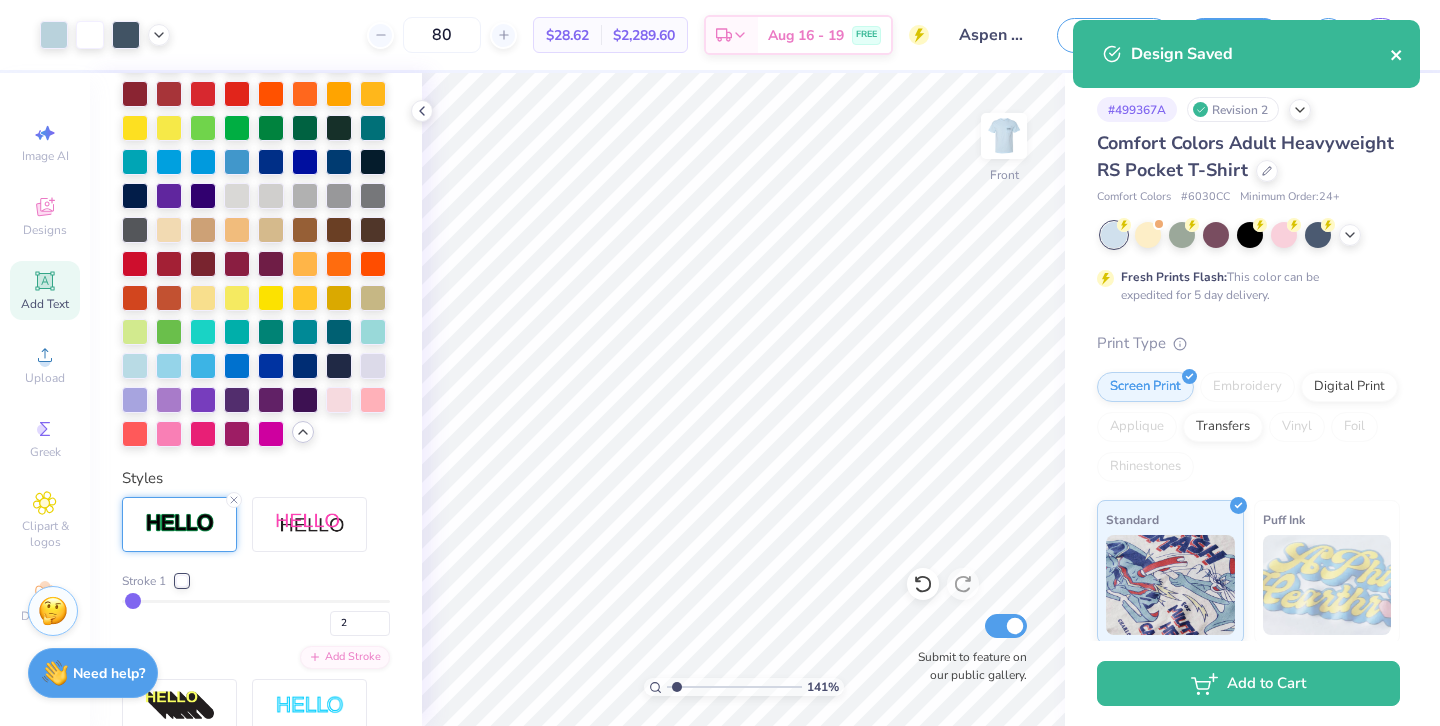 click 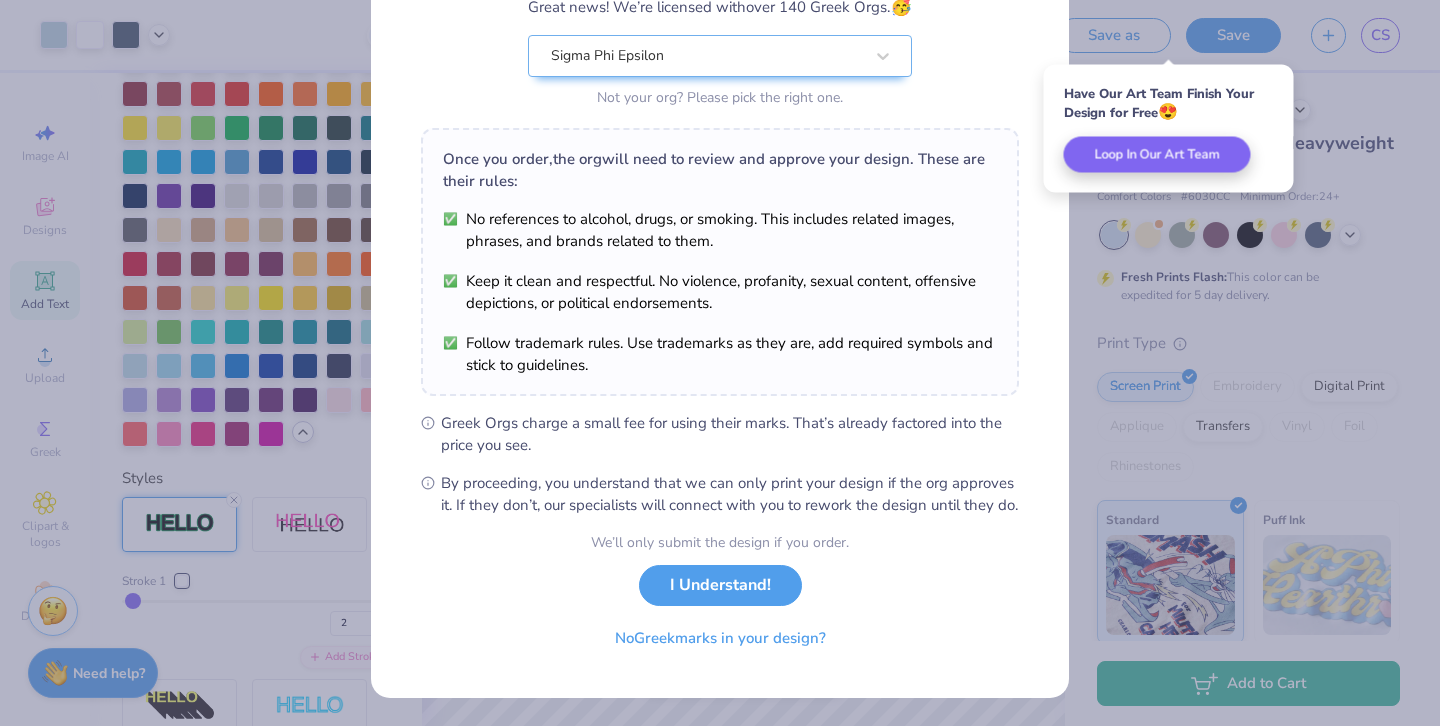 scroll, scrollTop: 210, scrollLeft: 0, axis: vertical 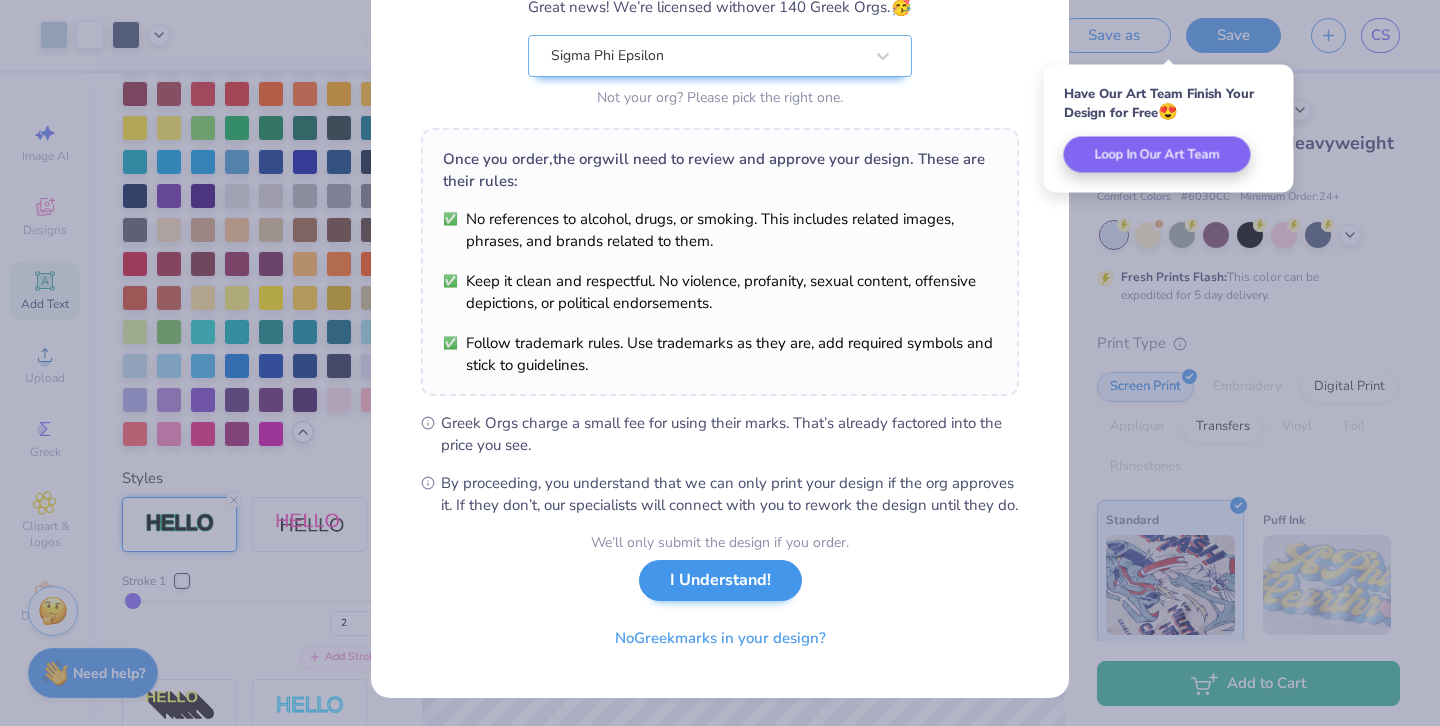 click on "I Understand!" at bounding box center [720, 580] 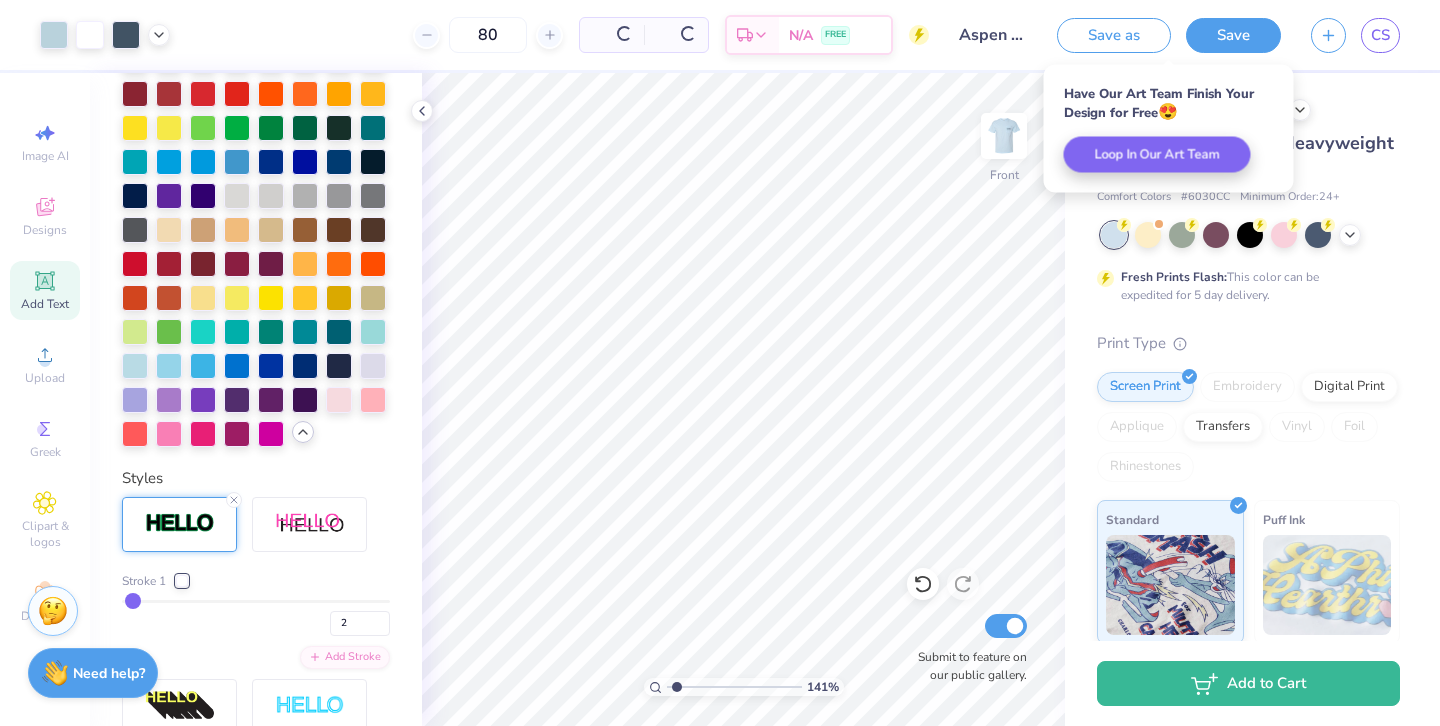 scroll, scrollTop: 0, scrollLeft: 0, axis: both 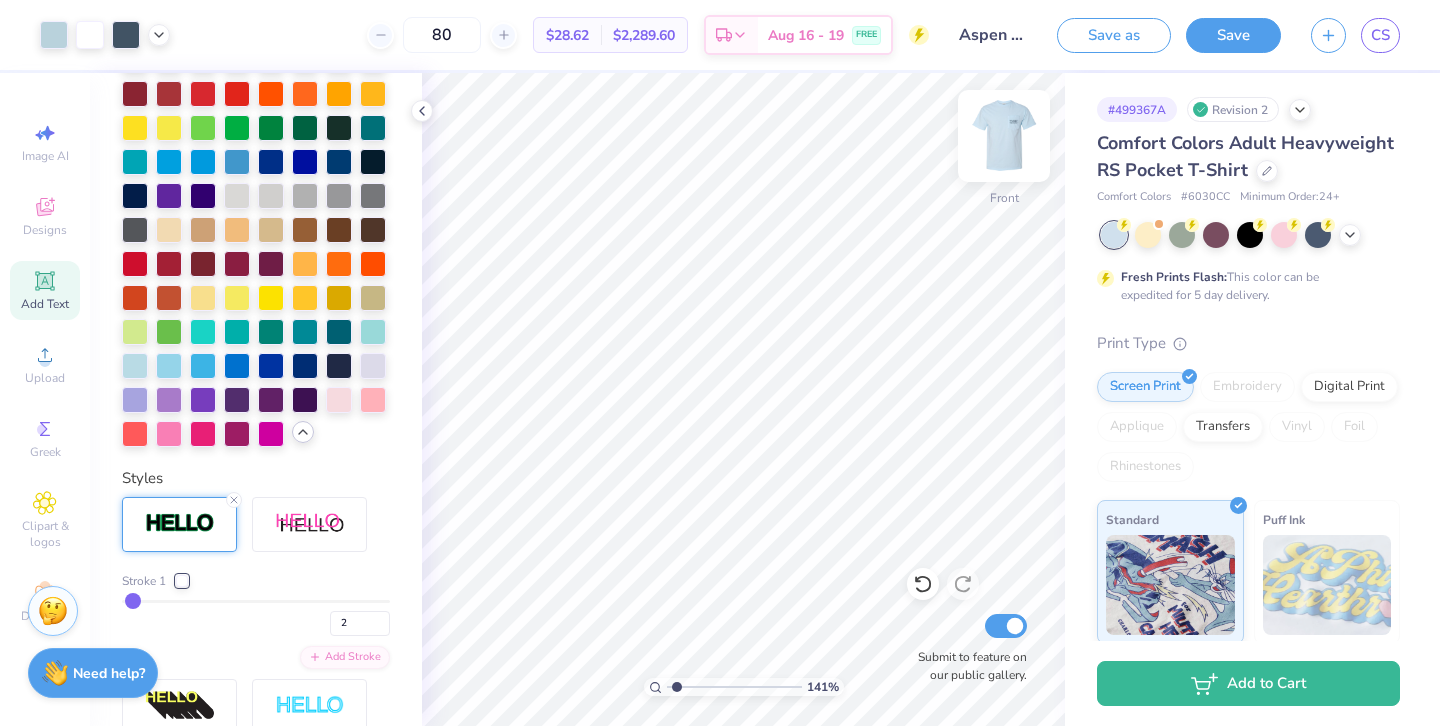 click at bounding box center (1004, 136) 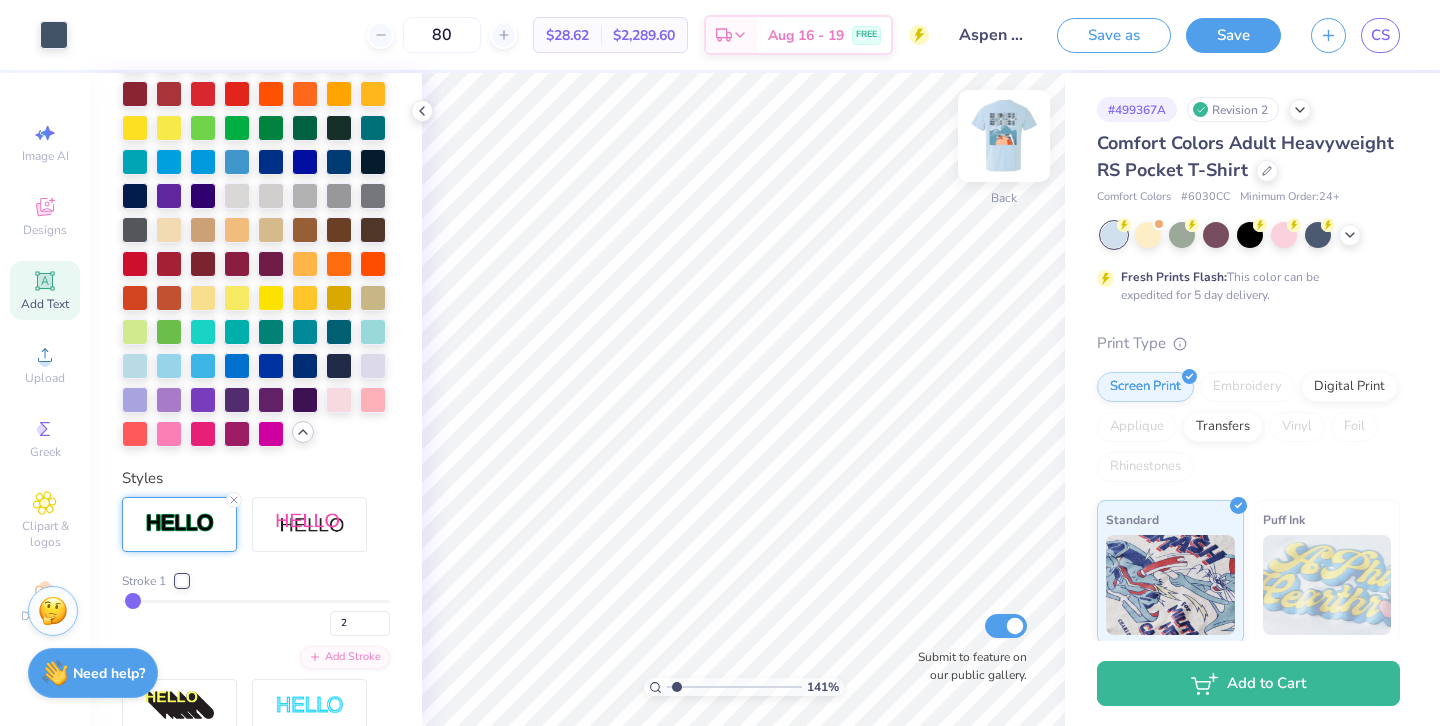 click at bounding box center [1004, 136] 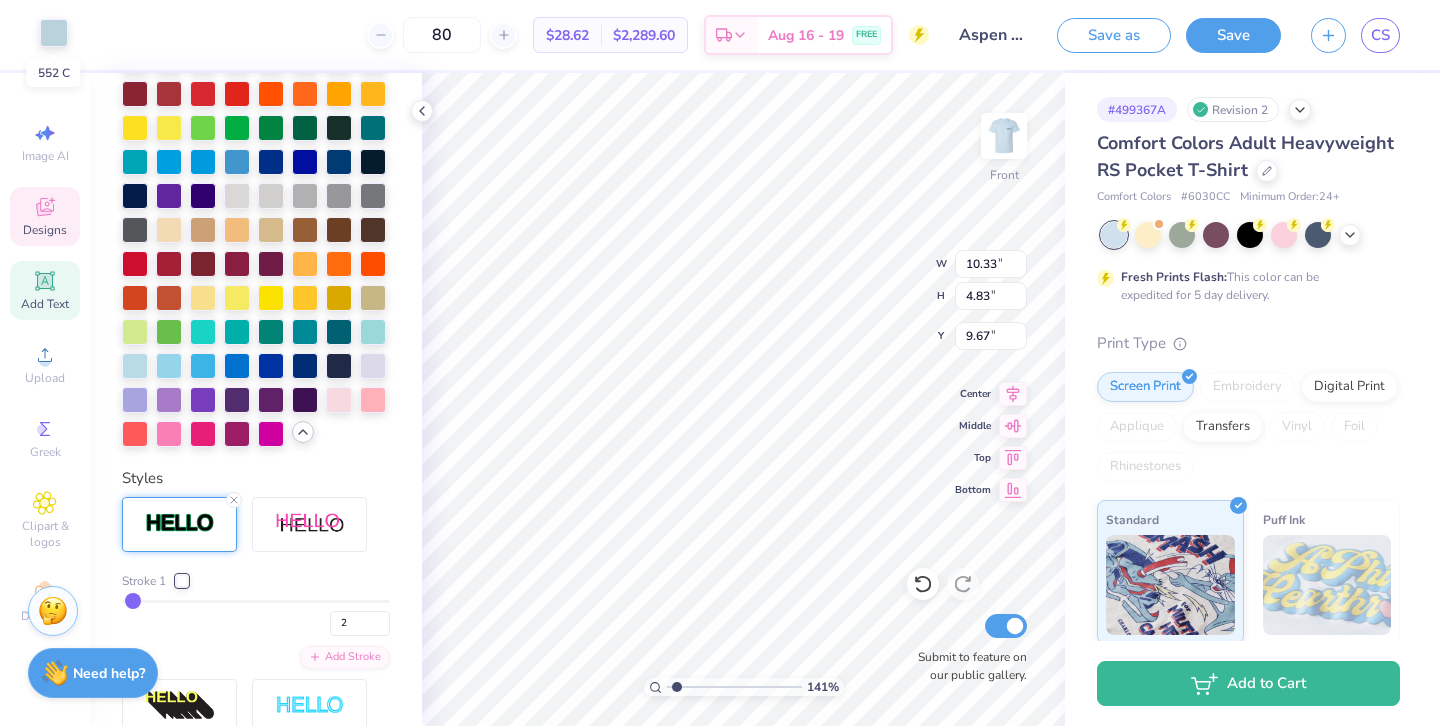 click at bounding box center (54, 33) 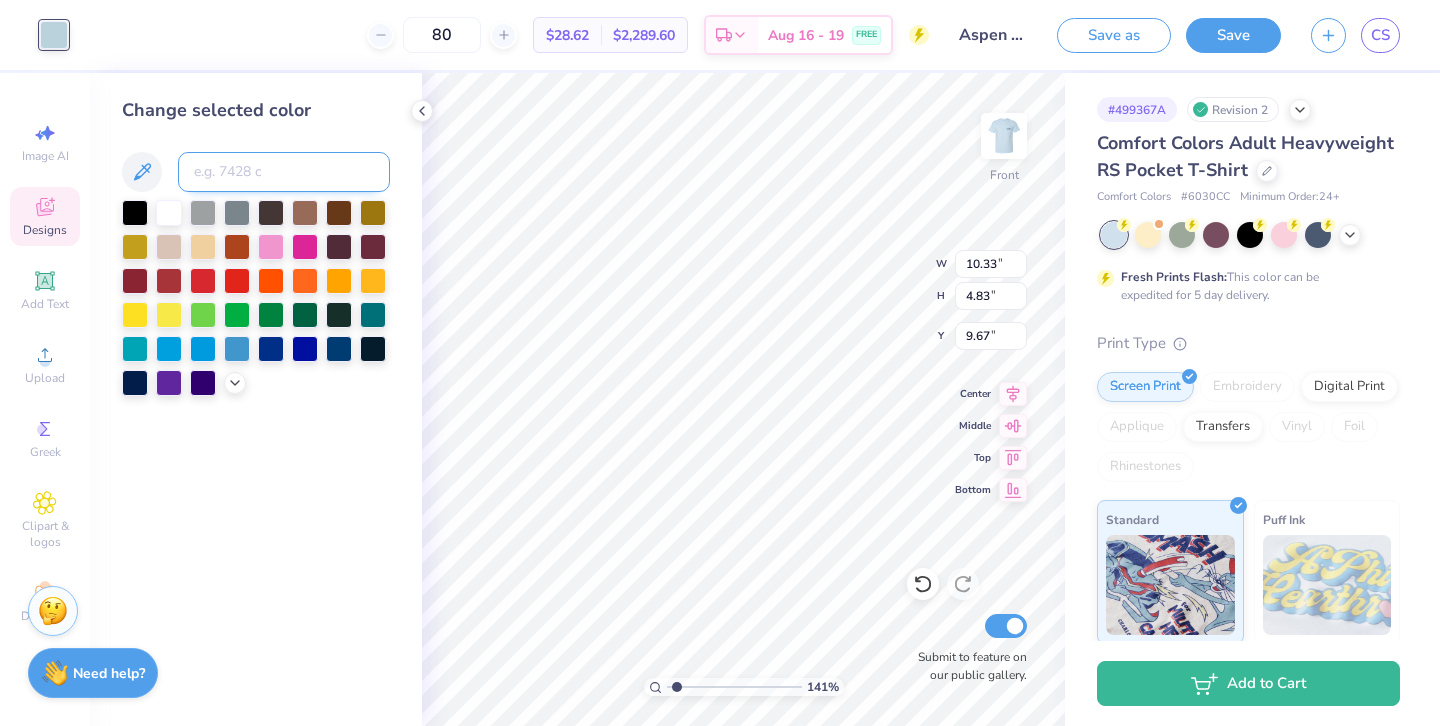 click at bounding box center (284, 172) 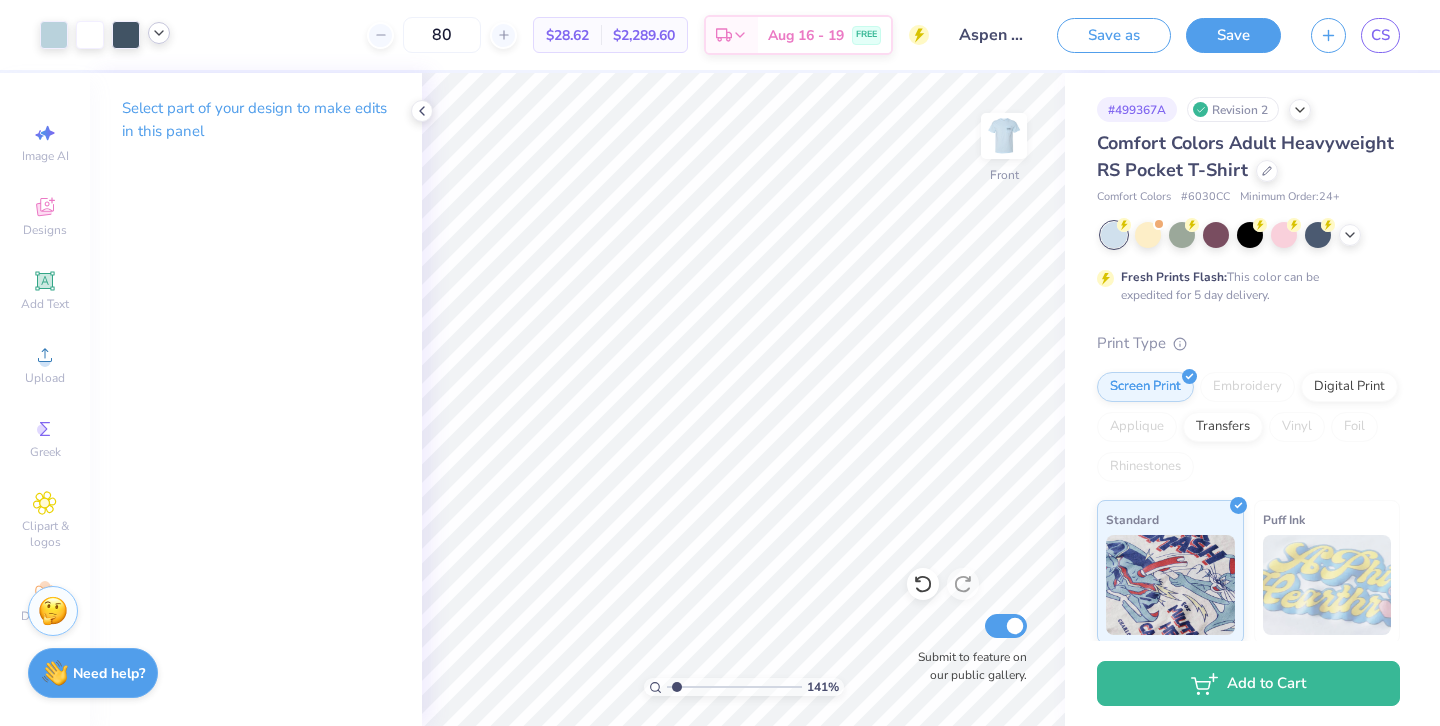 click 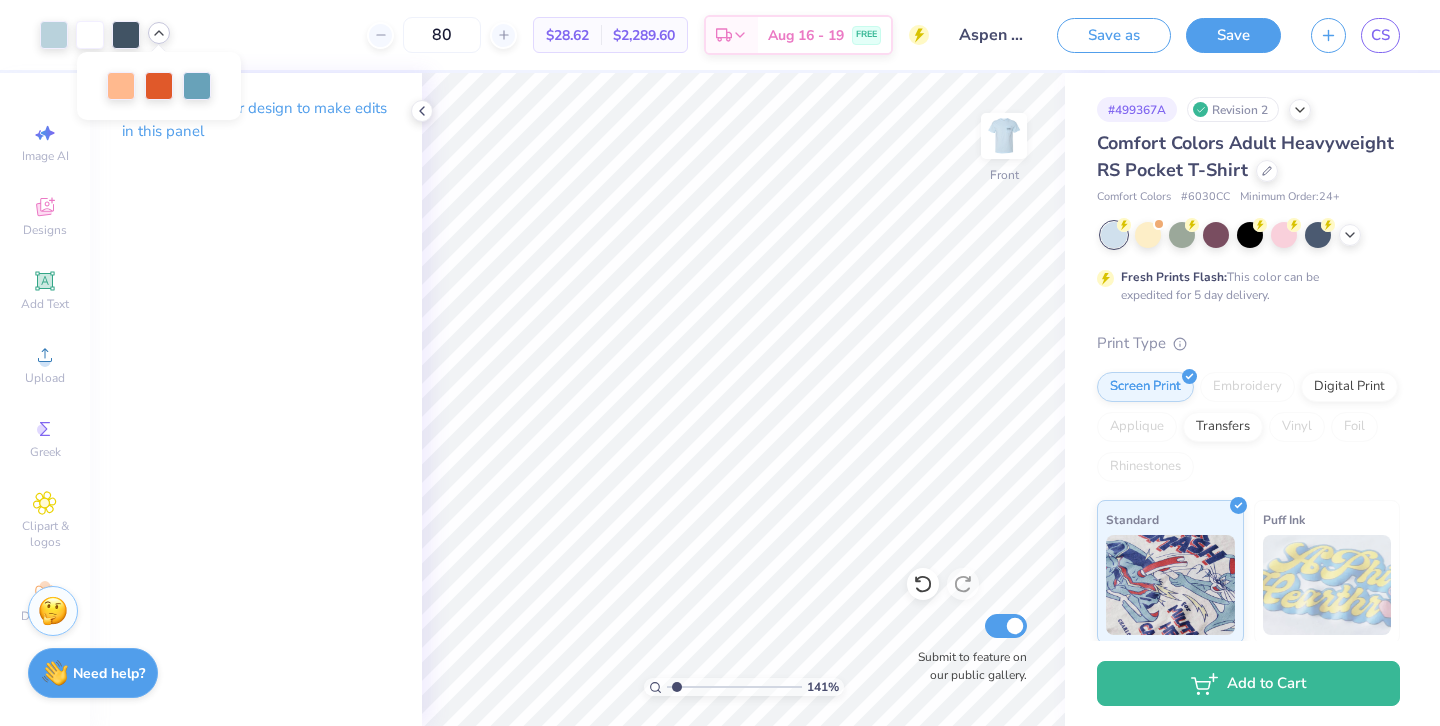 click 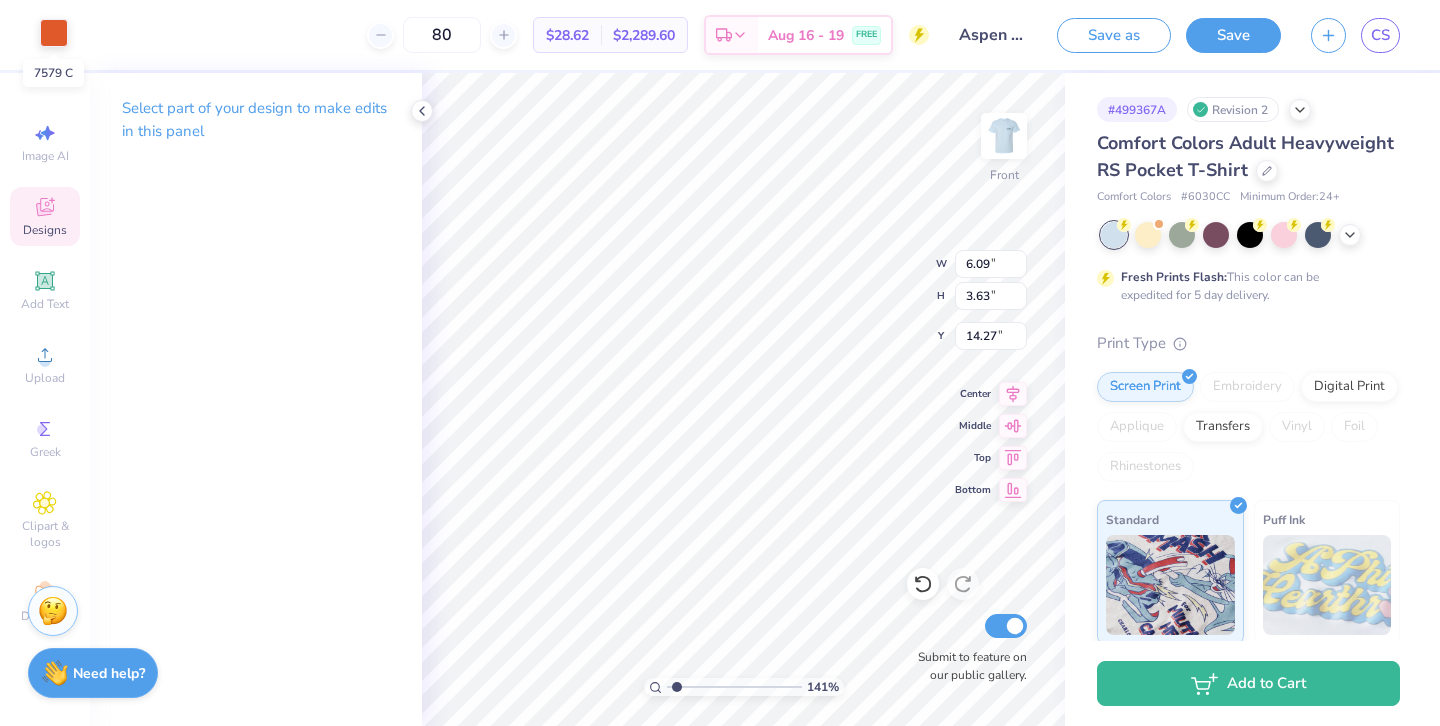 click at bounding box center [54, 33] 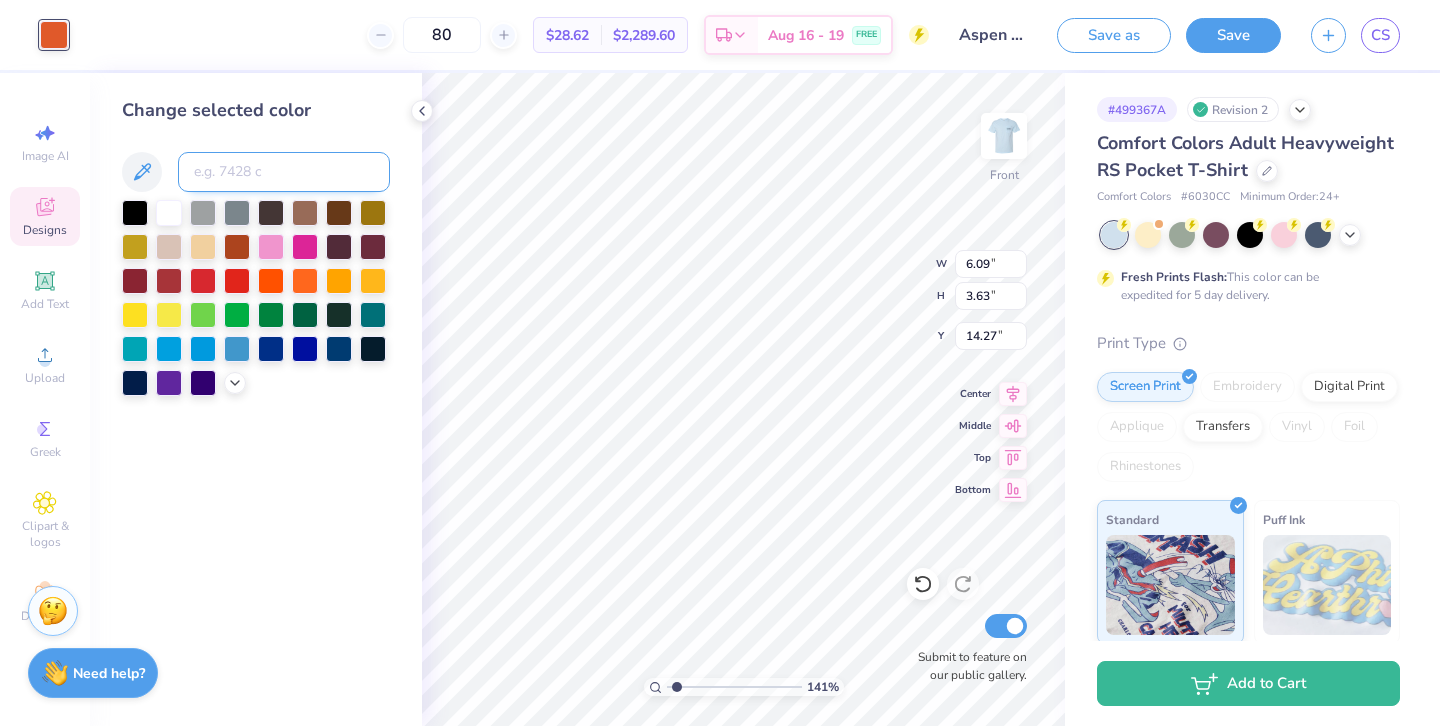 click at bounding box center (284, 172) 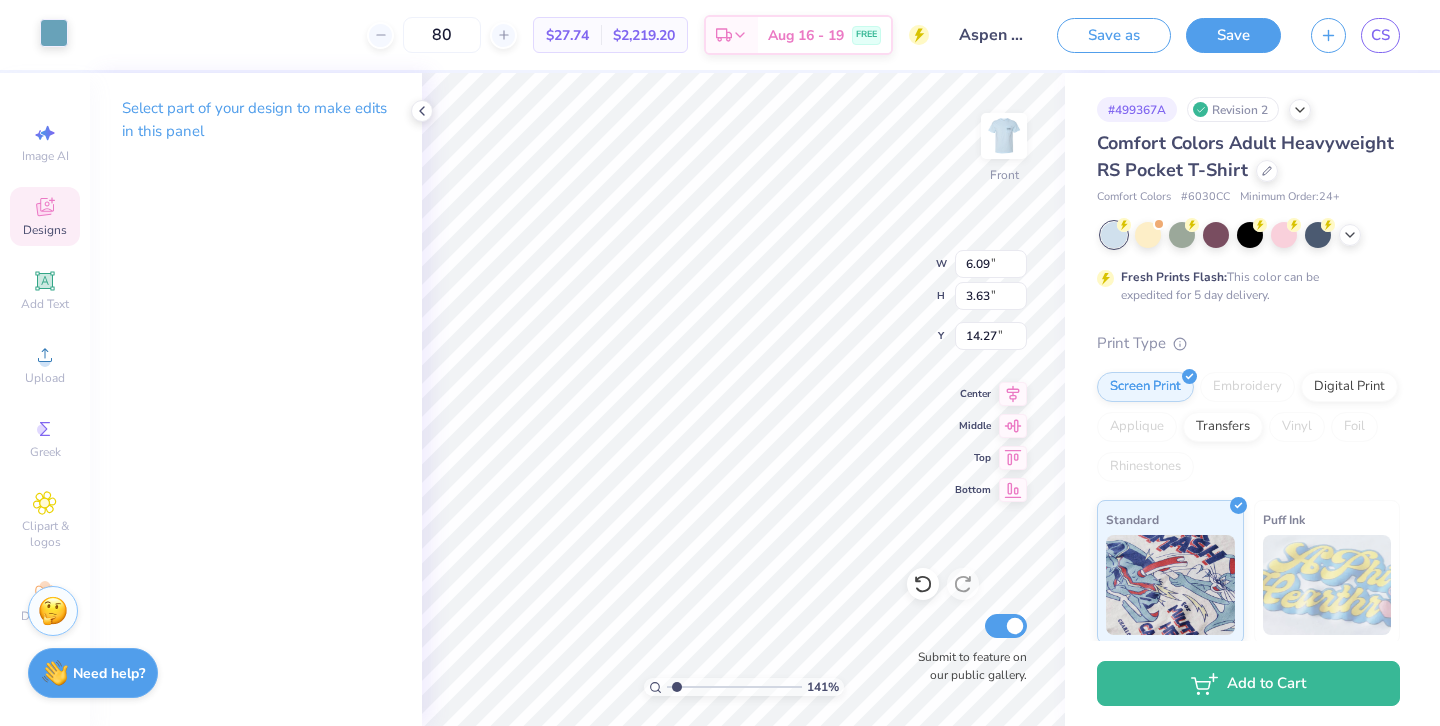 click at bounding box center (54, 33) 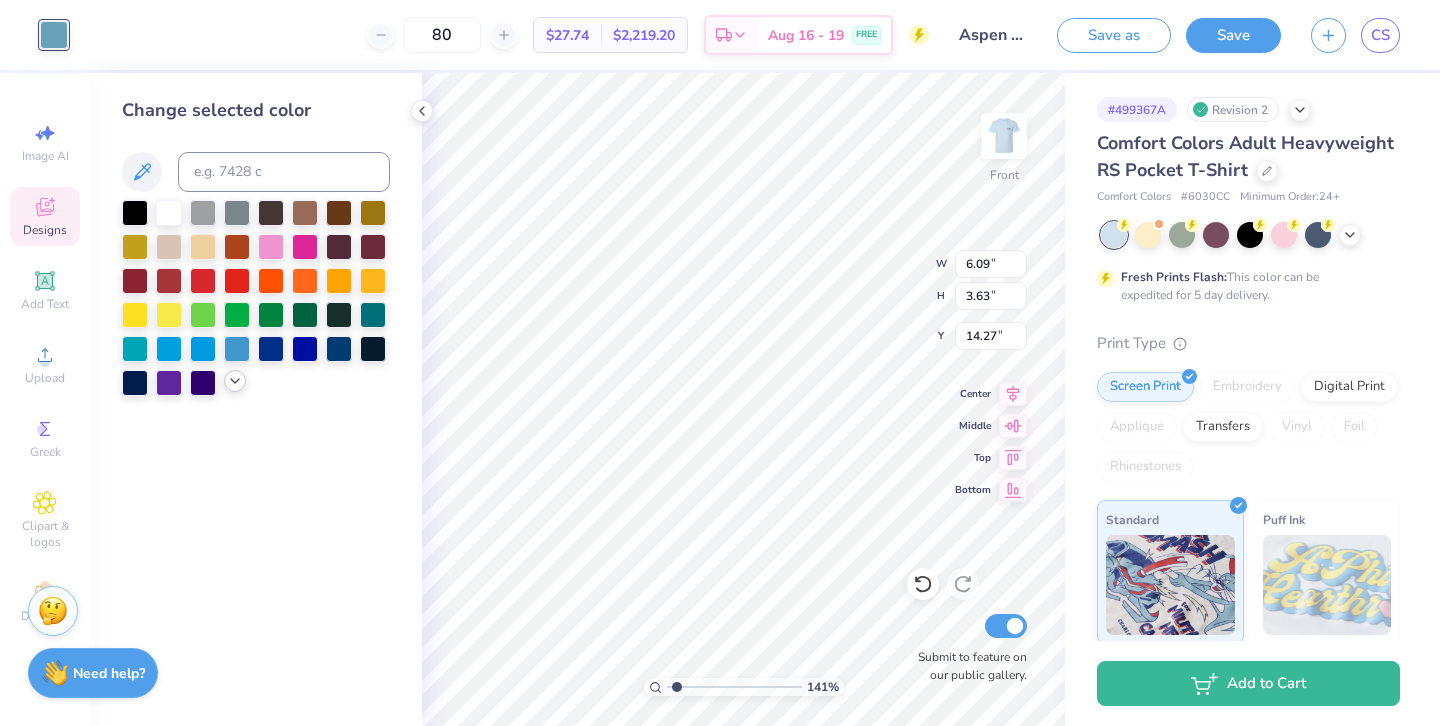click at bounding box center [235, 381] 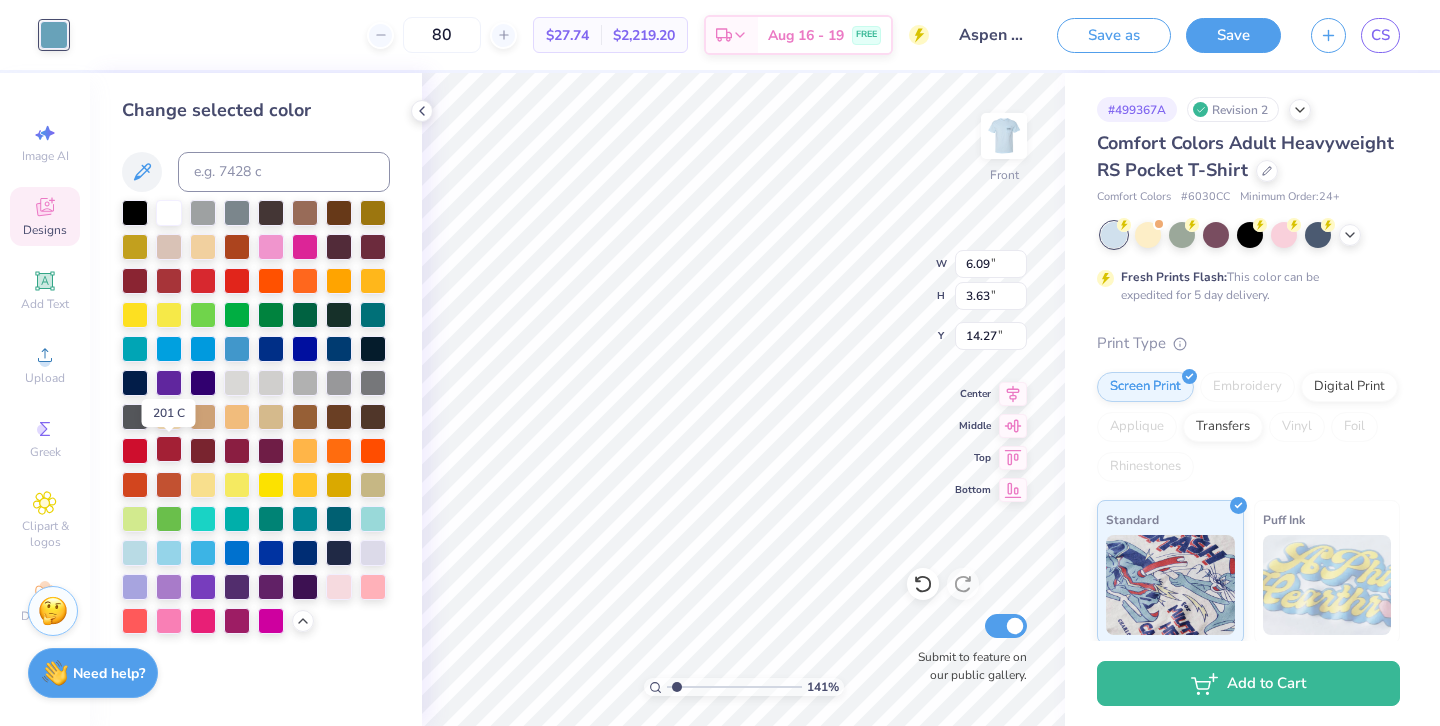 click at bounding box center (169, 449) 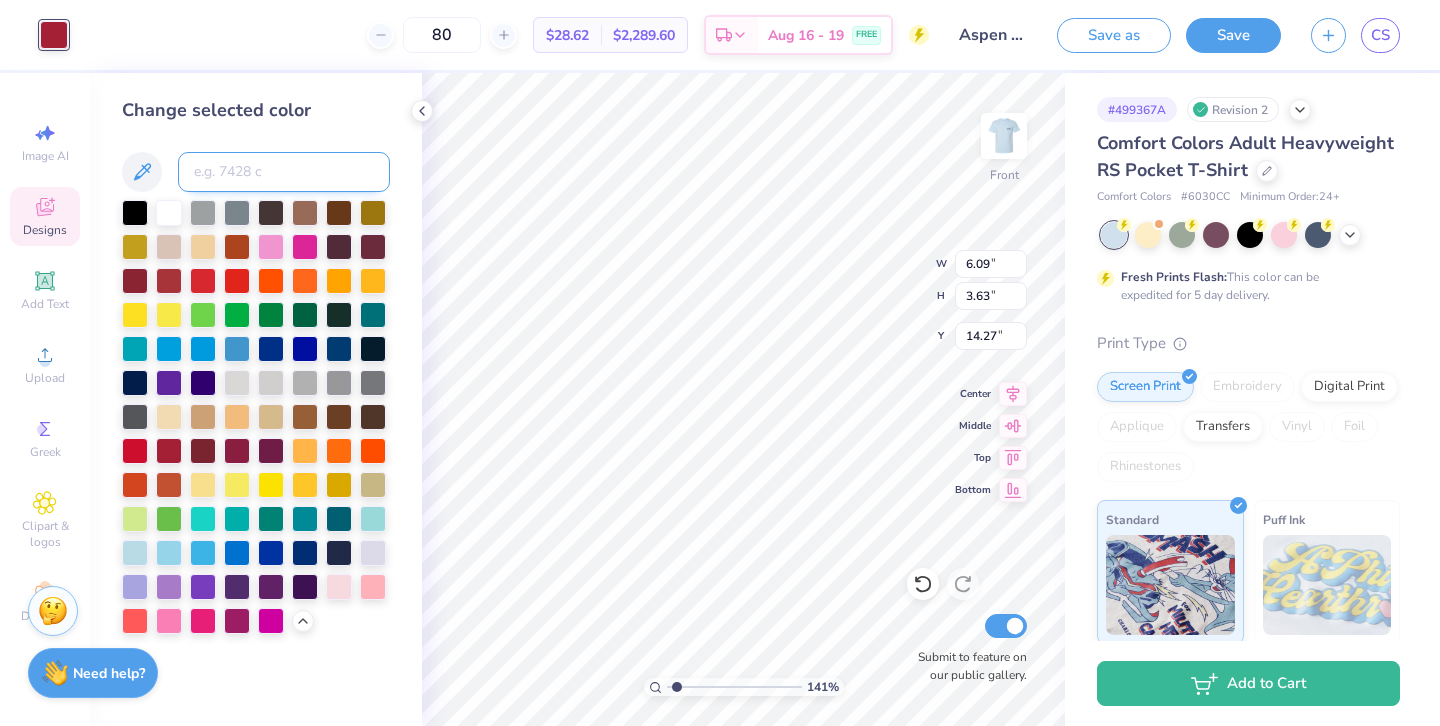 click at bounding box center (284, 172) 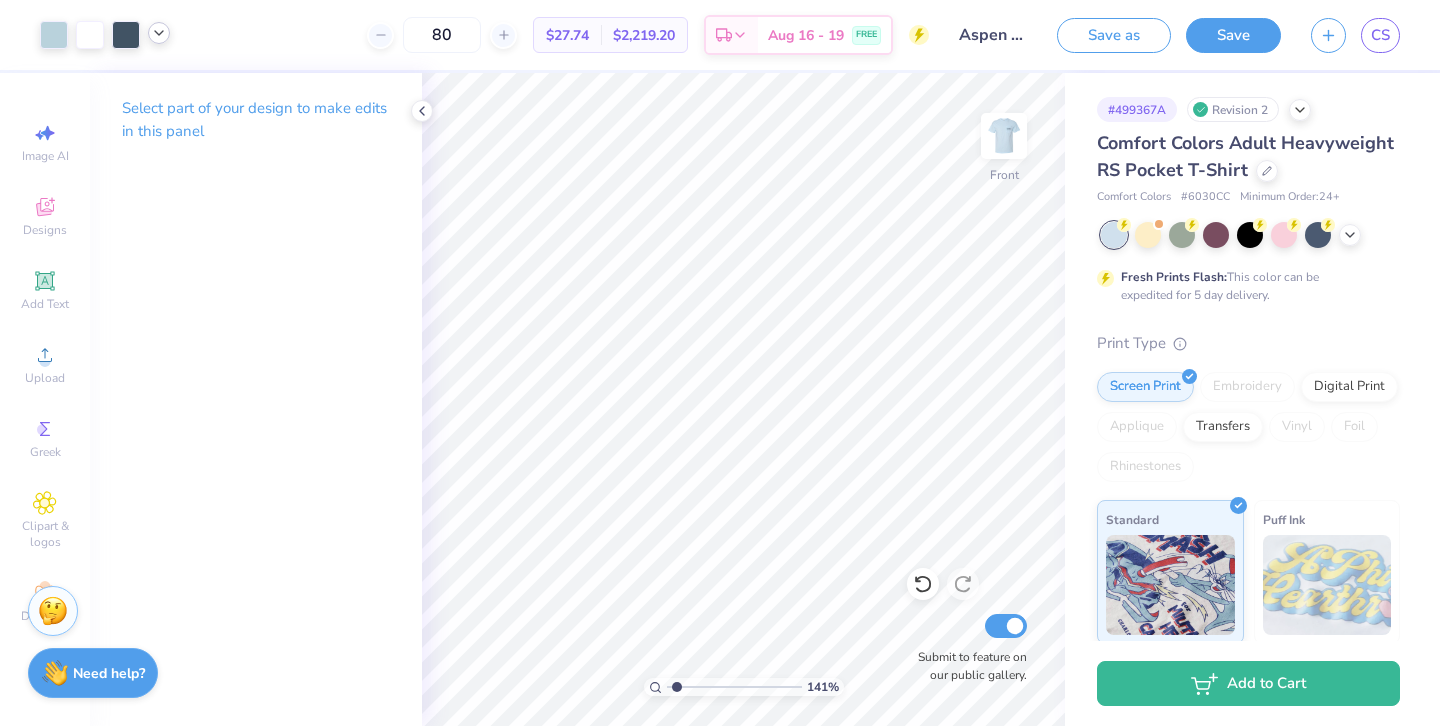 click at bounding box center (159, 33) 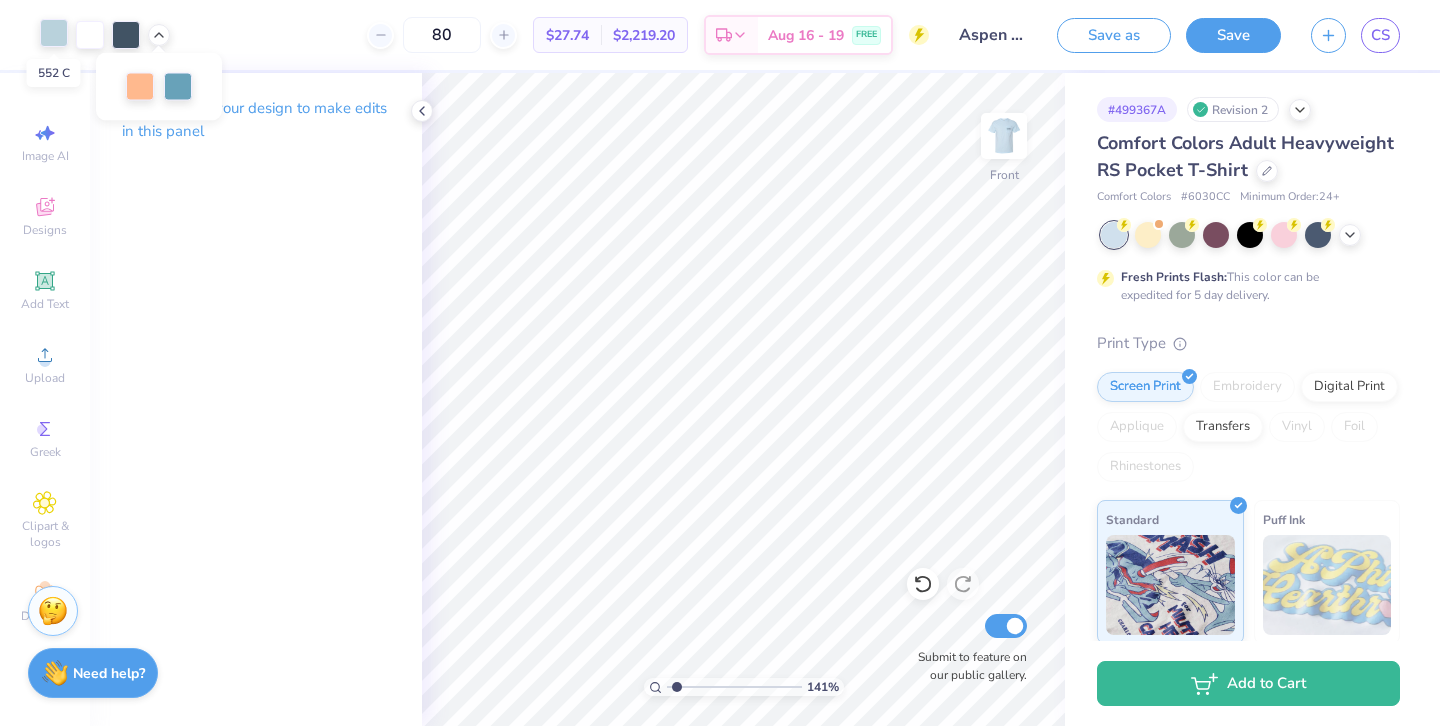 click at bounding box center (54, 33) 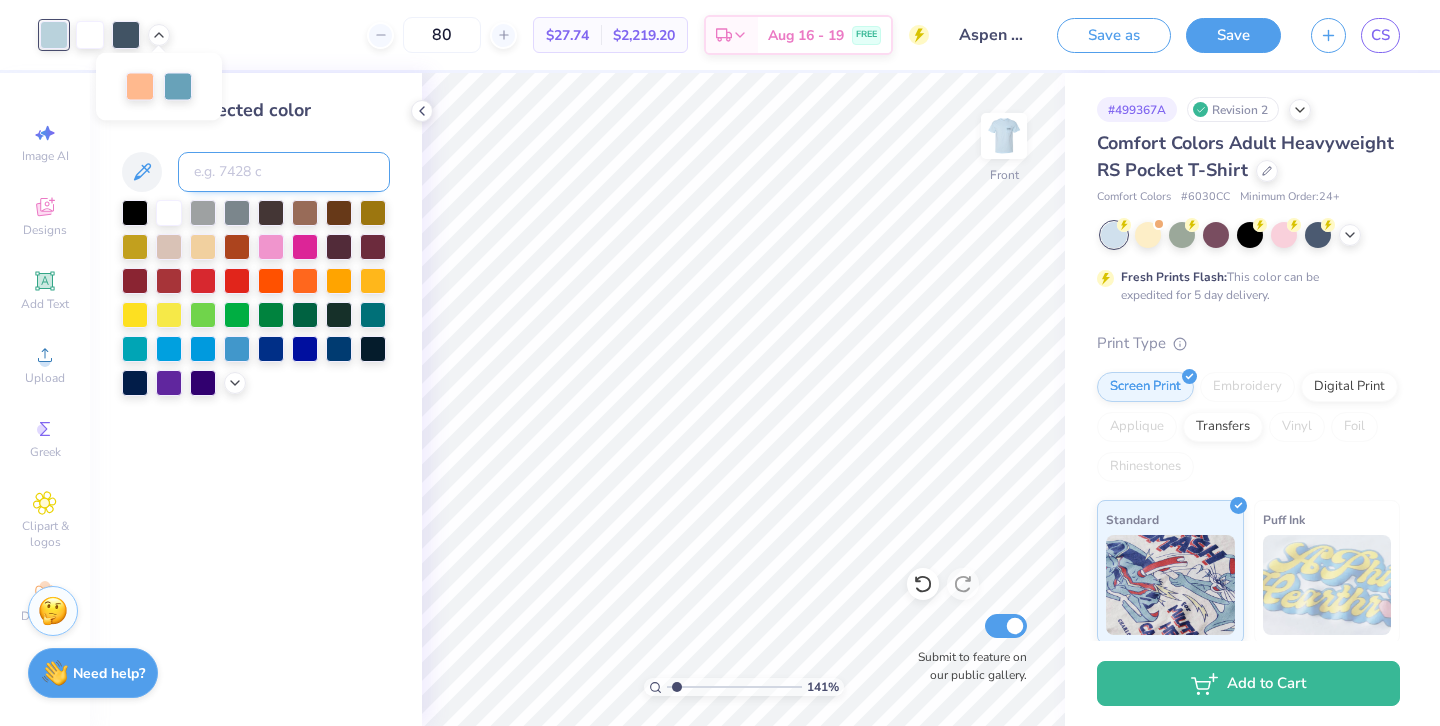 click at bounding box center [284, 172] 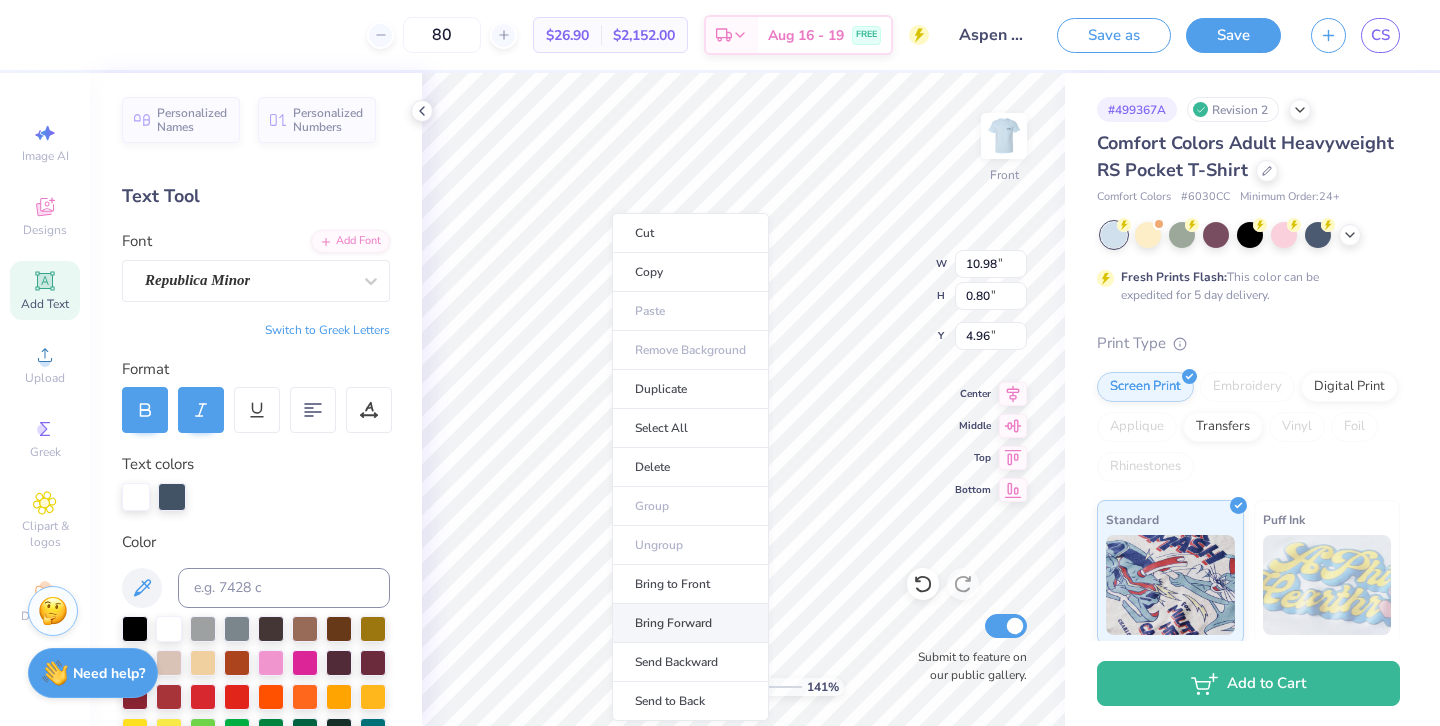 click on "Bring Forward" at bounding box center [690, 623] 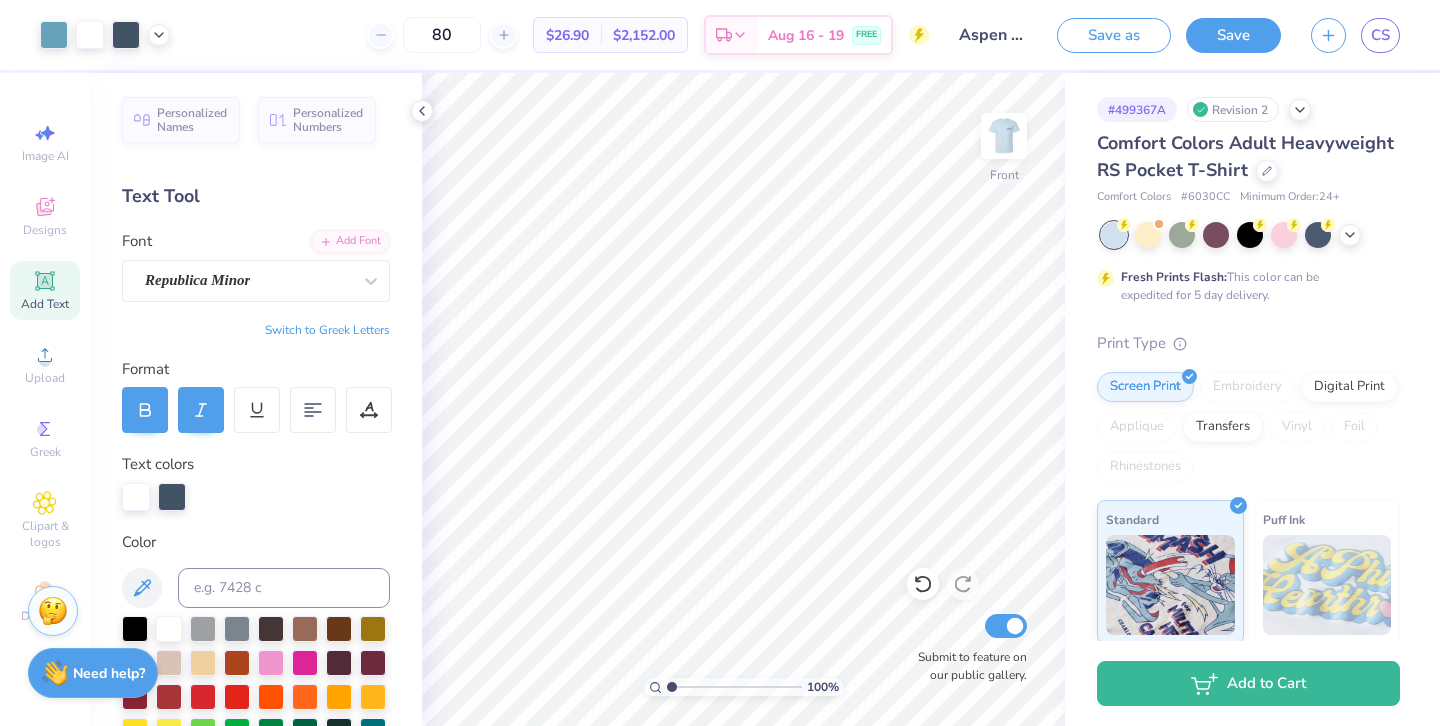 drag, startPoint x: 673, startPoint y: 686, endPoint x: 657, endPoint y: 686, distance: 16 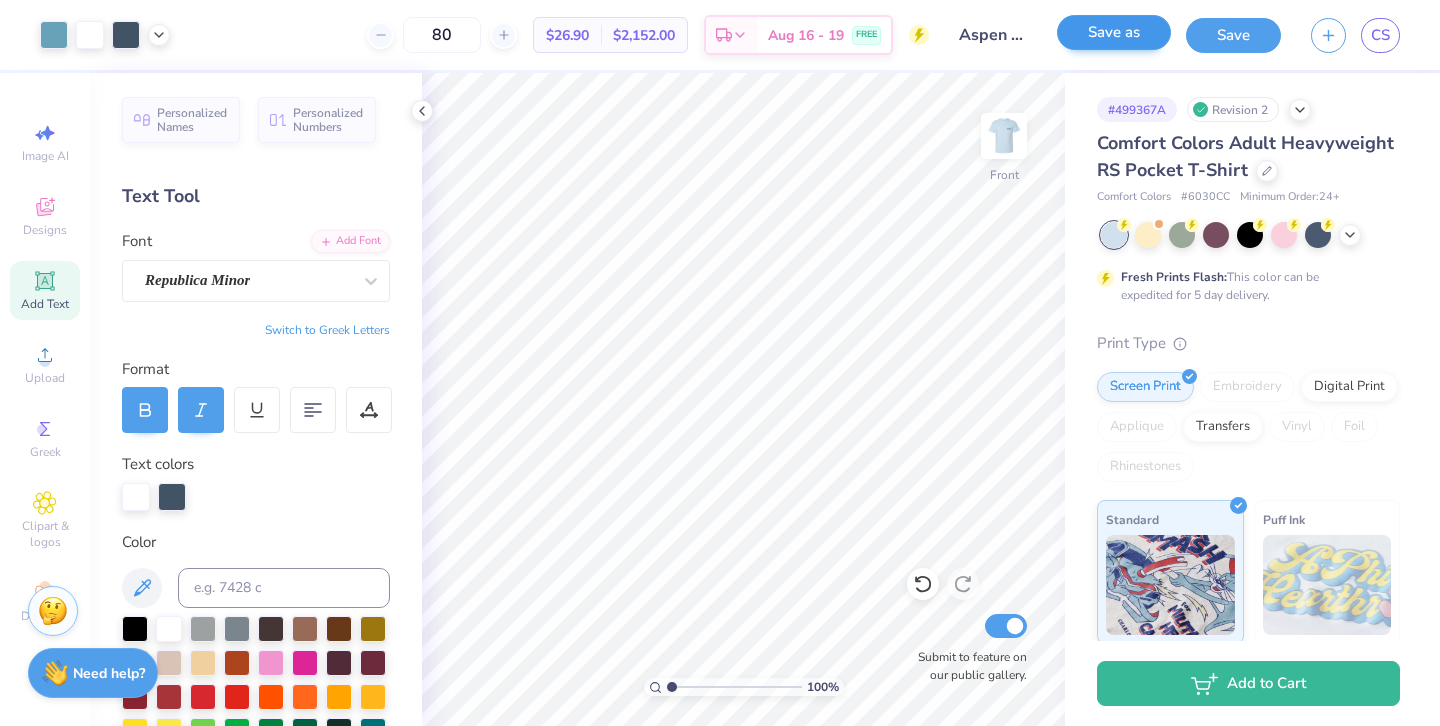click on "Save as" at bounding box center (1114, 32) 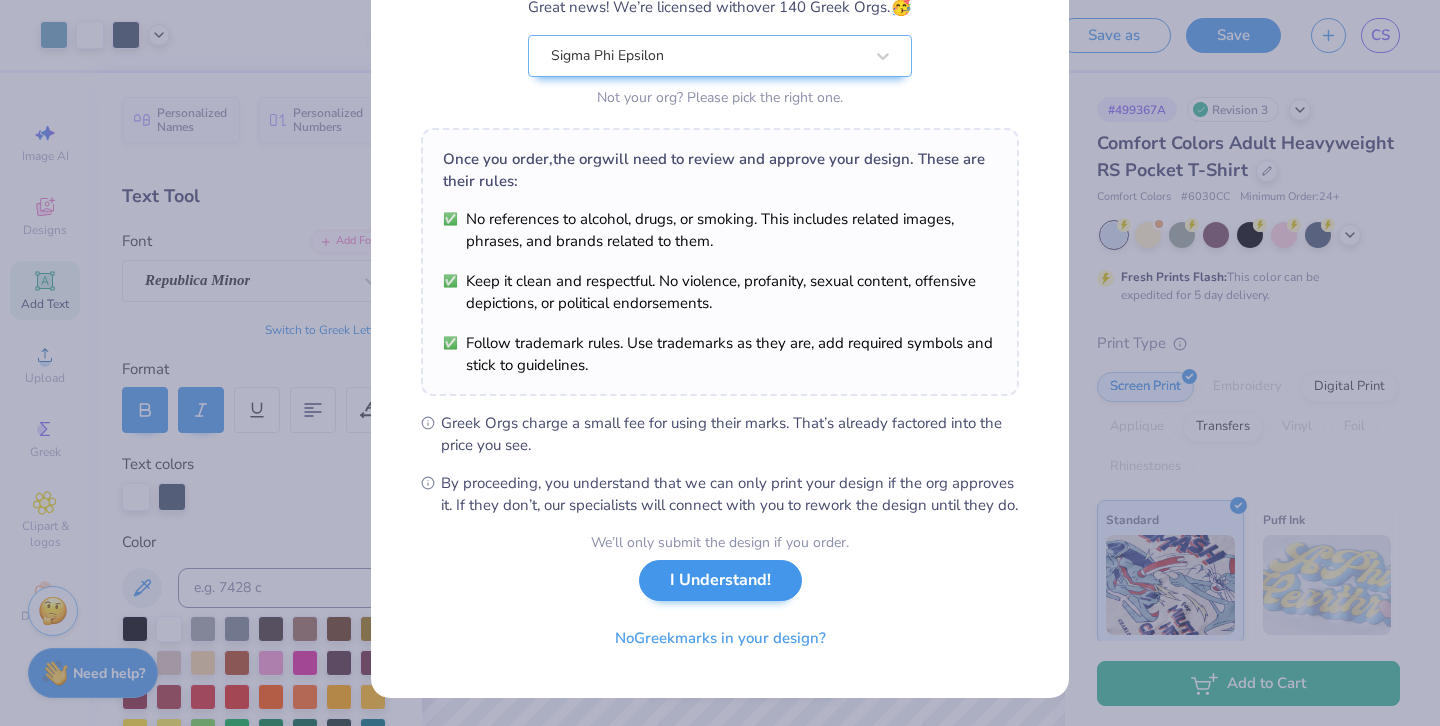 scroll, scrollTop: 210, scrollLeft: 0, axis: vertical 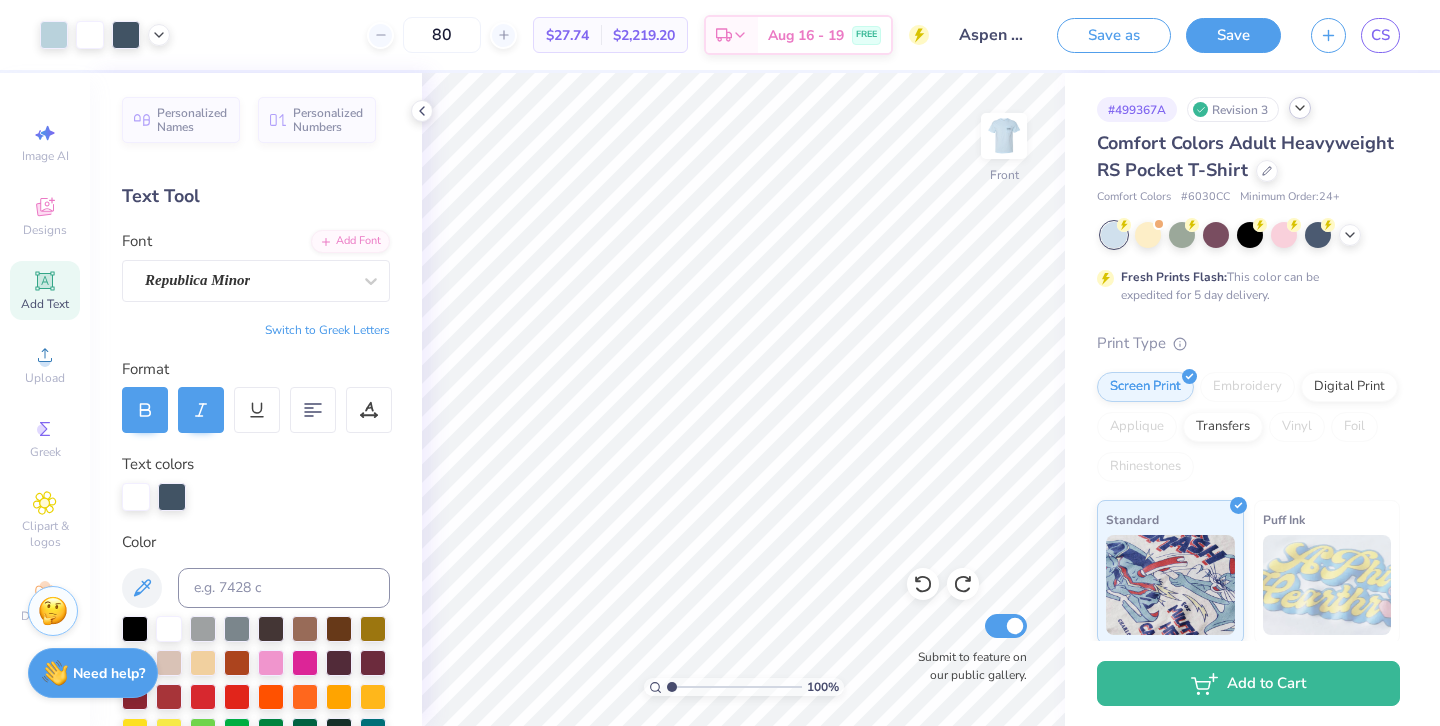 click 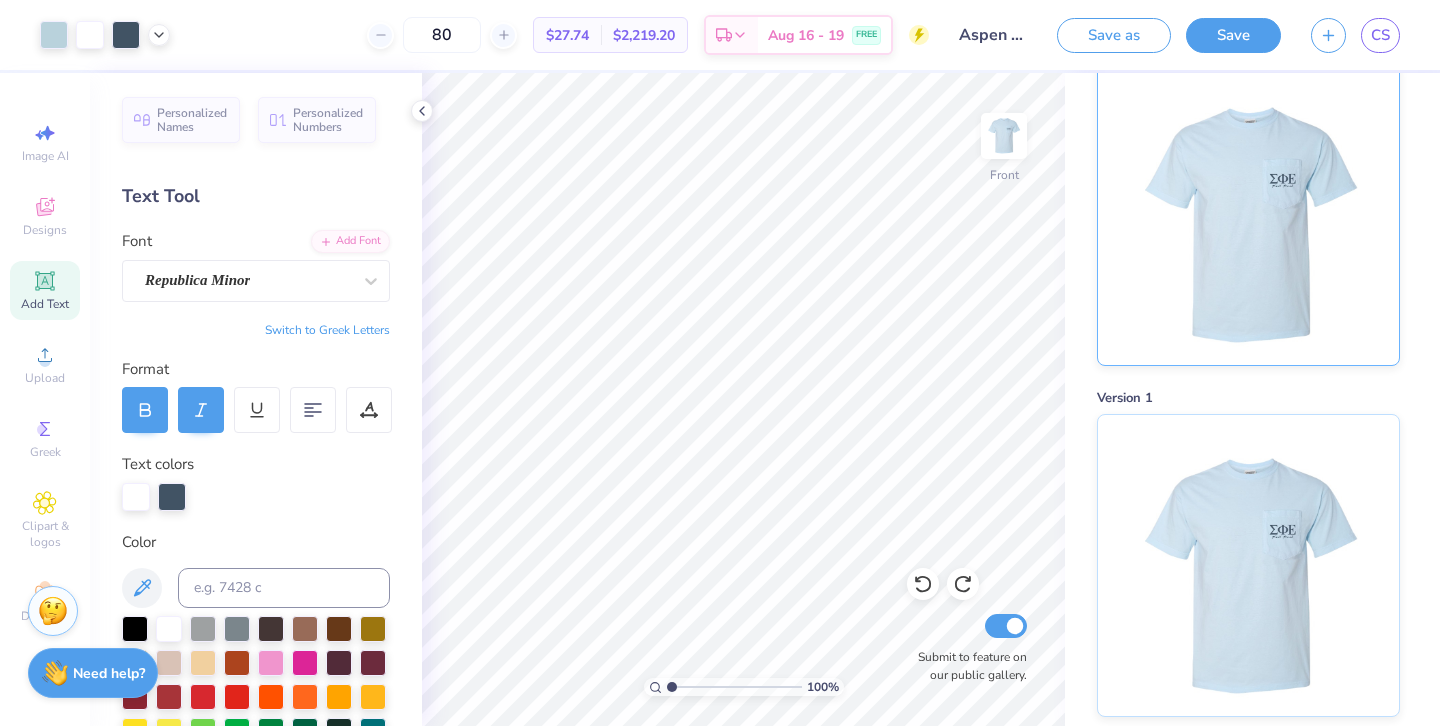 scroll, scrollTop: 18, scrollLeft: 0, axis: vertical 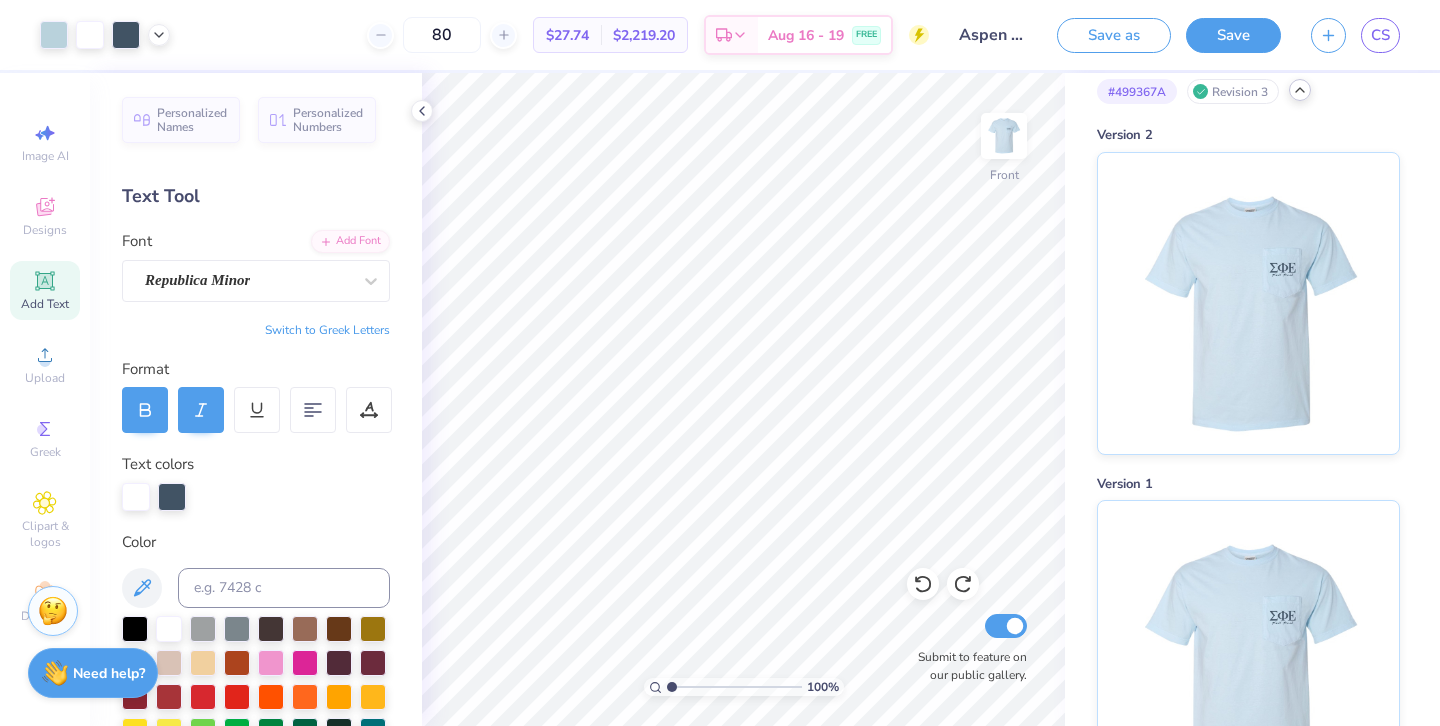 click 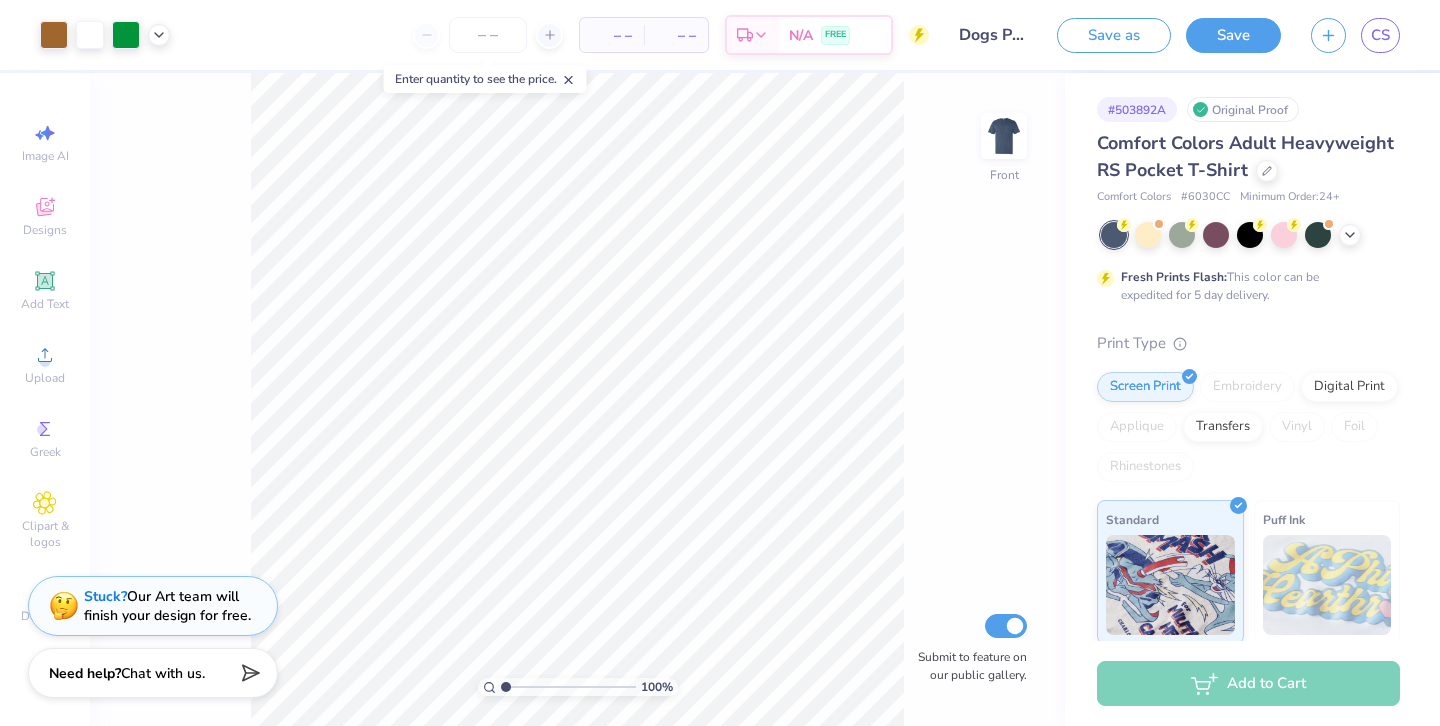 scroll, scrollTop: 0, scrollLeft: 0, axis: both 